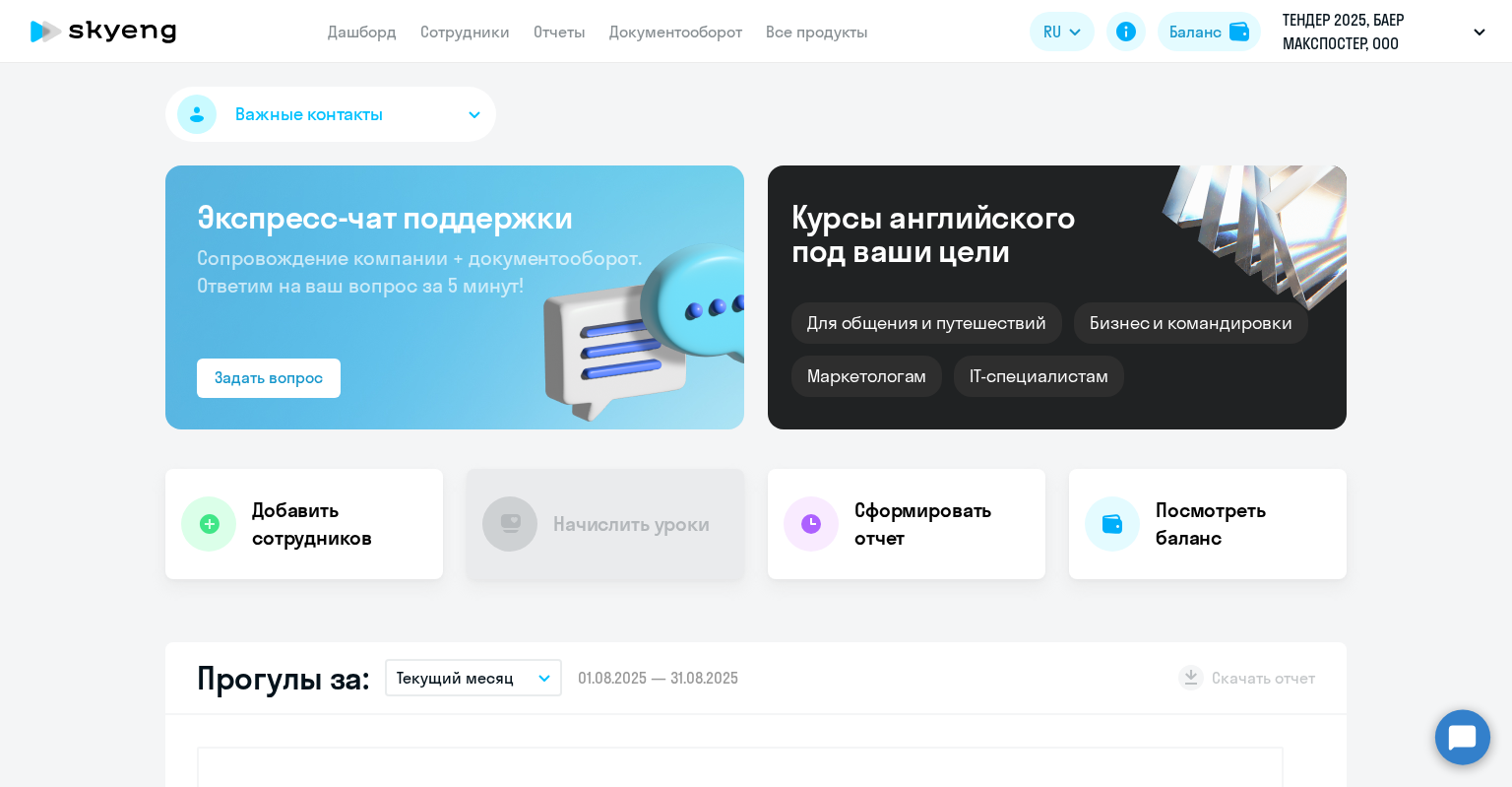 scroll, scrollTop: 0, scrollLeft: 0, axis: both 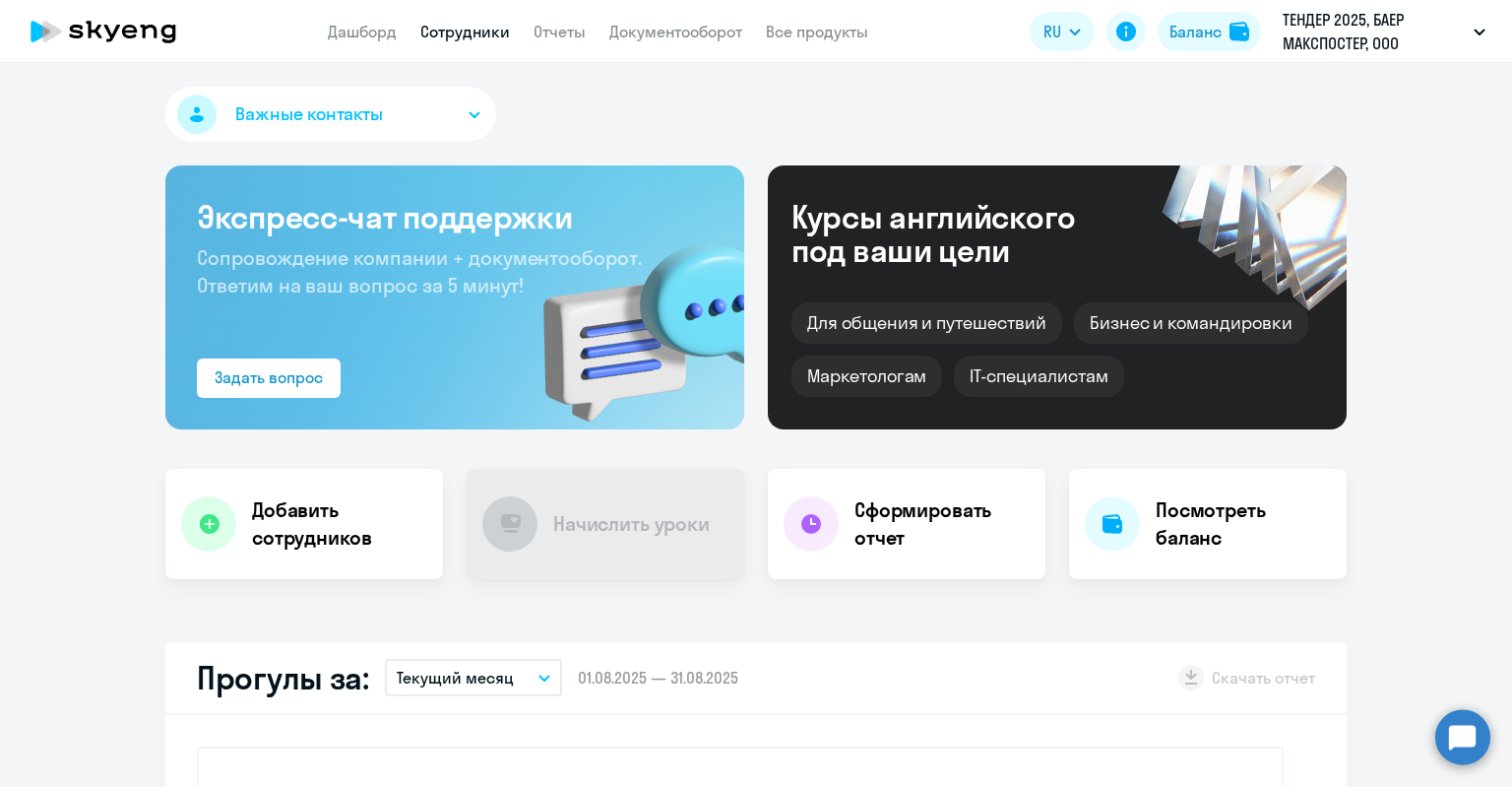 click on "Сотрудники" at bounding box center (465, 32) 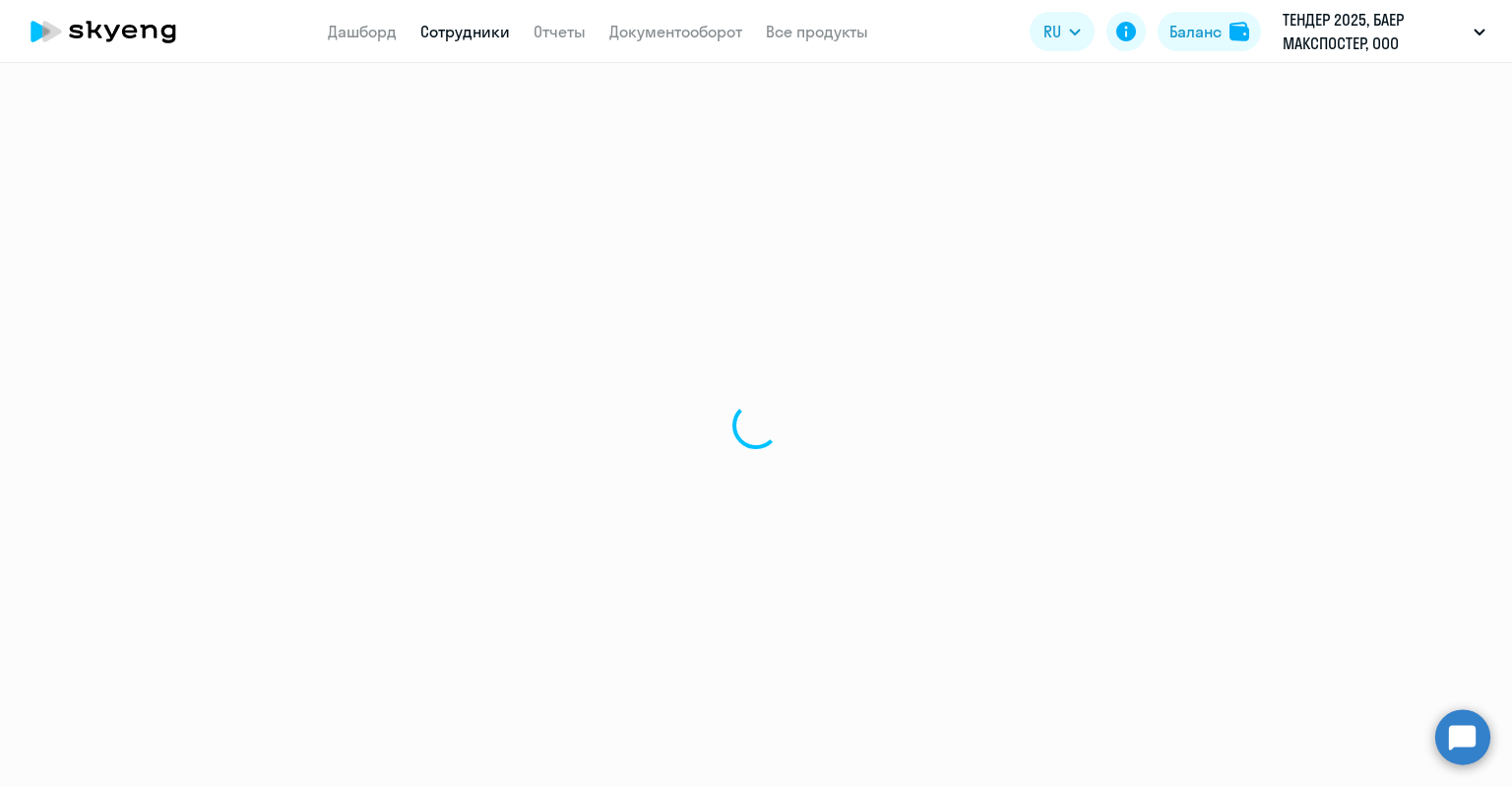 select on "30" 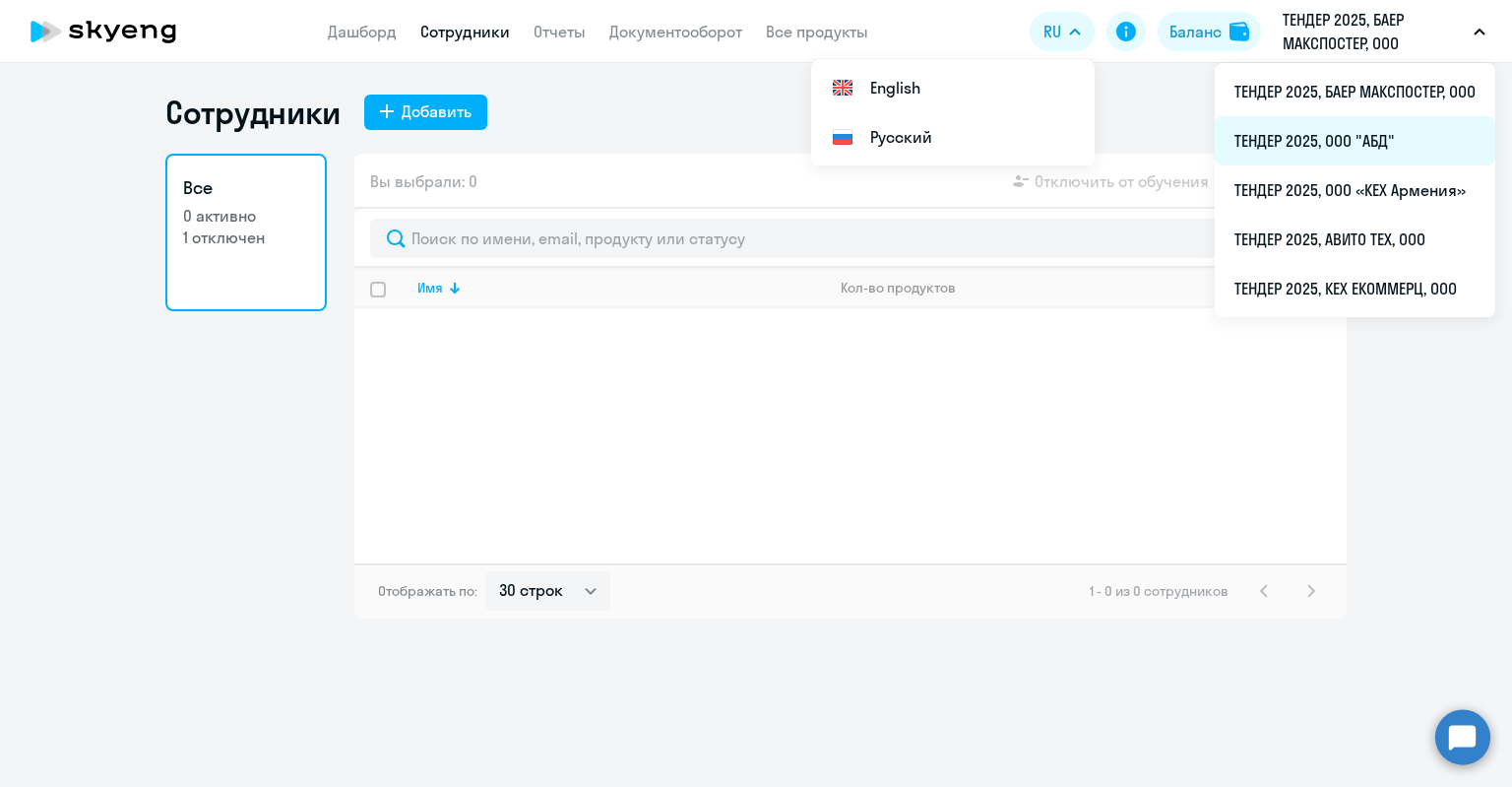 click on "ТЕНДЕР 2025, ООО "АБД"" at bounding box center (1354, 141) 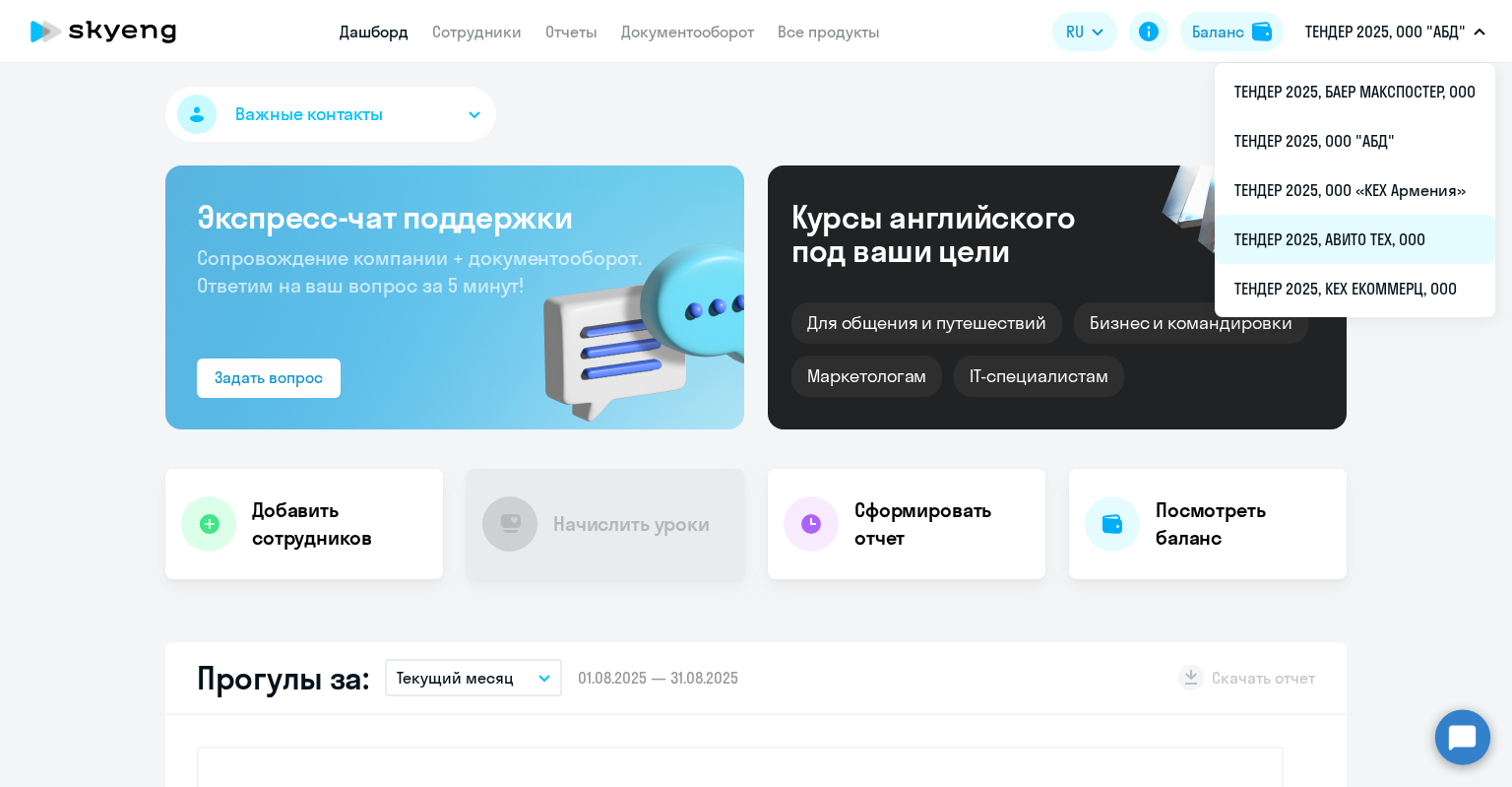 click on "ТЕНДЕР 2025, АВИТО ТЕХ, ООО" at bounding box center (1354, 239) 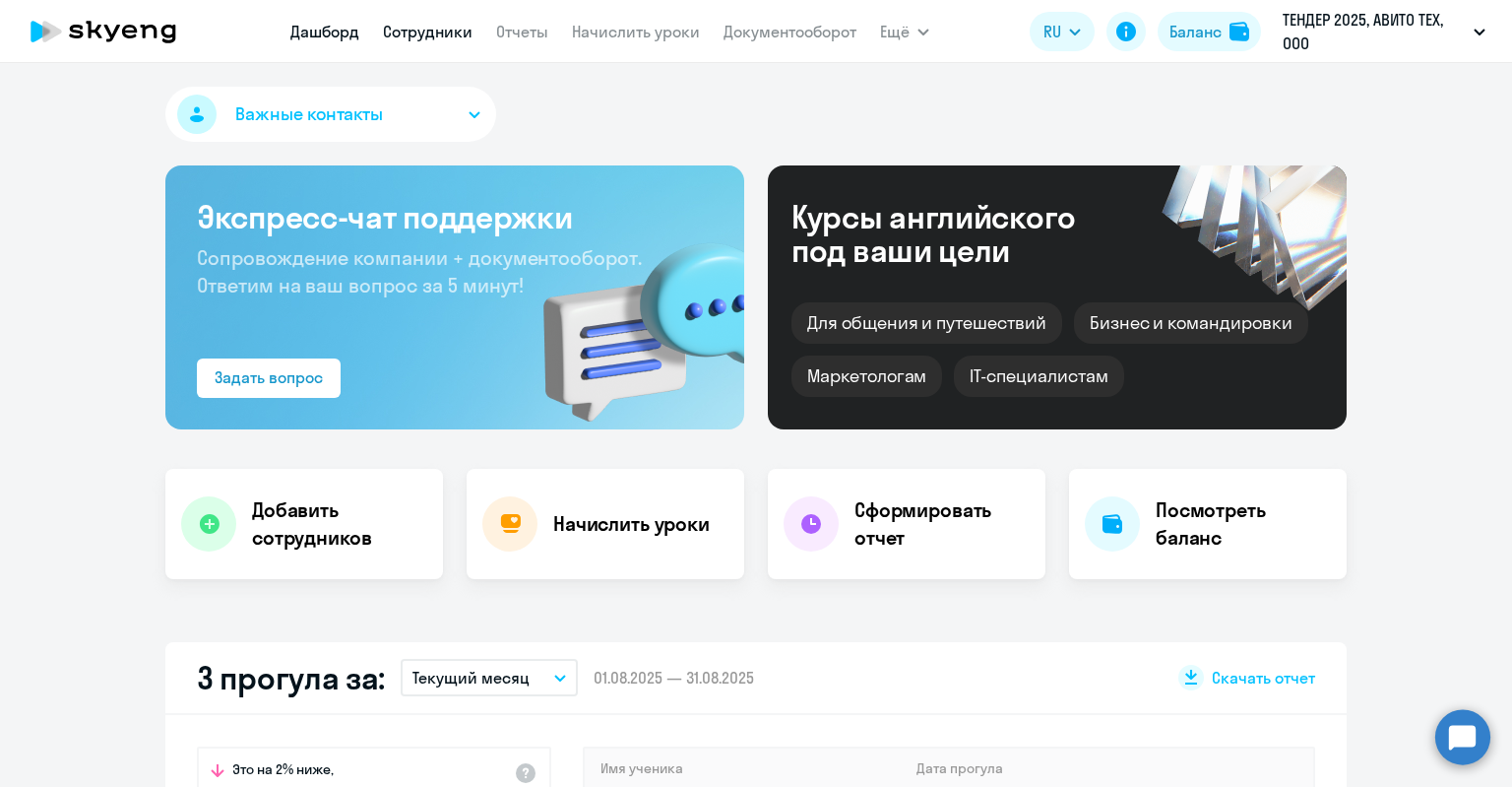 click on "Сотрудники" at bounding box center (427, 32) 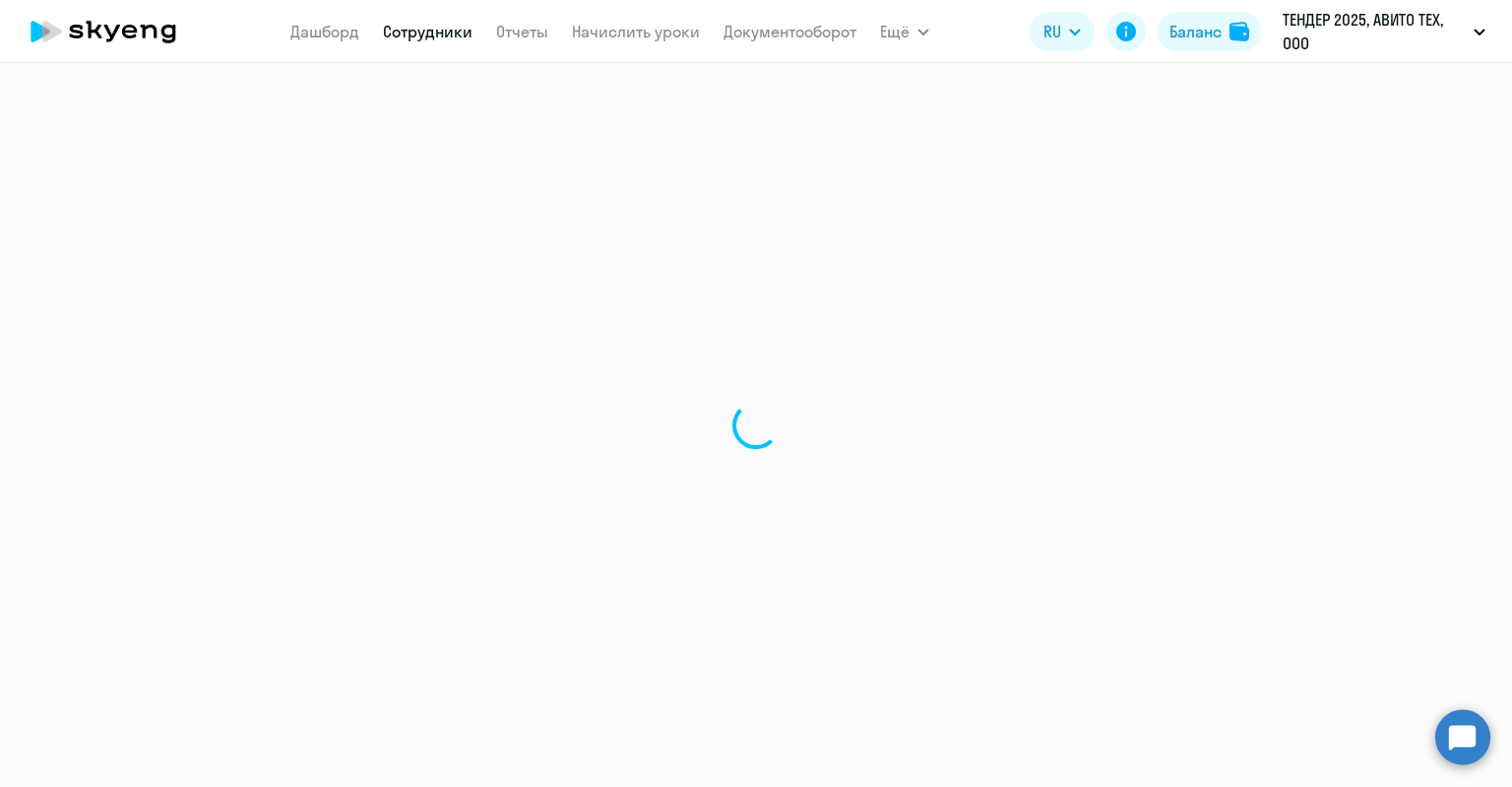 select on "30" 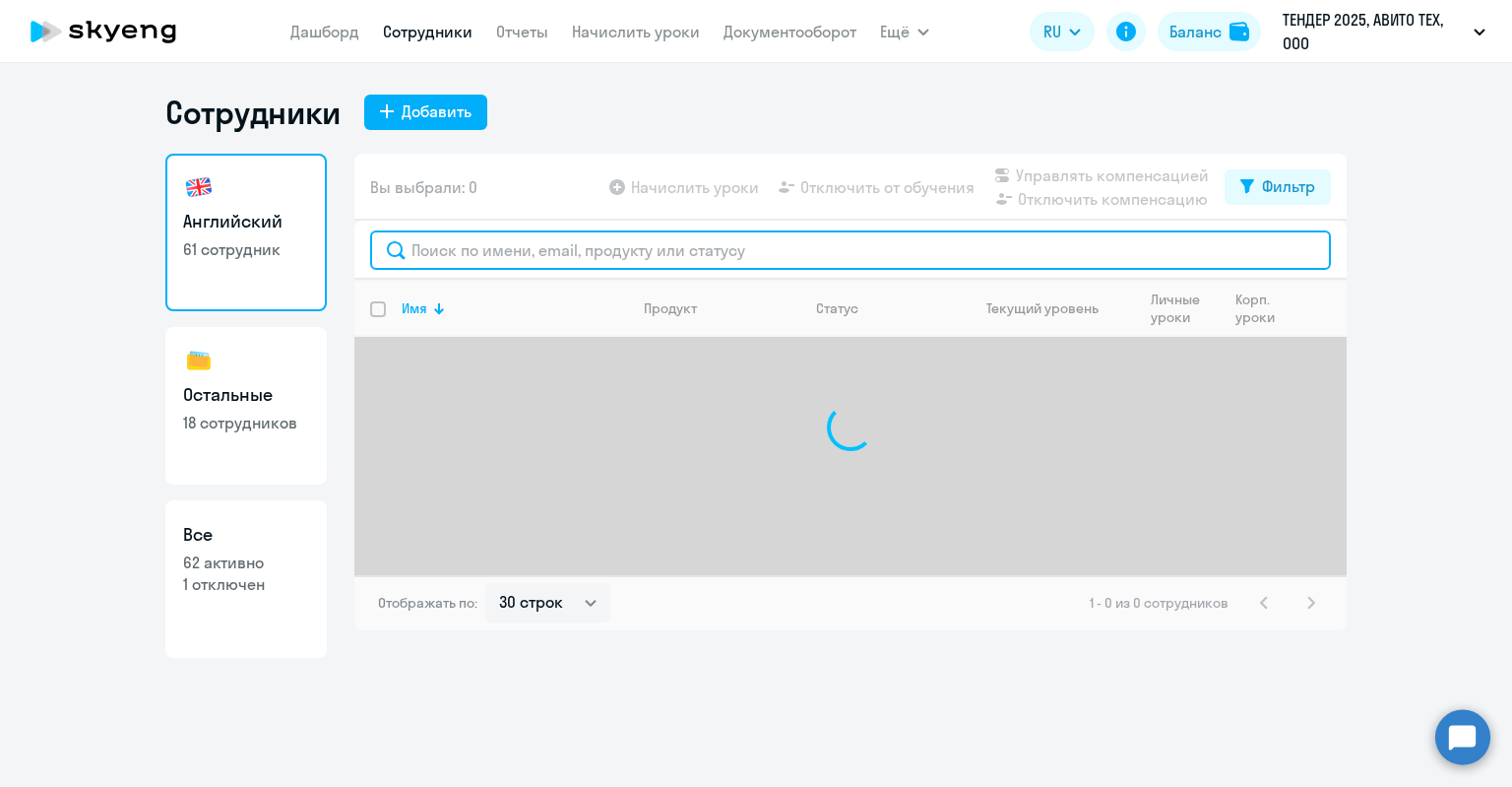 click 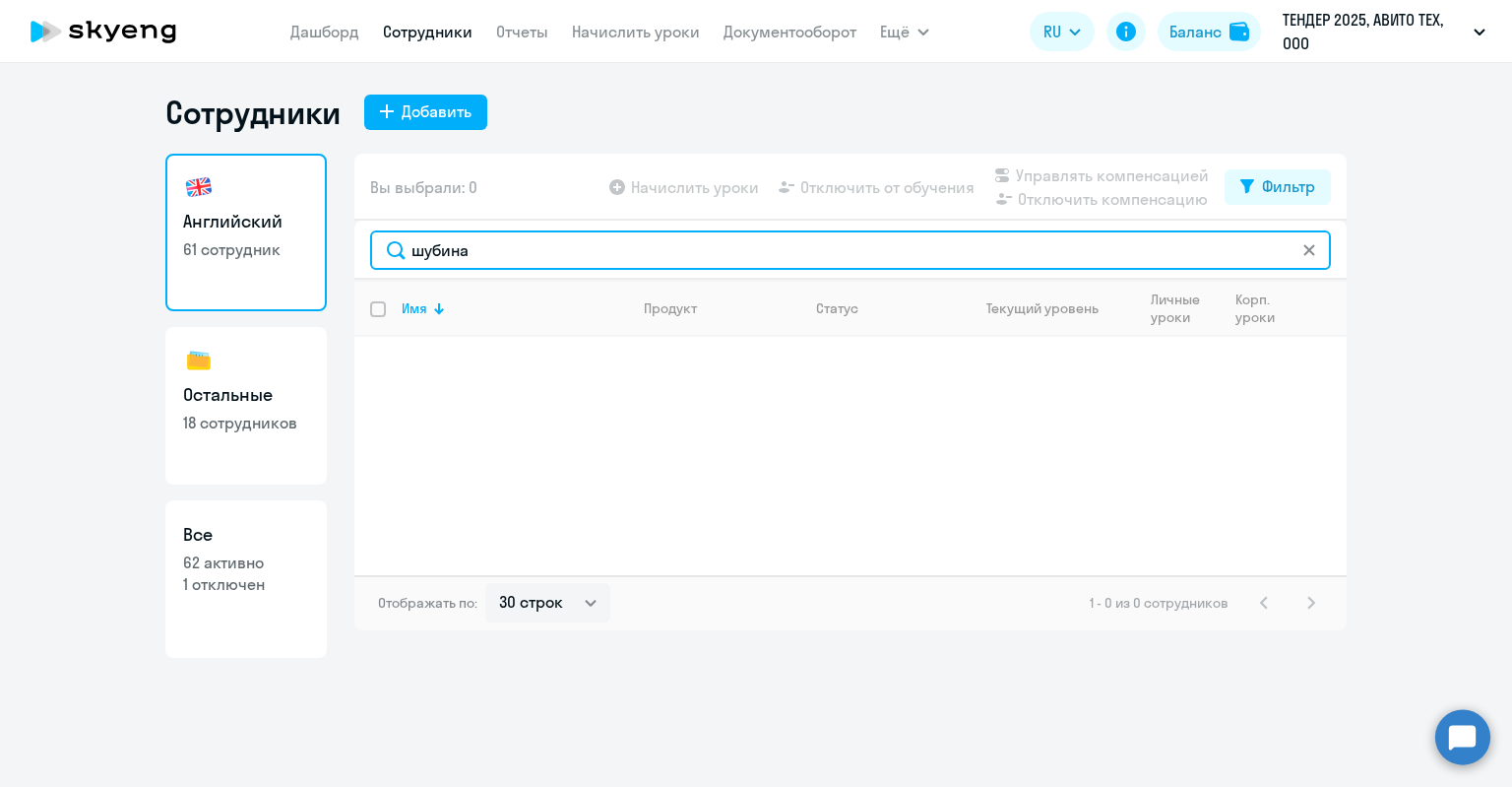 type on "шубина" 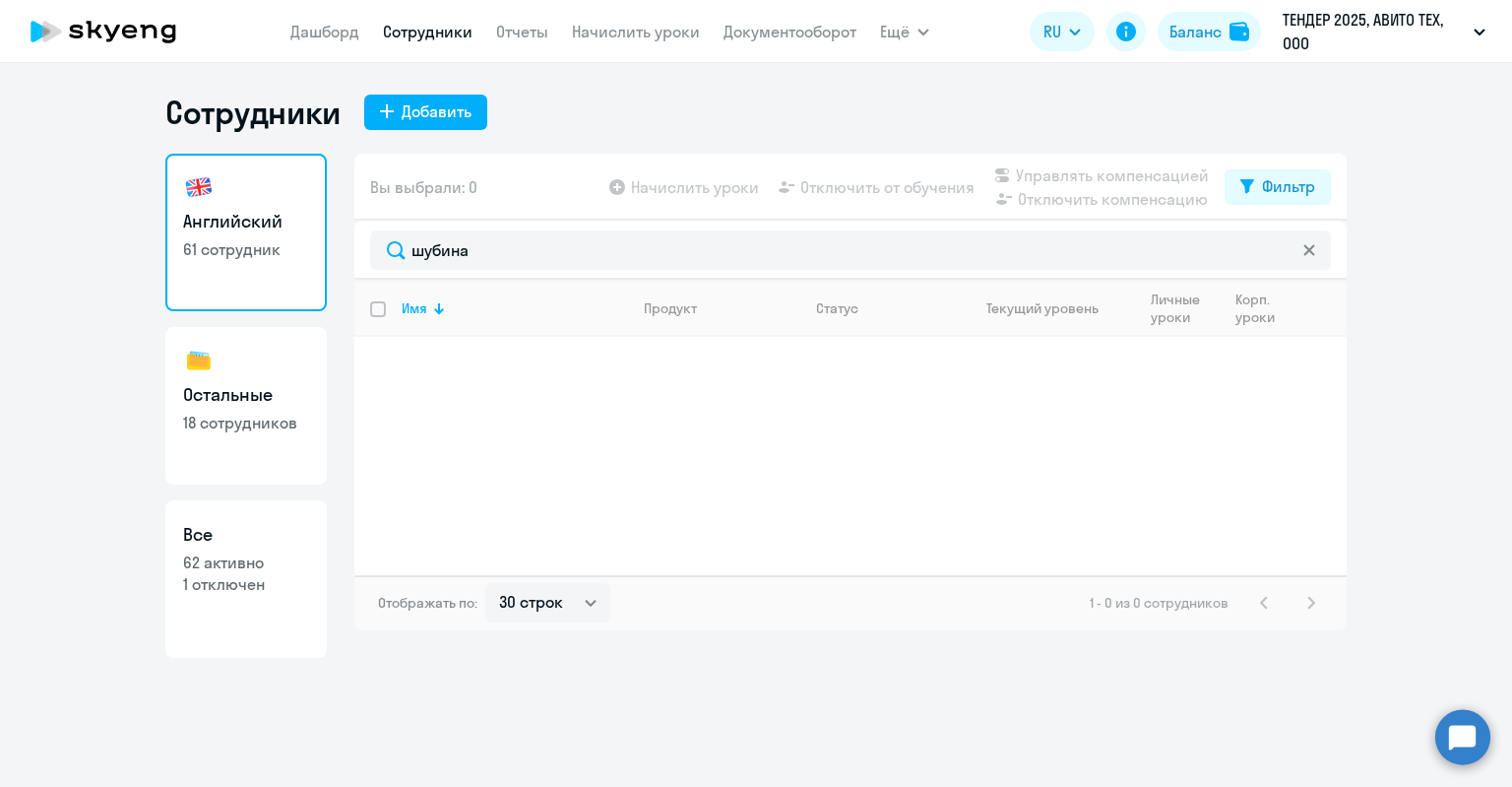 click on "Английский   61 сотрудник   Остальные   18 сотрудников  Все  62 активно   1 отключен" 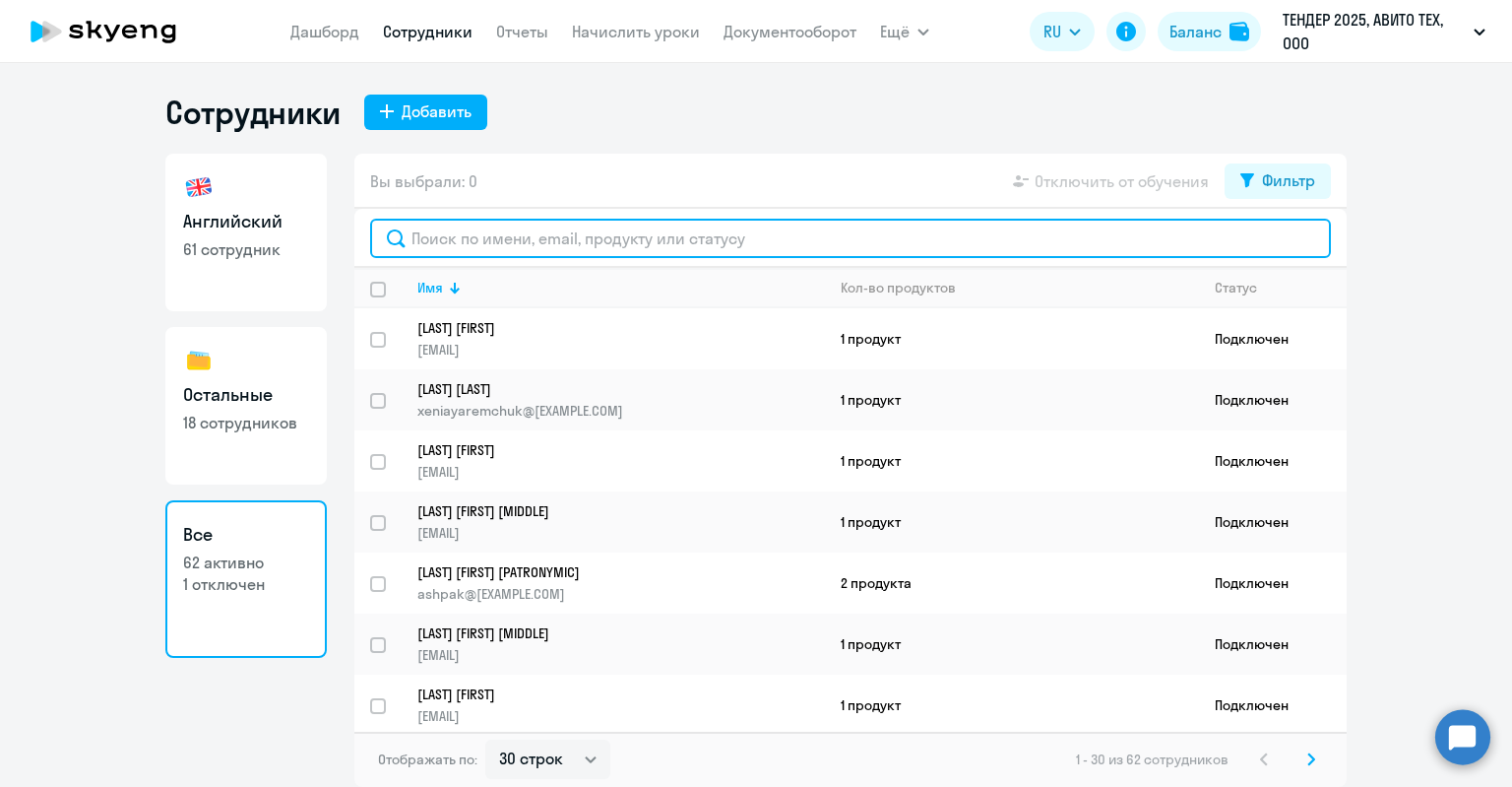 click 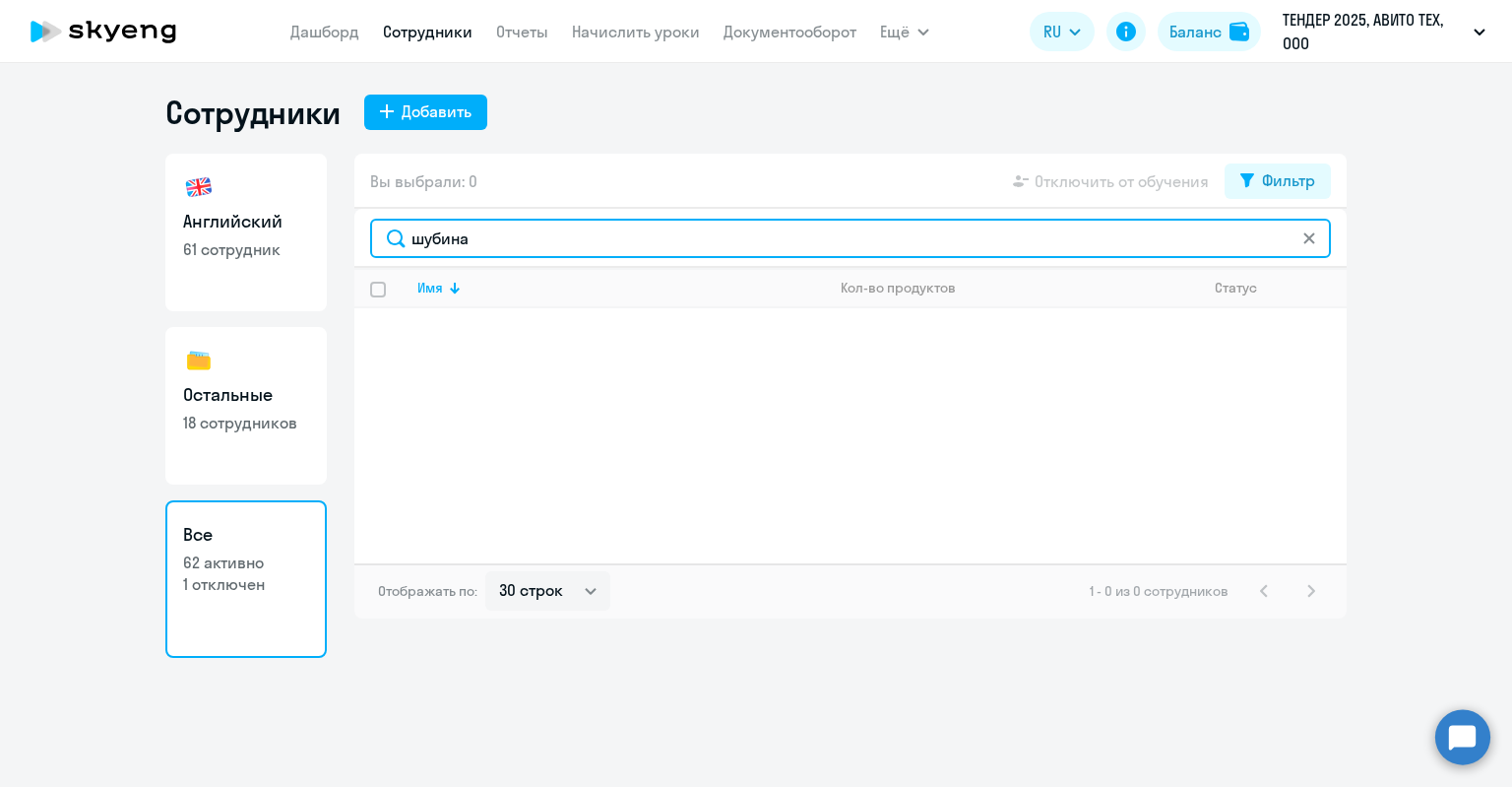 type on "шубина" 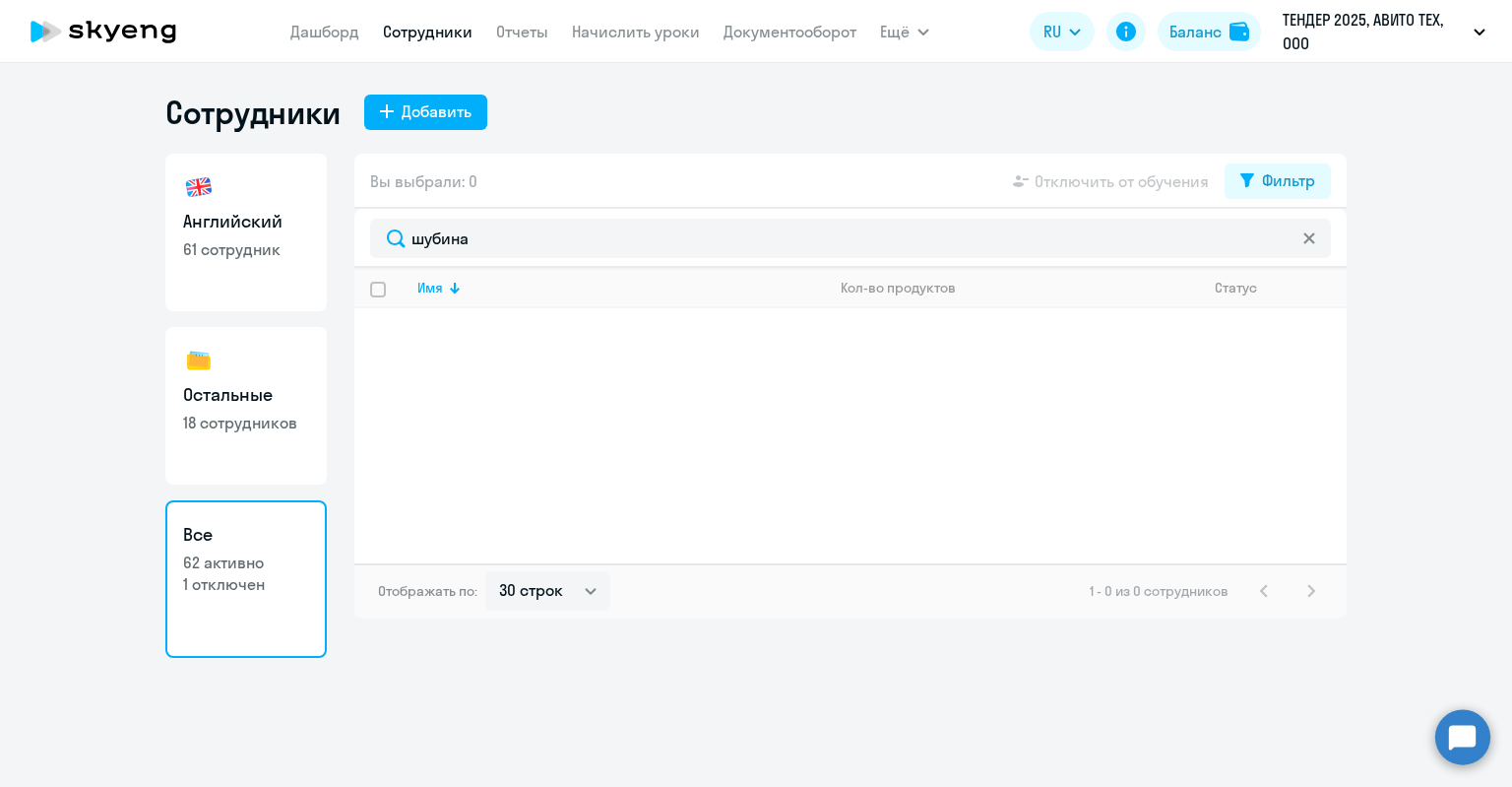 click on "Сотрудники
Добавить   Английский   61 сотрудник   Остальные   18 сотрудников  Все  62 активно   1 отключен   Вы выбрали: 0
Отключить от обучения
Фильтр
шубина
Имя   Кол-во продуктов   Статус  Отображать по:  30 строк   50 строк   100 строк   1 - 0 из 0 сотрудников" at bounding box center (756, 425) 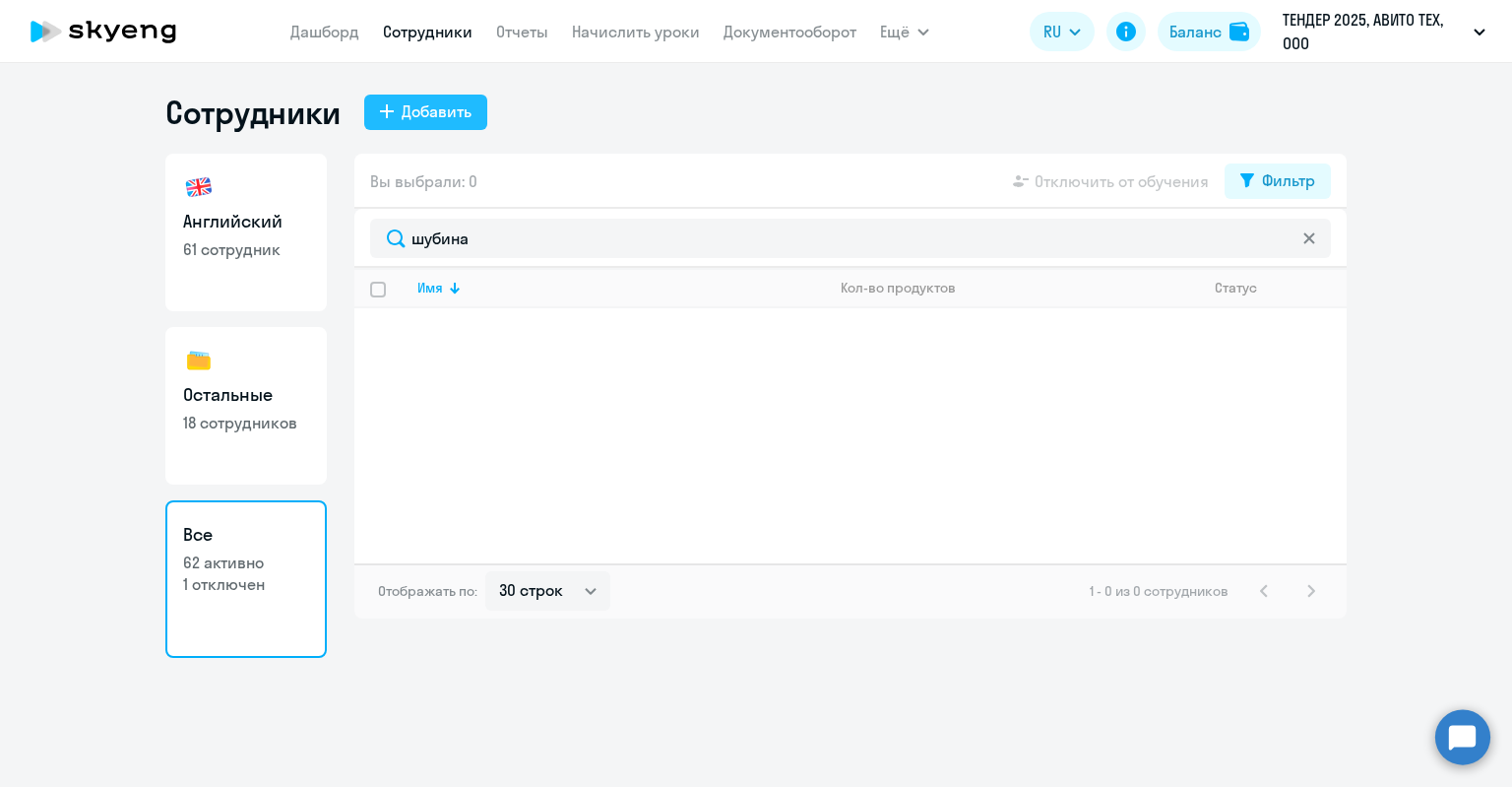 click on "Добавить" 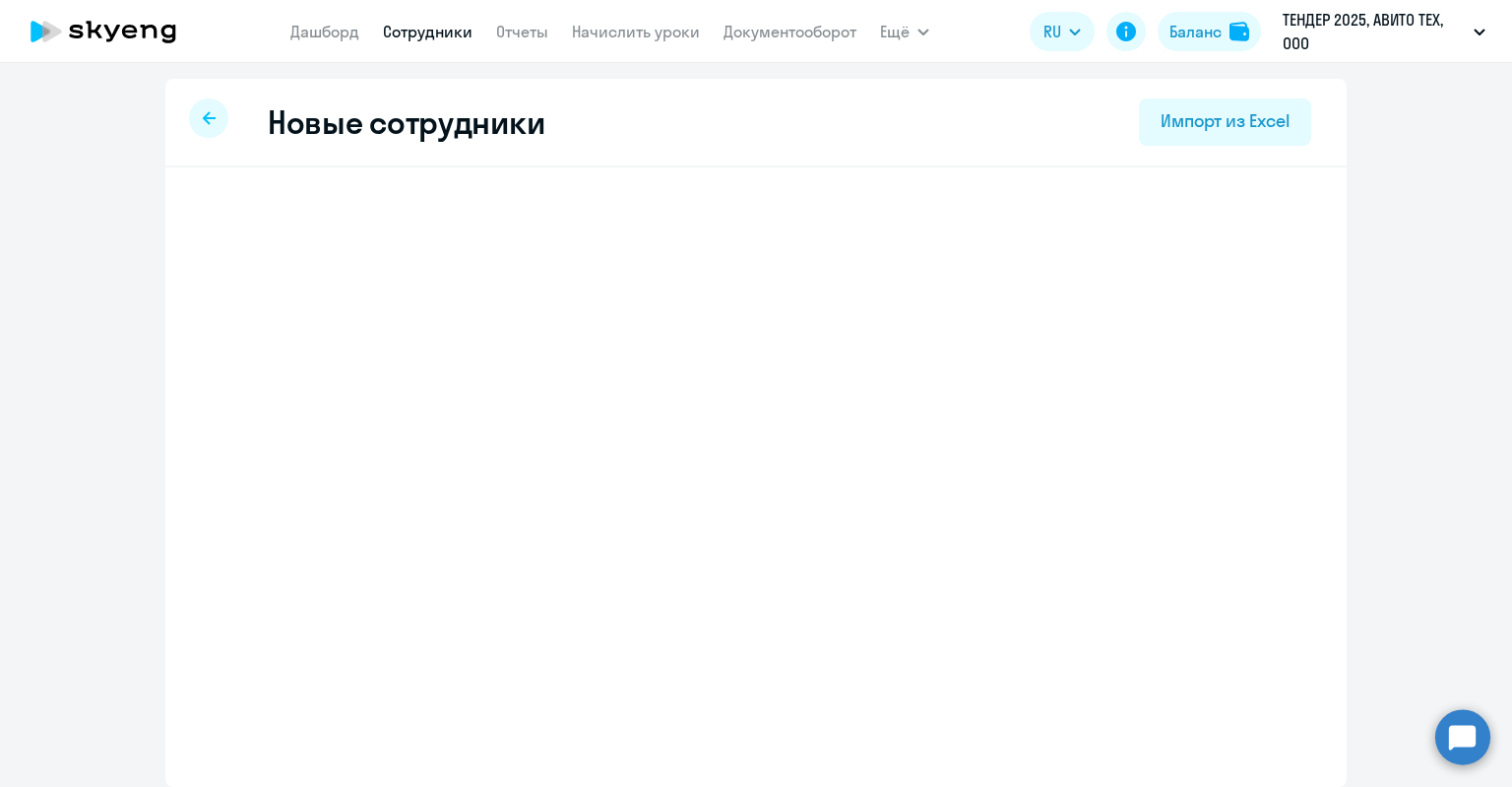 select on "english_adult_not_native_speaker" 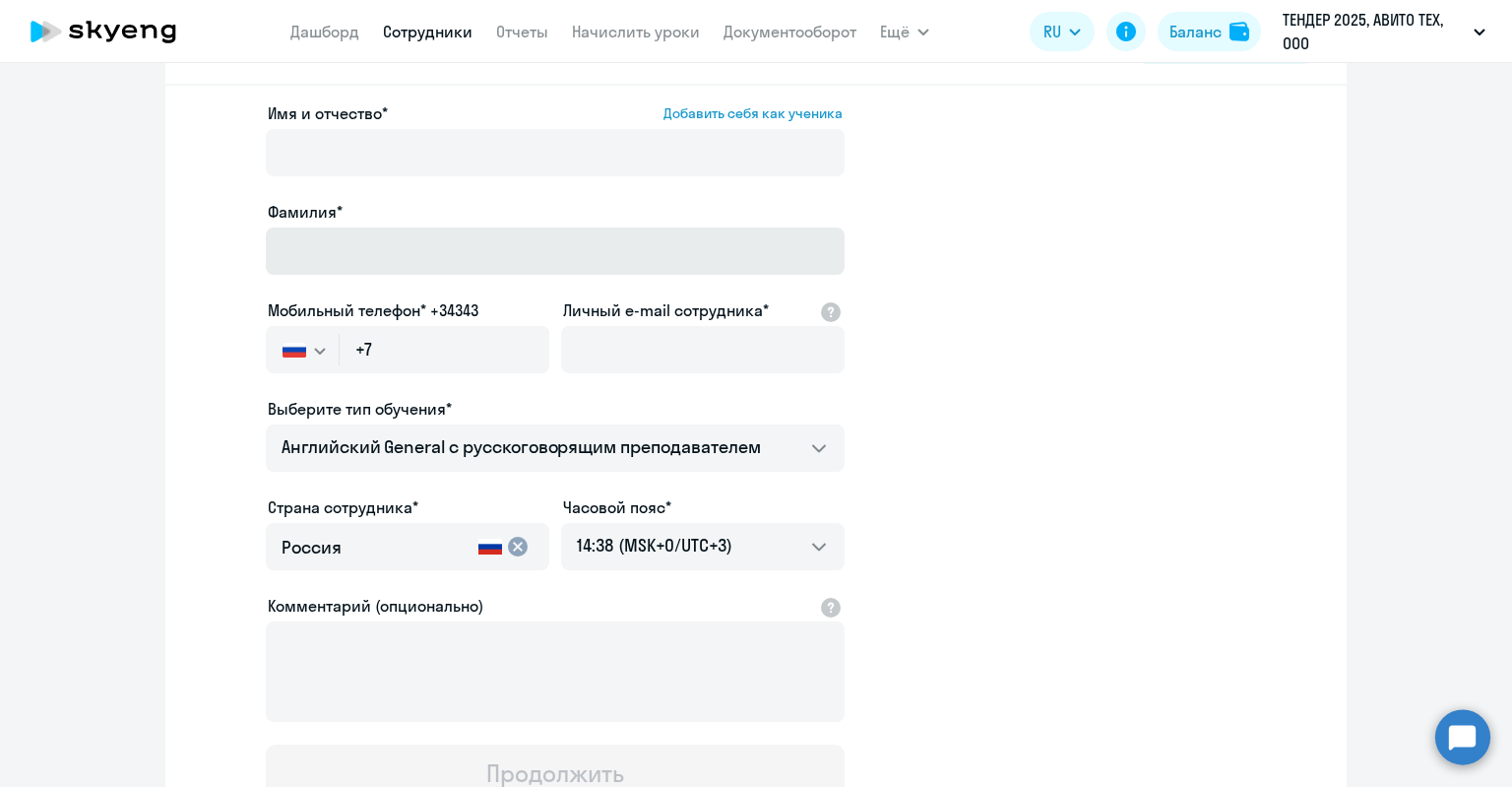 scroll, scrollTop: 98, scrollLeft: 0, axis: vertical 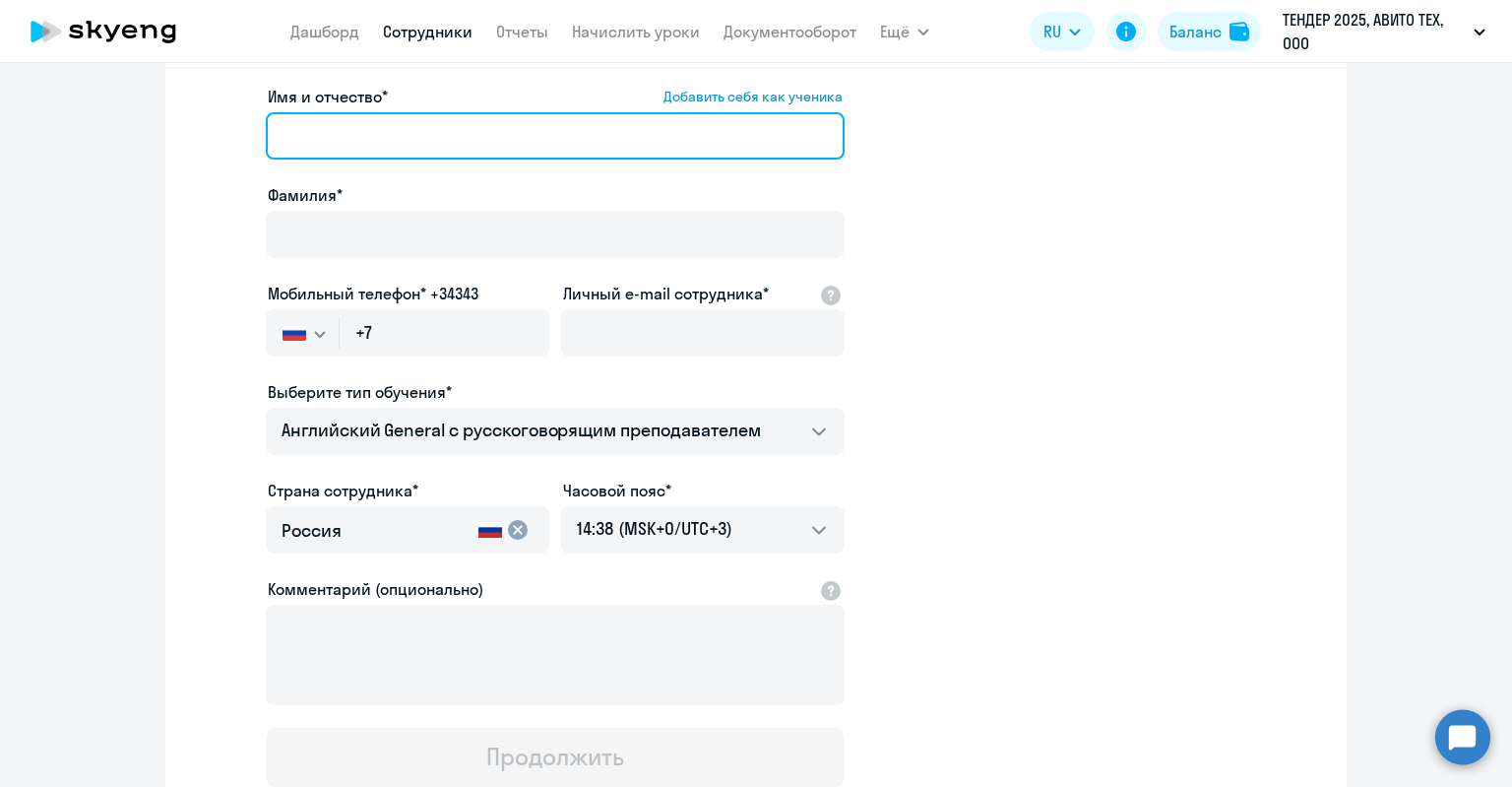 click on "Имя и отчество*  Добавить себя как ученика" at bounding box center (555, 136) 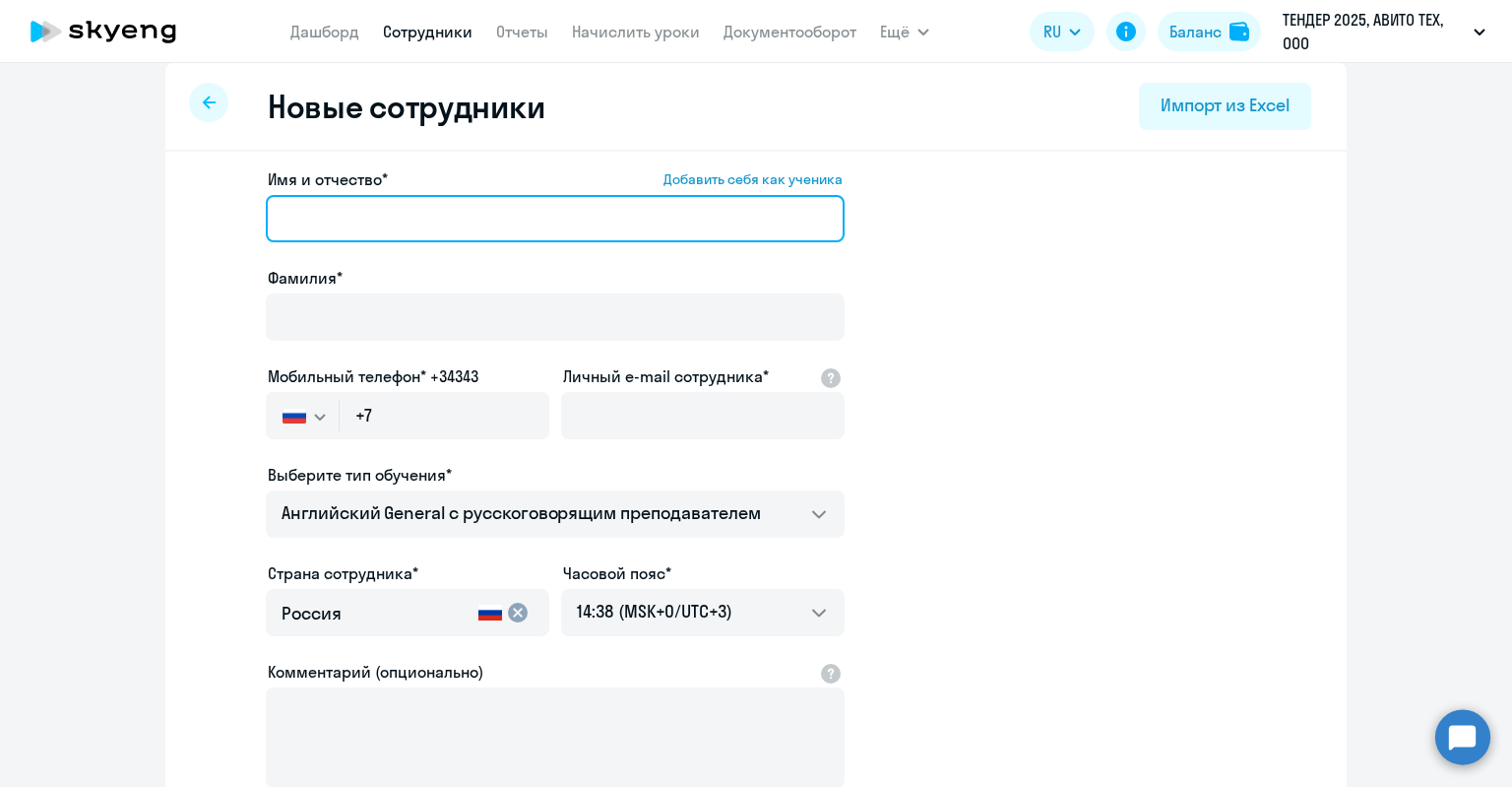 scroll, scrollTop: 0, scrollLeft: 0, axis: both 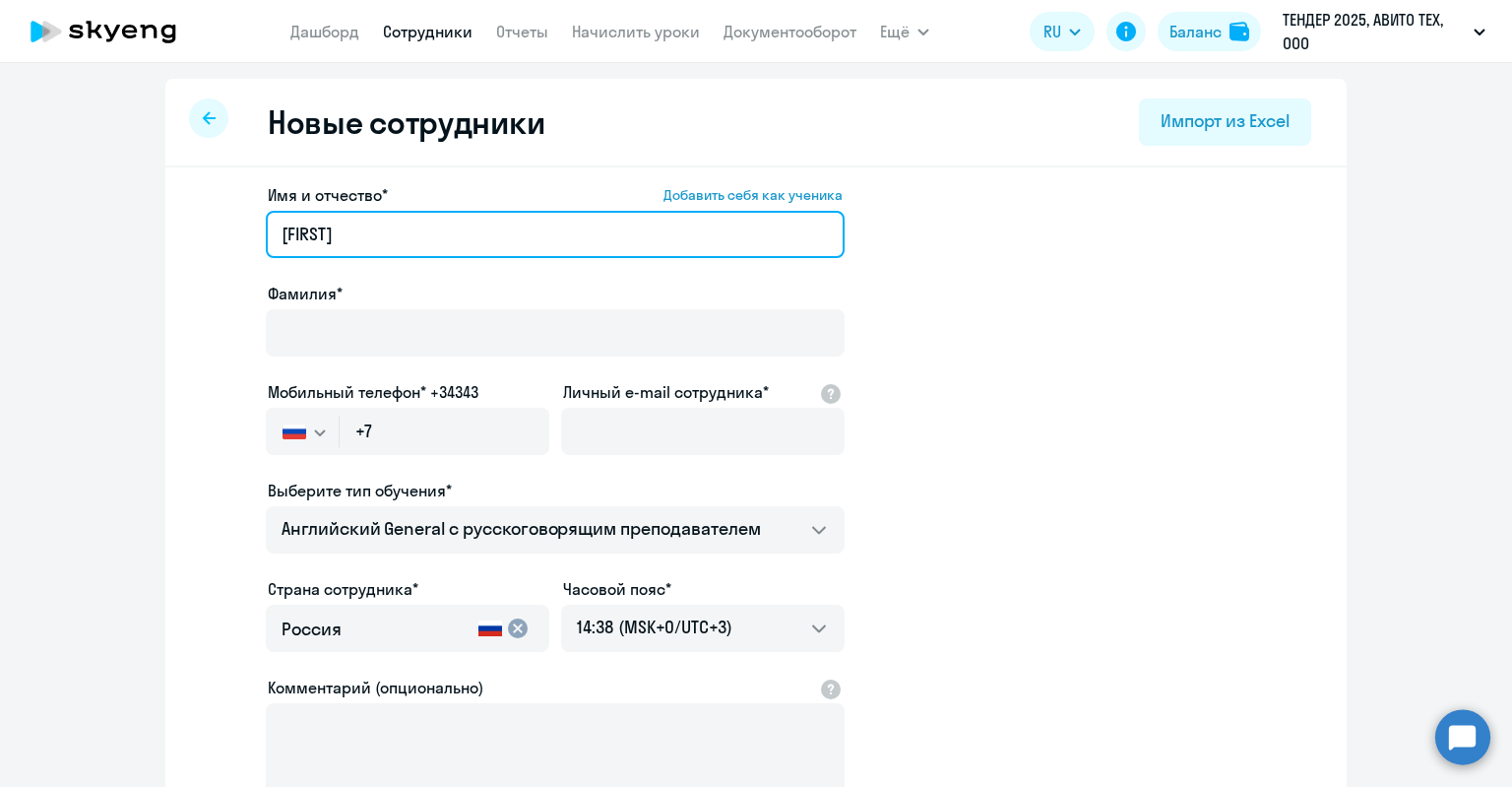 type on "[FIRST]" 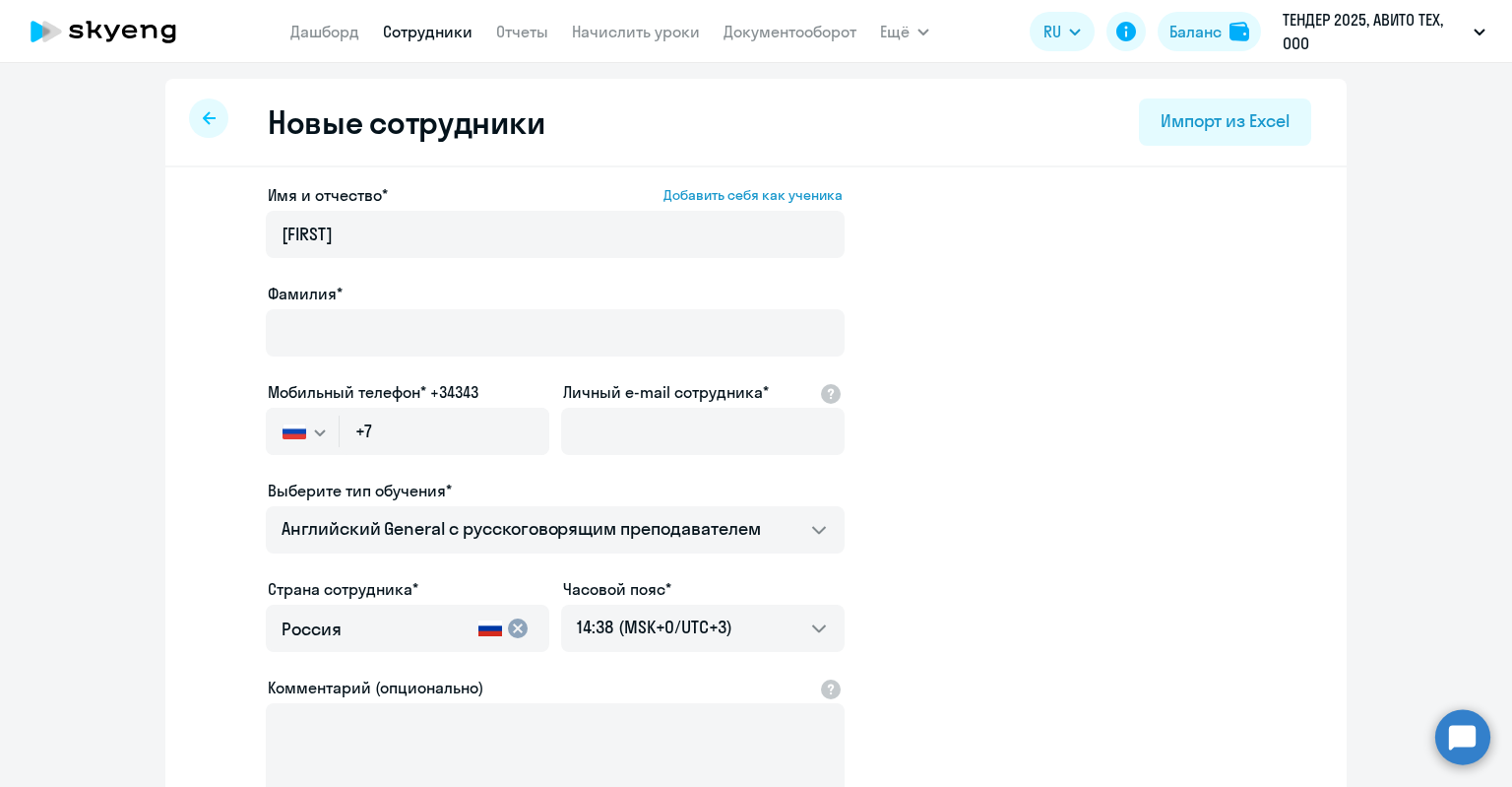 click on "Фамилия*" 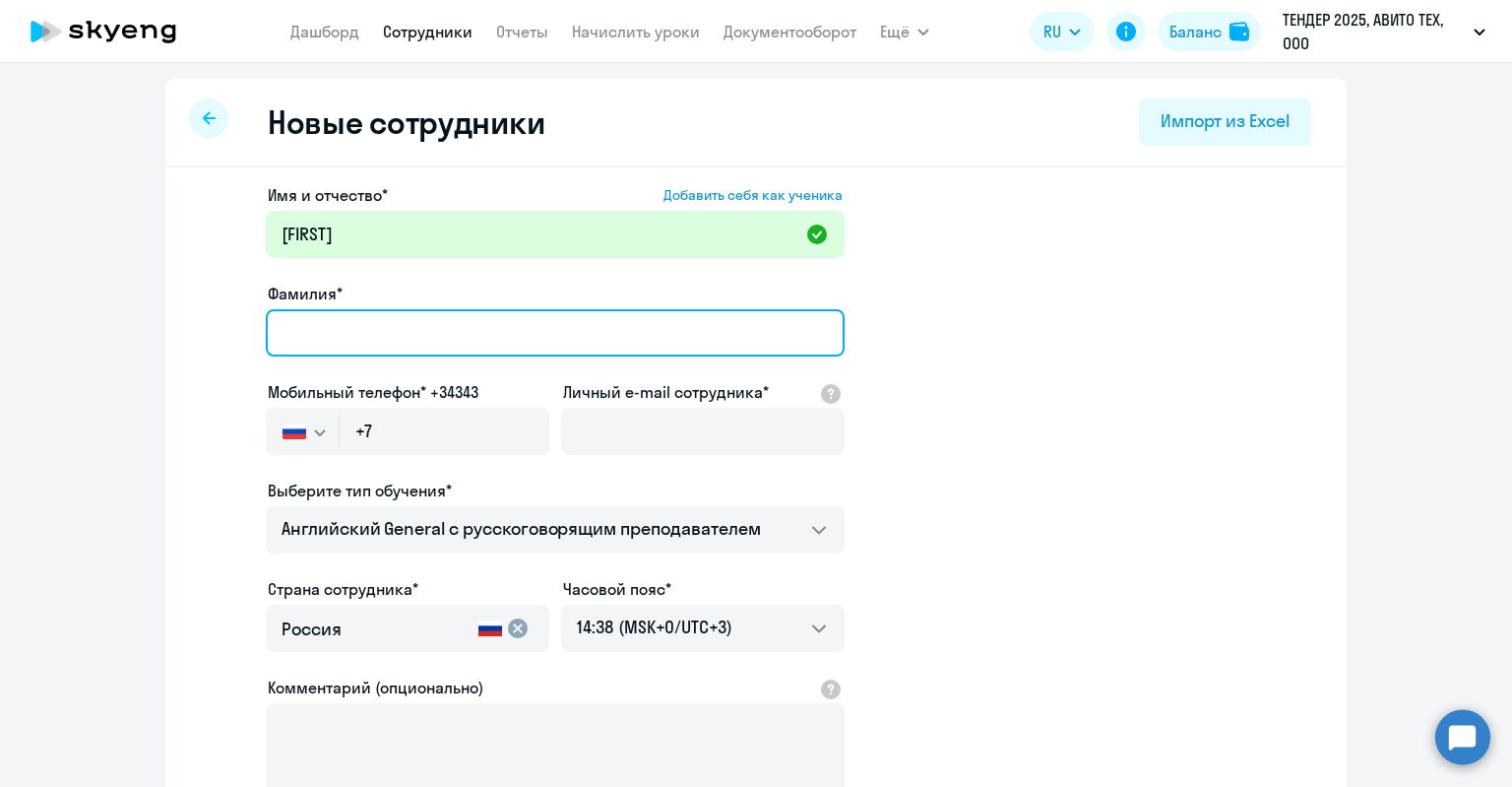 click on "Фамилия*" at bounding box center [555, 333] 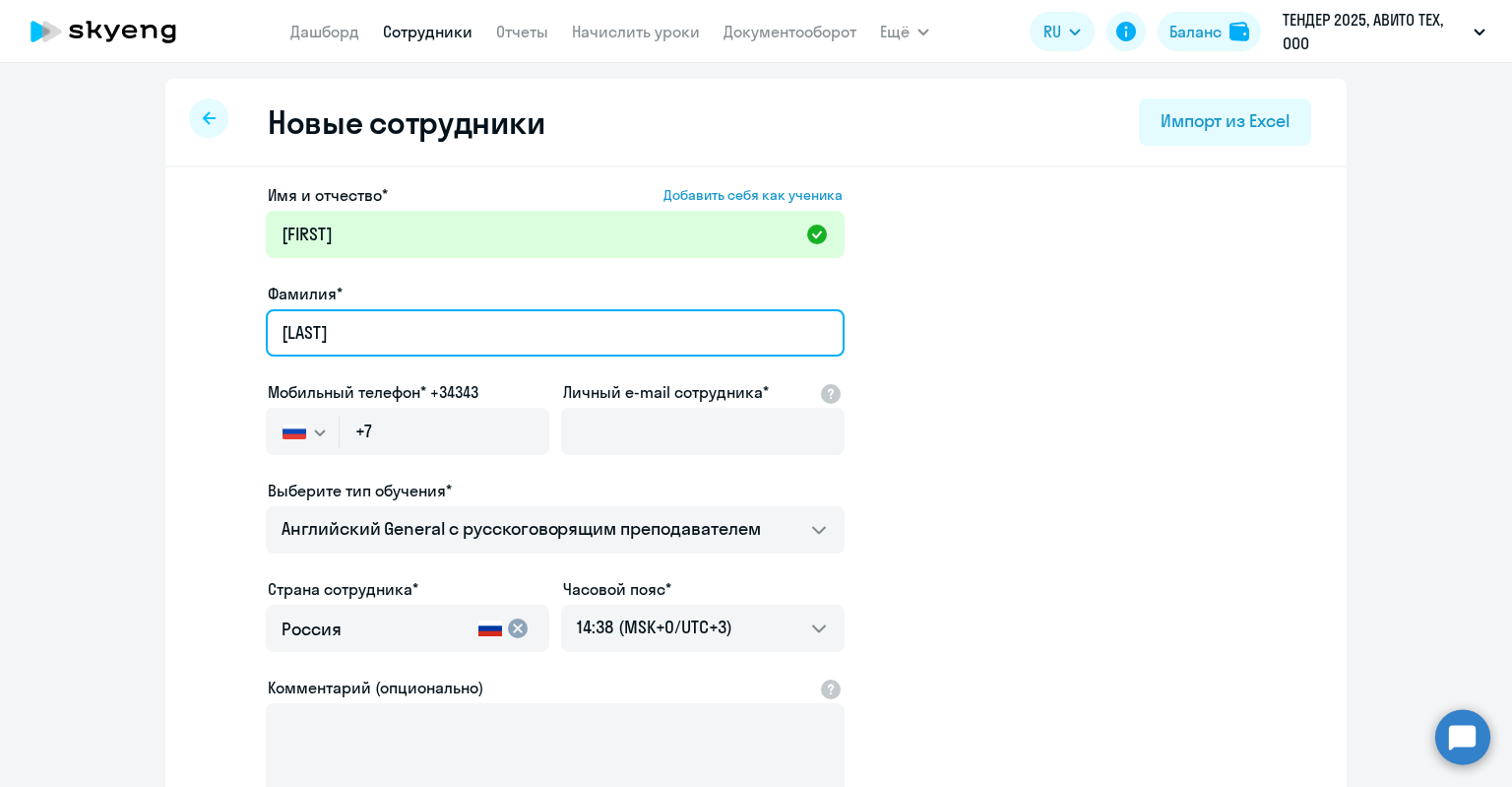 type on "[LAST]" 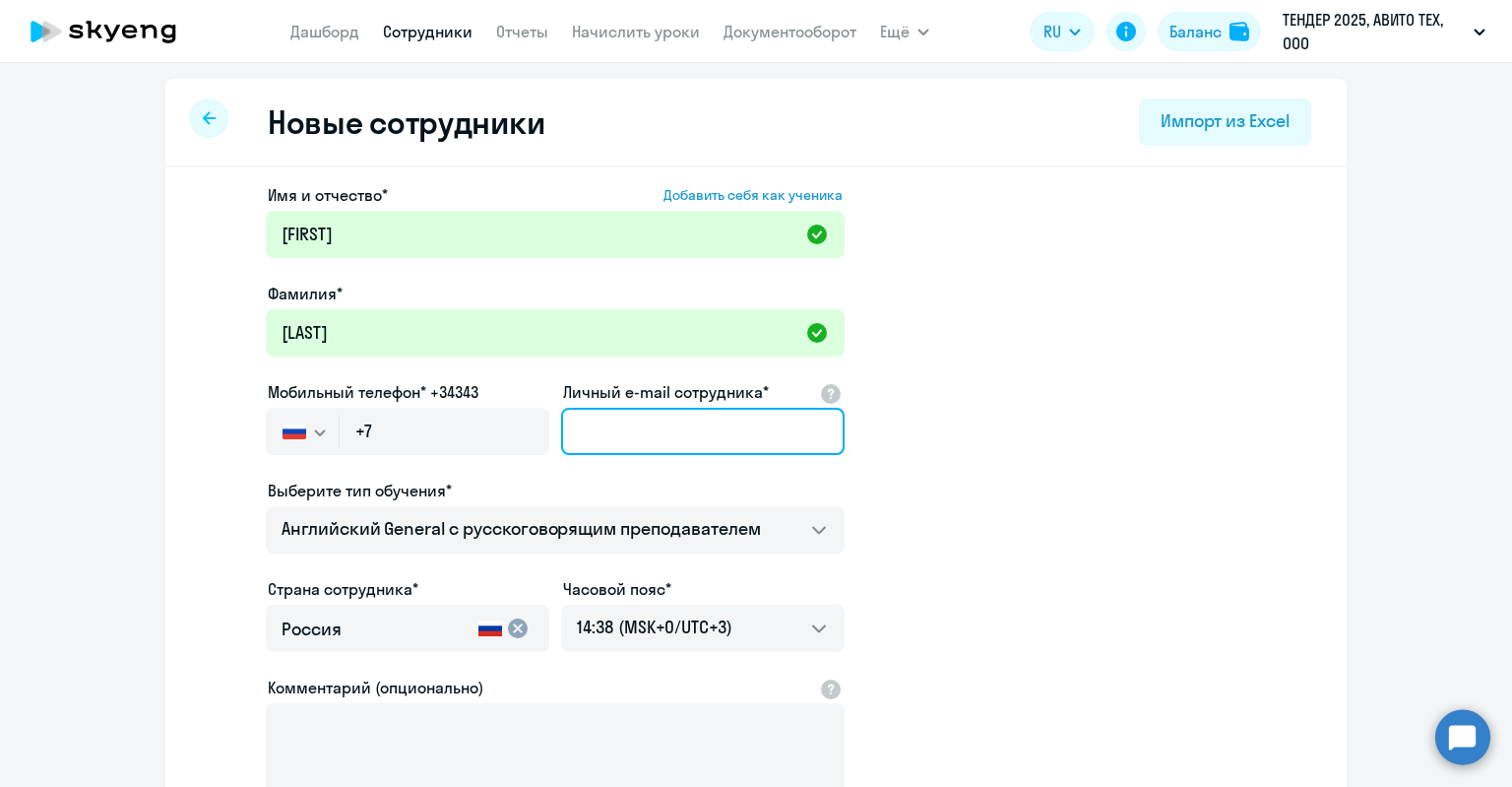 drag, startPoint x: 644, startPoint y: 434, endPoint x: 635, endPoint y: 426, distance: 12.0415946 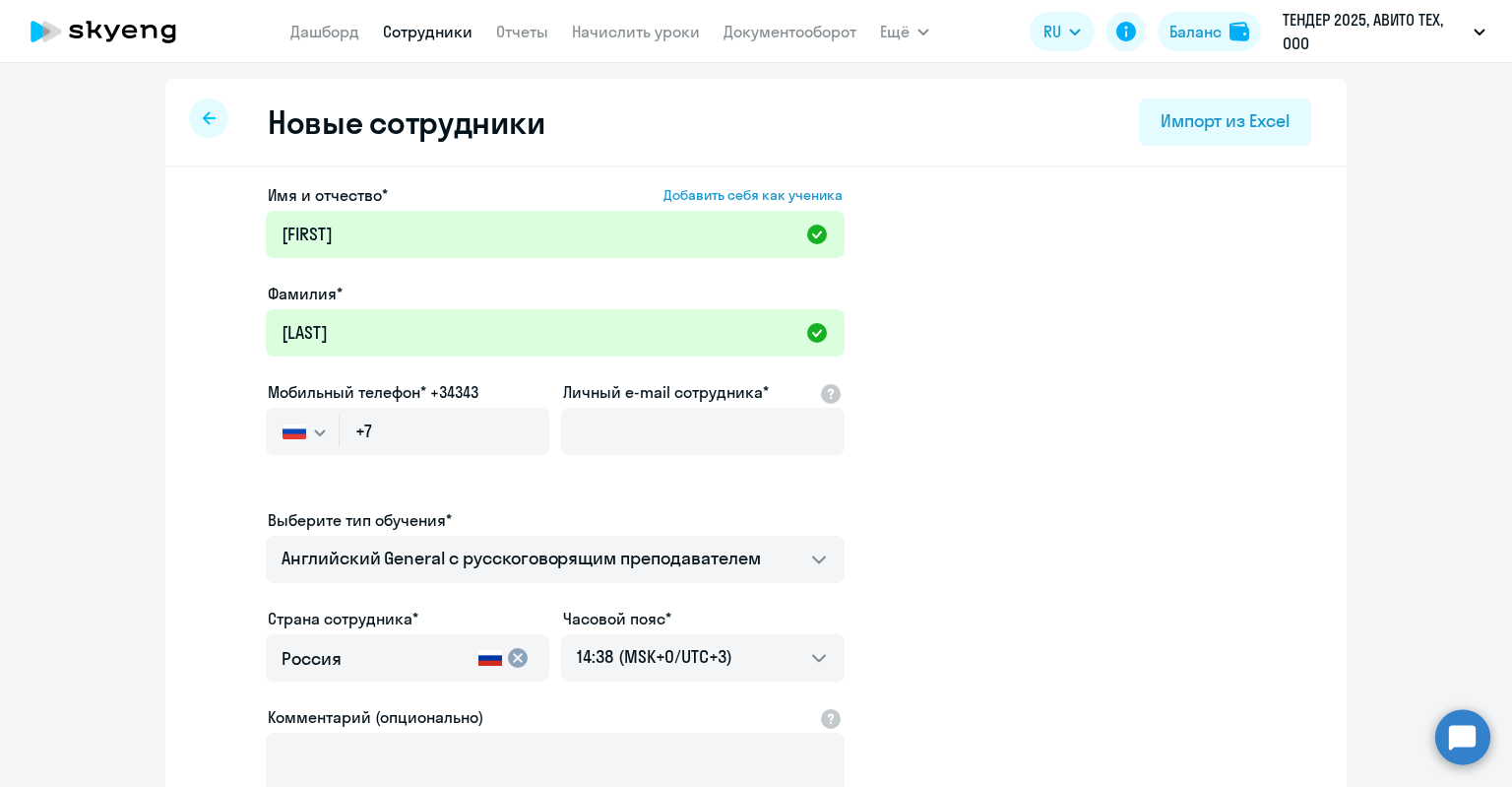 click on "Мобильный телефон* +34343
Россия +7 Казахстан +7 Украина +380 Беларусь (Белоруссия) +375 Австралия +61 Австрия +43 Азербайджан +994 Албания +355 Алжир +213 Ангилья +1(264) Ангола +244 Андорра +376 Антигуа и Барбуда +1(268) Аргентина +54 Армения +374 Аруба +297 Афганистан +93 Багамские Острова +1(242) Бангладеш +880 Барбадос +1(246) Бахрейн +973 Белиз +501 Бельгия +32 Бенин +229 Бермудские острова +1(441) Бирма (Мьянма) +95 Болгария +359 Боливия +591 Бонайре, Синт-Эстатиус и Саба +599 Босния и Герцеговина +387 Ботсвана +267 Бразилия +55 Британские Виргинские острова +1(284) Бруней-Даруссалам +673 Буркина Фасо +226 Бурунди +257 +975" 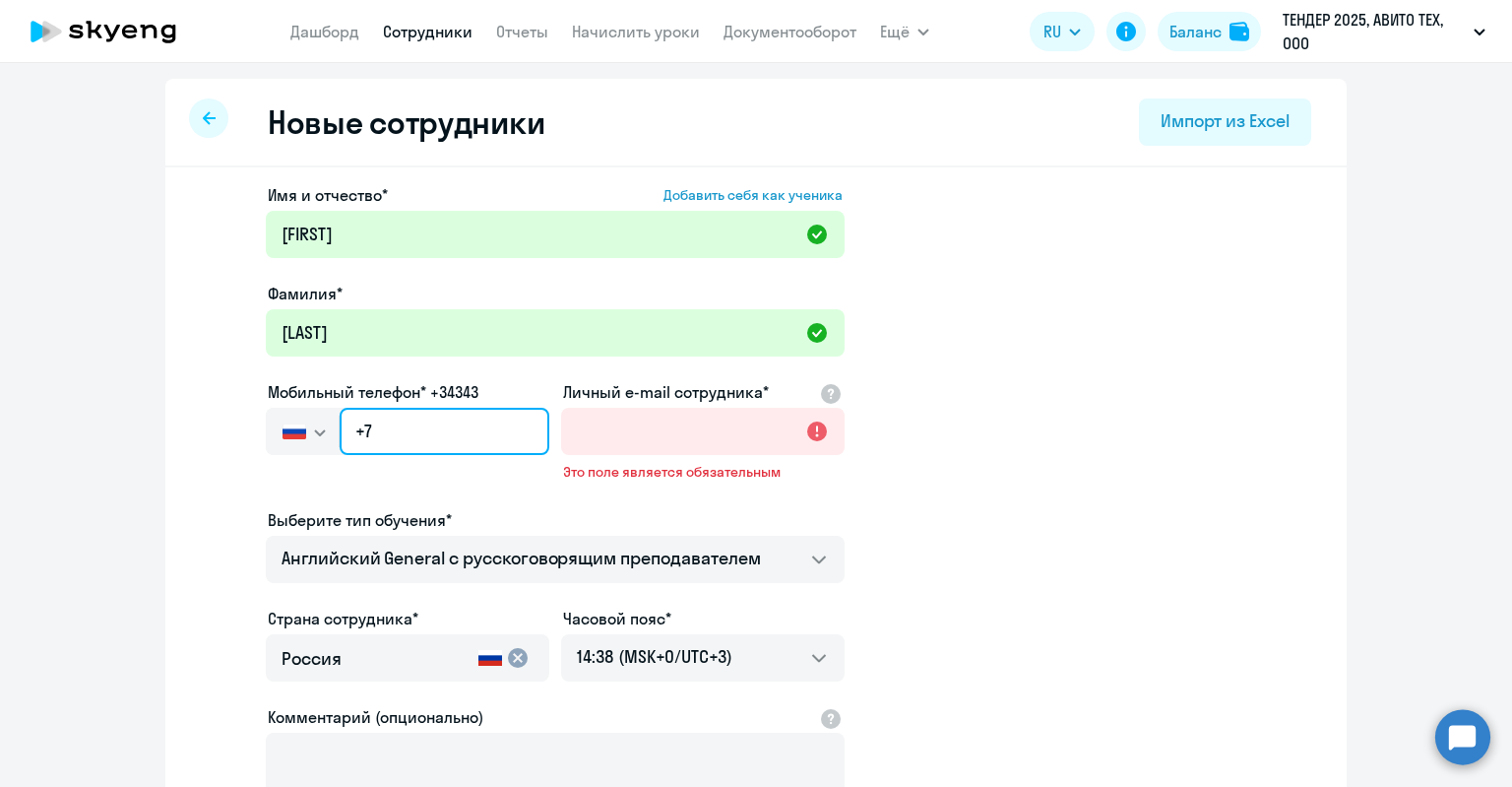 click on "+7" 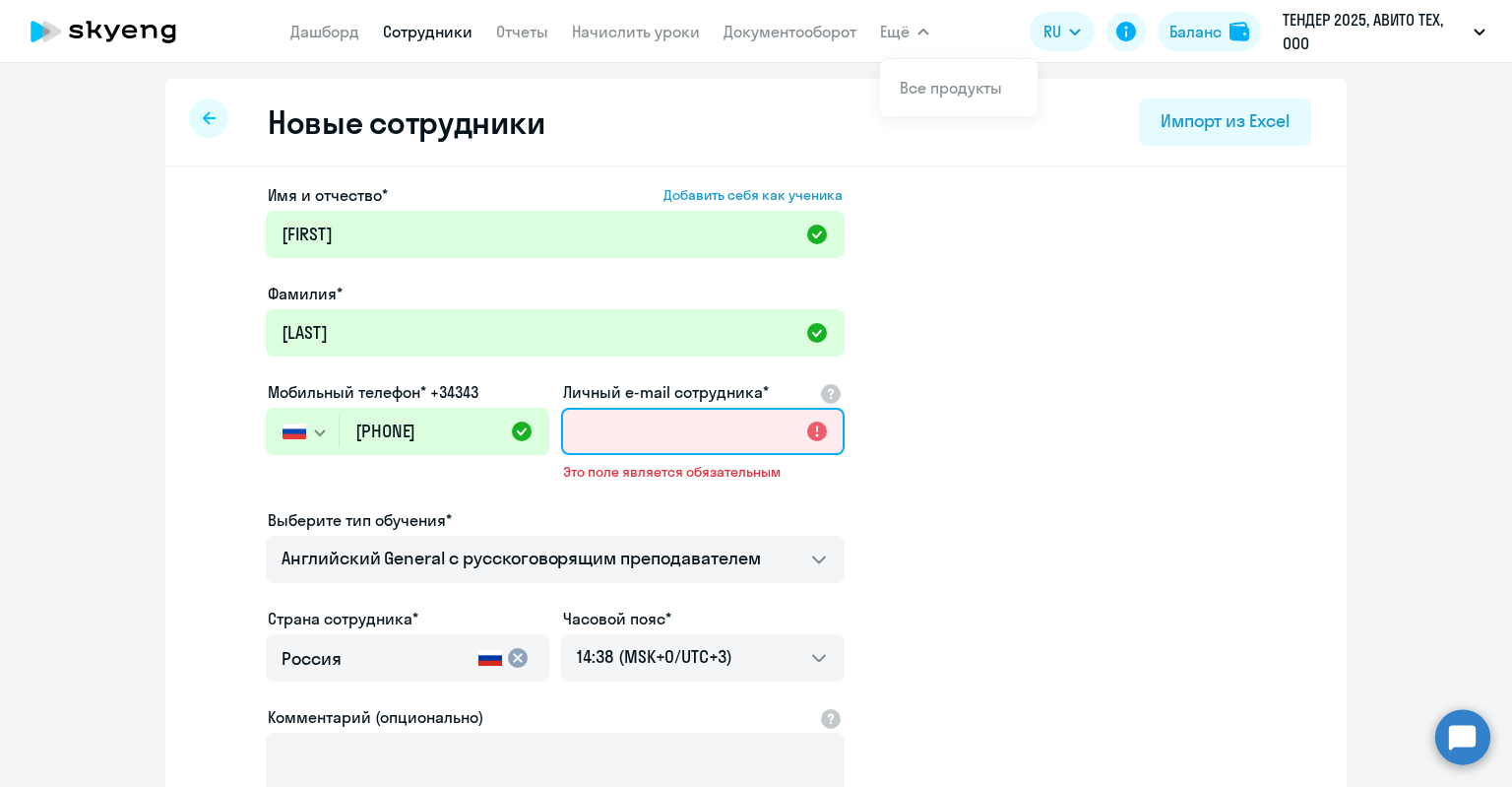 click on "Личный e-mail сотрудника*" at bounding box center (703, 431) 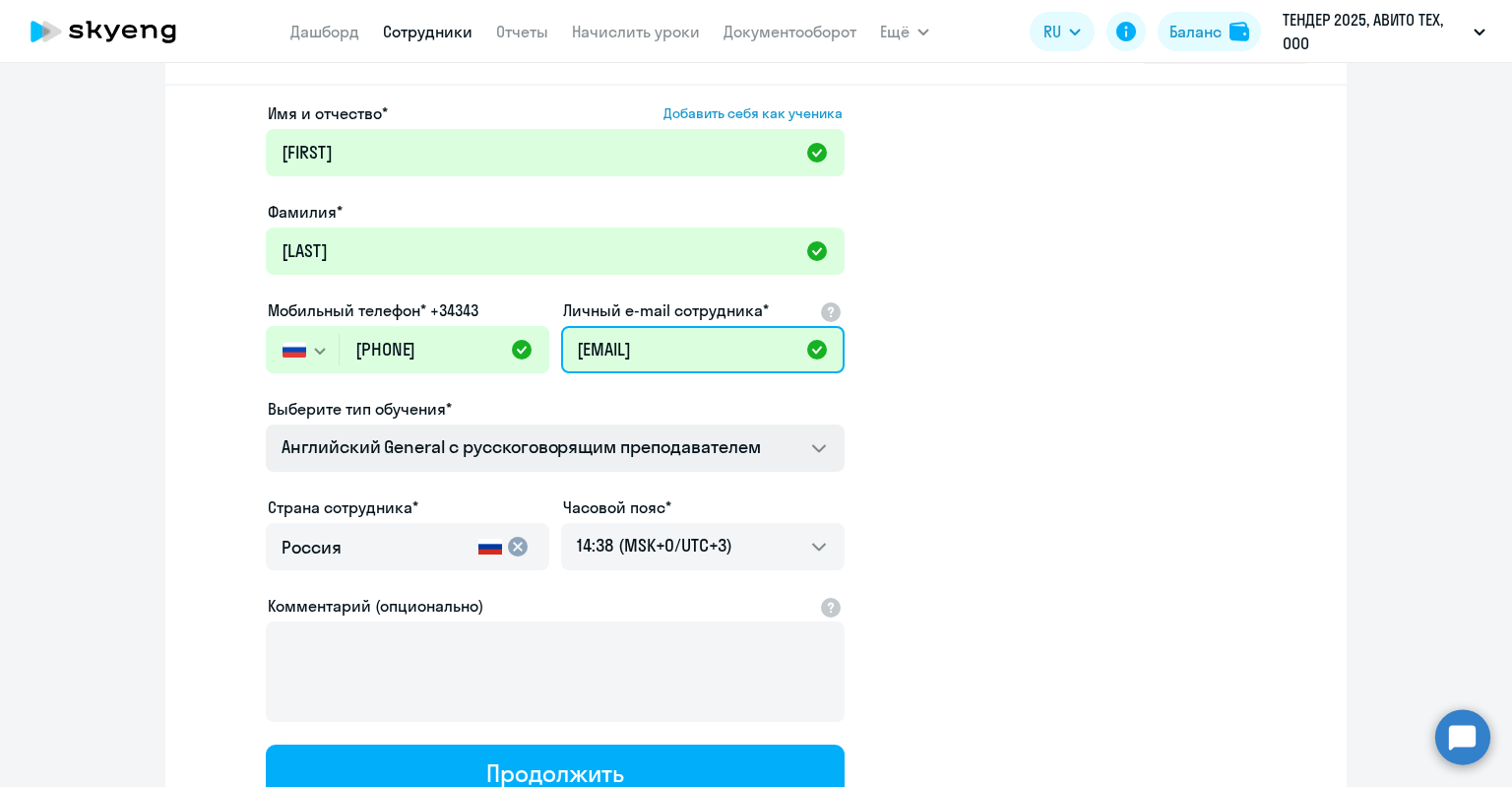 scroll, scrollTop: 98, scrollLeft: 0, axis: vertical 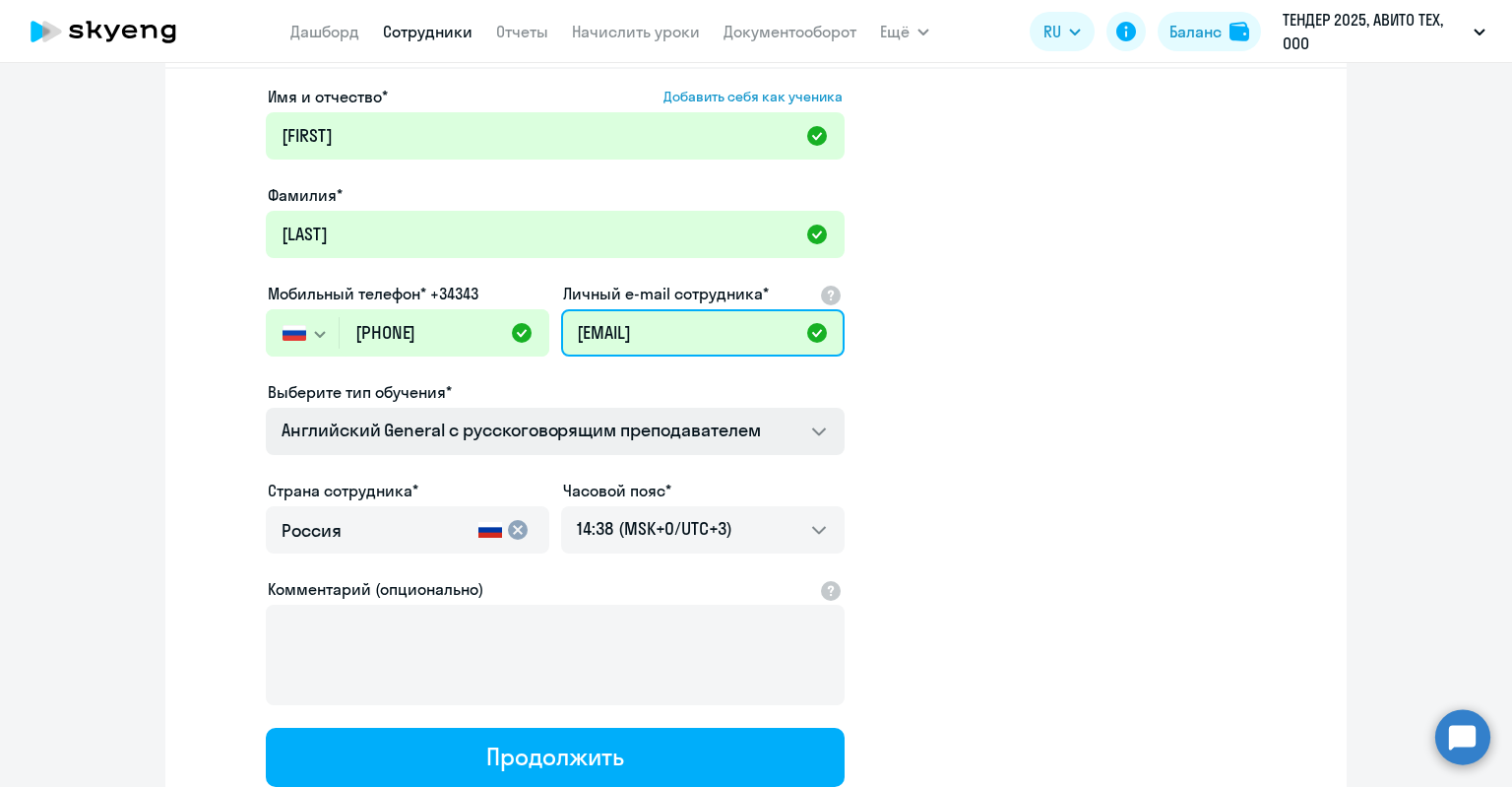 type on "[EMAIL]" 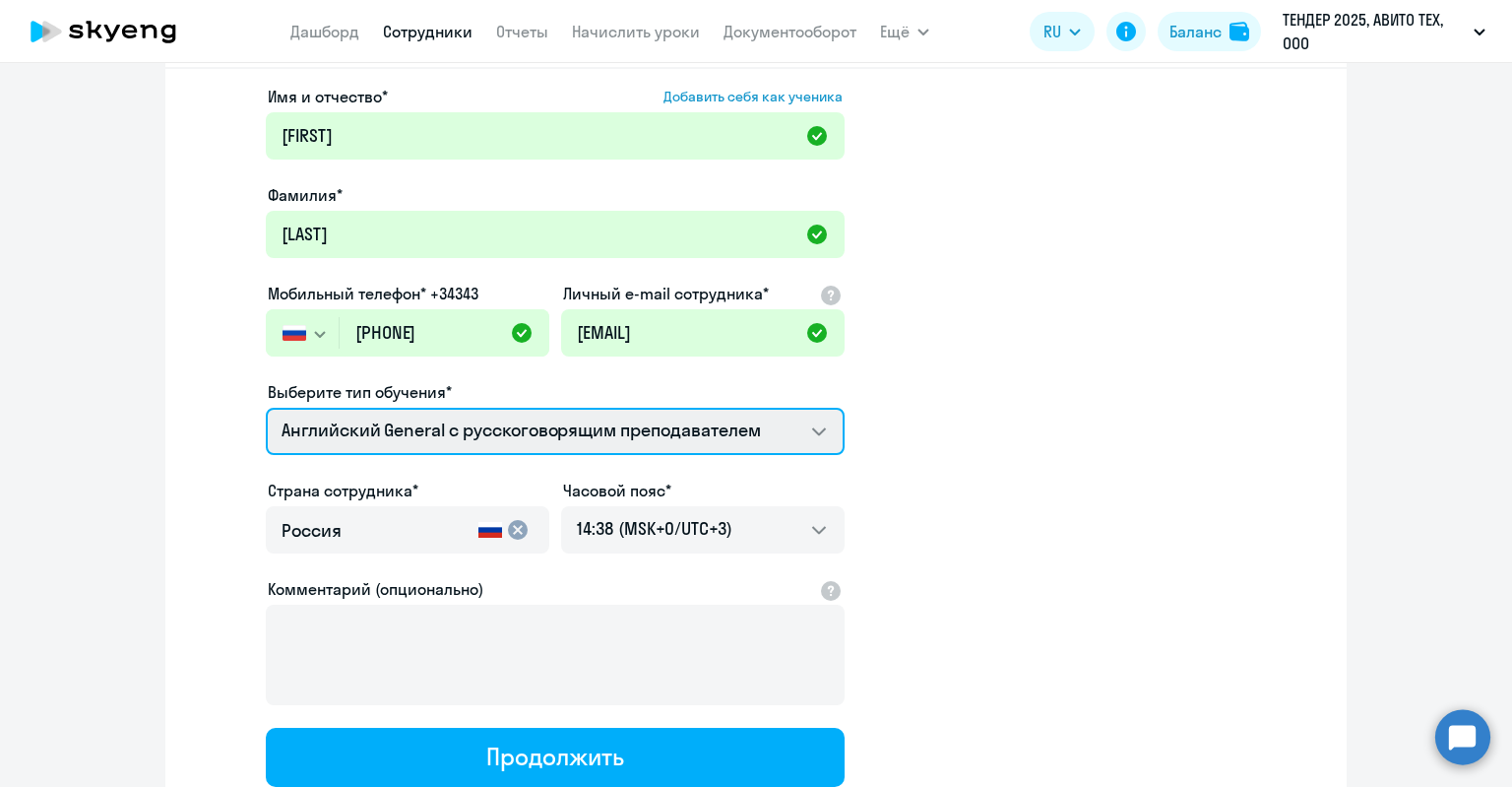 click on "Screening Test   Английский General с англоговорящим преподавателем   Английский General с русскоговорящим преподавателем" at bounding box center [555, 431] 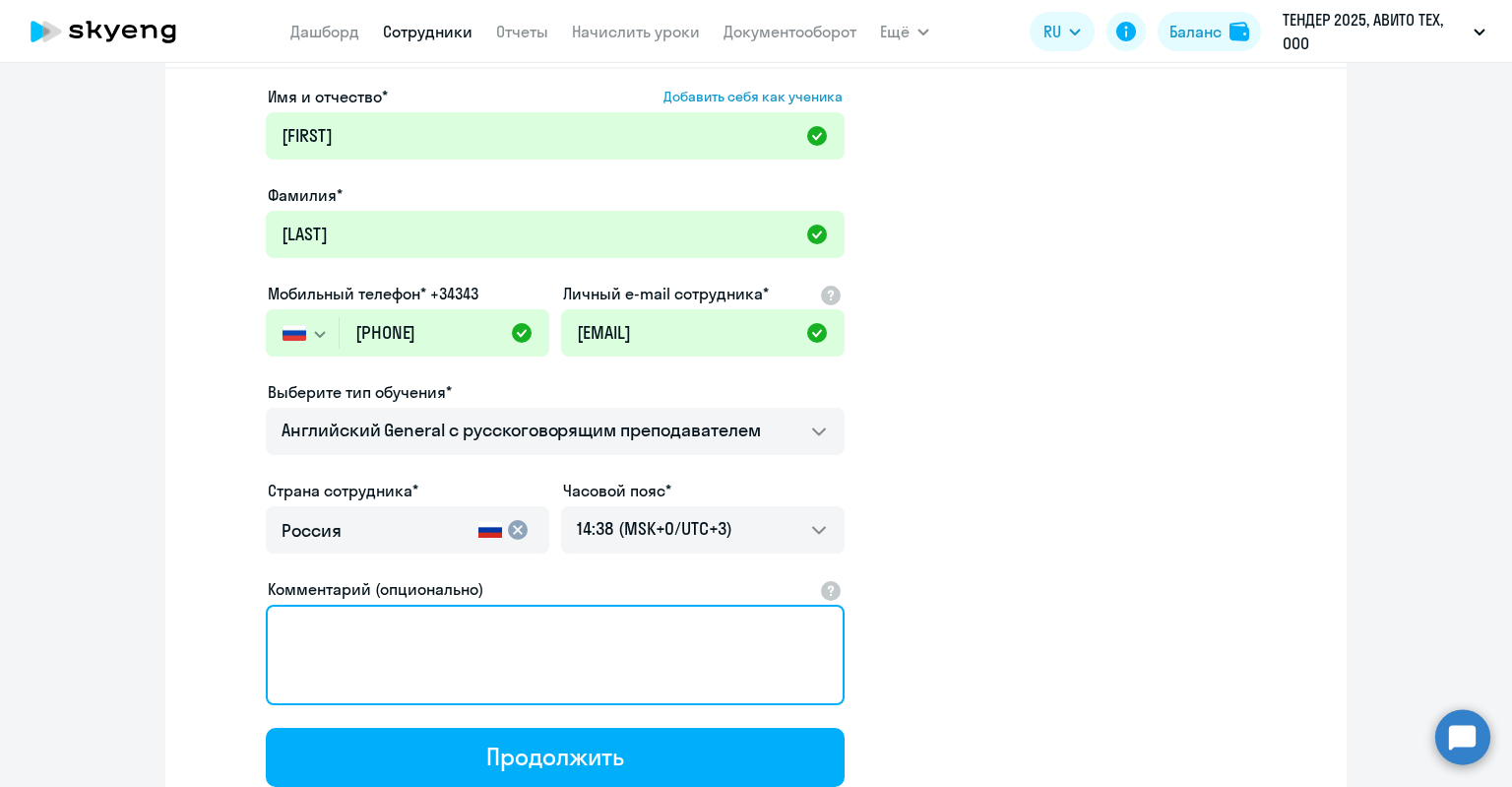 click on "Комментарий (опционально)" at bounding box center [555, 655] 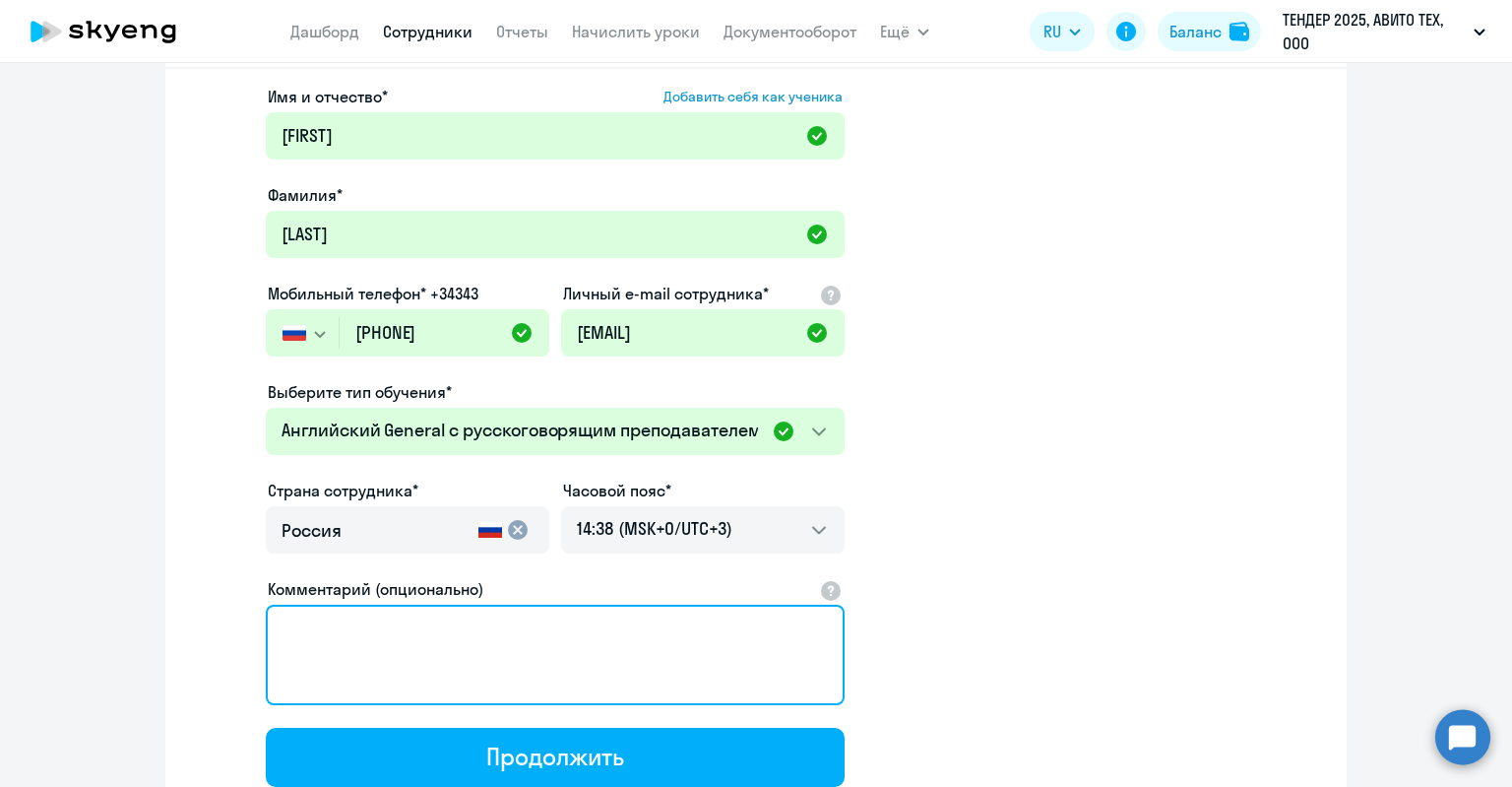 scroll, scrollTop: 244, scrollLeft: 0, axis: vertical 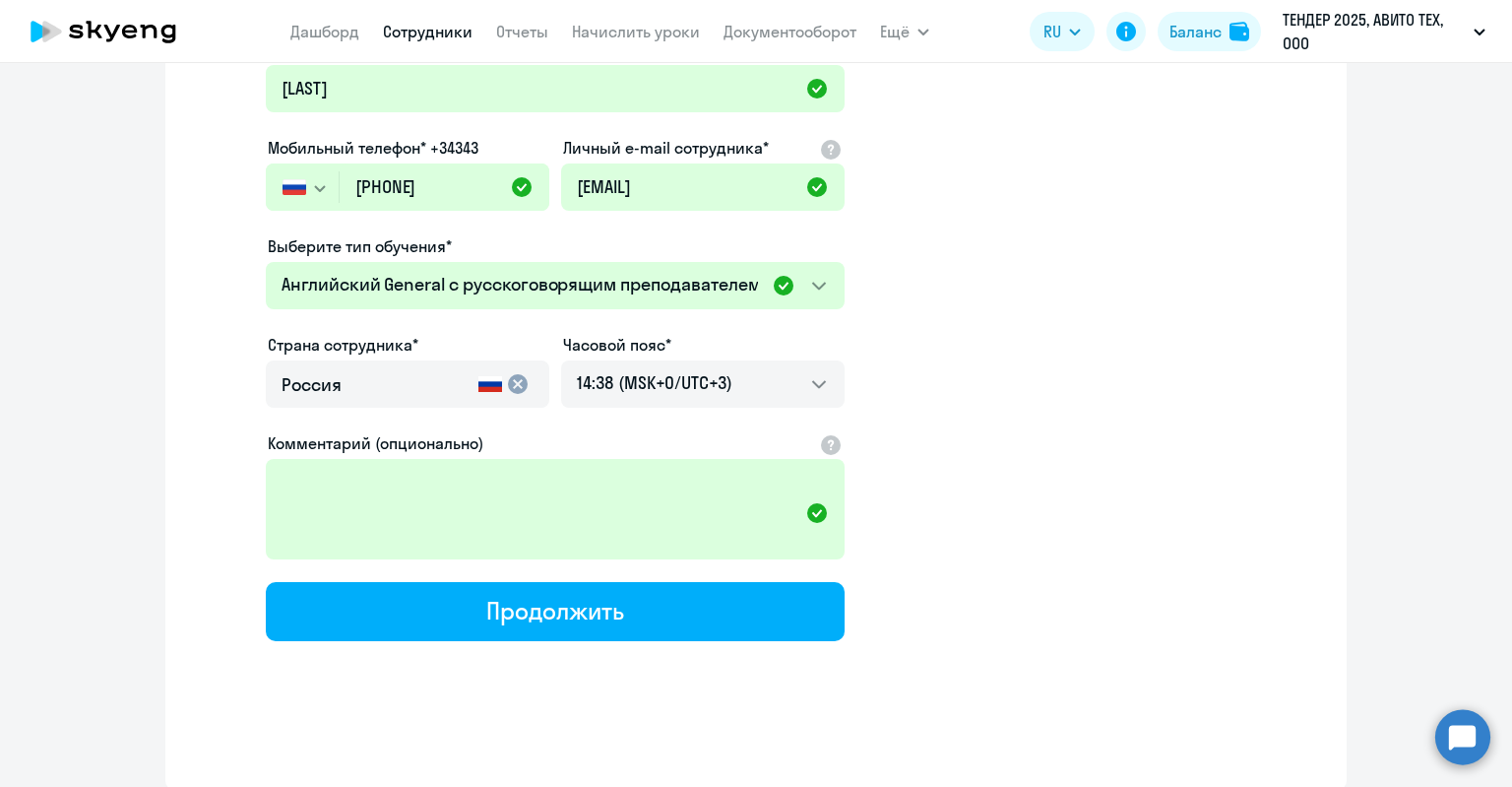 click on "Имя и отчество* Добавить себя как ученика Ирина Фамилия* Шубина Мобильный телефон* +34343
Россия +7 Казахстан +7 Украина +380 Беларусь (Белоруссия) +375 Австралия +61 Австрия +43 Азербайджан +994 Албания +355 Алжир +213 Ангилья +1(264) Ангола +244 Андорра +376 Антигуа и Барбуда +1(268) Аргентина +54 Армения +374 Аруба +297 Афганистан +93 Багамские Острова +1(242) Бангладеш +880 Барбадос +1(246) Бахрейн +973 Белиз +501 Бельгия +32 Бенин +229 Бермудские острова +1(441) Бирма (Мьянма) +95 Болгария +359 Боливия +591 Бонайре, Синт-Эстатиус и Саба +599 Босния и Герцеговина +387 Ботсвана +267 Бразилия +55 +1(284) +673 Буркина Фасо +1" 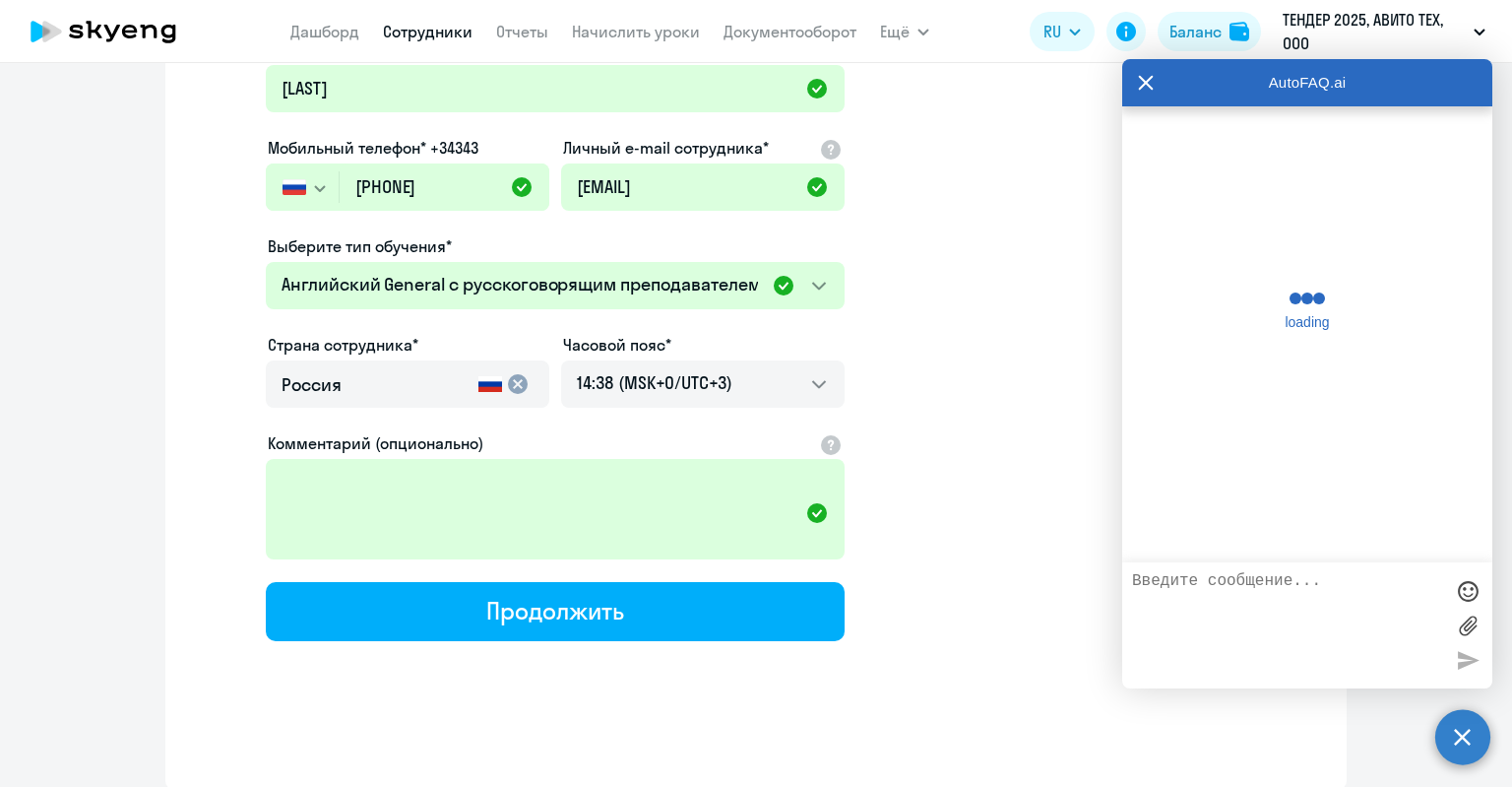 scroll, scrollTop: 25647, scrollLeft: 0, axis: vertical 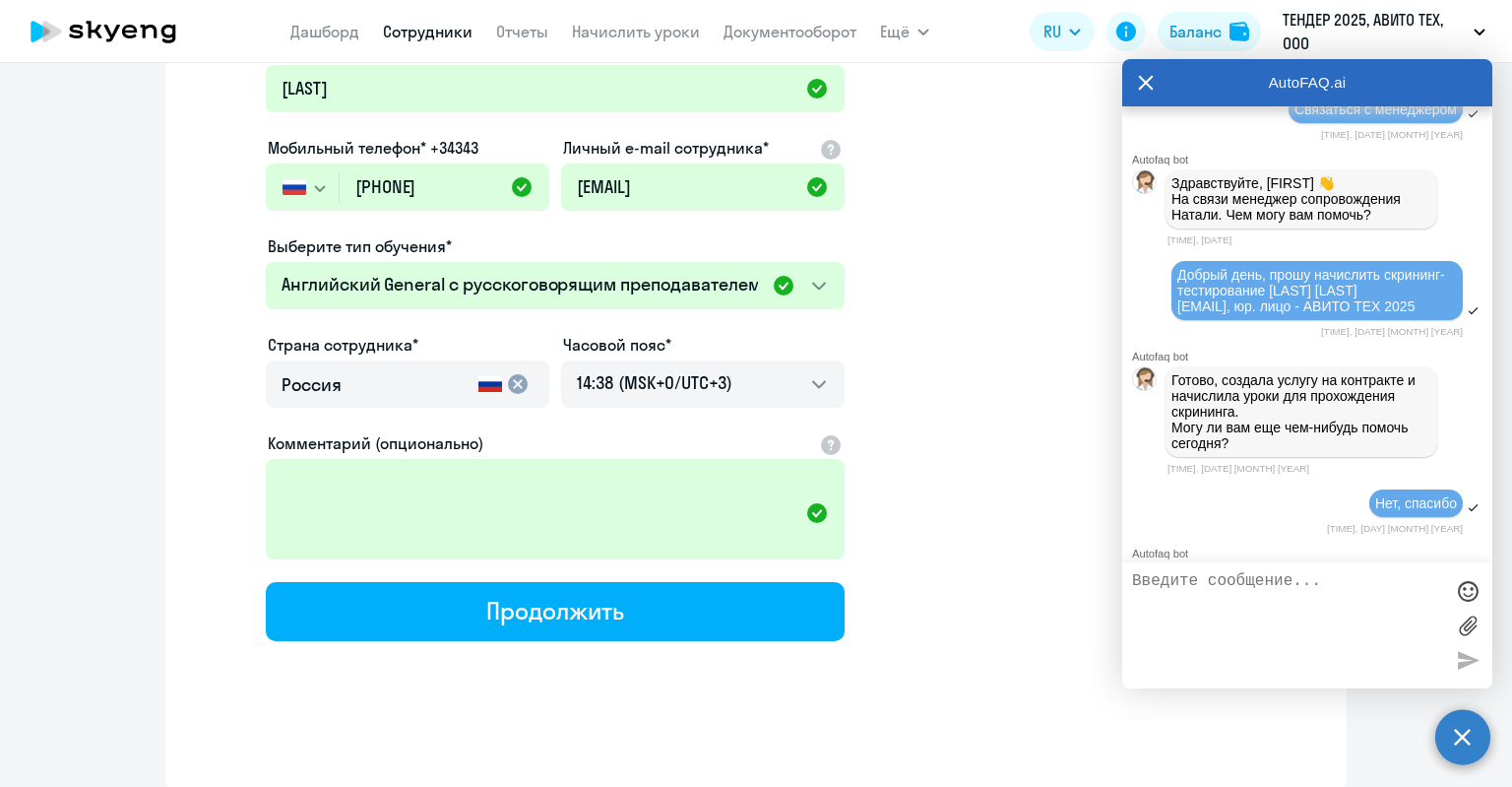 click 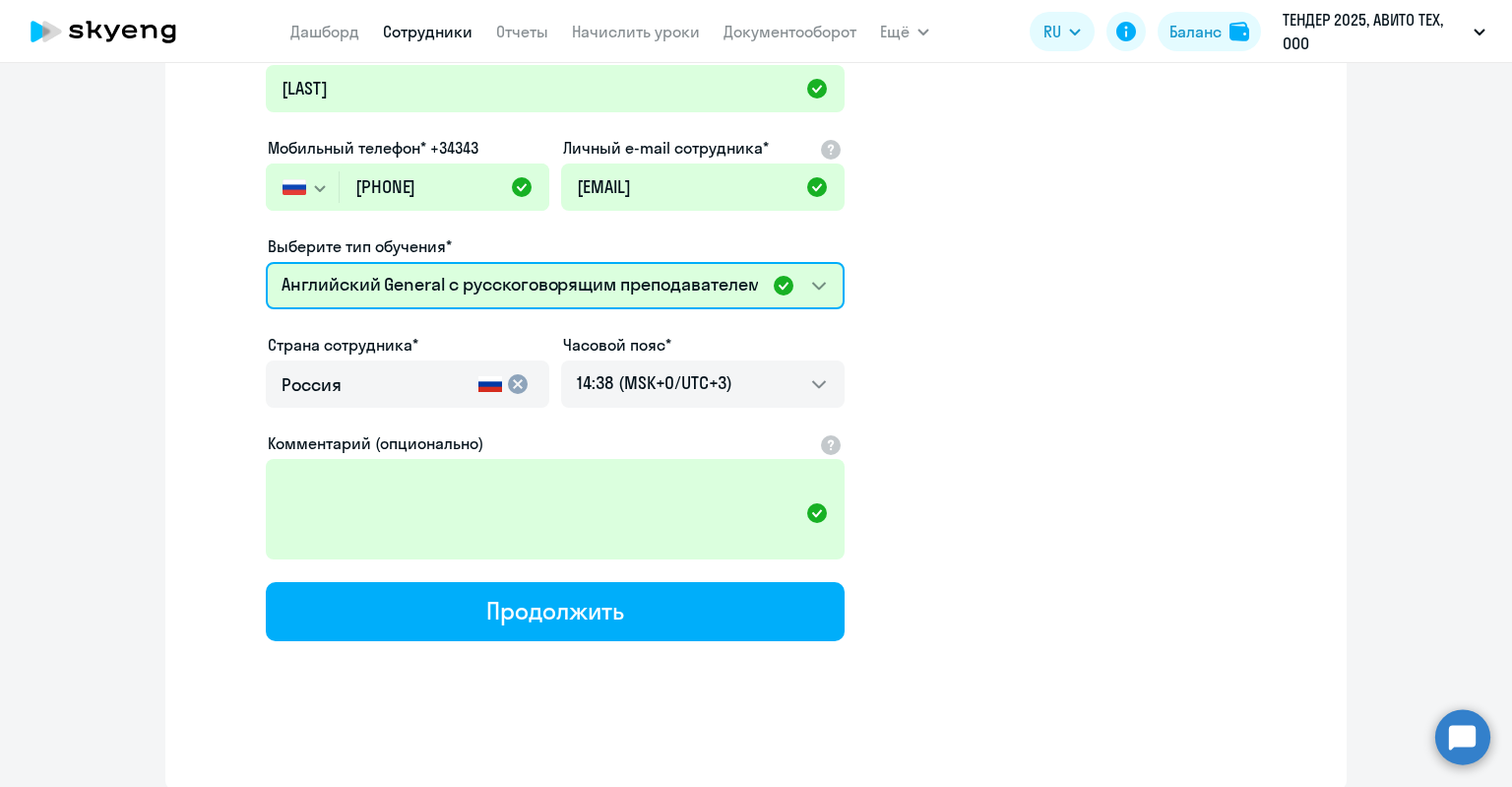 click on "Screening Test   Английский General с англоговорящим преподавателем   Английский General с русскоговорящим преподавателем" at bounding box center [555, 286] 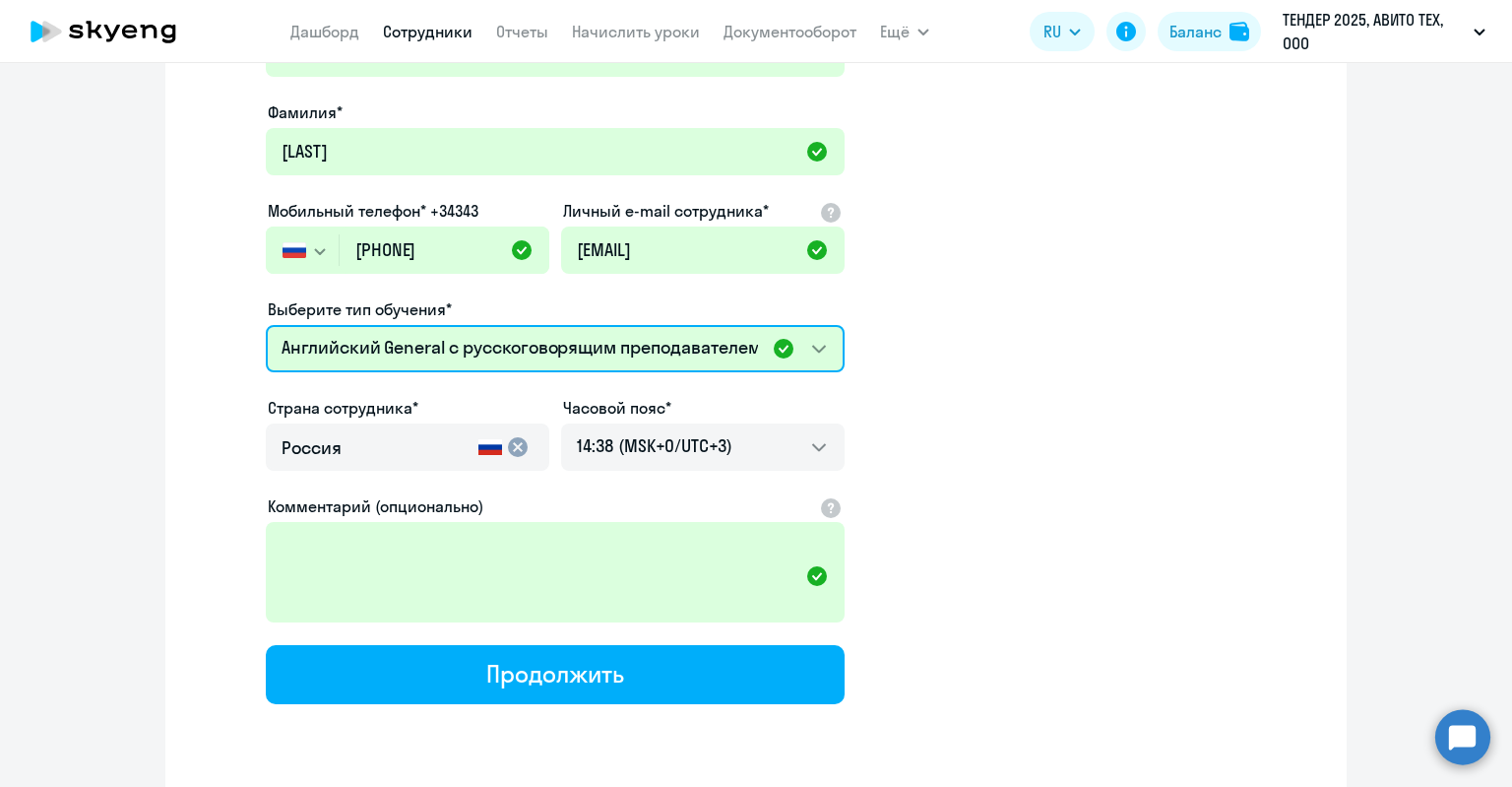 scroll, scrollTop: 244, scrollLeft: 0, axis: vertical 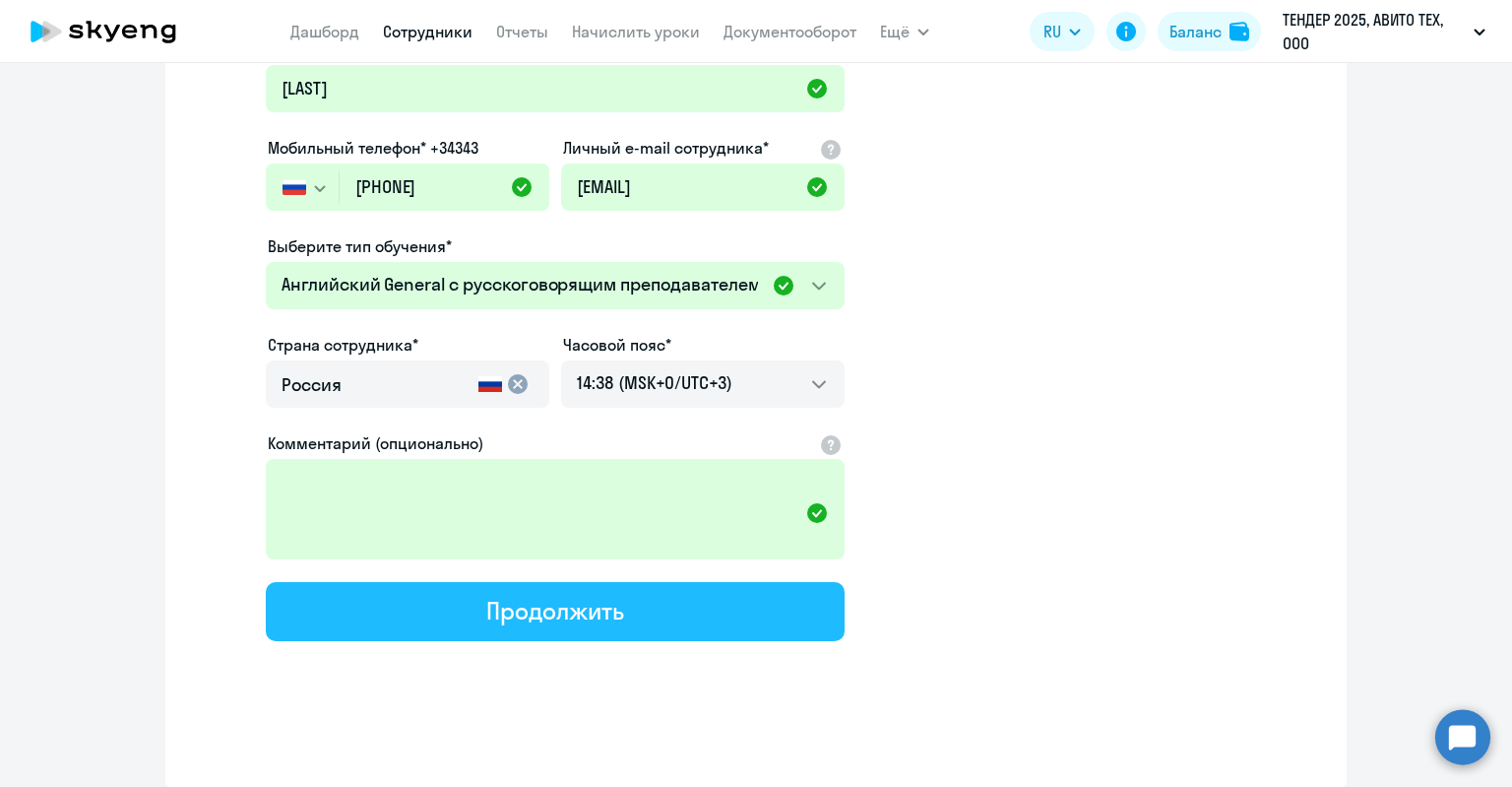 click on "Продолжить" 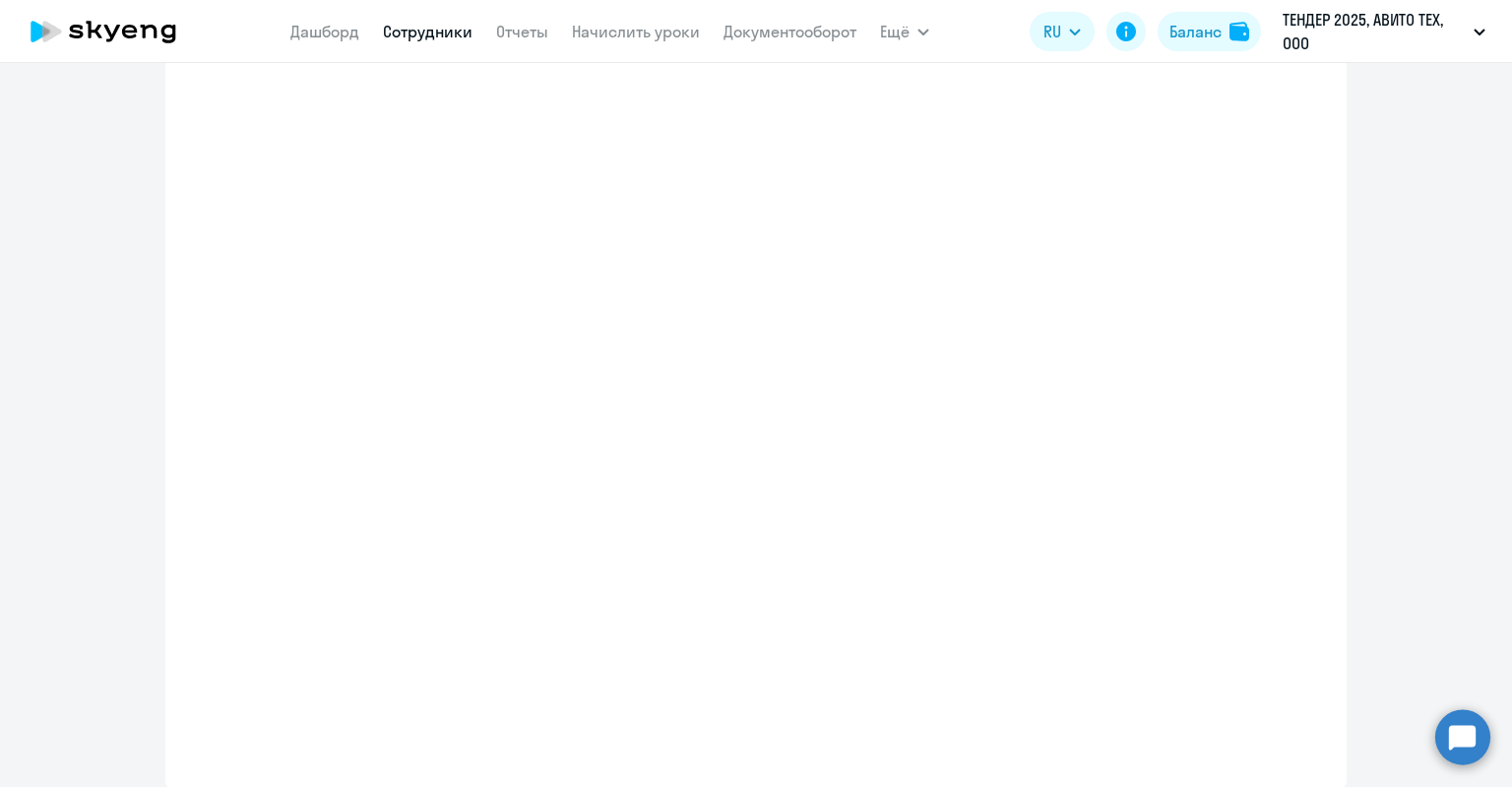 select on "english_adult_not_native_speaker" 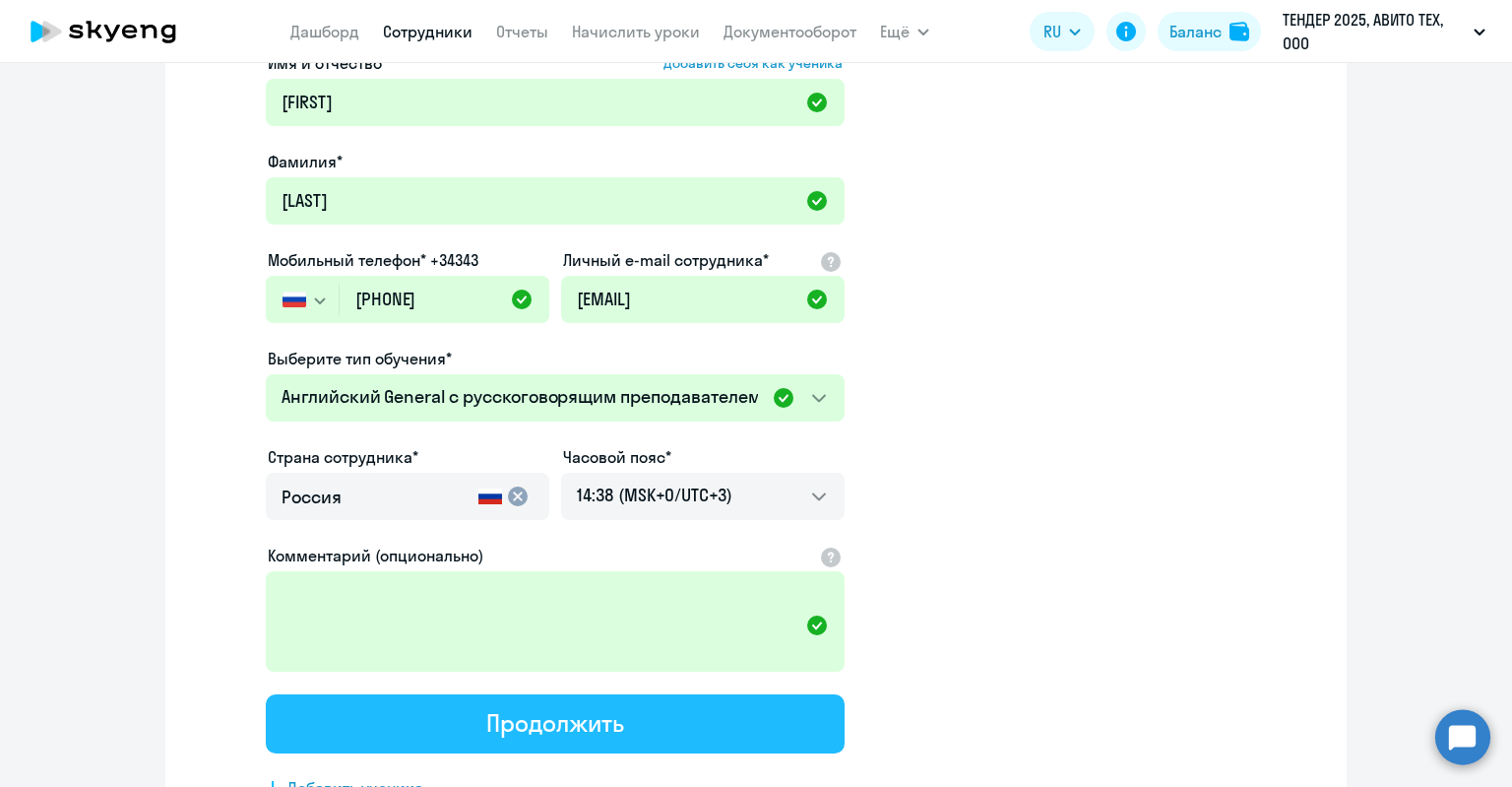 scroll, scrollTop: 0, scrollLeft: 0, axis: both 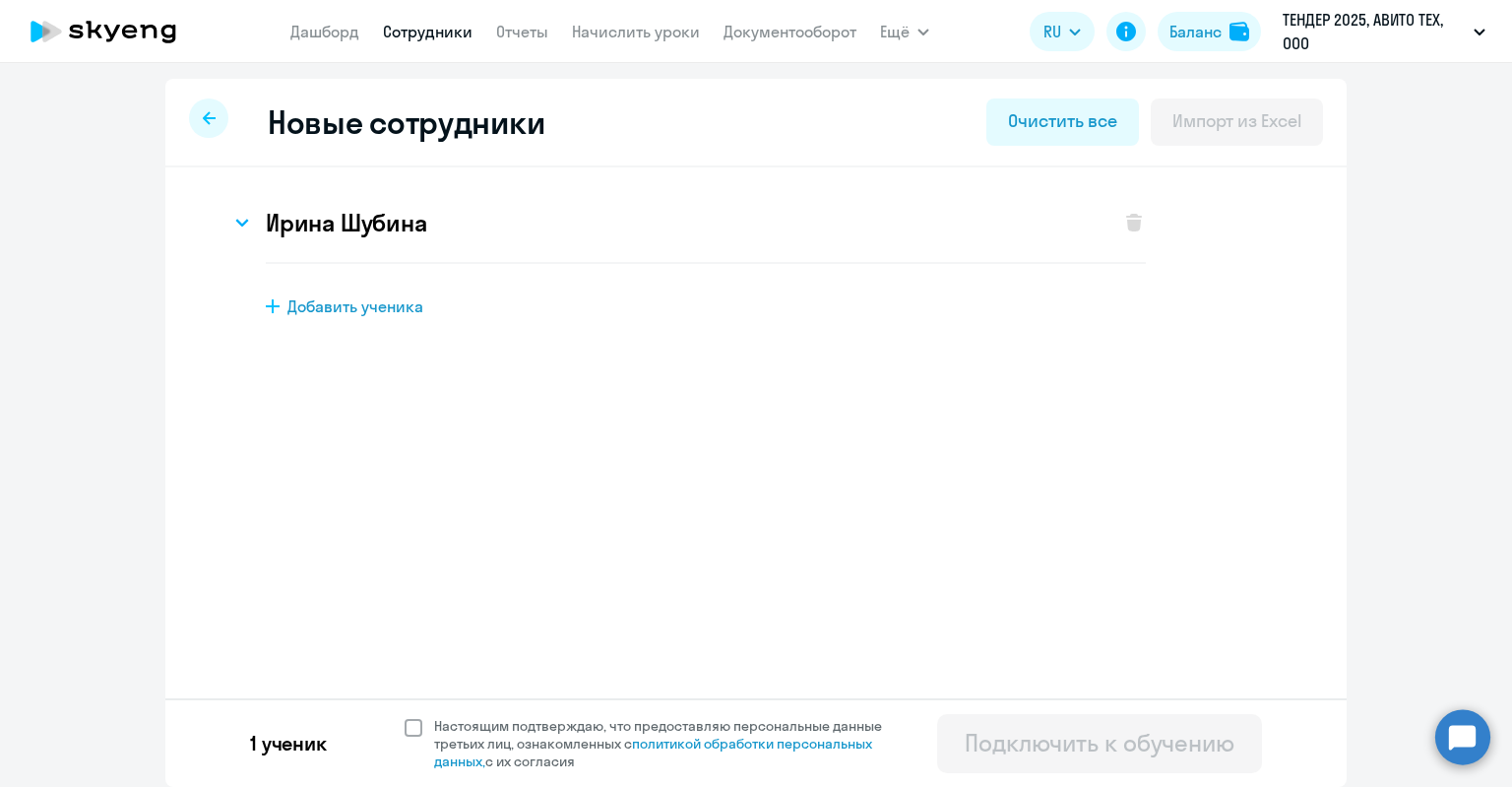 click on "Настоящим подтверждаю, что предоставляю персональные данные третьих лиц, ознакомленных с   политикой обработки персональных данных,   с их согласия" 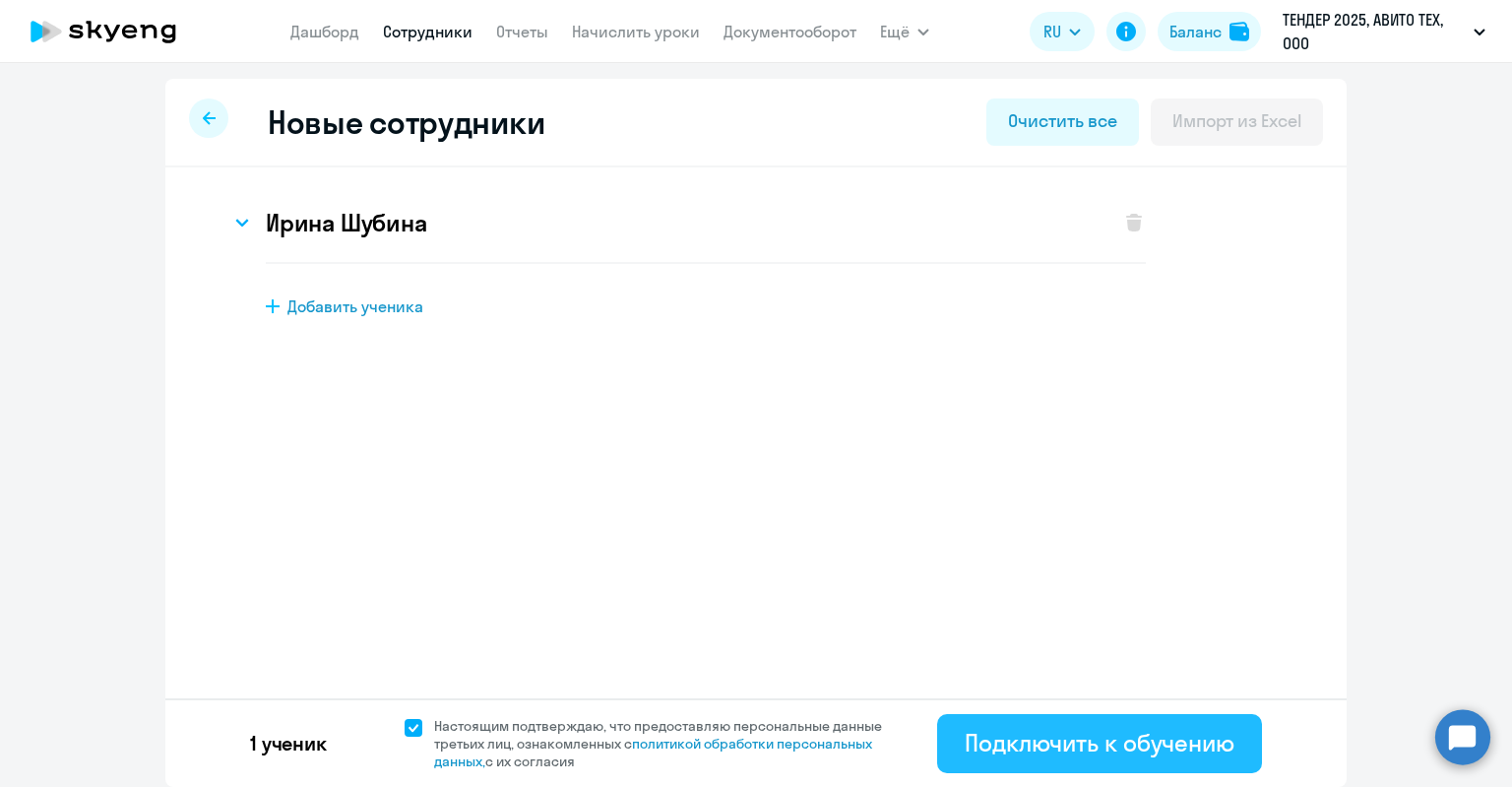 click on "Подключить к обучению" 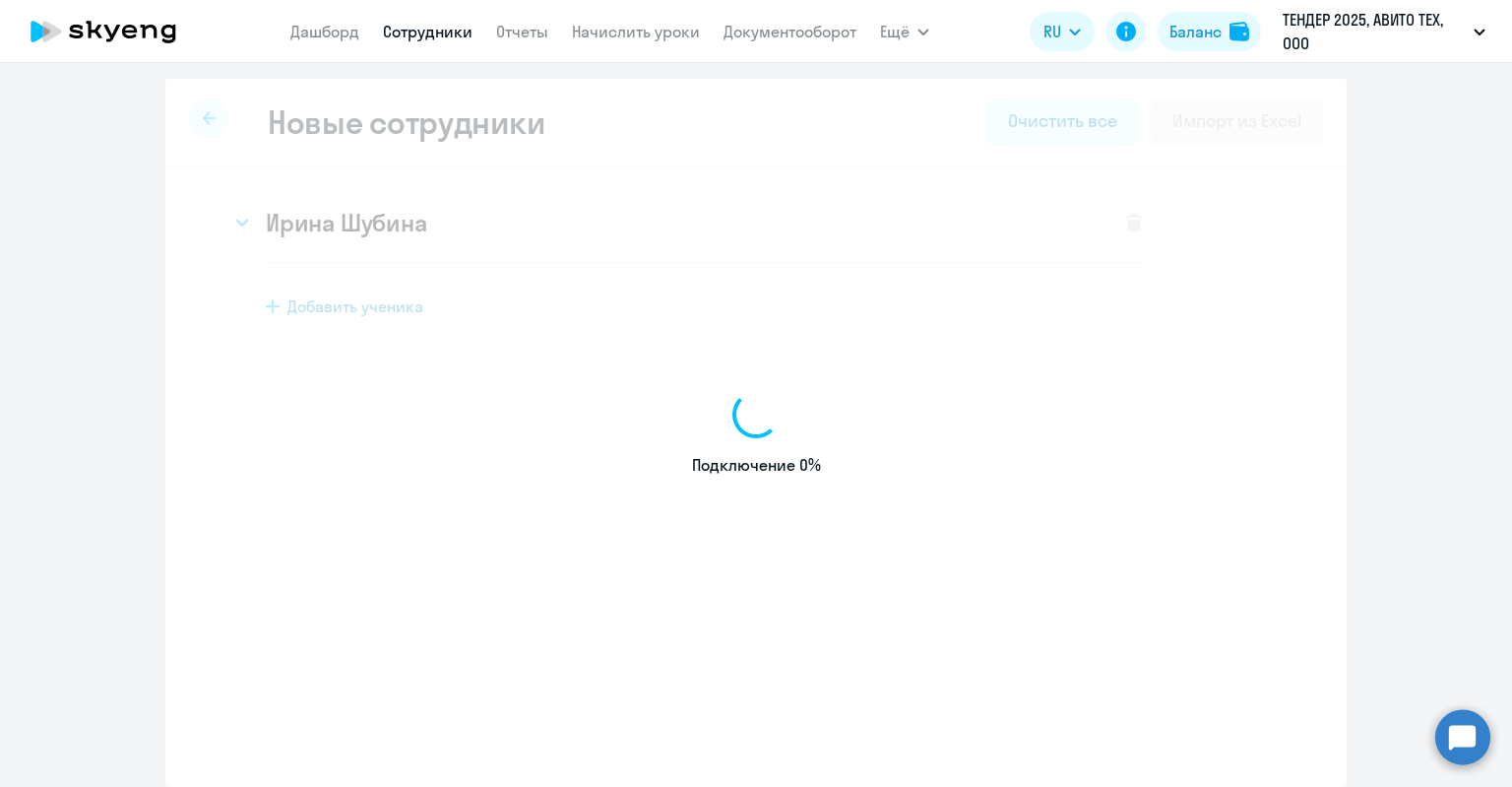 select on "english_adult_not_native_speaker" 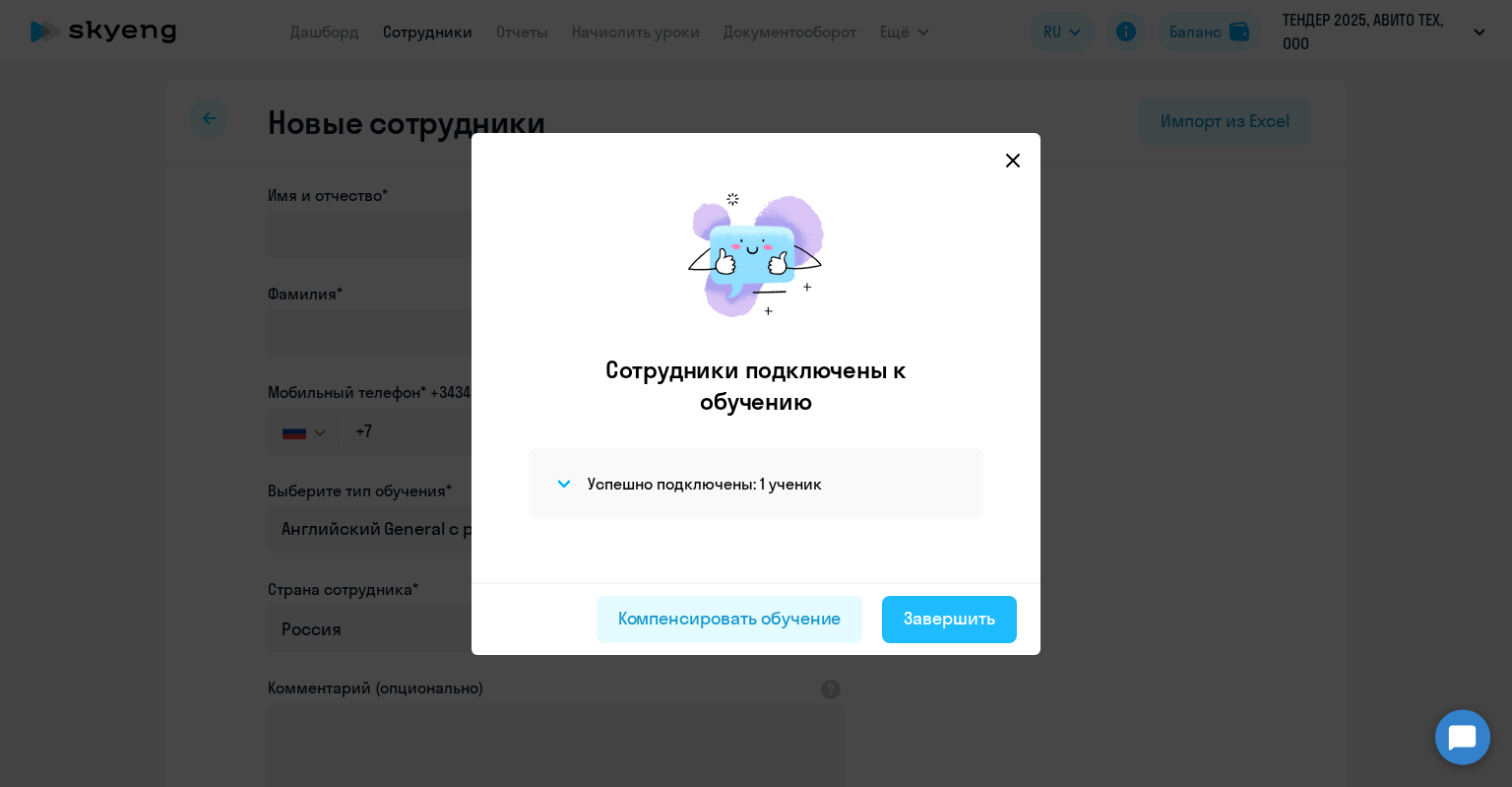 click on "Завершить" at bounding box center [949, 619] 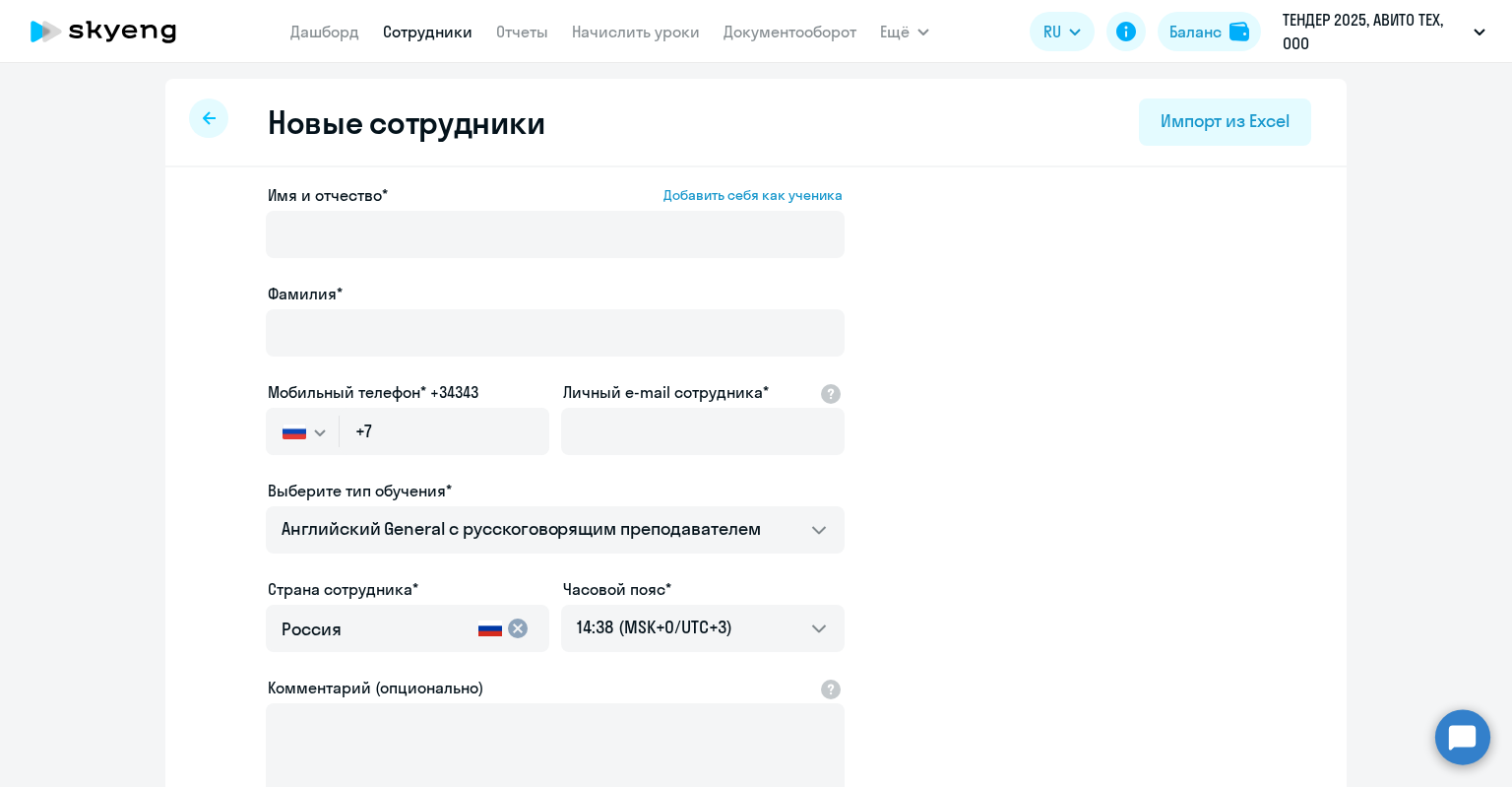 select on "30" 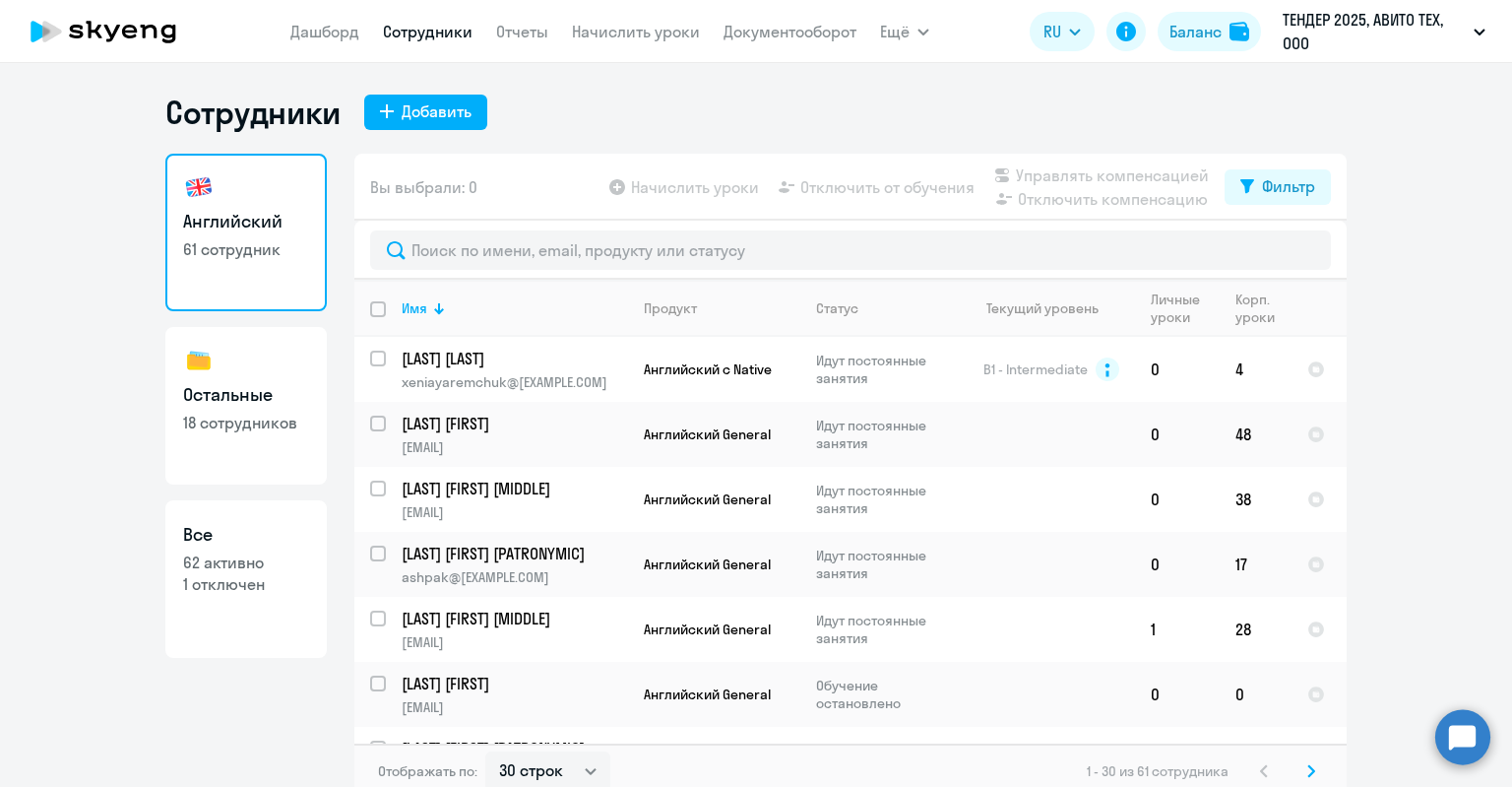click on "Остальные   18 сотрудников" 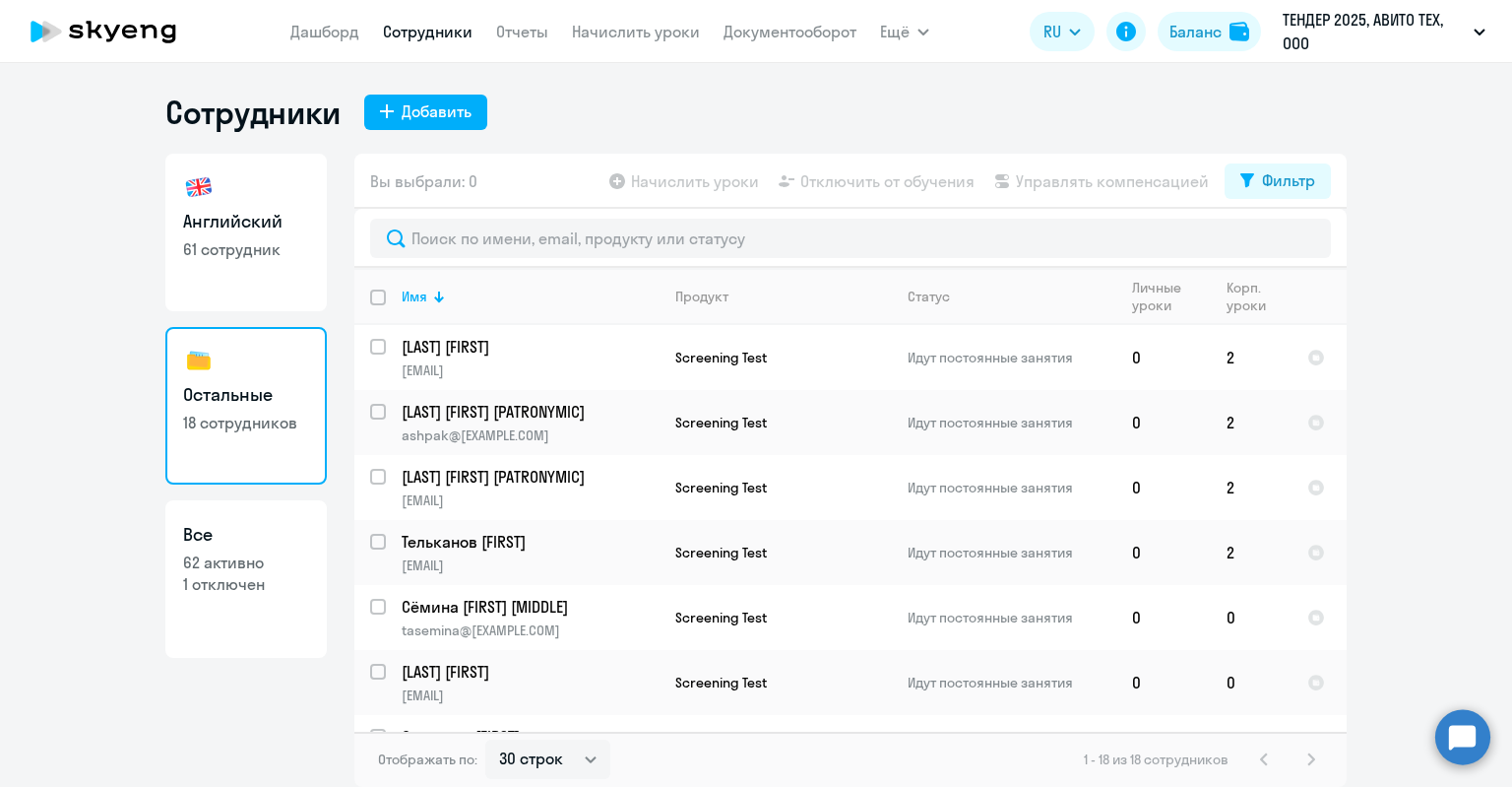 click on "Все" 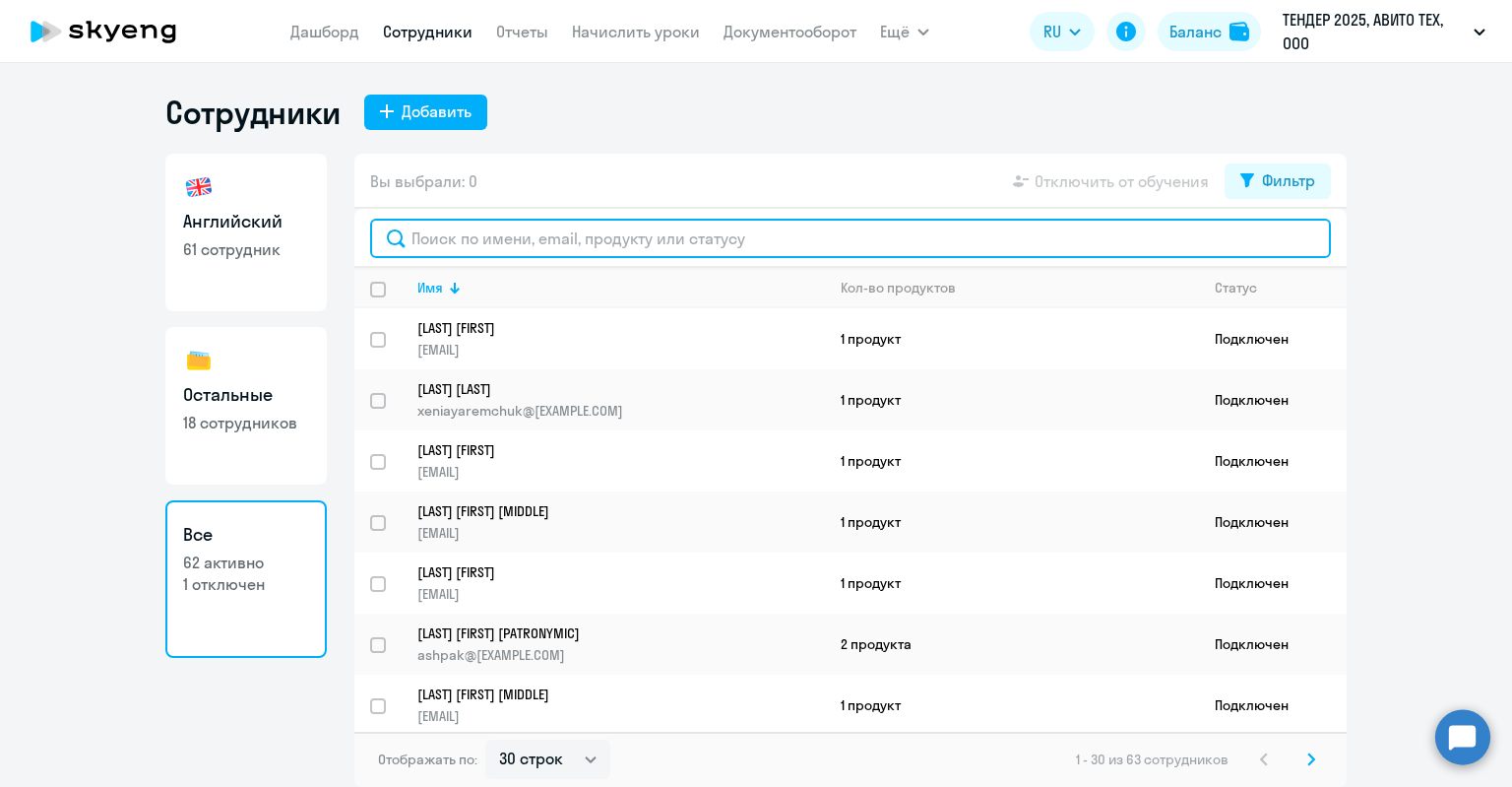 click 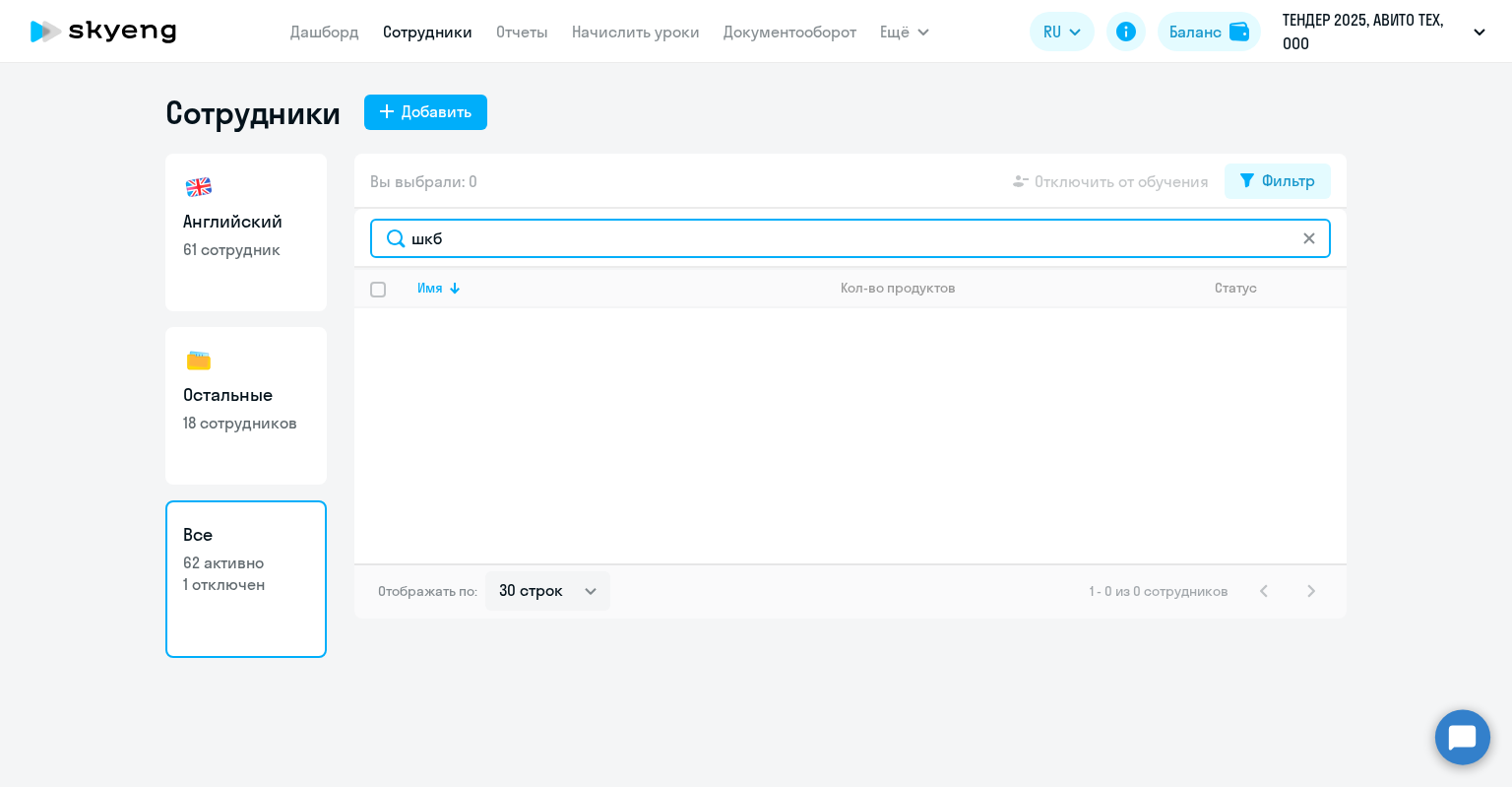 drag, startPoint x: 624, startPoint y: 248, endPoint x: 425, endPoint y: 249, distance: 199.00251 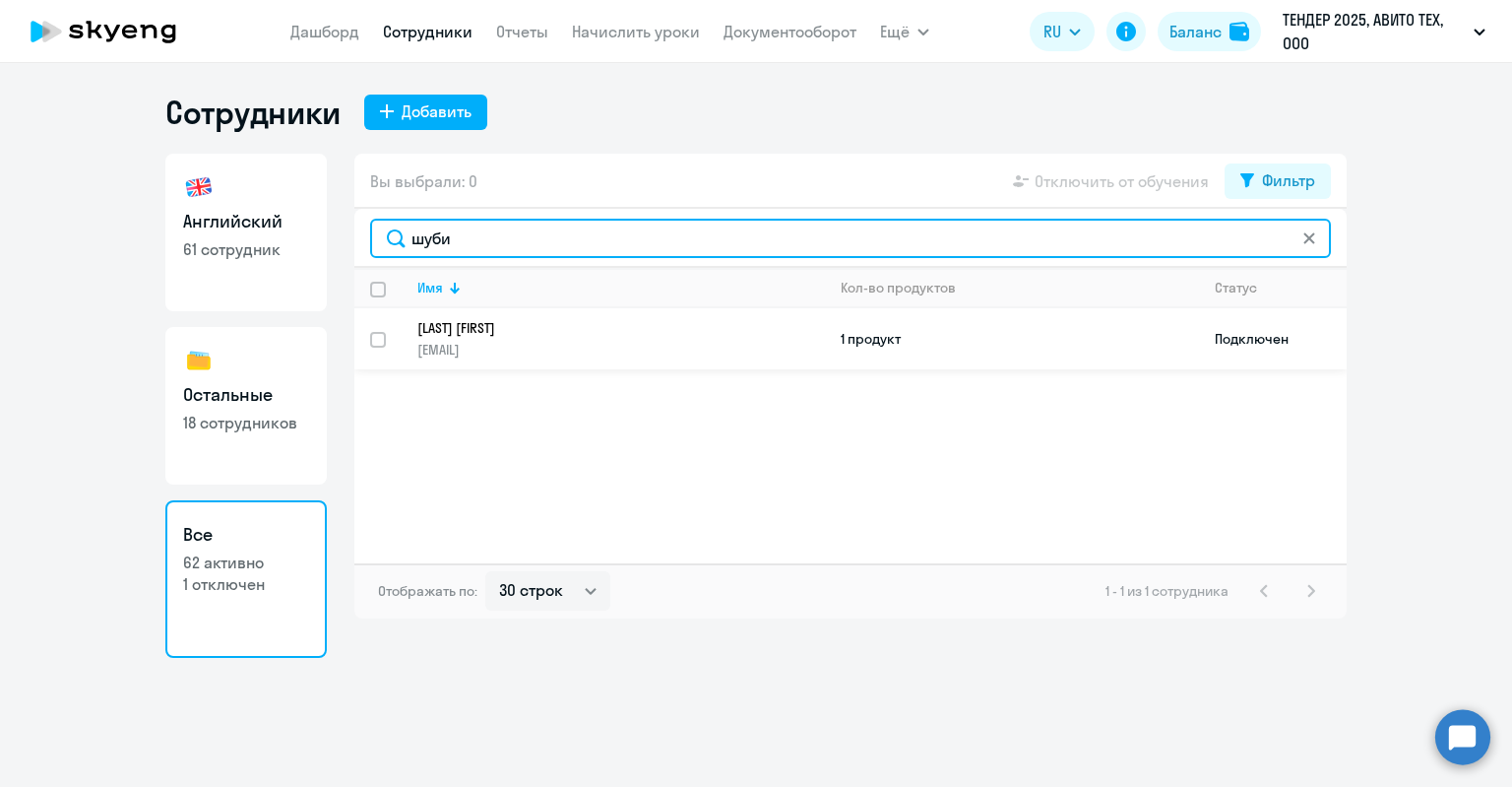 type on "шуби" 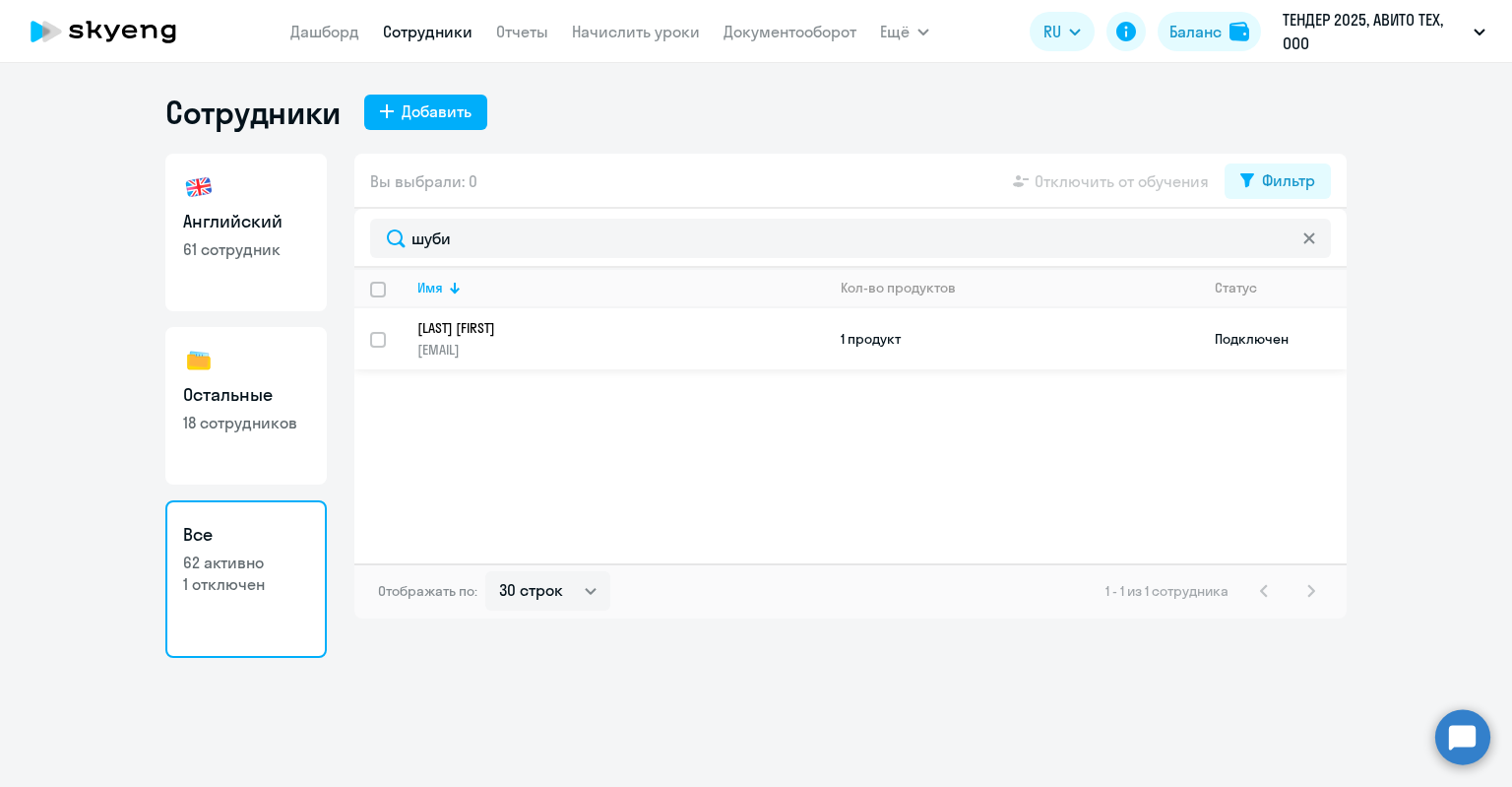 click on "[LAST] [FIRST] [EMAIL]" 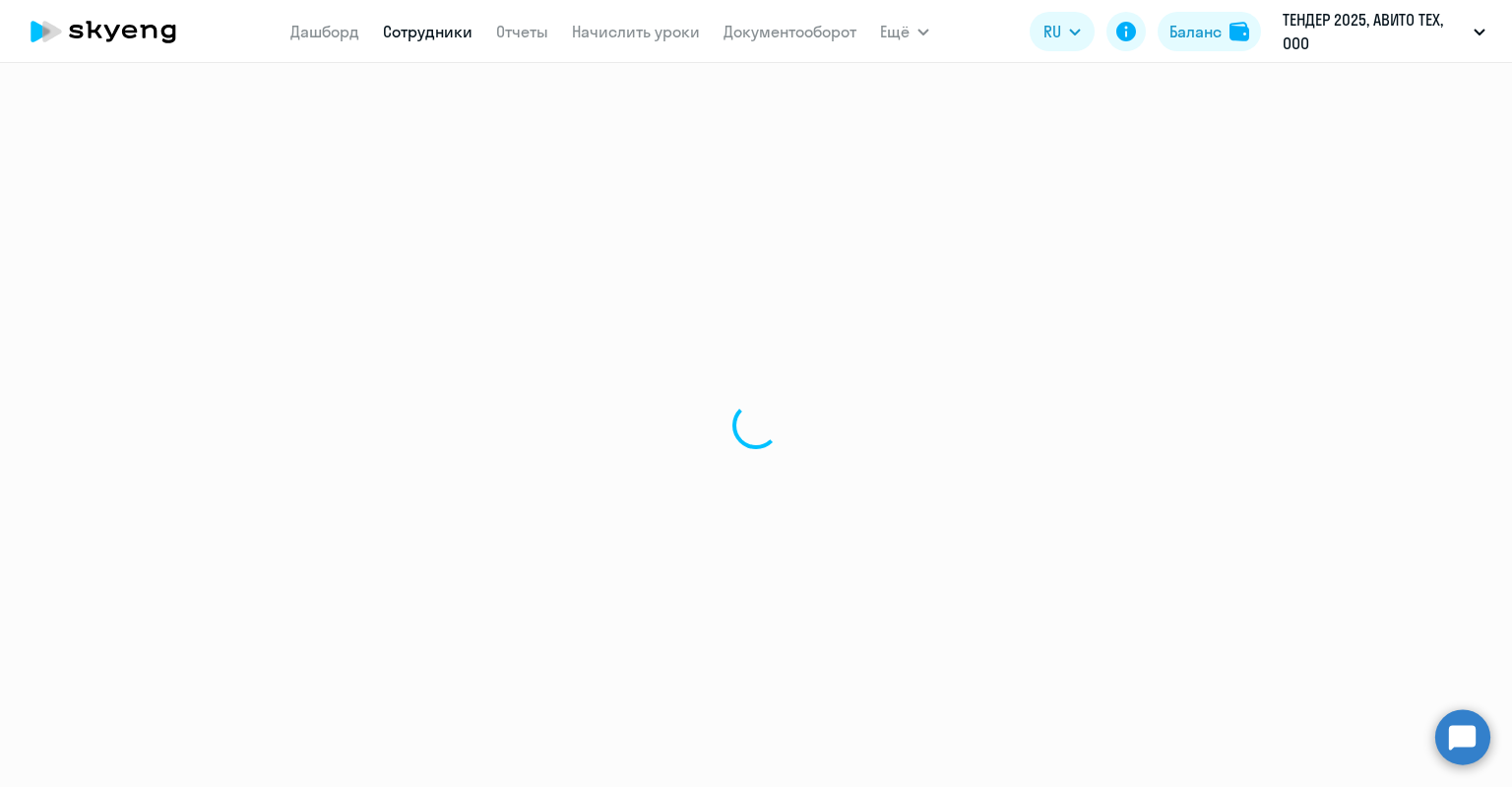 select on "english" 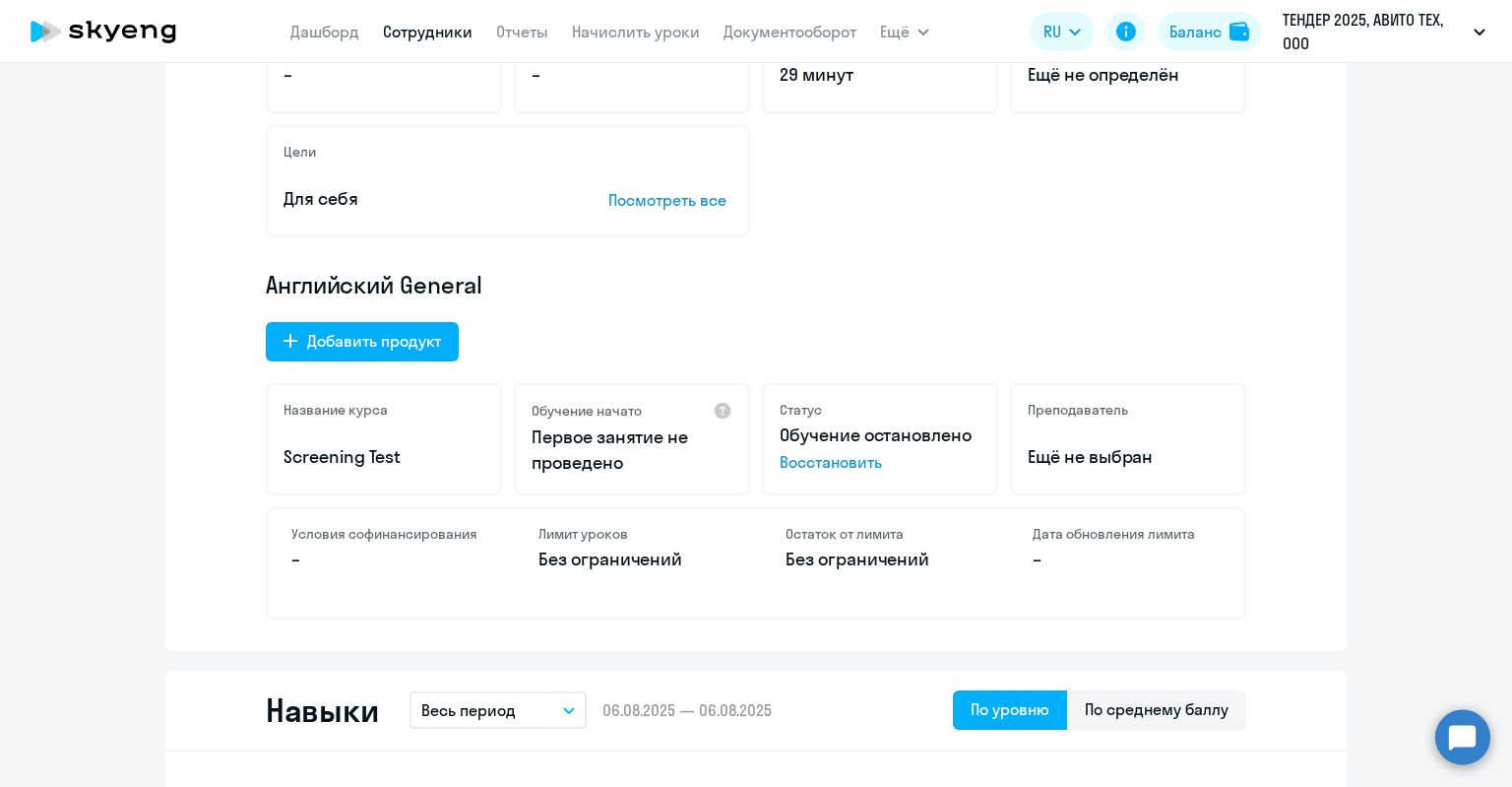 scroll, scrollTop: 0, scrollLeft: 0, axis: both 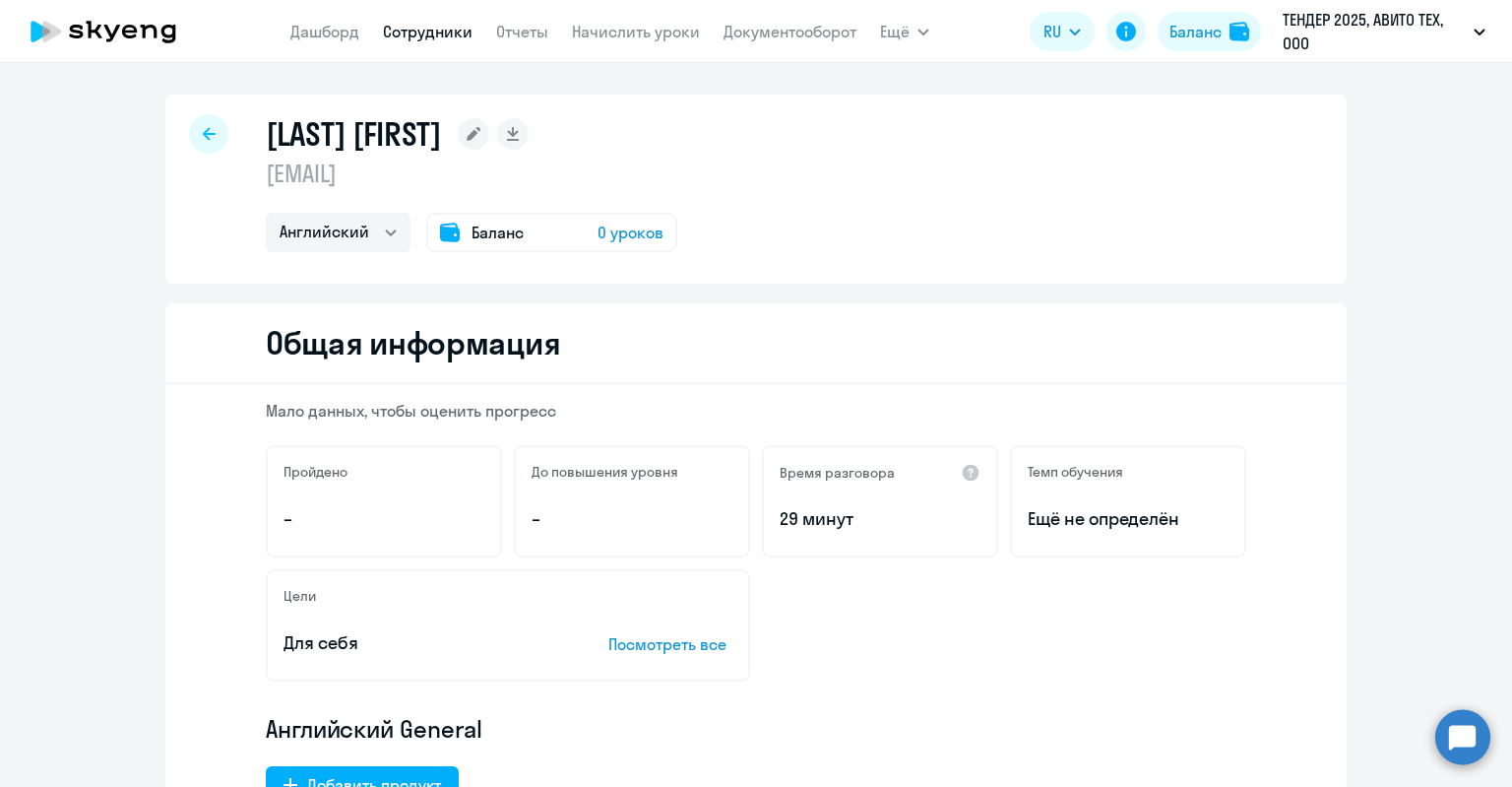 click on "Баланс 0 уроков" 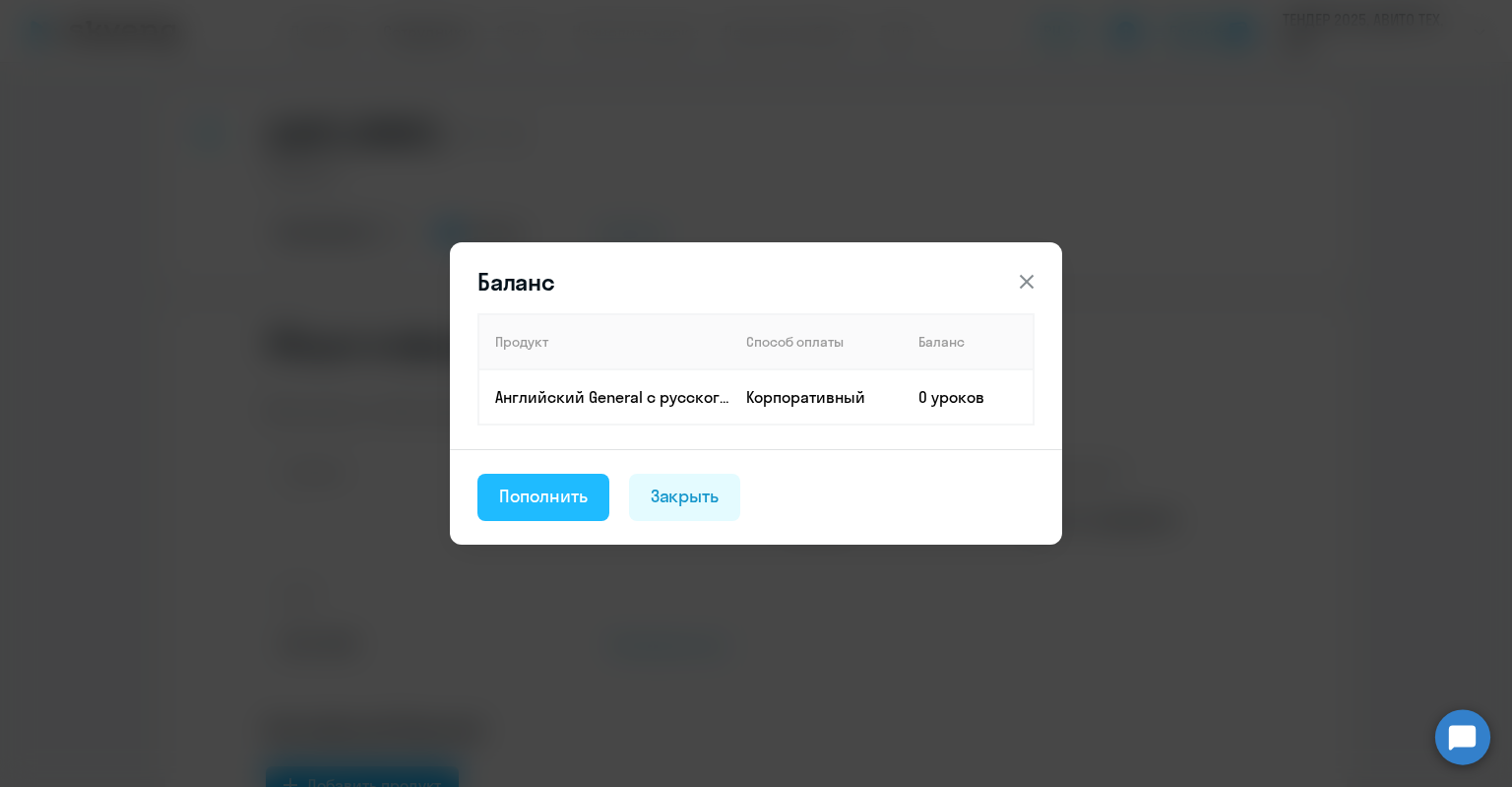 click on "Пополнить" at bounding box center (543, 497) 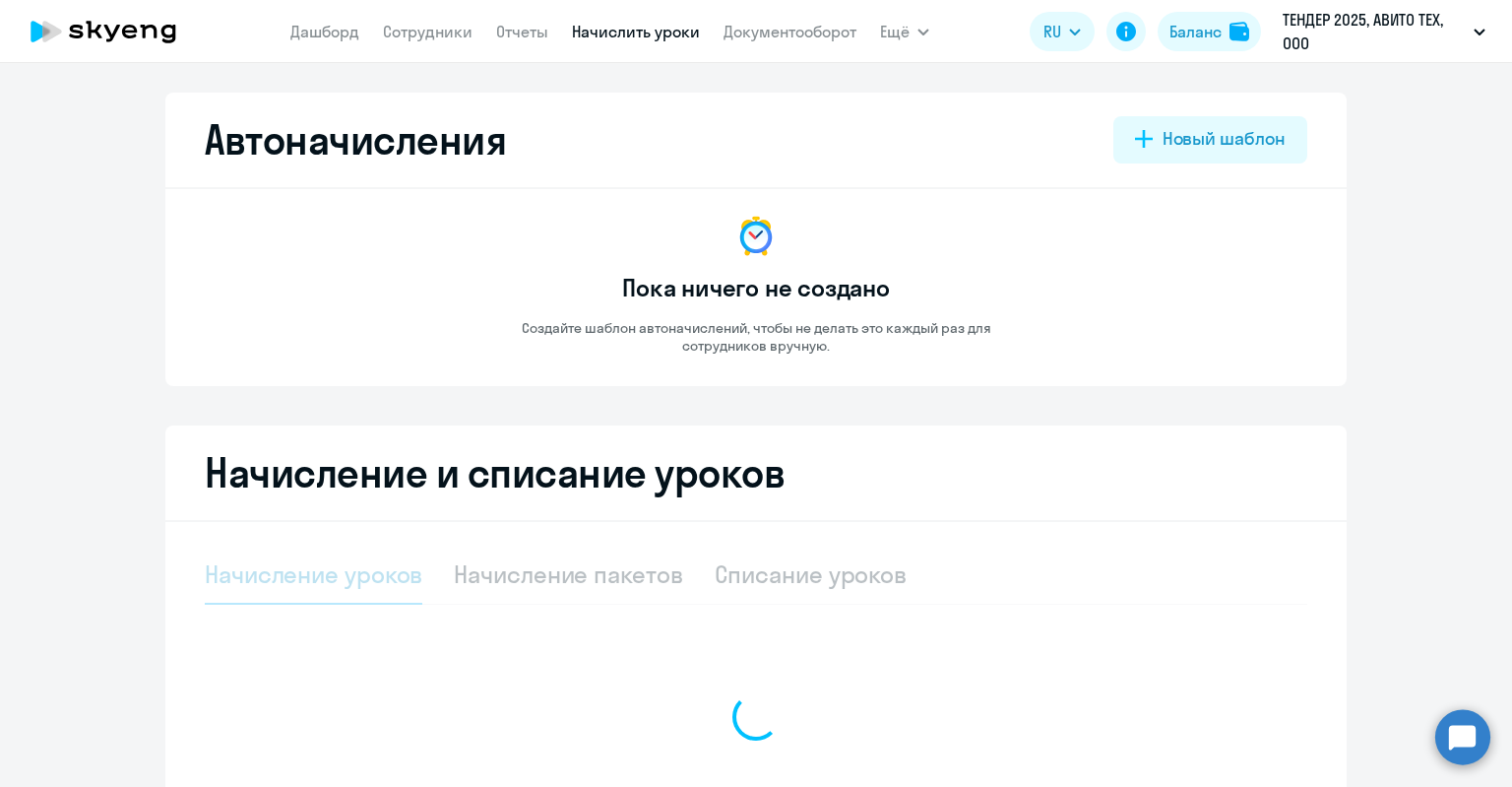 select on "10" 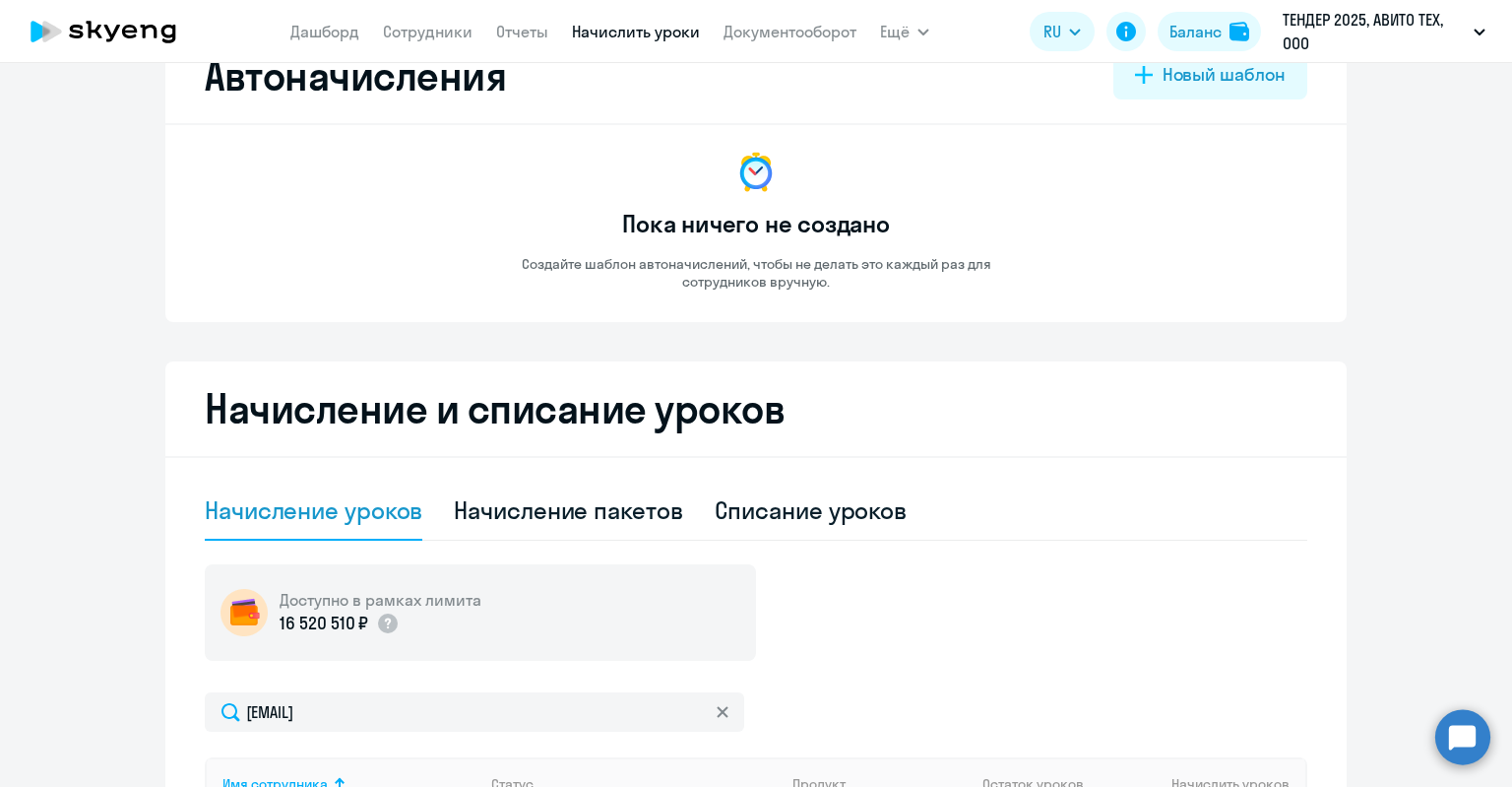 scroll, scrollTop: 0, scrollLeft: 0, axis: both 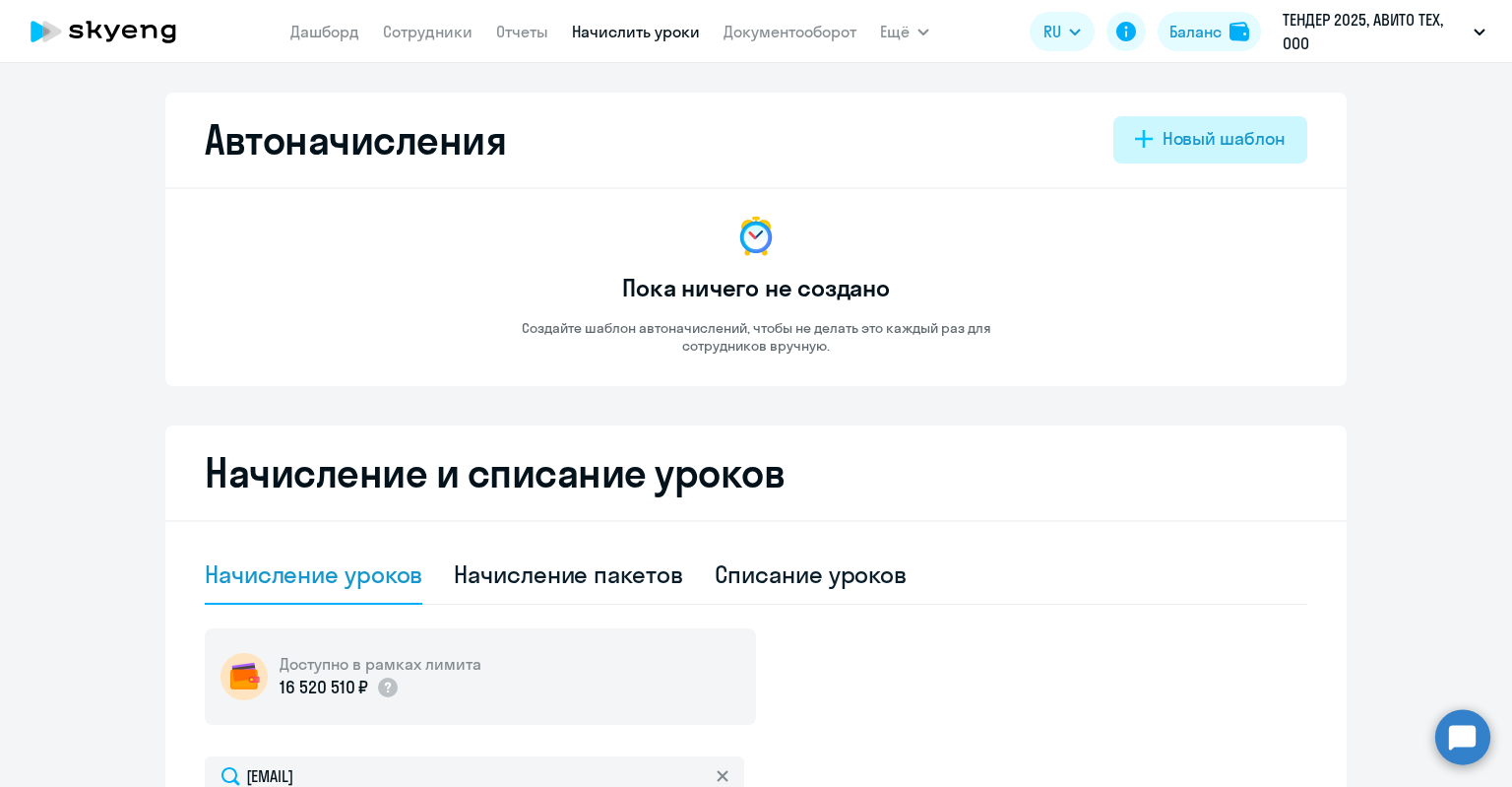 click on "Новый шаблон" 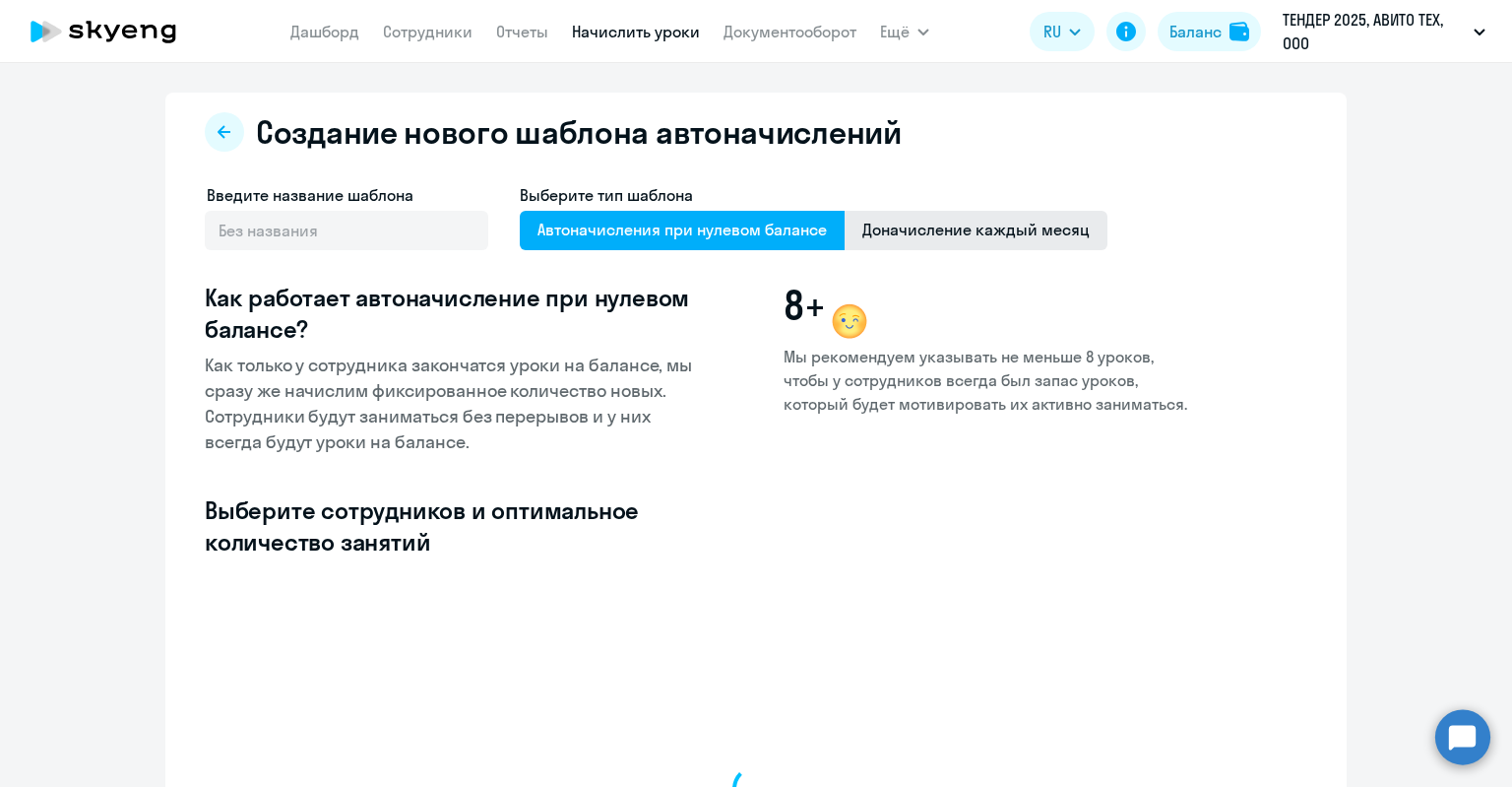 select on "10" 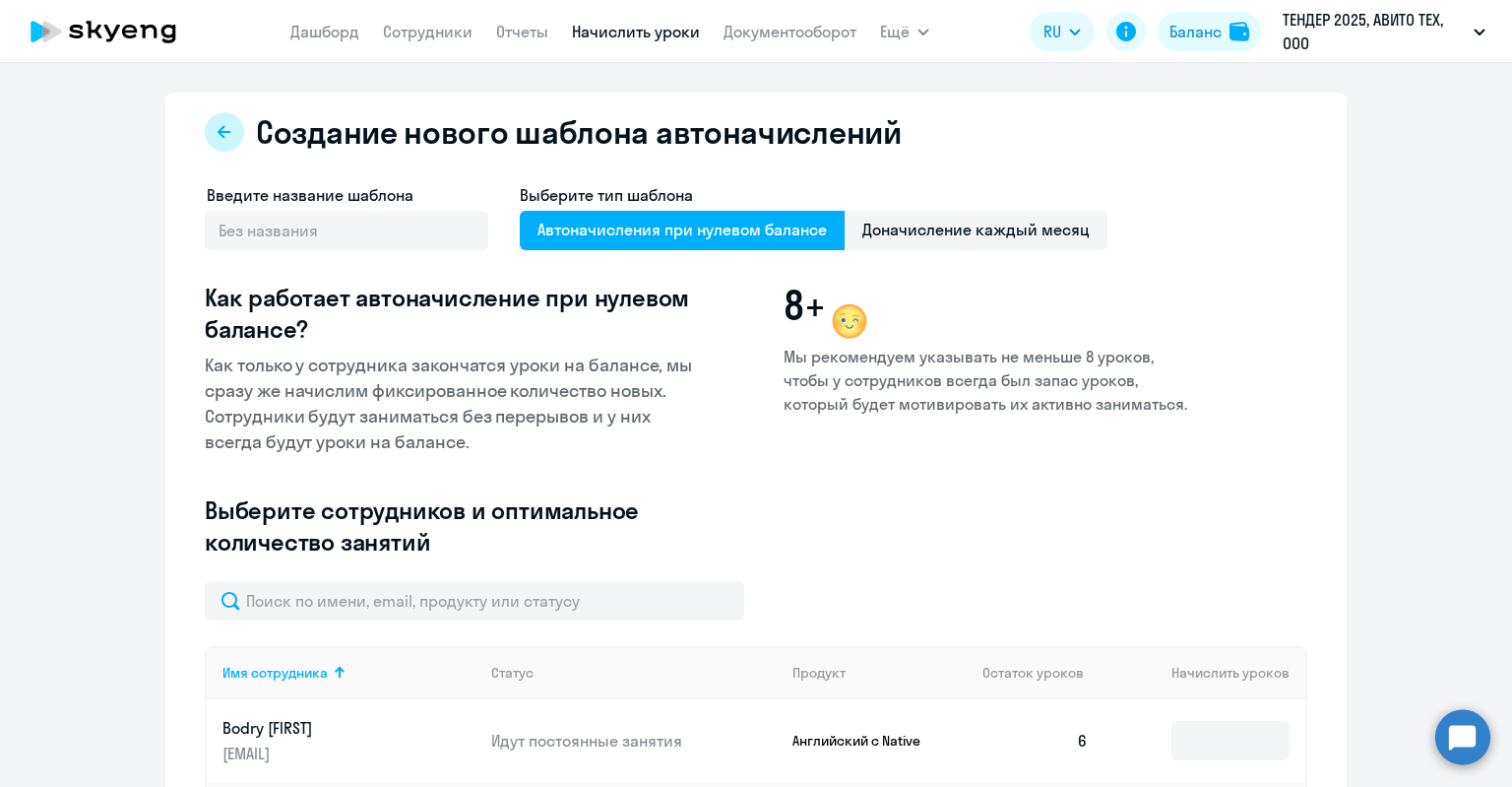 click 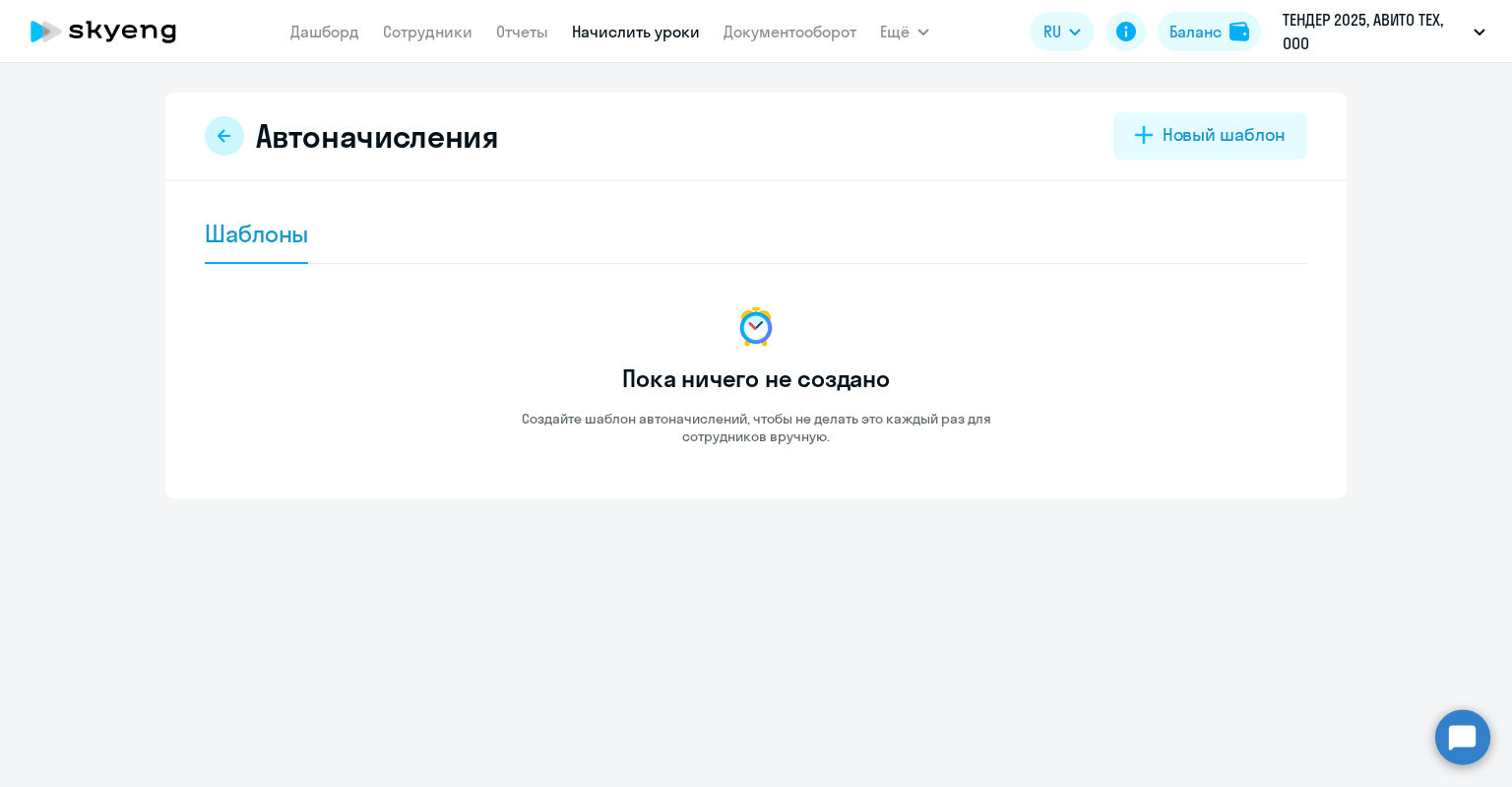 click 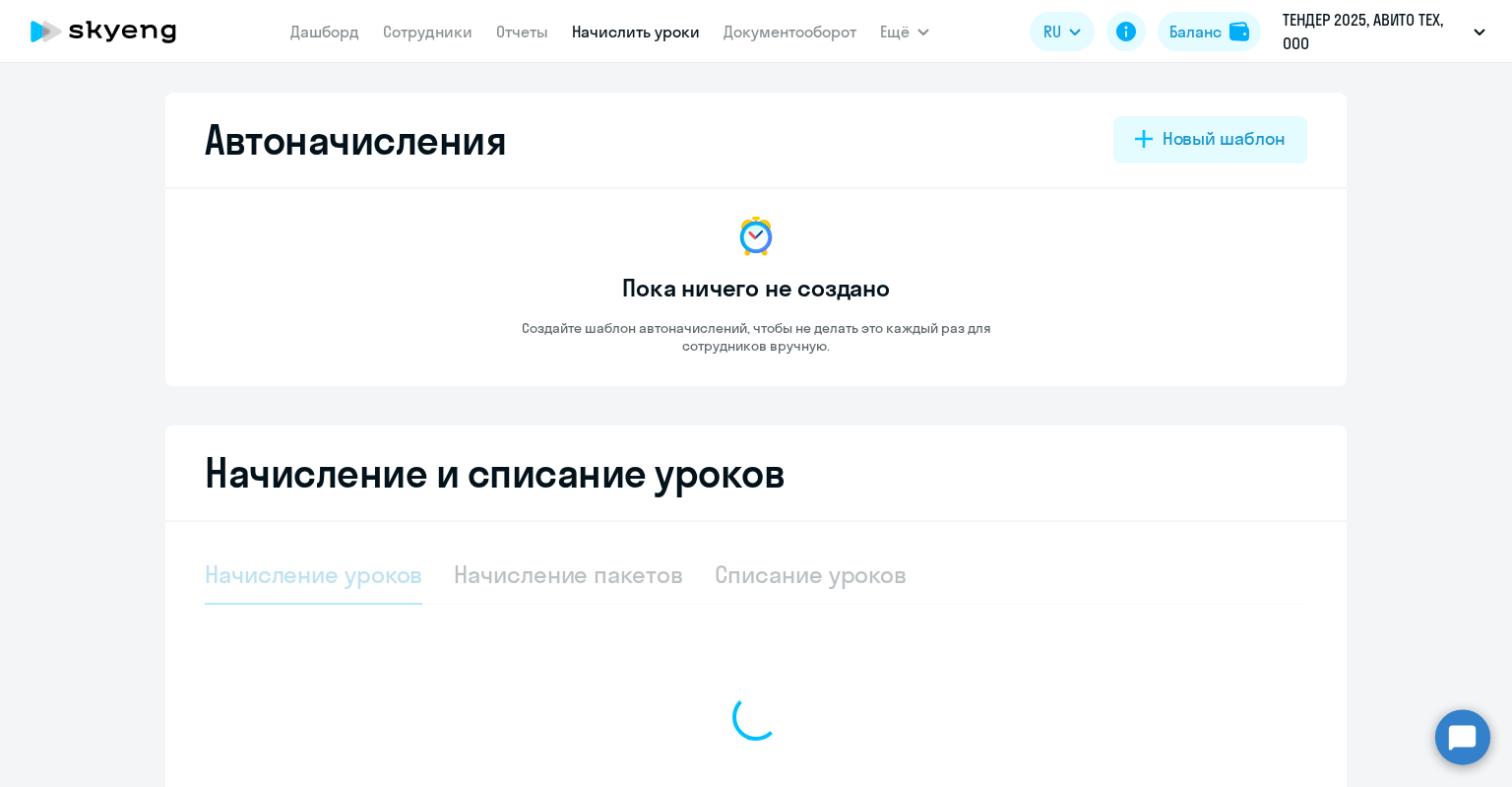 select on "10" 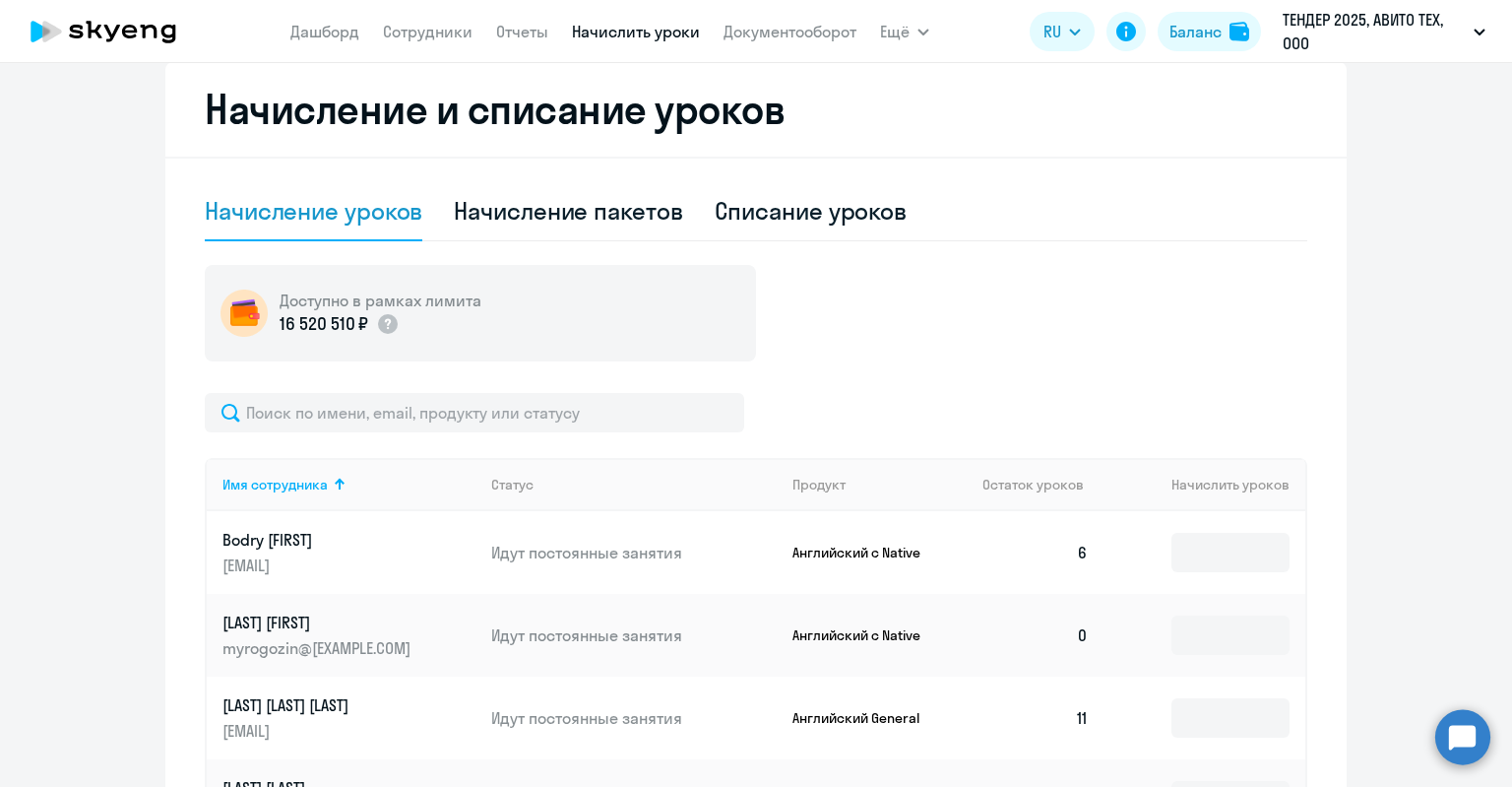 scroll, scrollTop: 492, scrollLeft: 0, axis: vertical 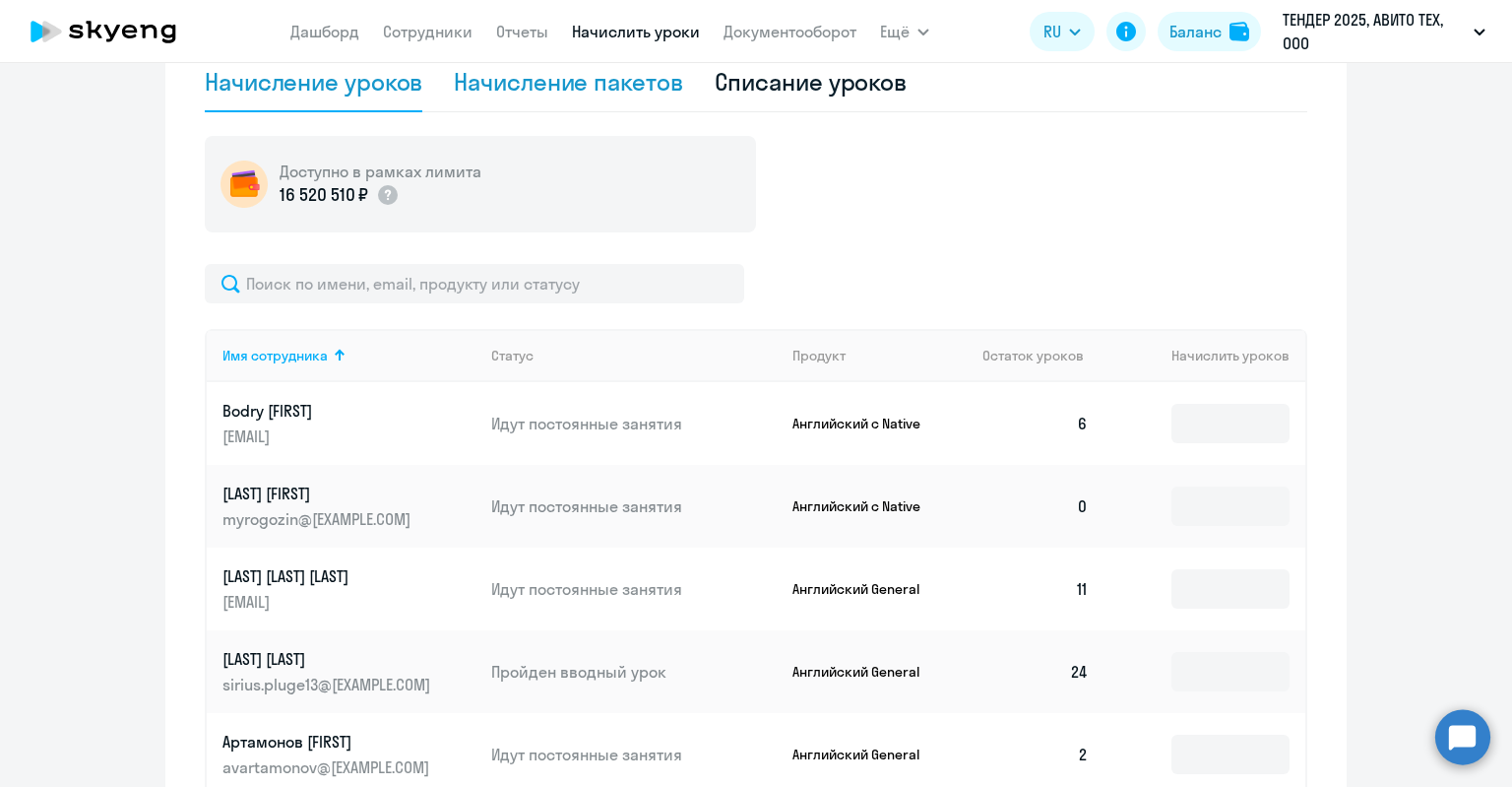 click on "Начисление пакетов" 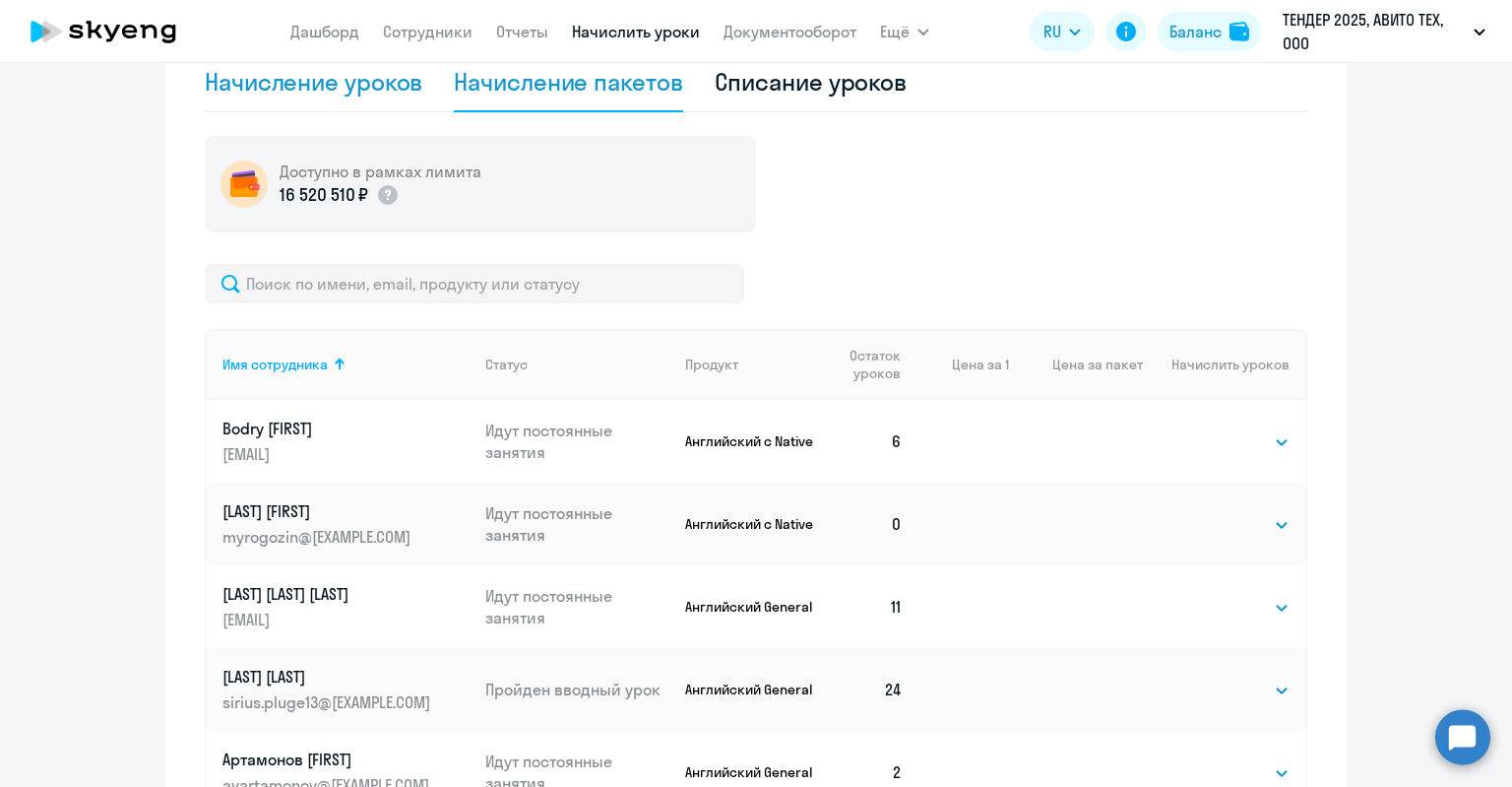 click on "Начисление уроков" 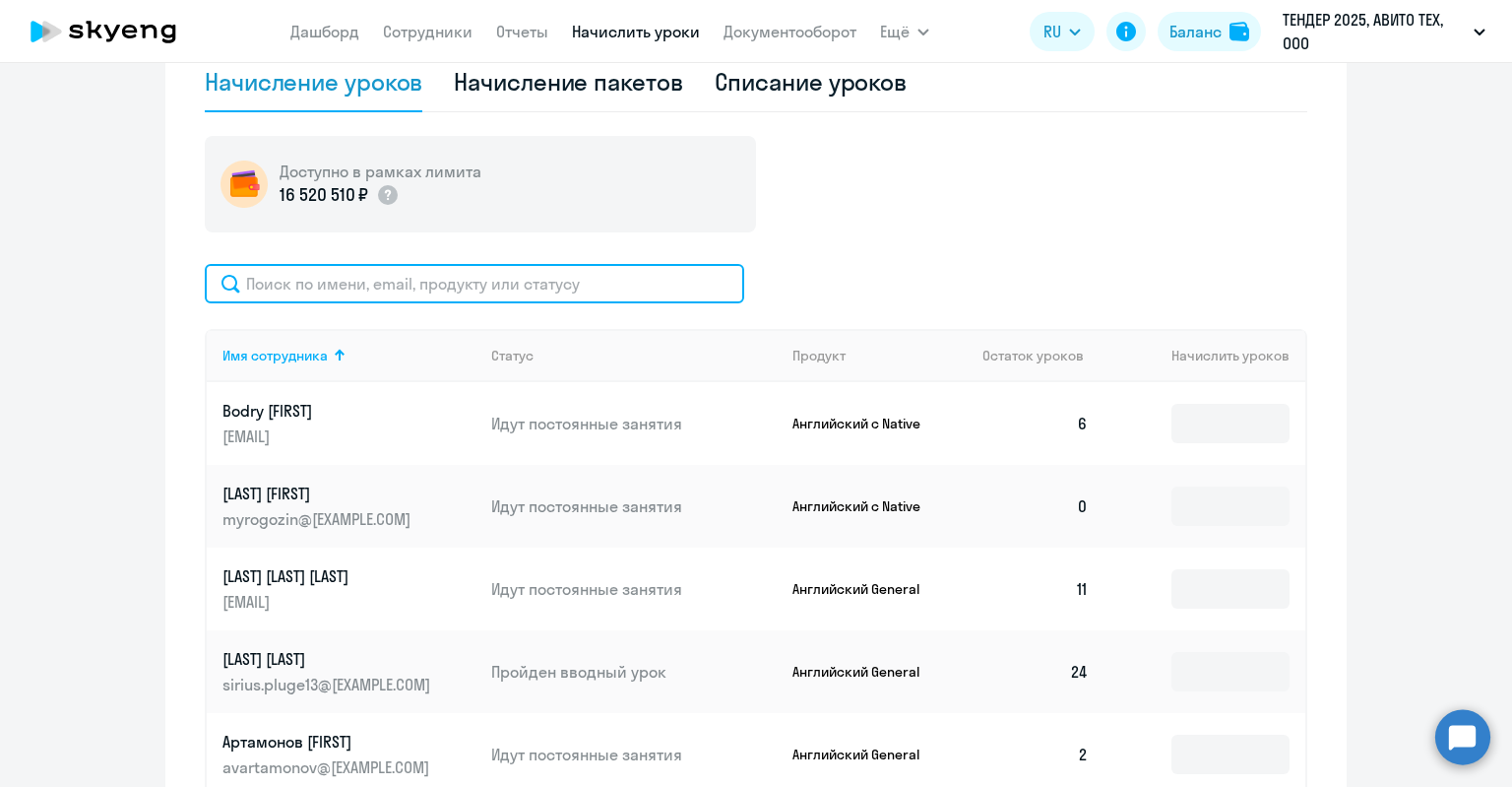 click 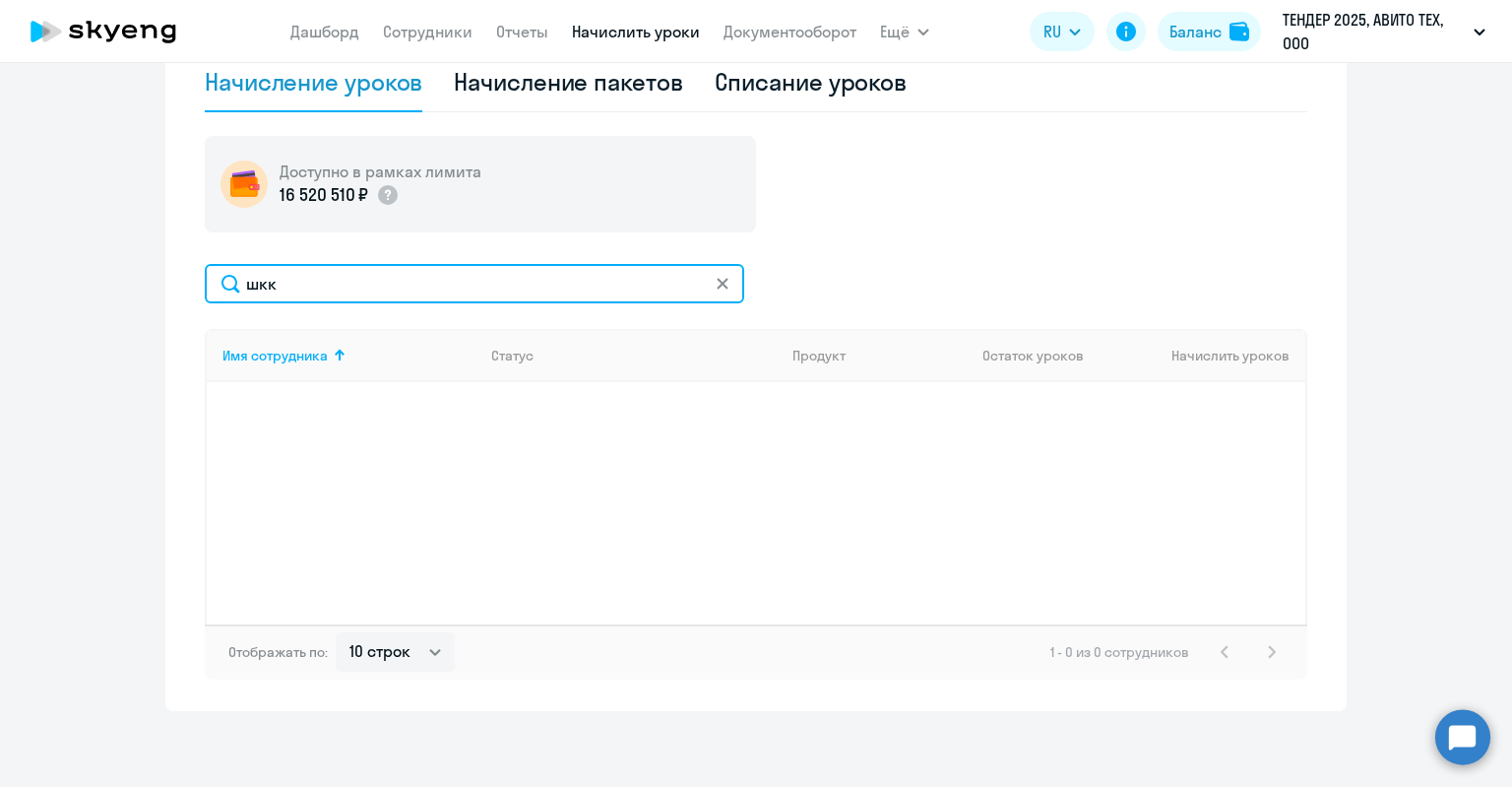 drag, startPoint x: 368, startPoint y: 281, endPoint x: 247, endPoint y: 273, distance: 121.26417 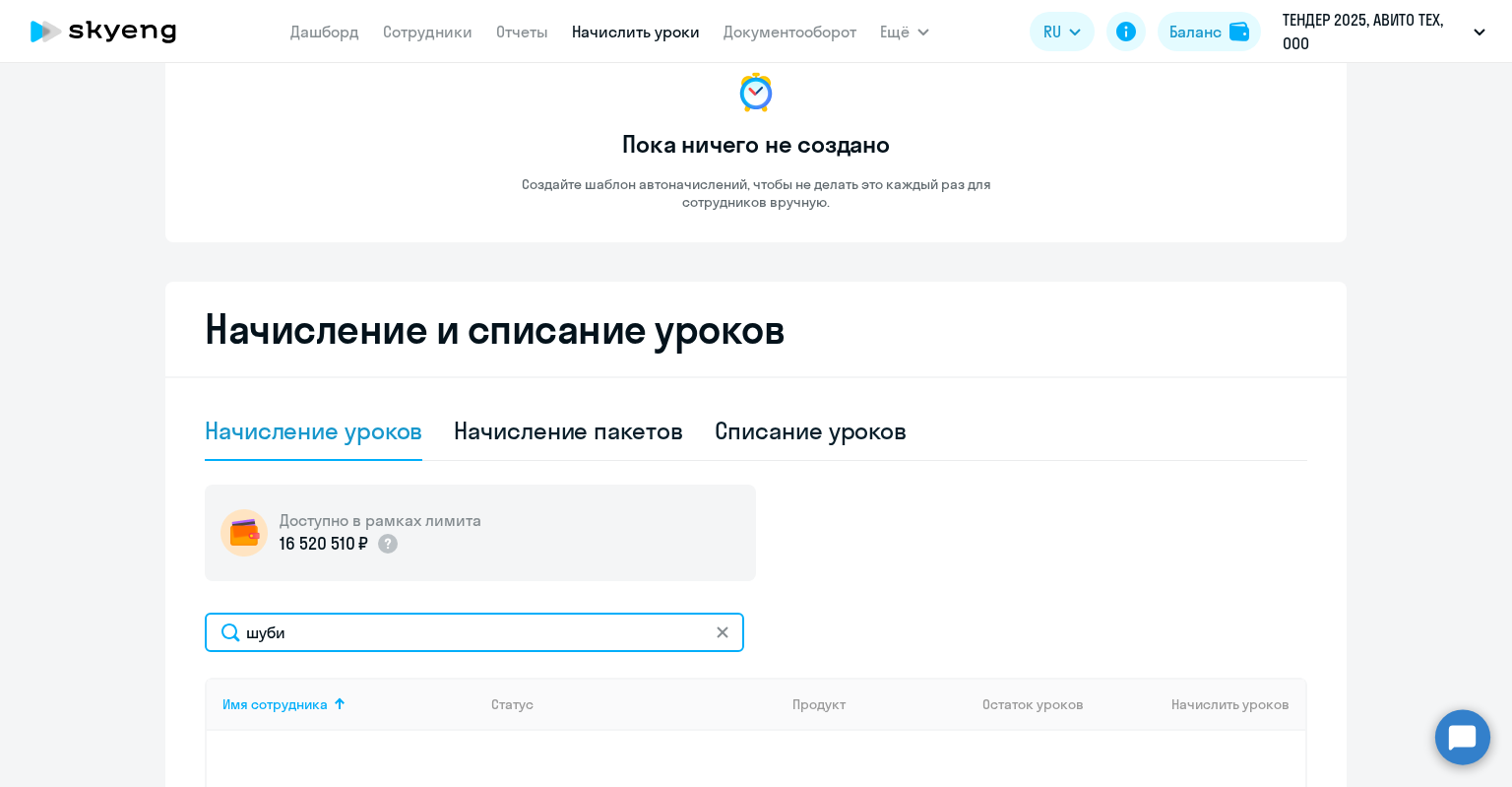 scroll, scrollTop: 0, scrollLeft: 0, axis: both 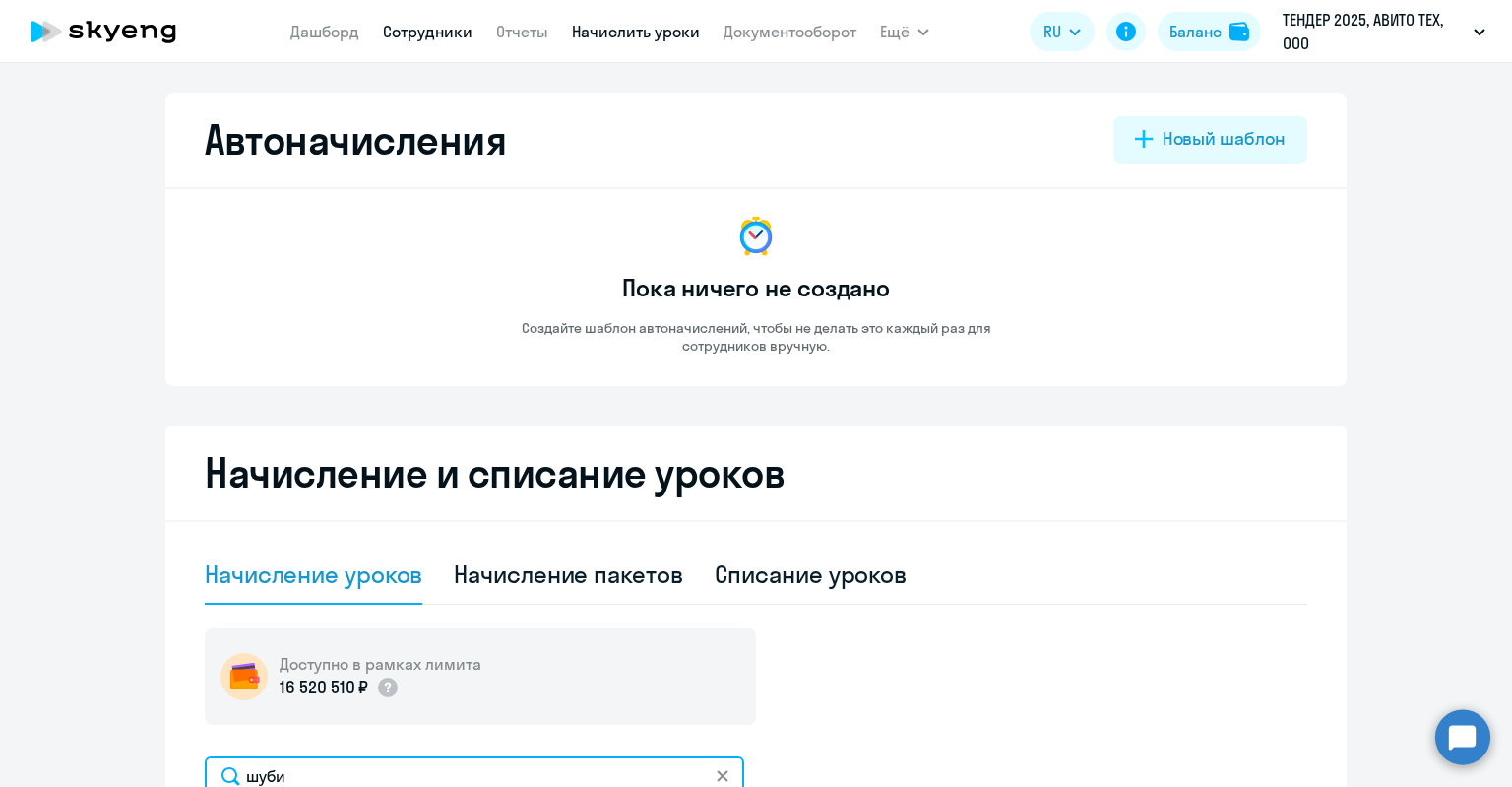 type on "шуби" 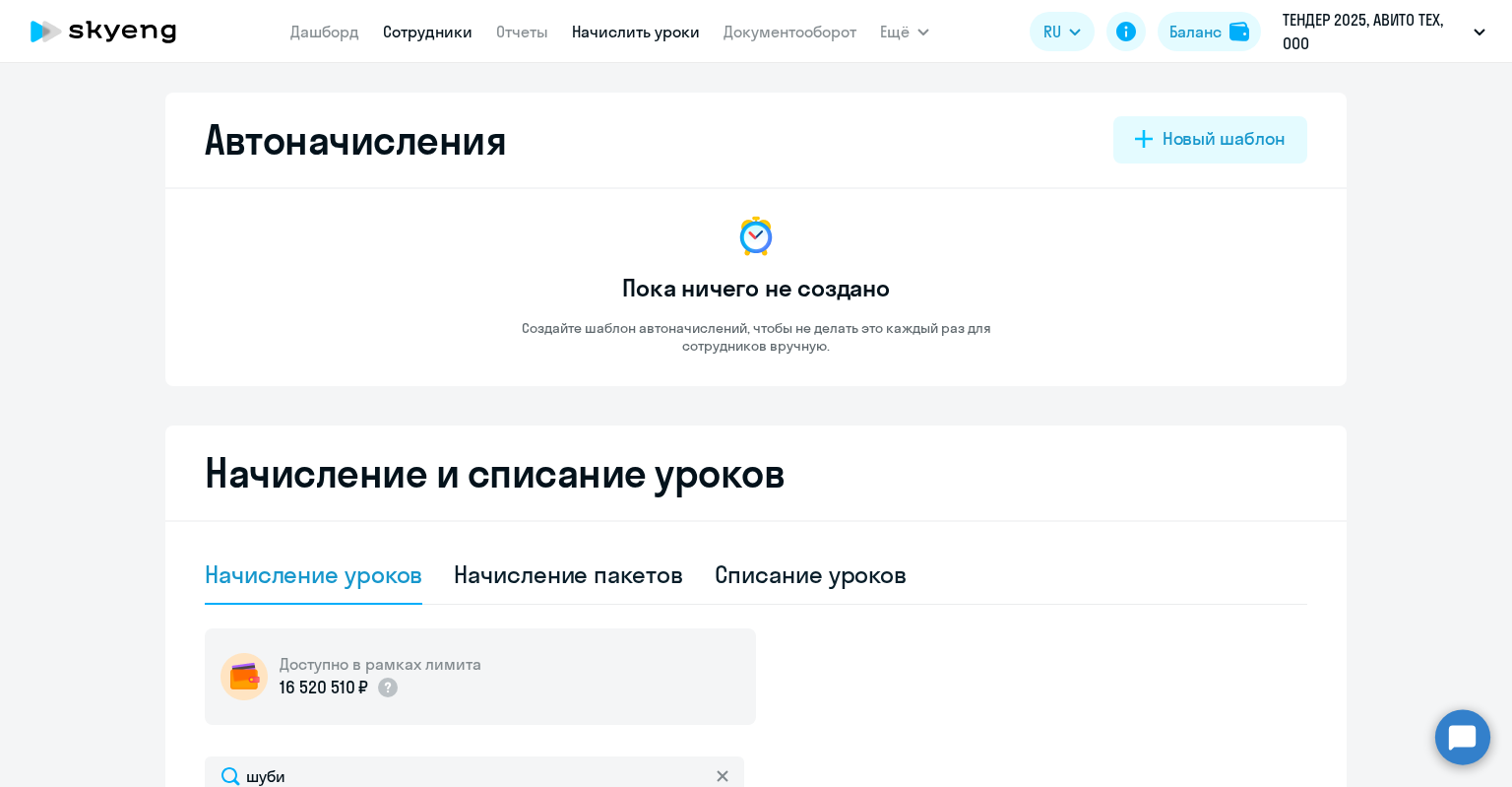 click on "Сотрудники" at bounding box center [427, 32] 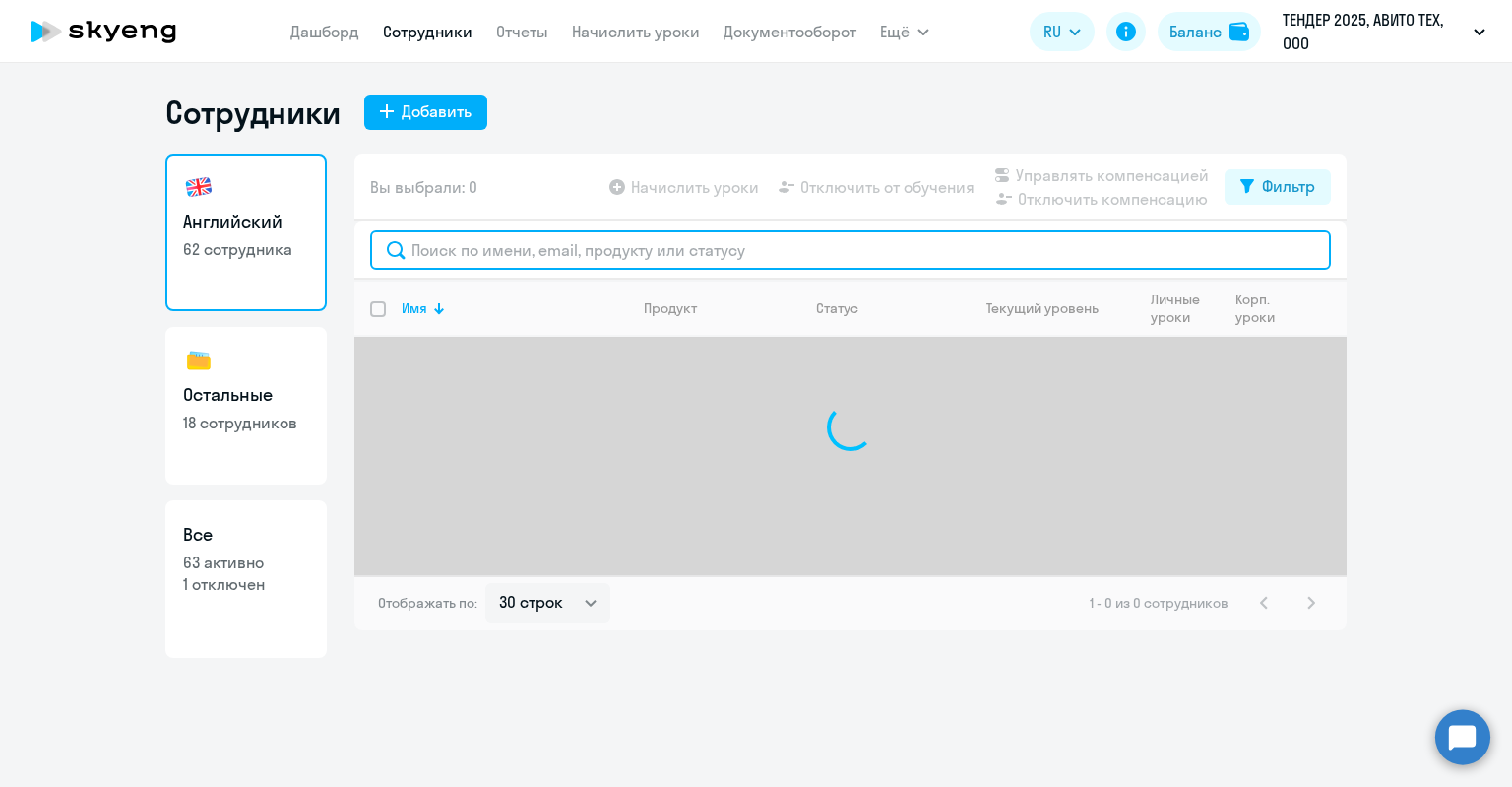 click 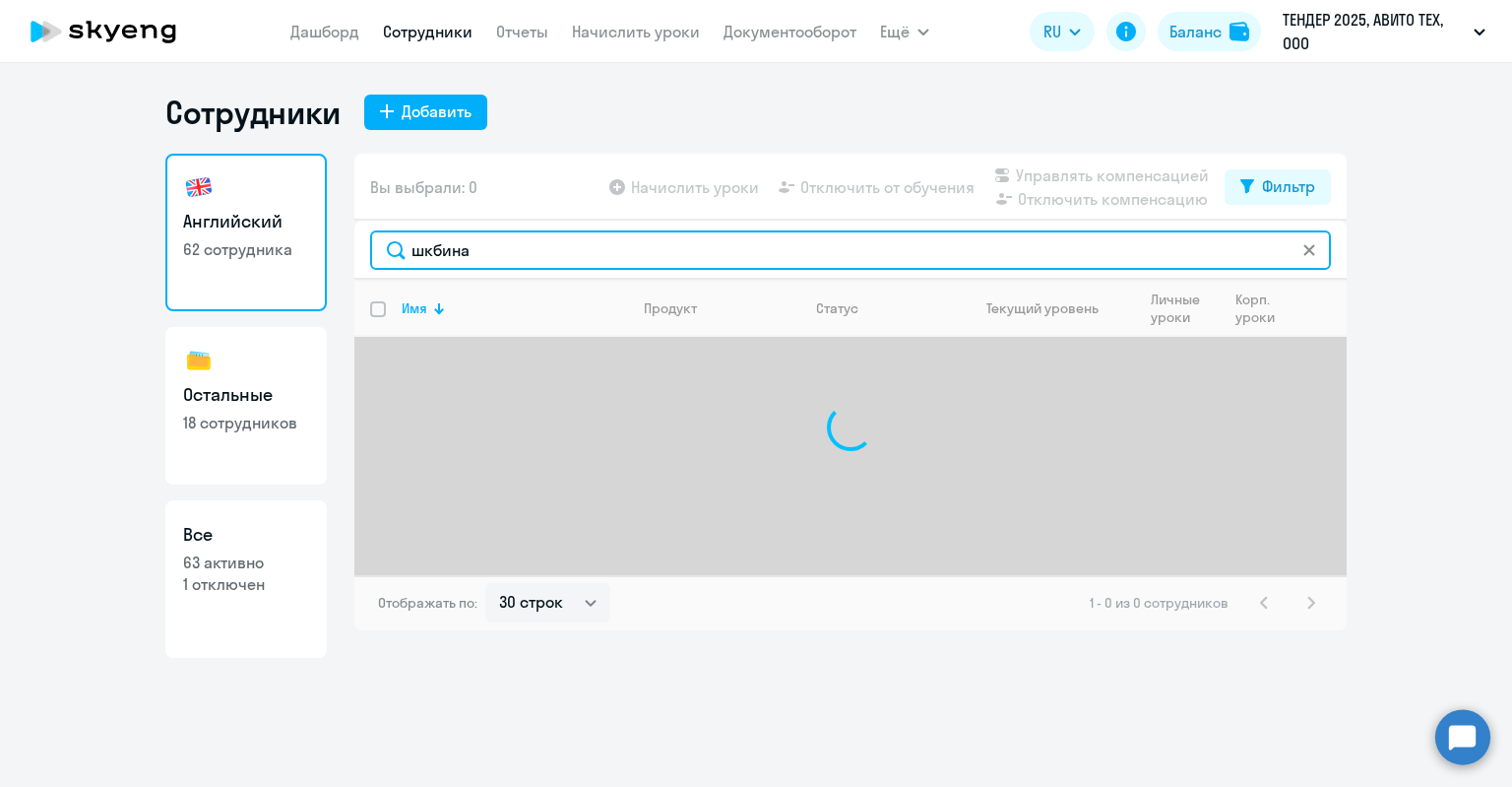 click on "шкбина" 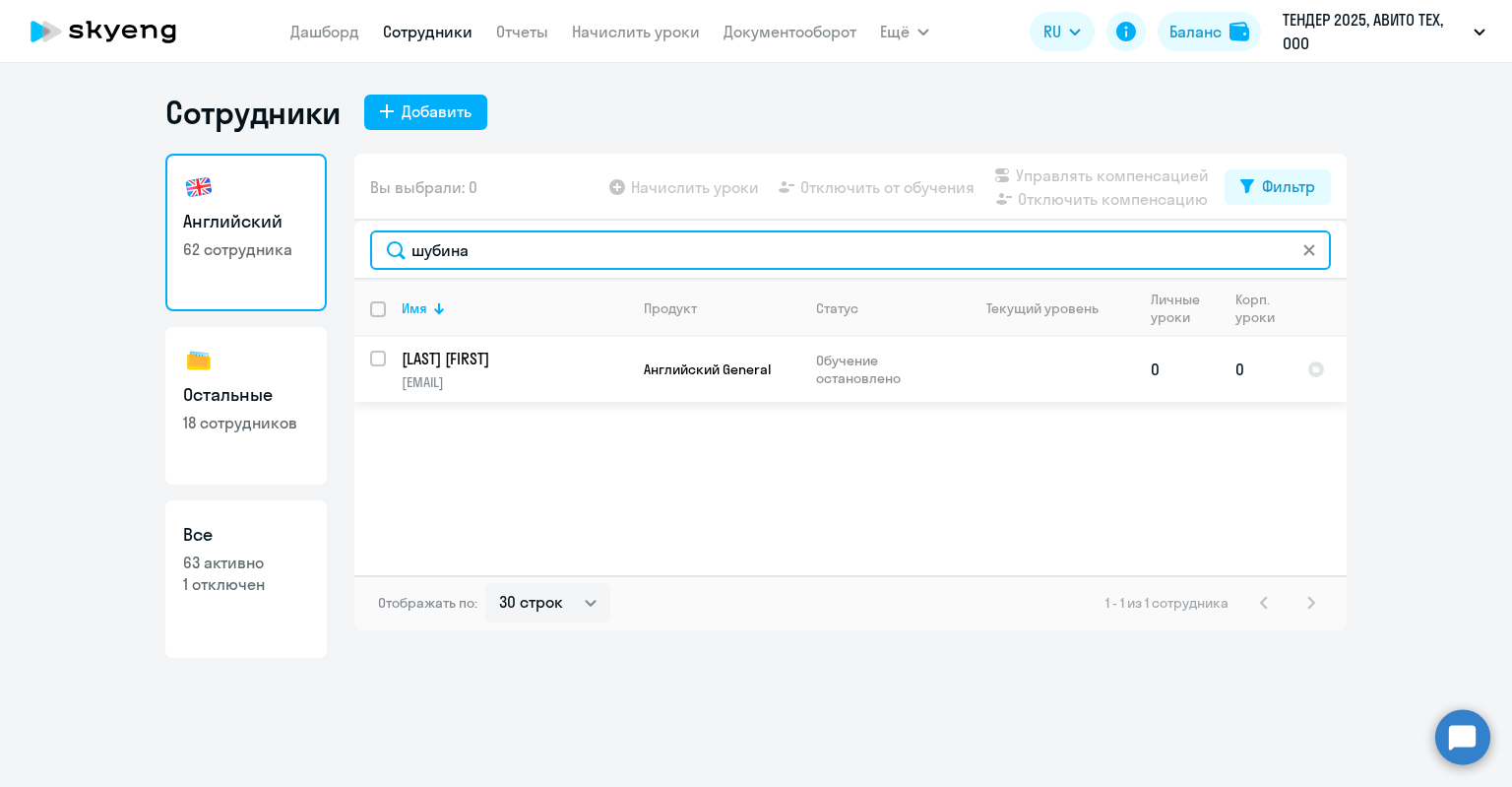 type on "шубина" 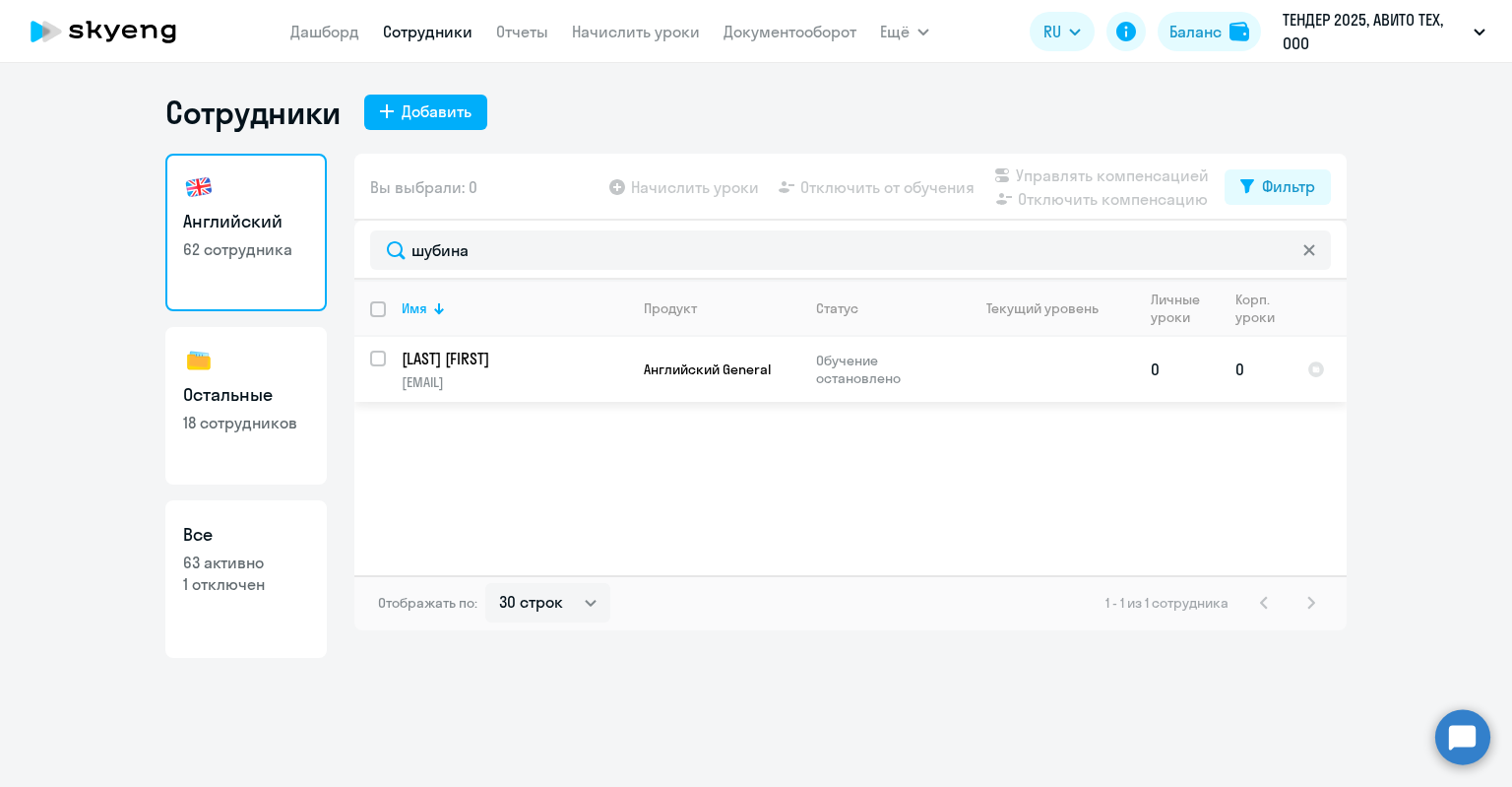 click on "[LAST] [FIRST] [EMAIL]" 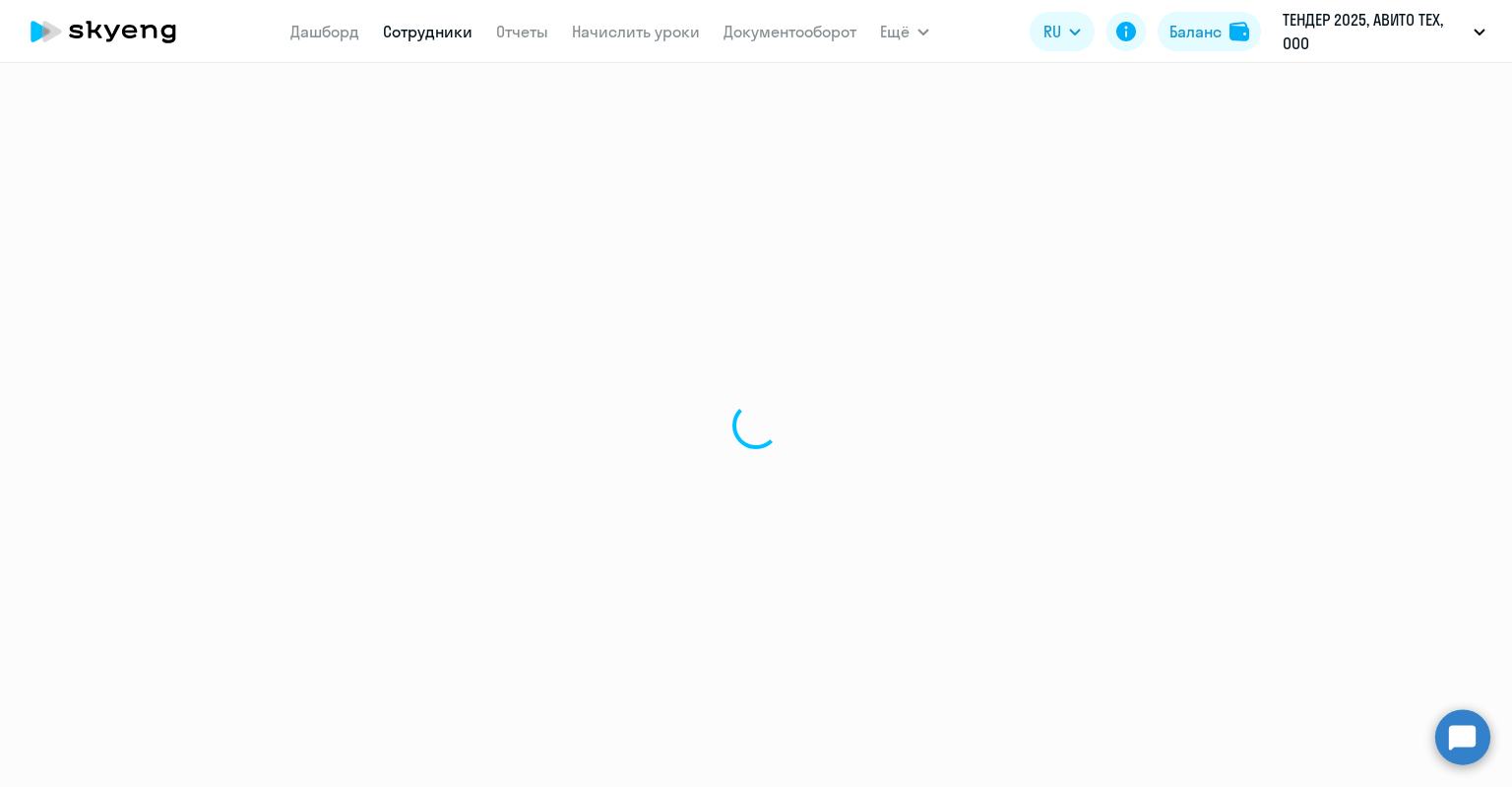 select on "english" 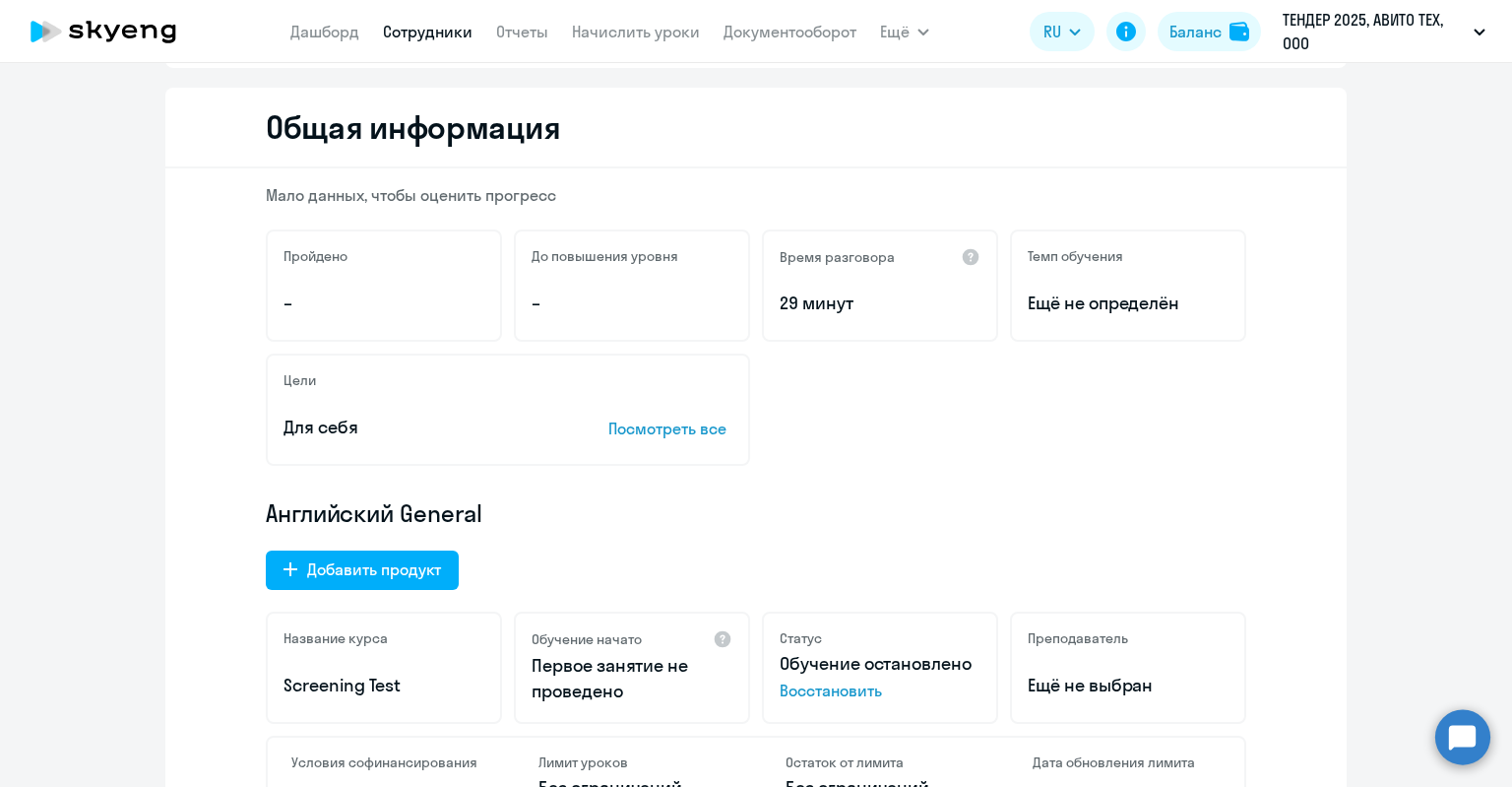 scroll, scrollTop: 0, scrollLeft: 0, axis: both 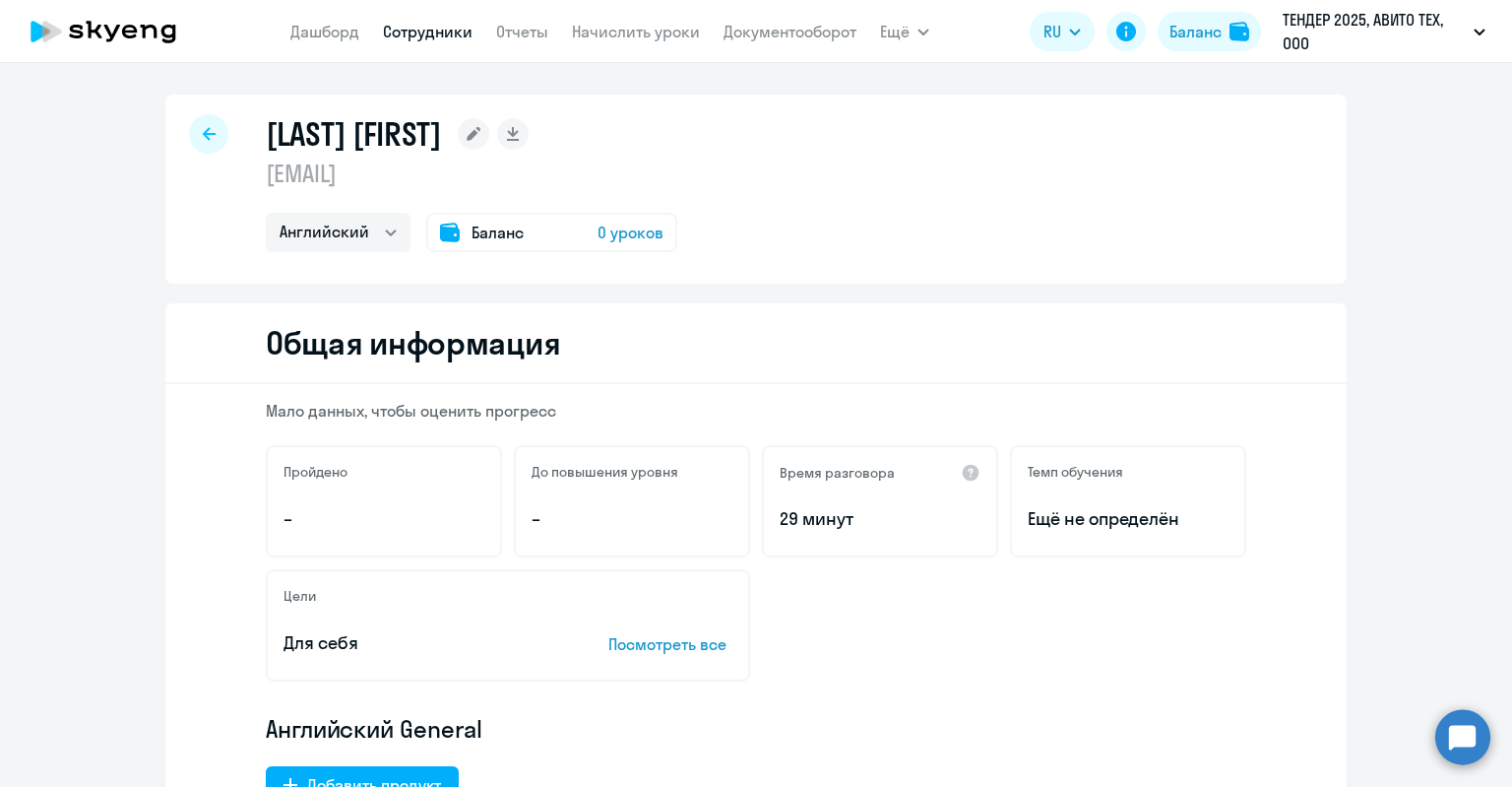 click on "Баланс 0 уроков" 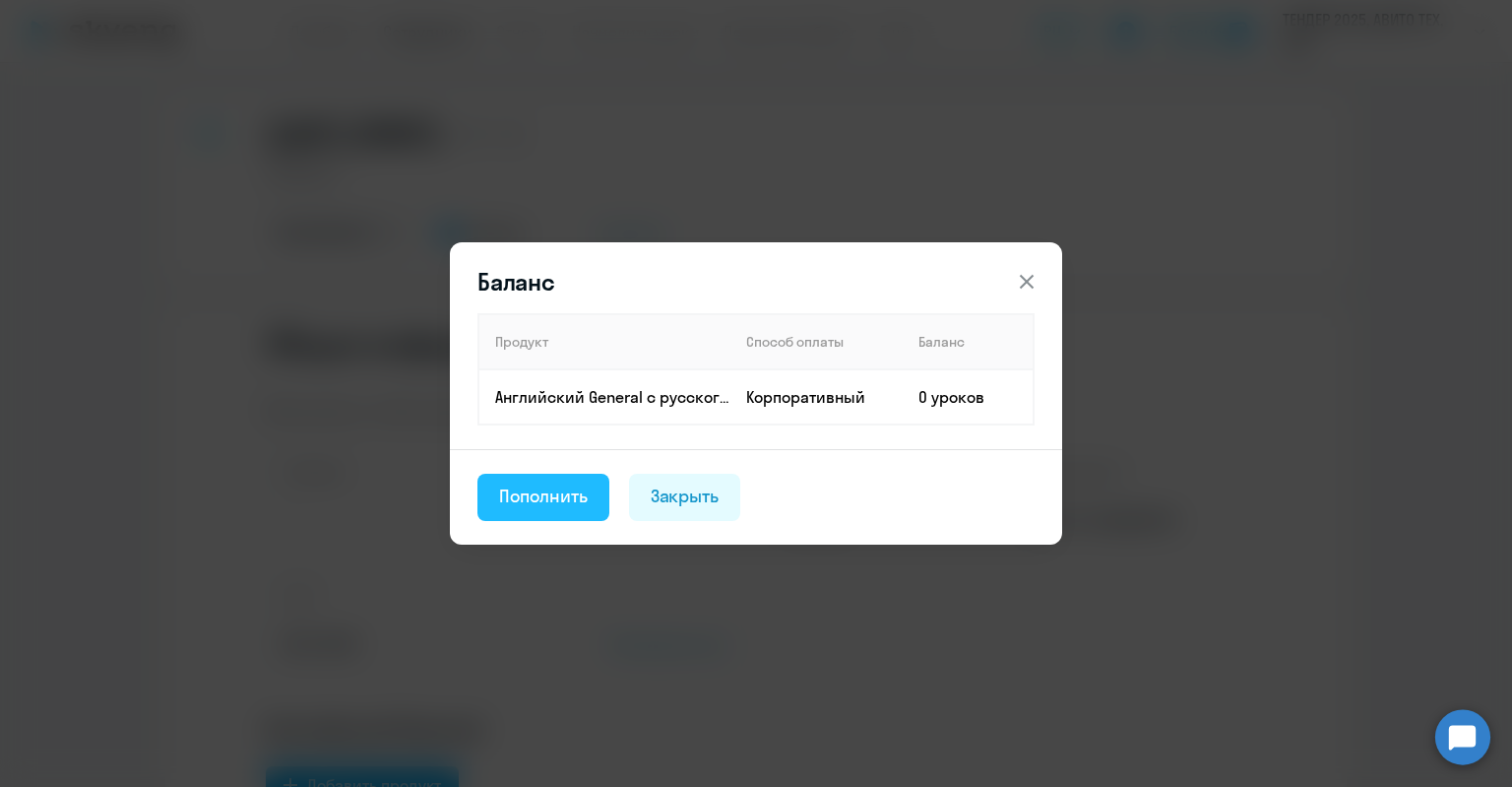 click on "Пополнить" at bounding box center (543, 496) 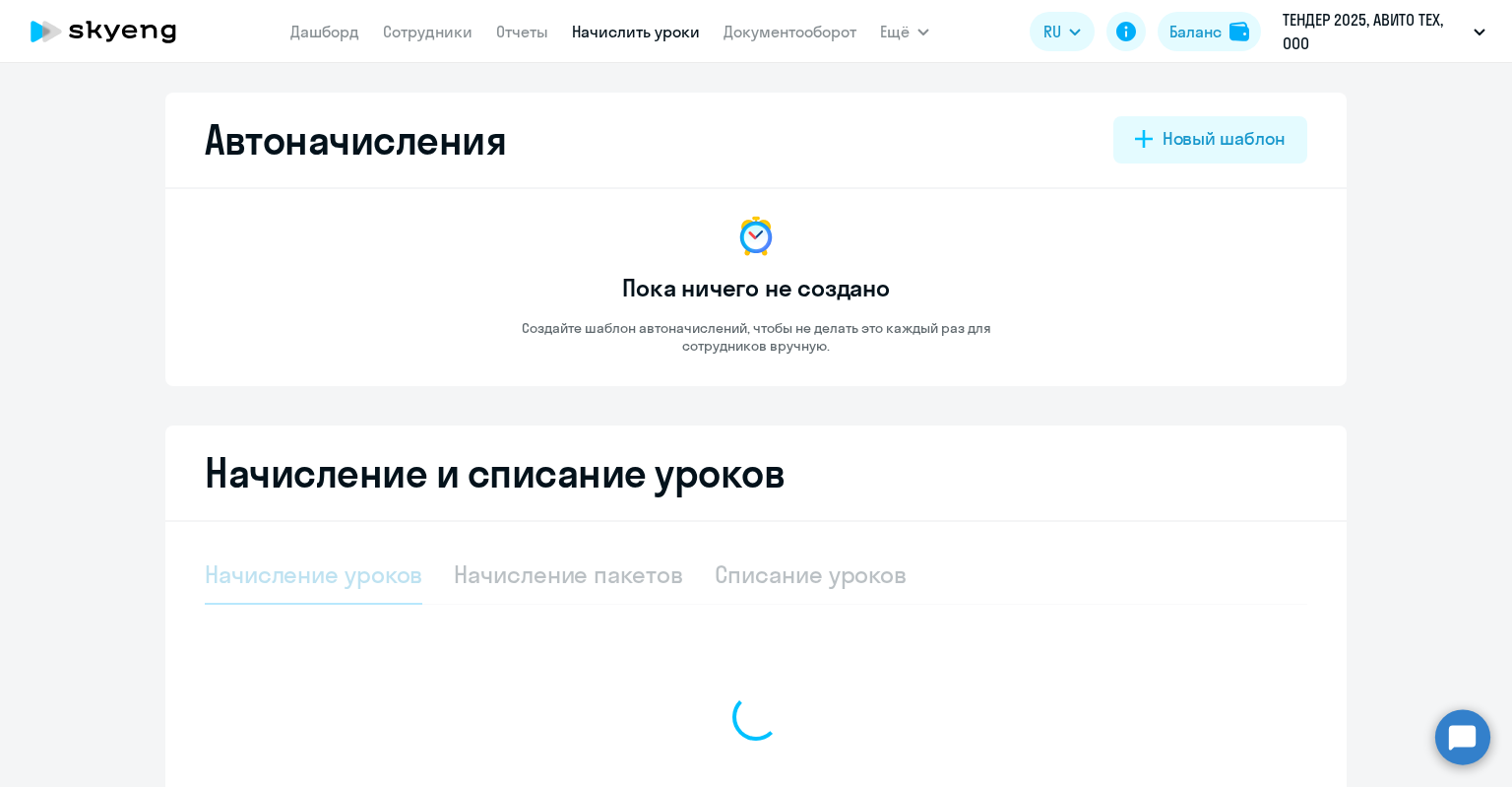 select on "10" 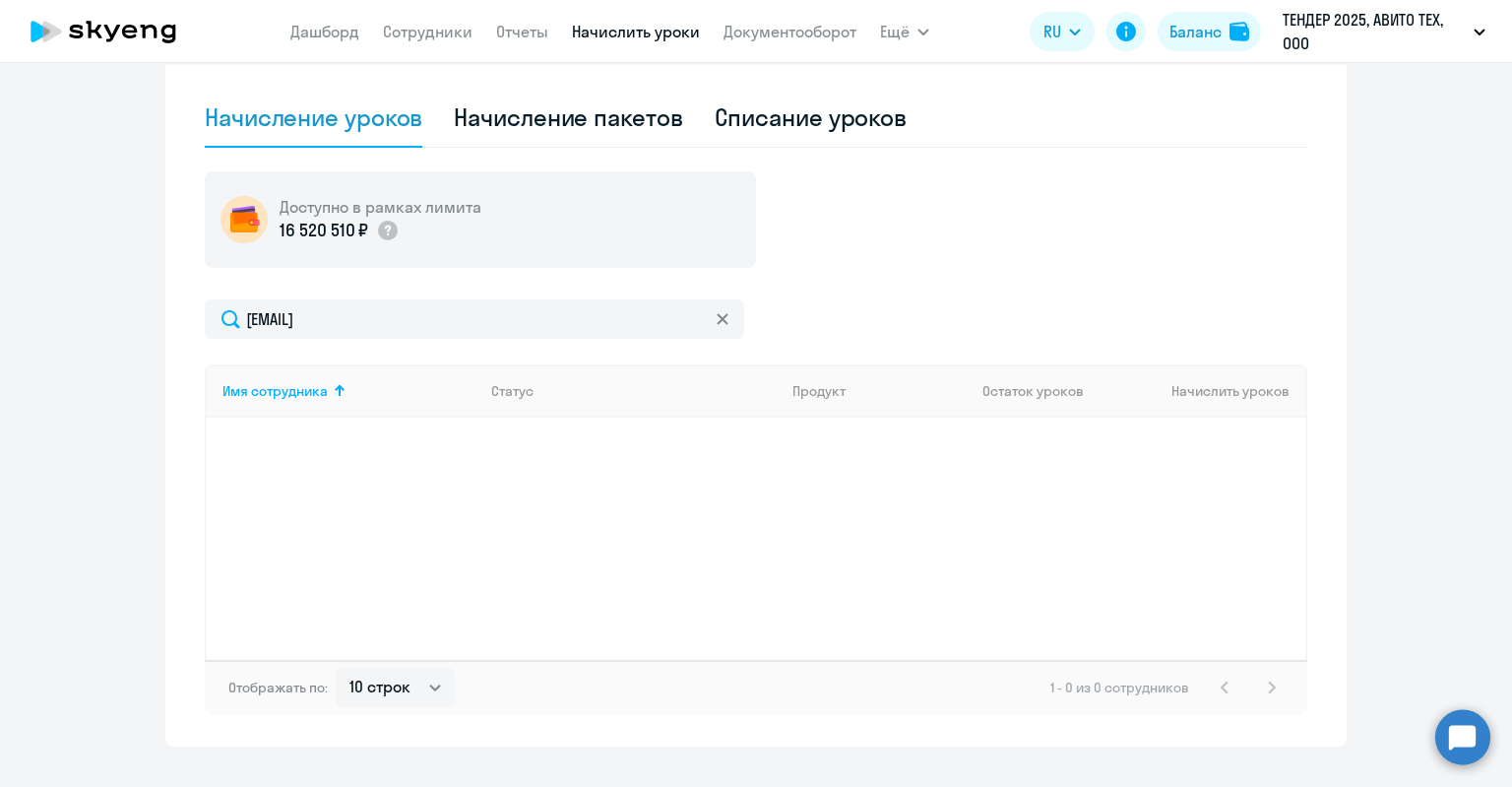scroll, scrollTop: 494, scrollLeft: 0, axis: vertical 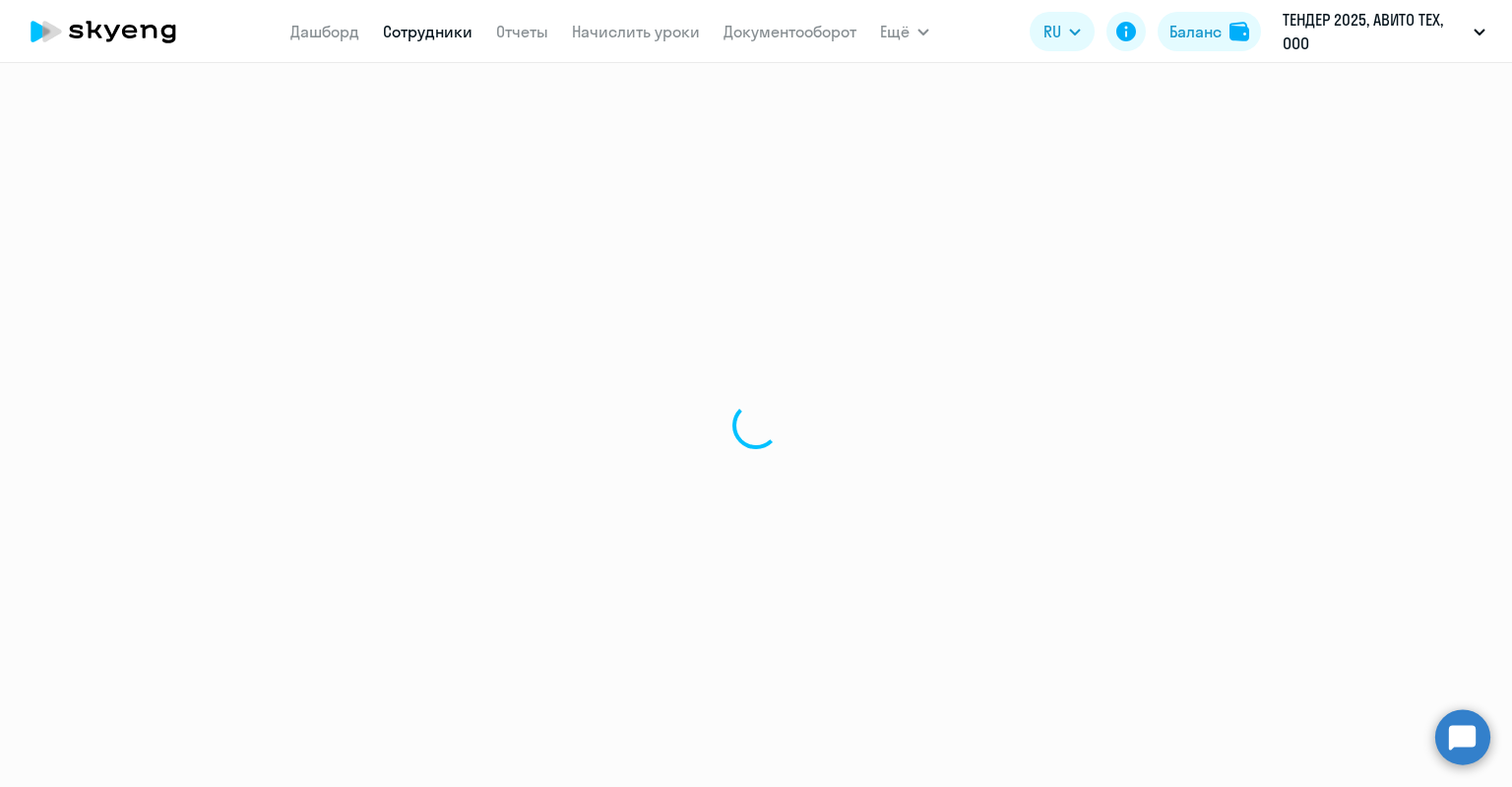 select on "english" 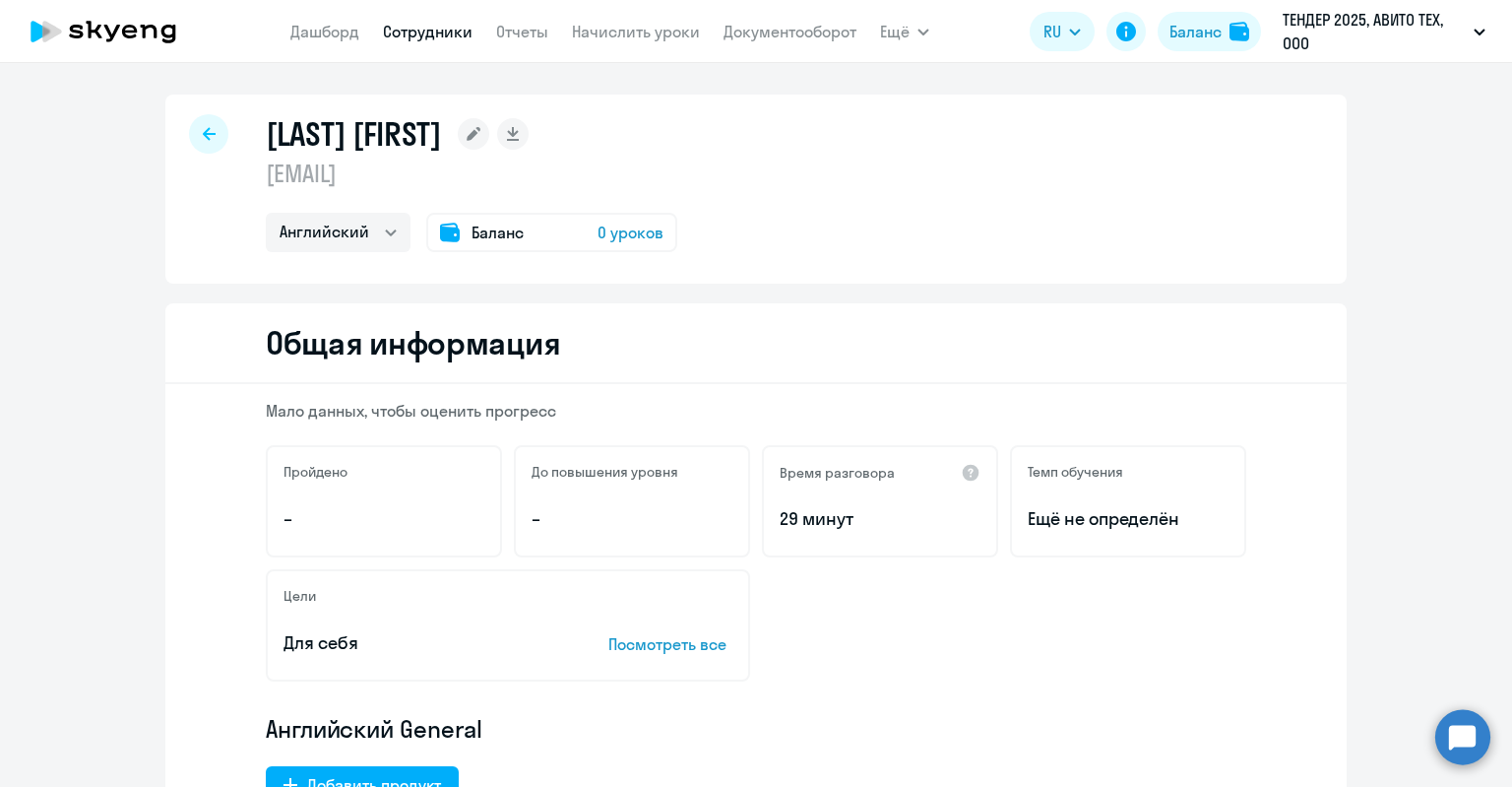 select on "30" 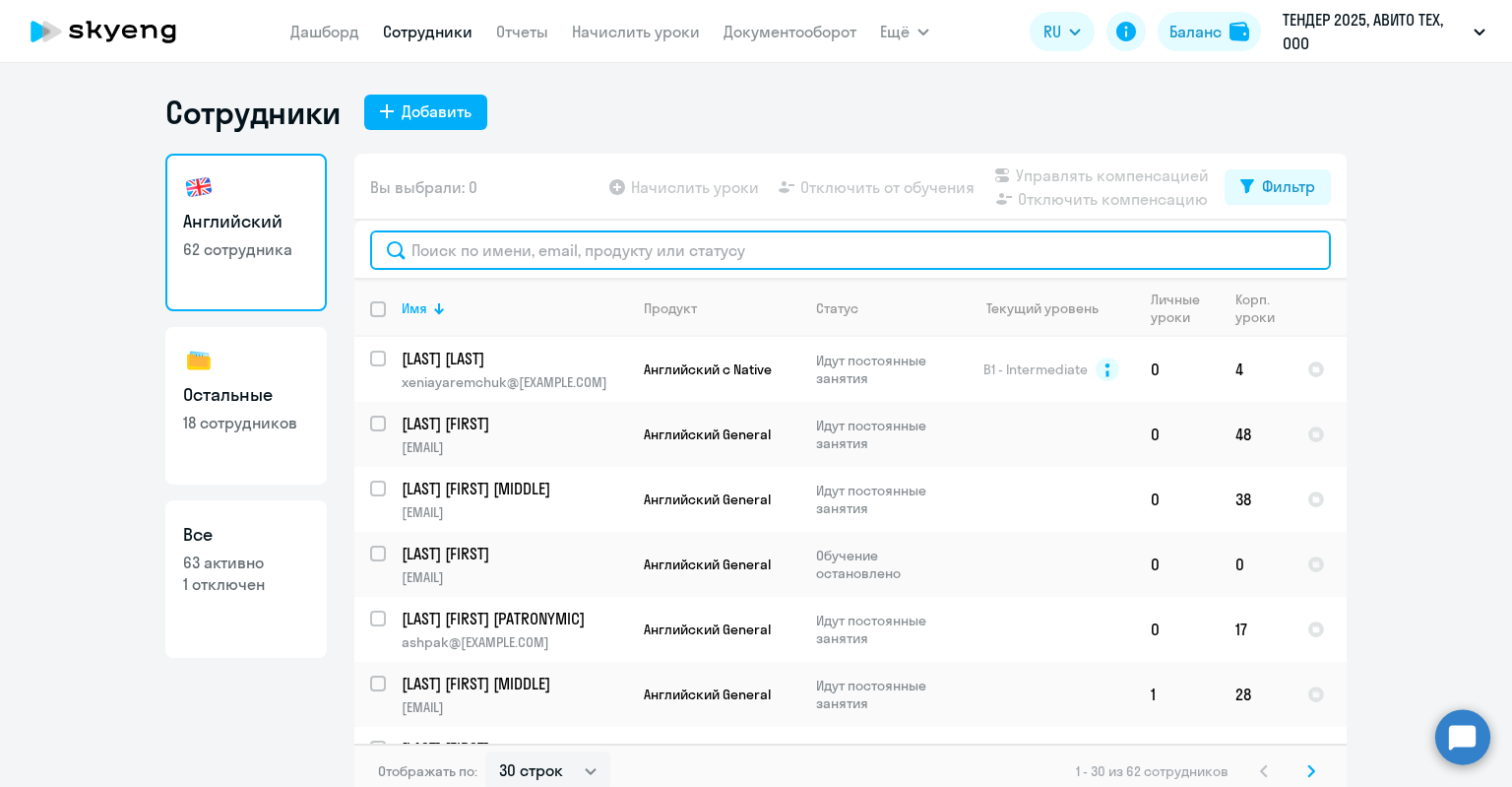 click 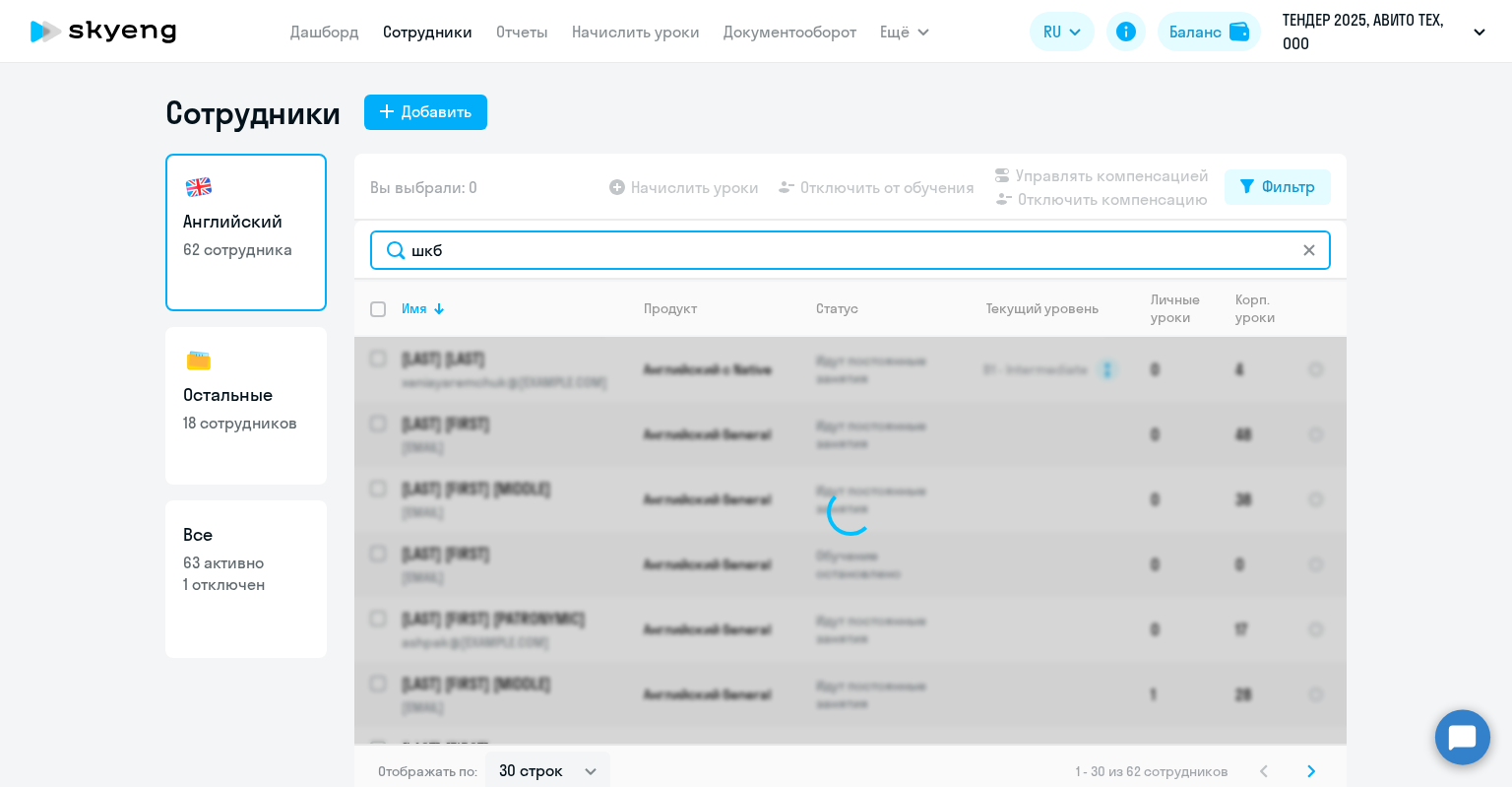drag, startPoint x: 500, startPoint y: 254, endPoint x: 419, endPoint y: 260, distance: 81.221918 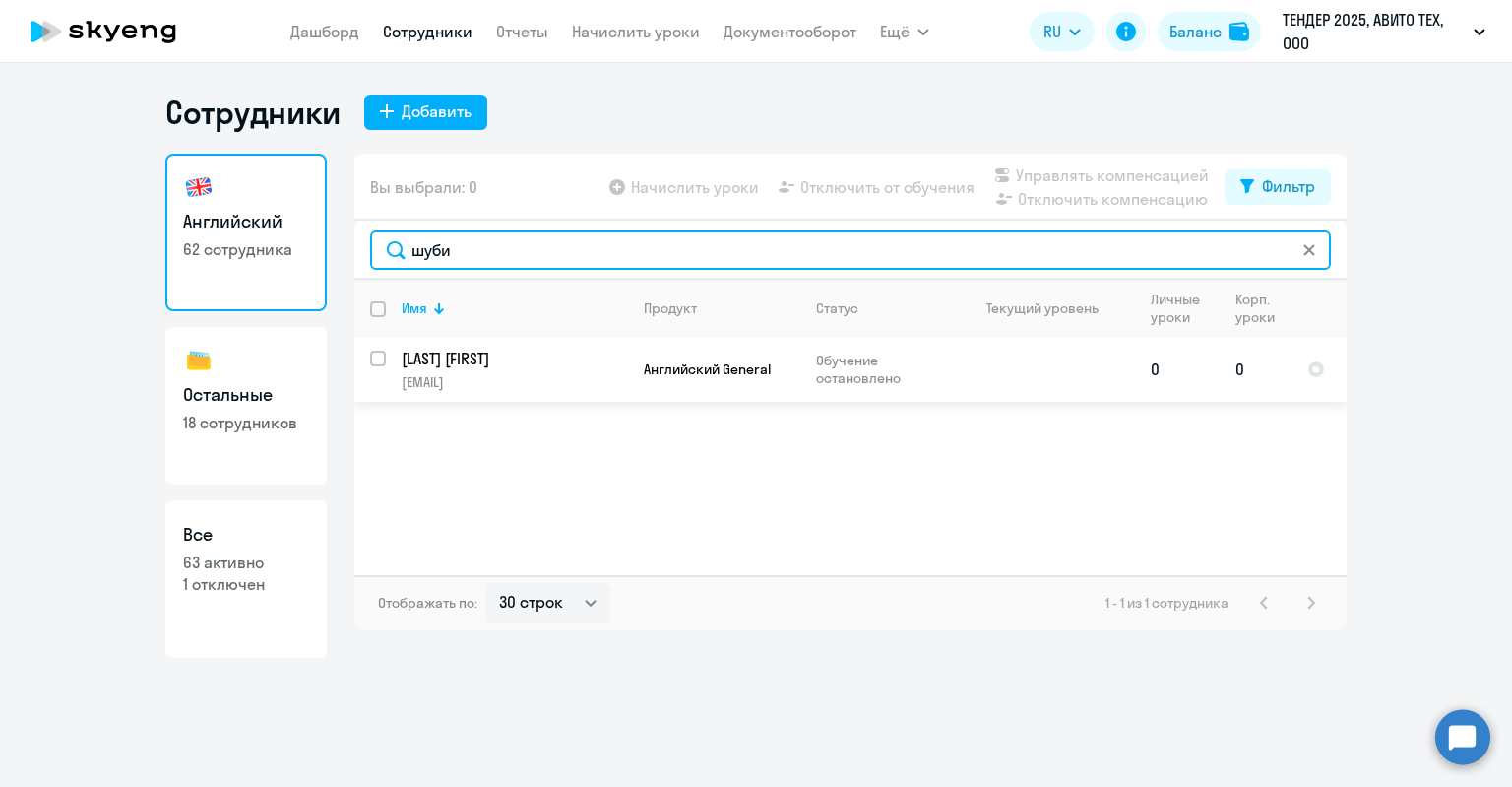 type on "шуби" 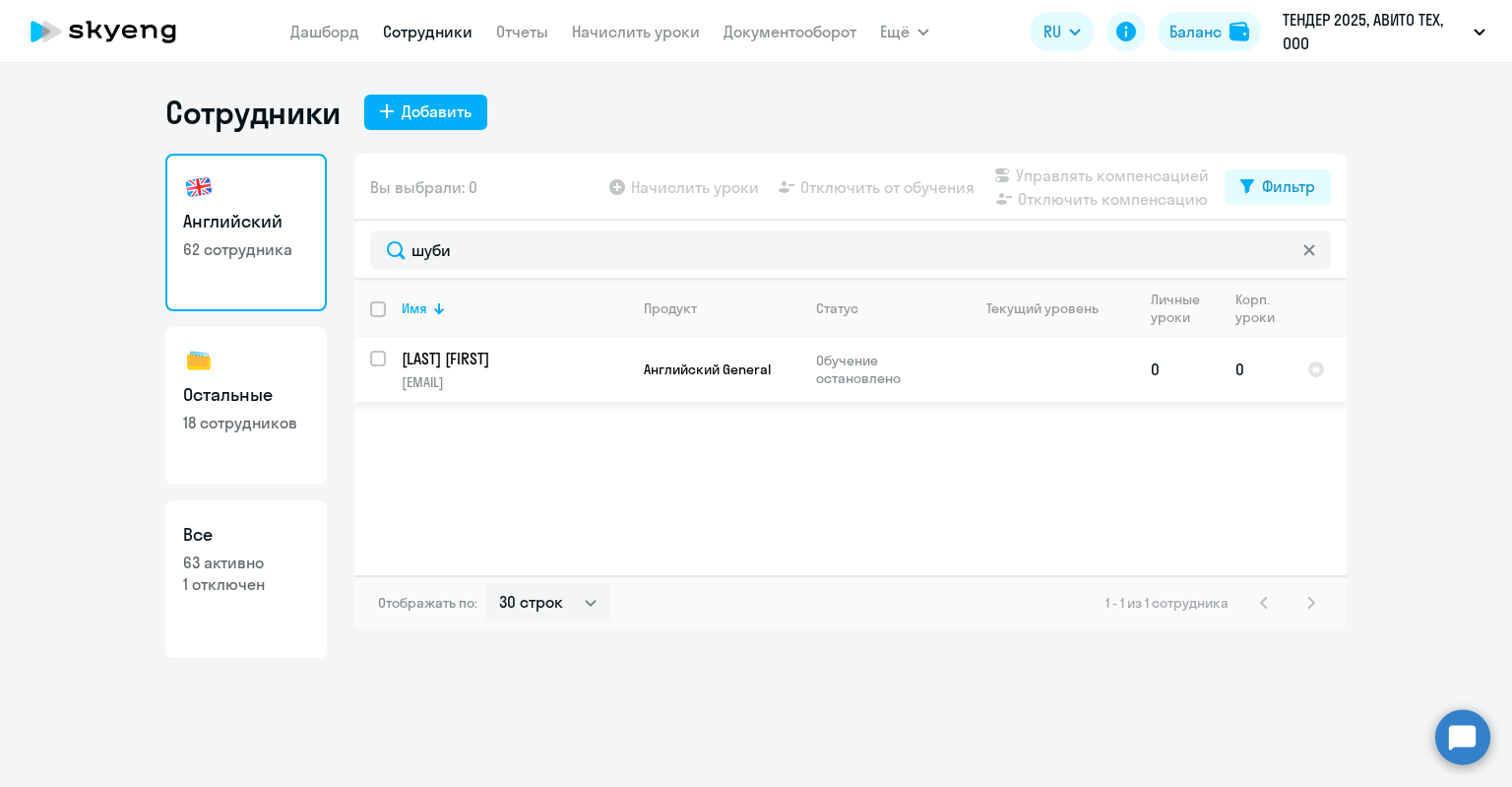 click at bounding box center (390, 370) 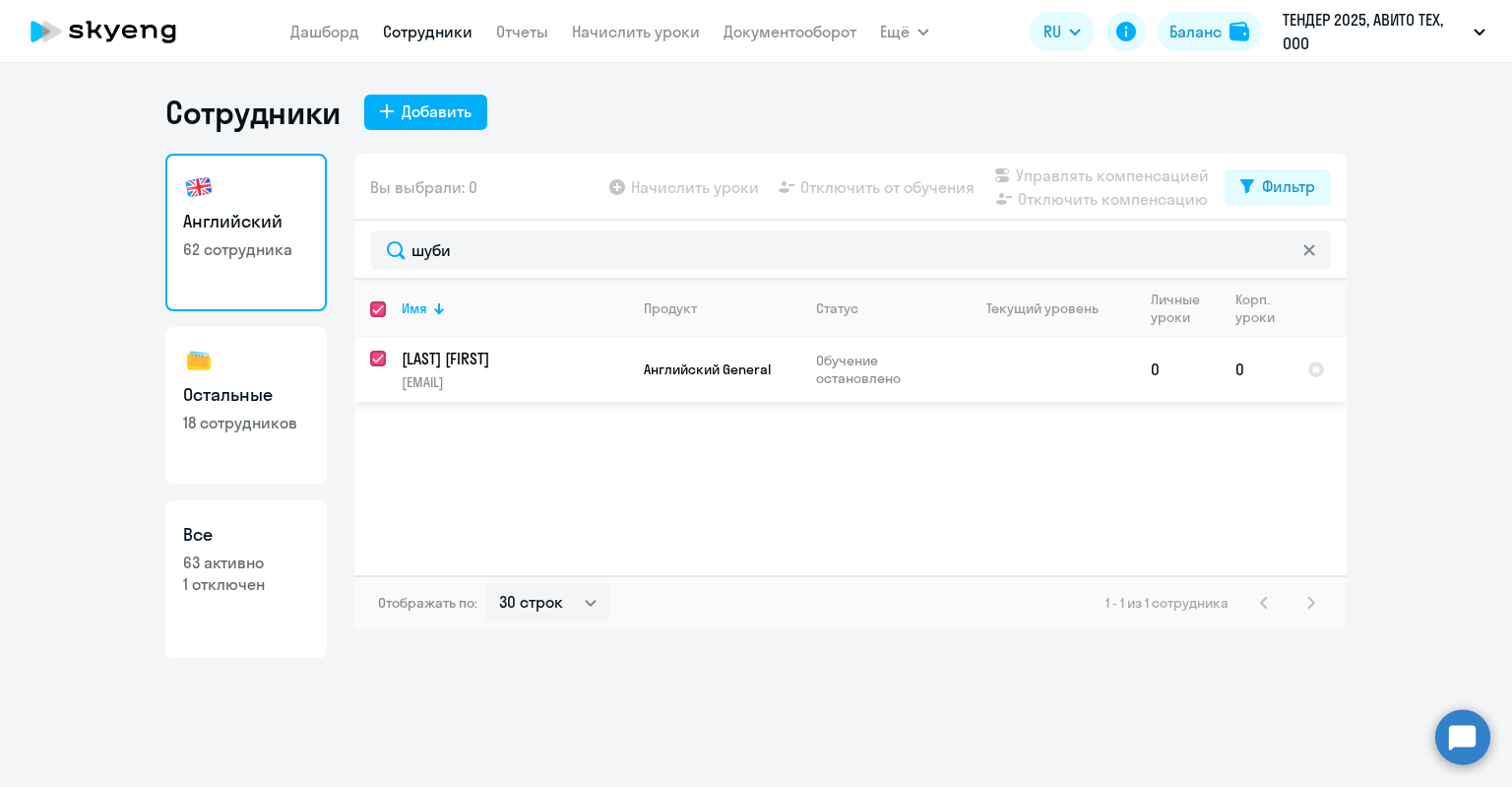 checkbox on "true" 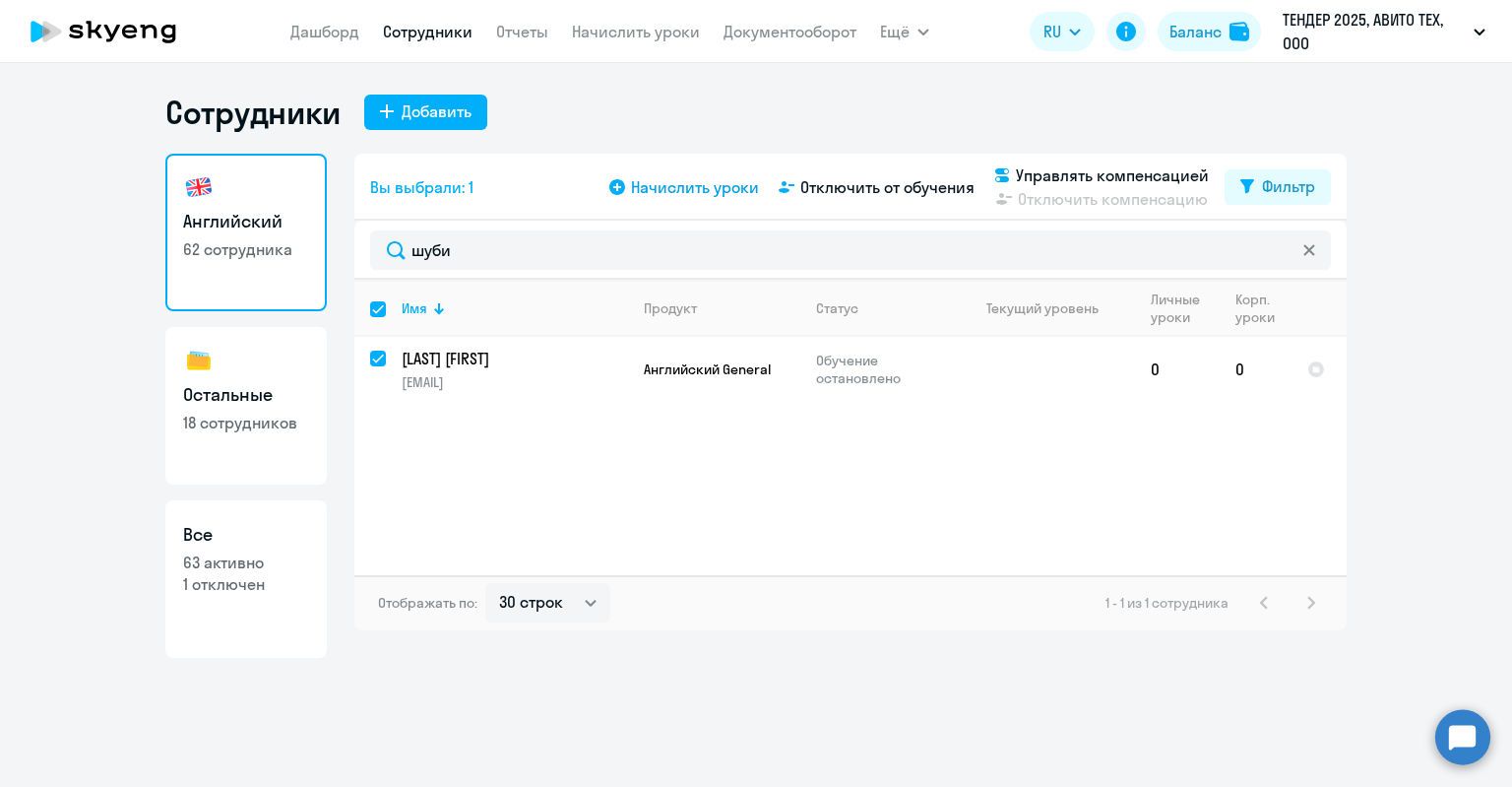 click on "Начислить уроки" 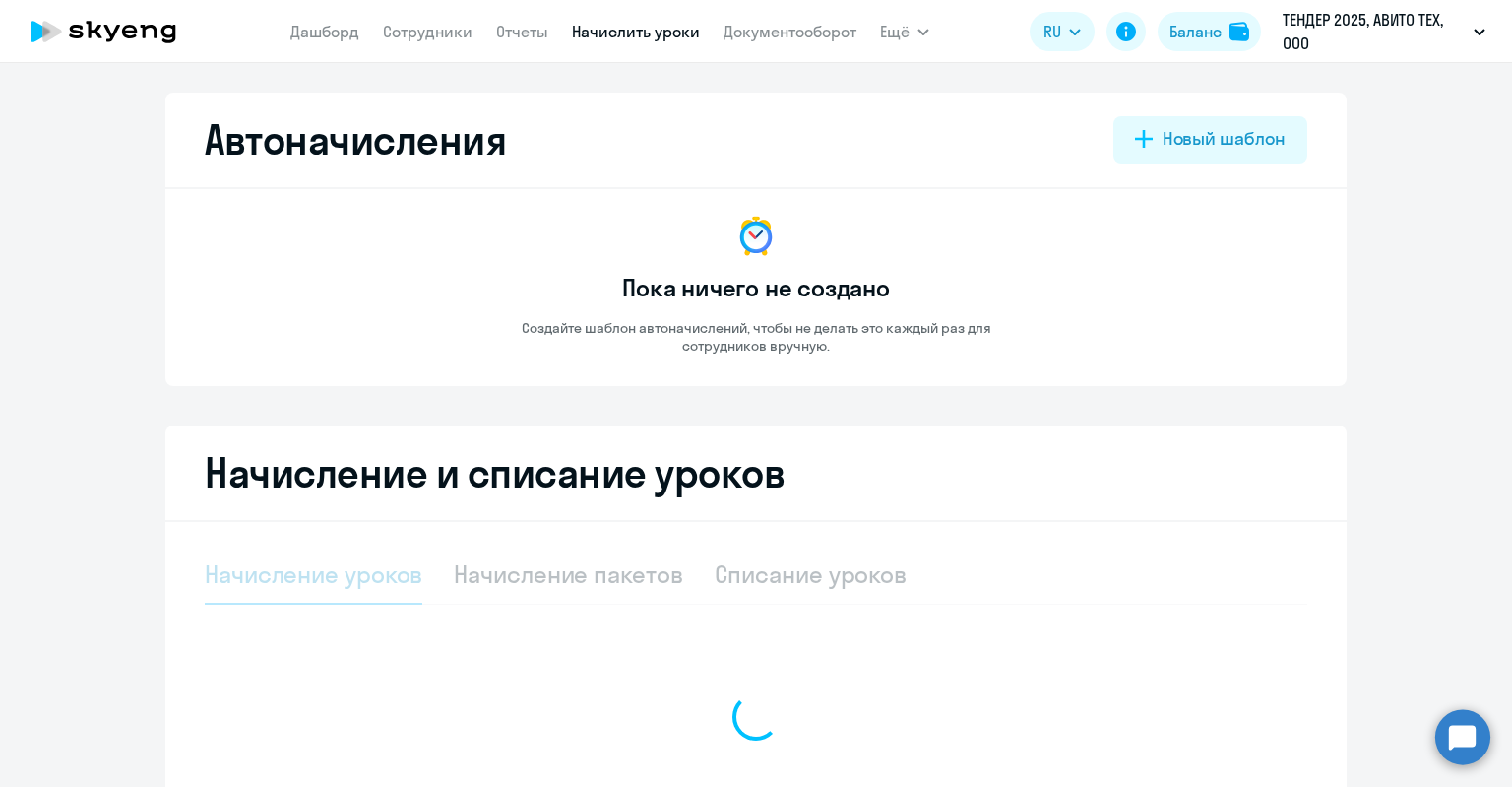 select on "10" 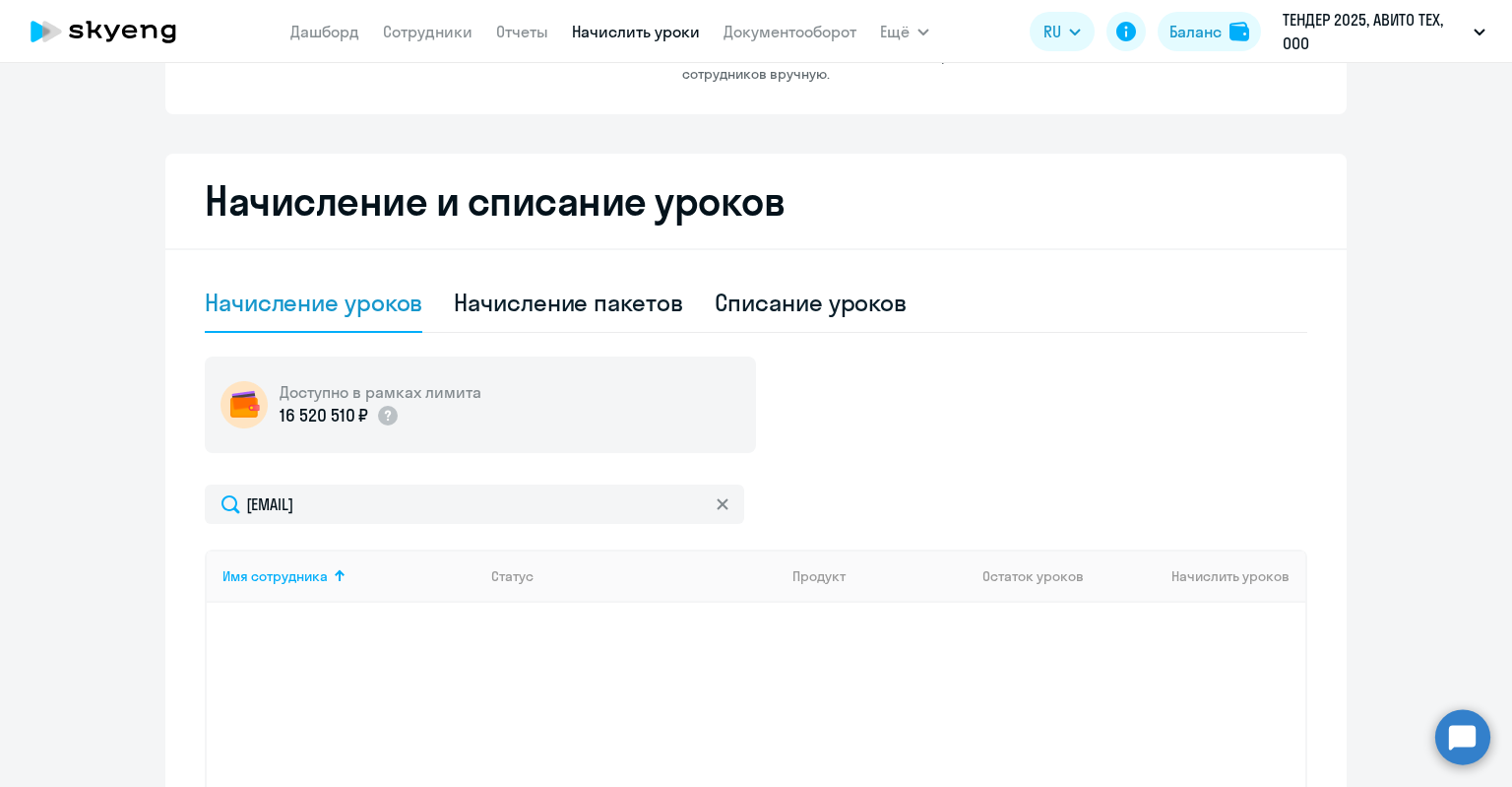 scroll, scrollTop: 494, scrollLeft: 0, axis: vertical 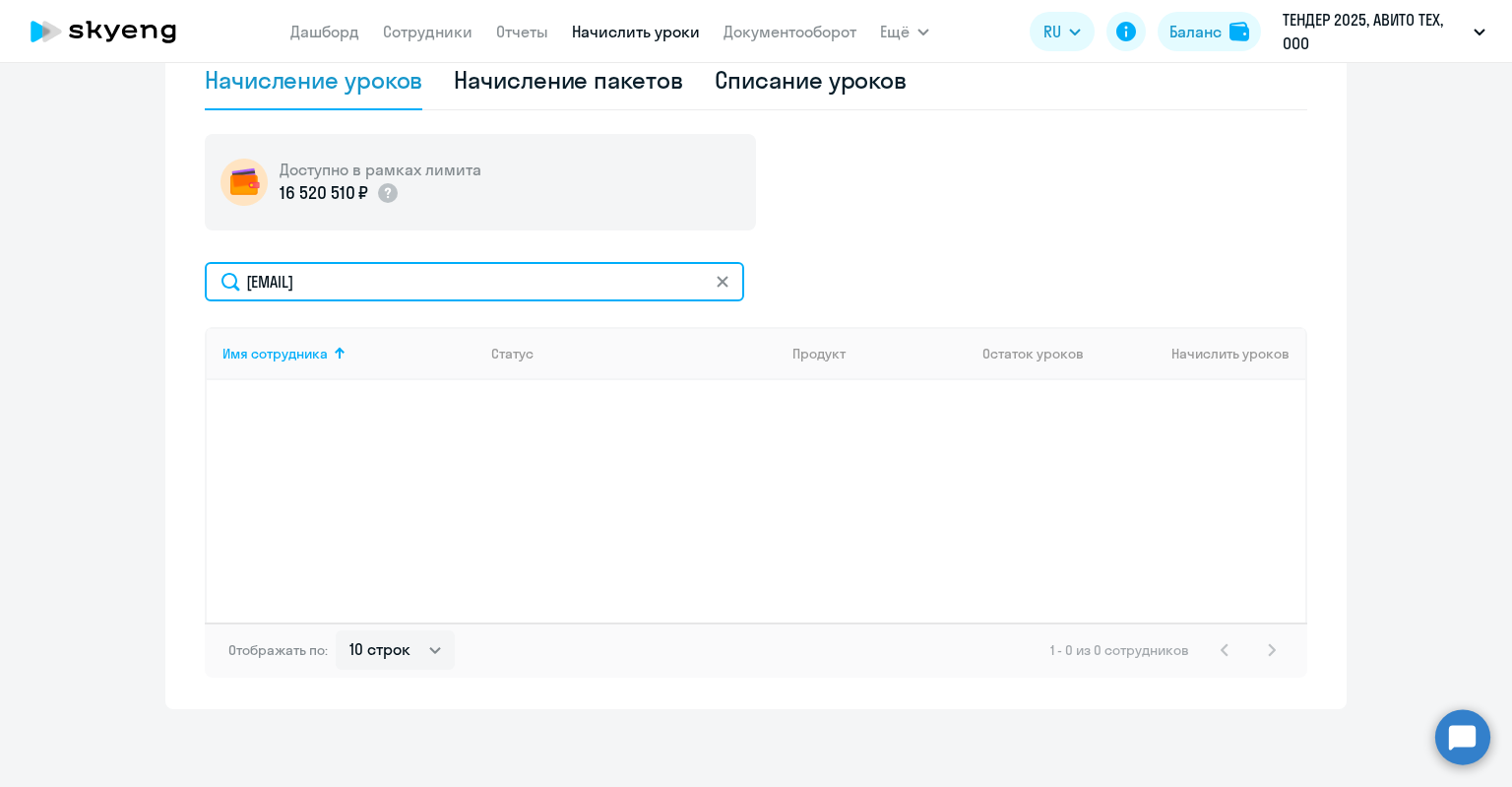 drag, startPoint x: 496, startPoint y: 273, endPoint x: 328, endPoint y: 279, distance: 168.10711 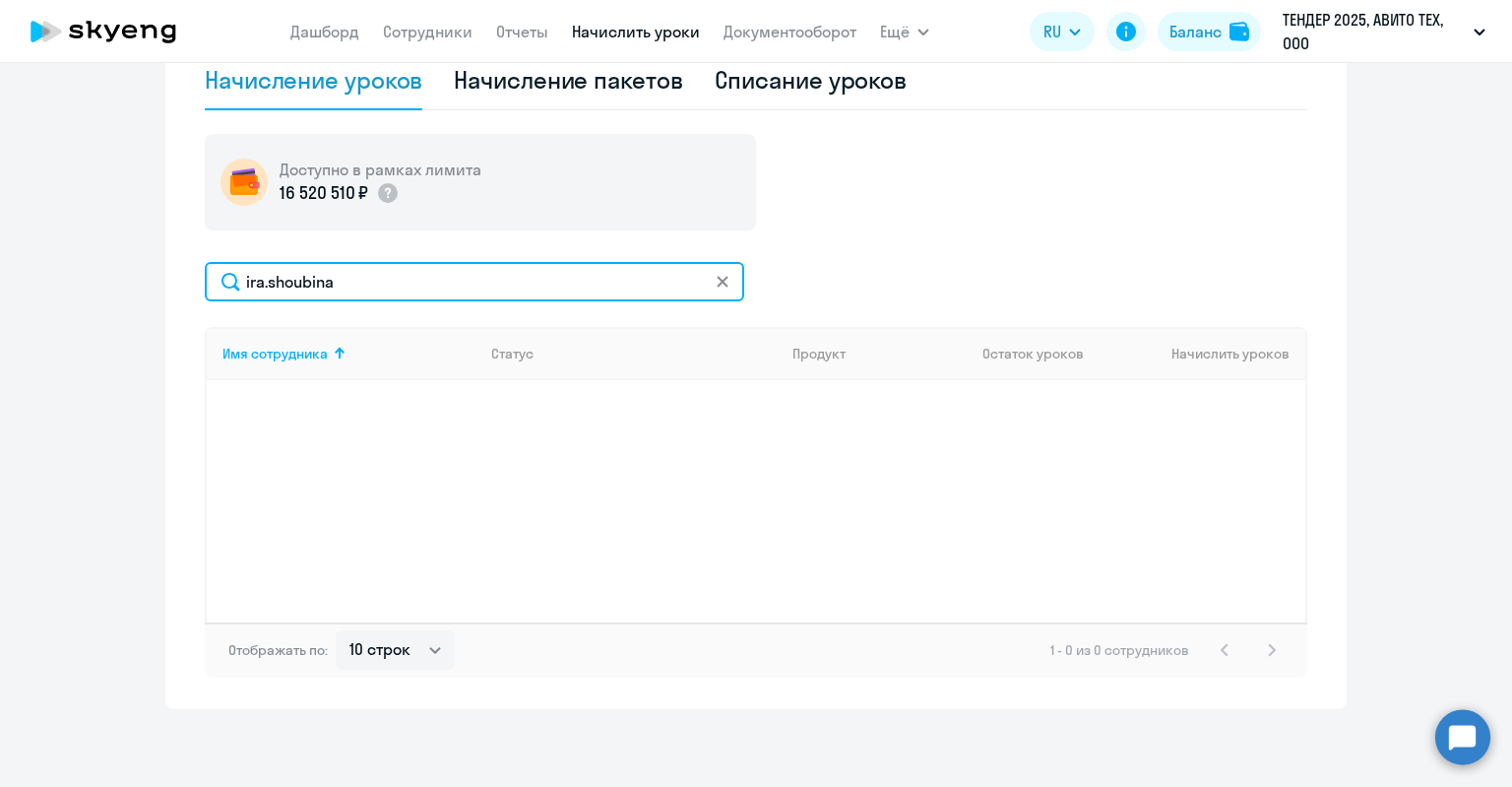 drag, startPoint x: 337, startPoint y: 281, endPoint x: 150, endPoint y: 278, distance: 187.02406 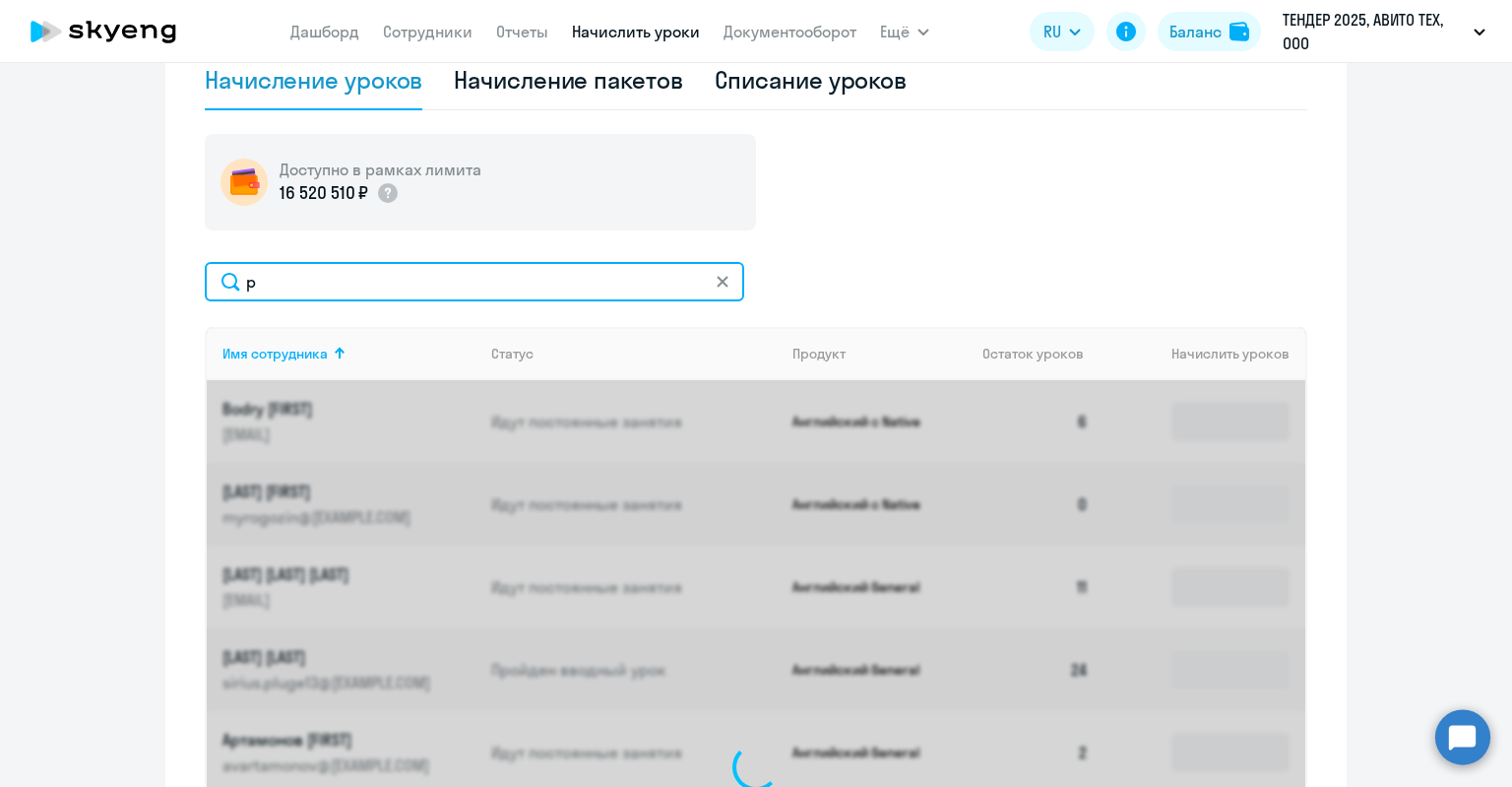 drag, startPoint x: 266, startPoint y: 295, endPoint x: 231, endPoint y: 289, distance: 35.51056 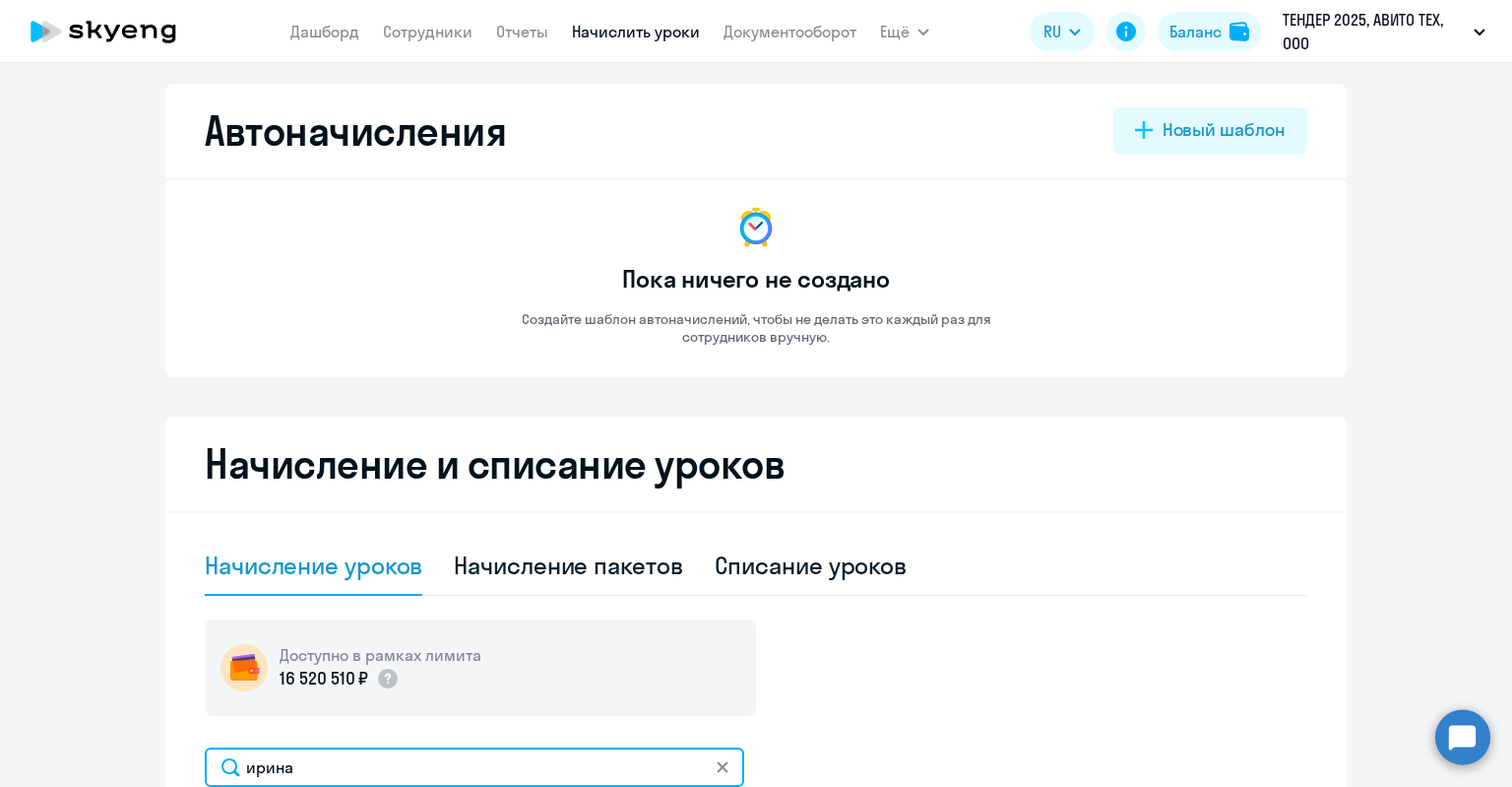 scroll, scrollTop: 0, scrollLeft: 0, axis: both 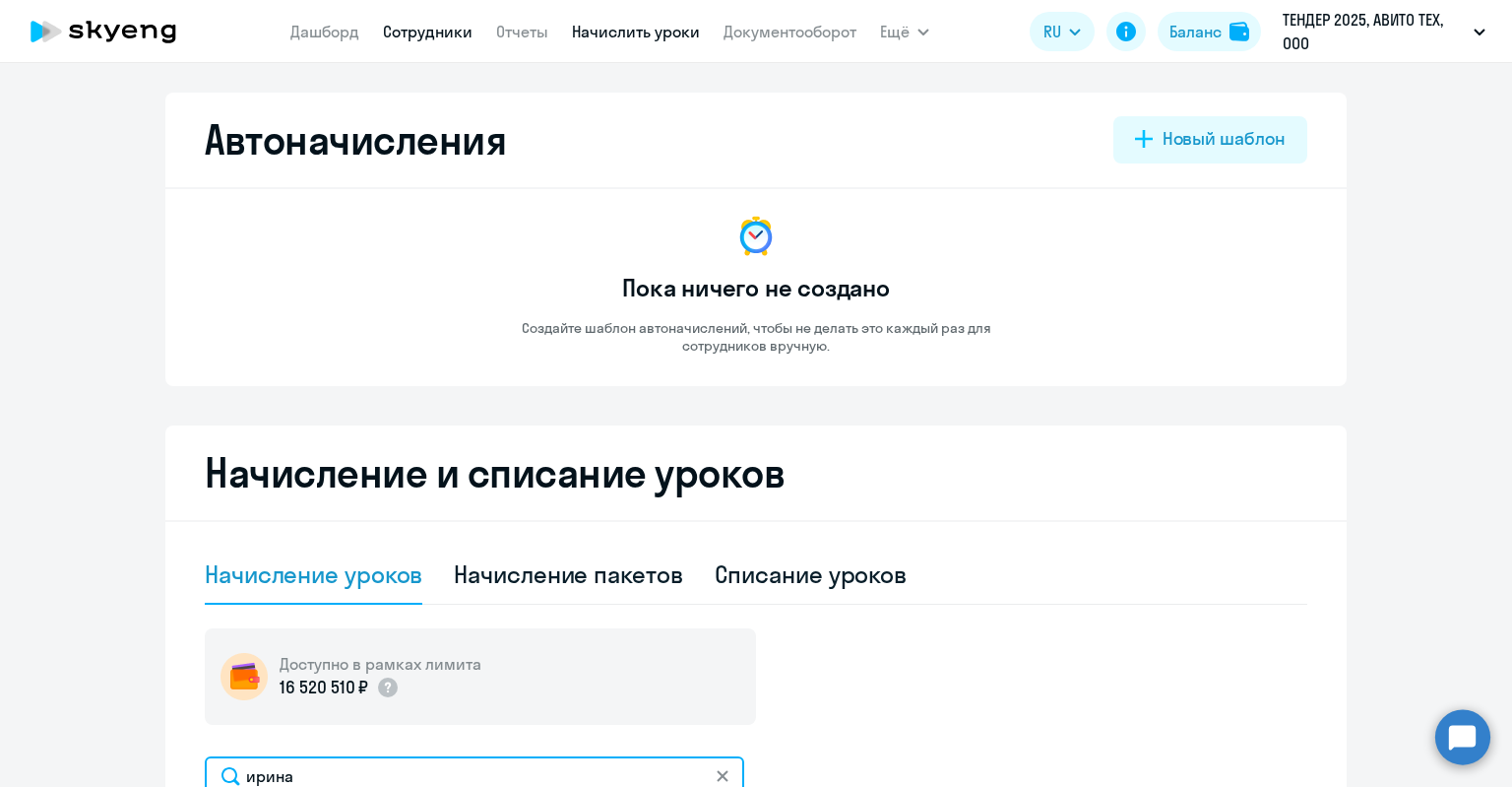 type on "ирина" 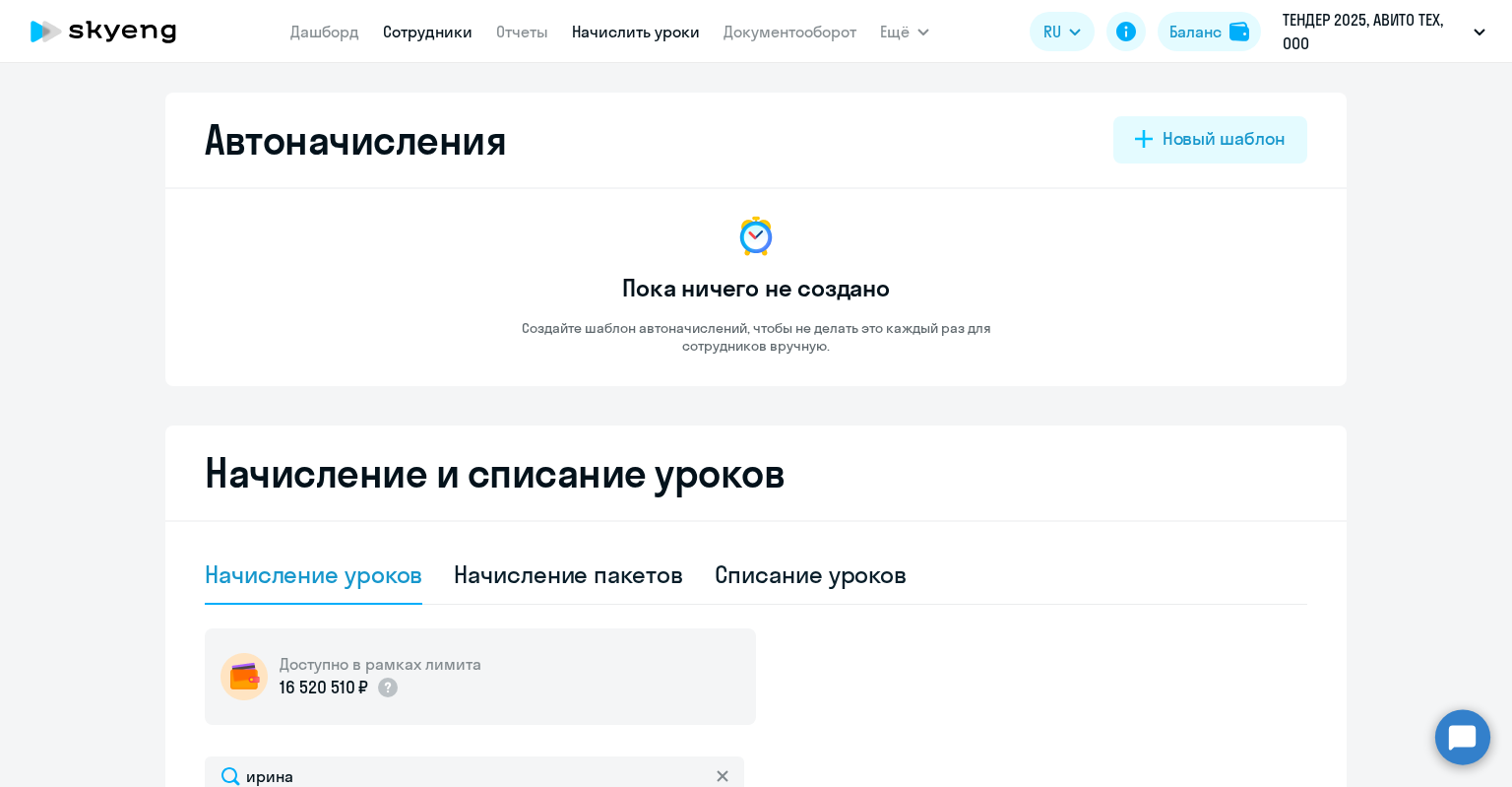 click on "Сотрудники" at bounding box center [427, 32] 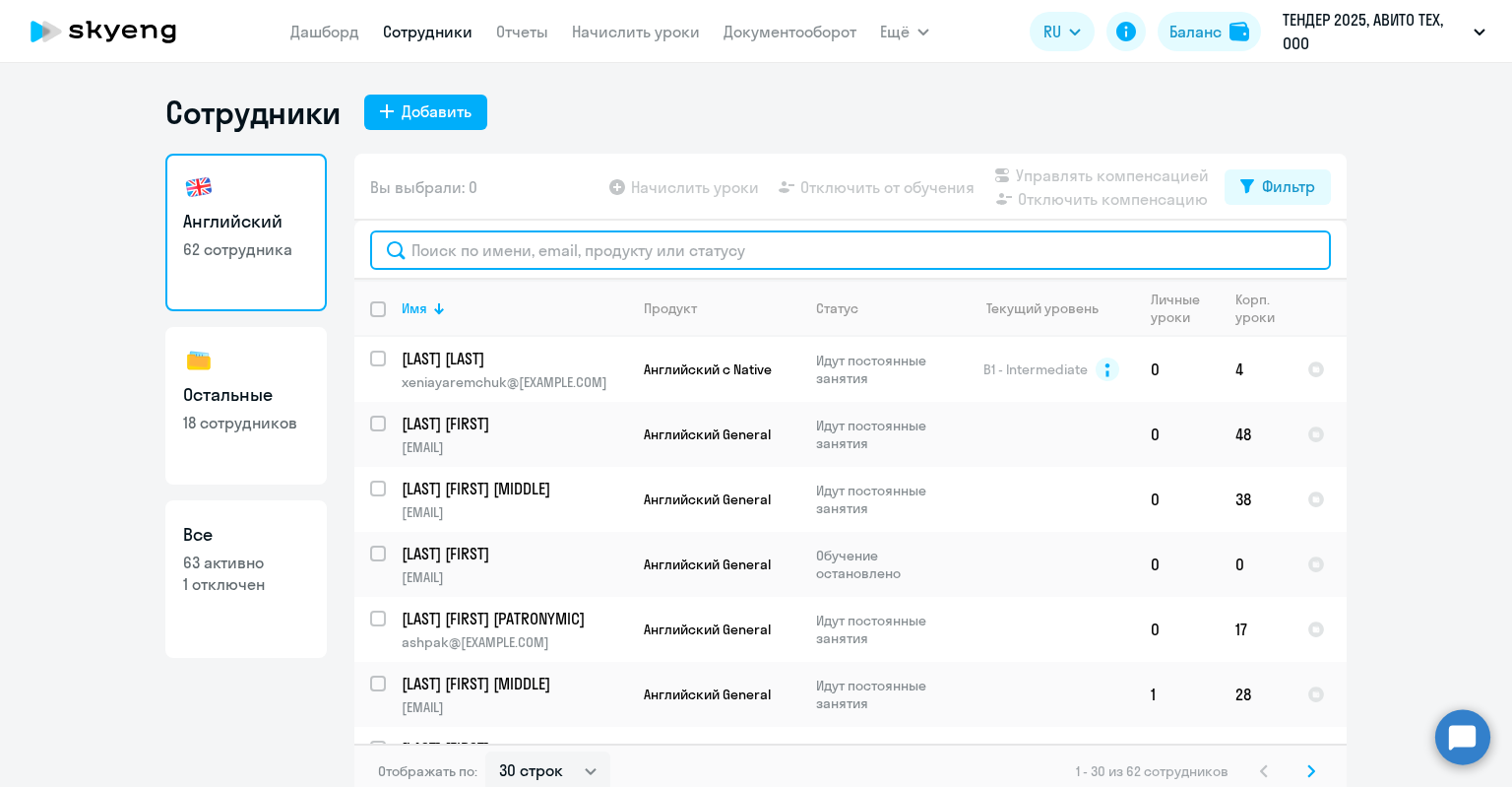 click 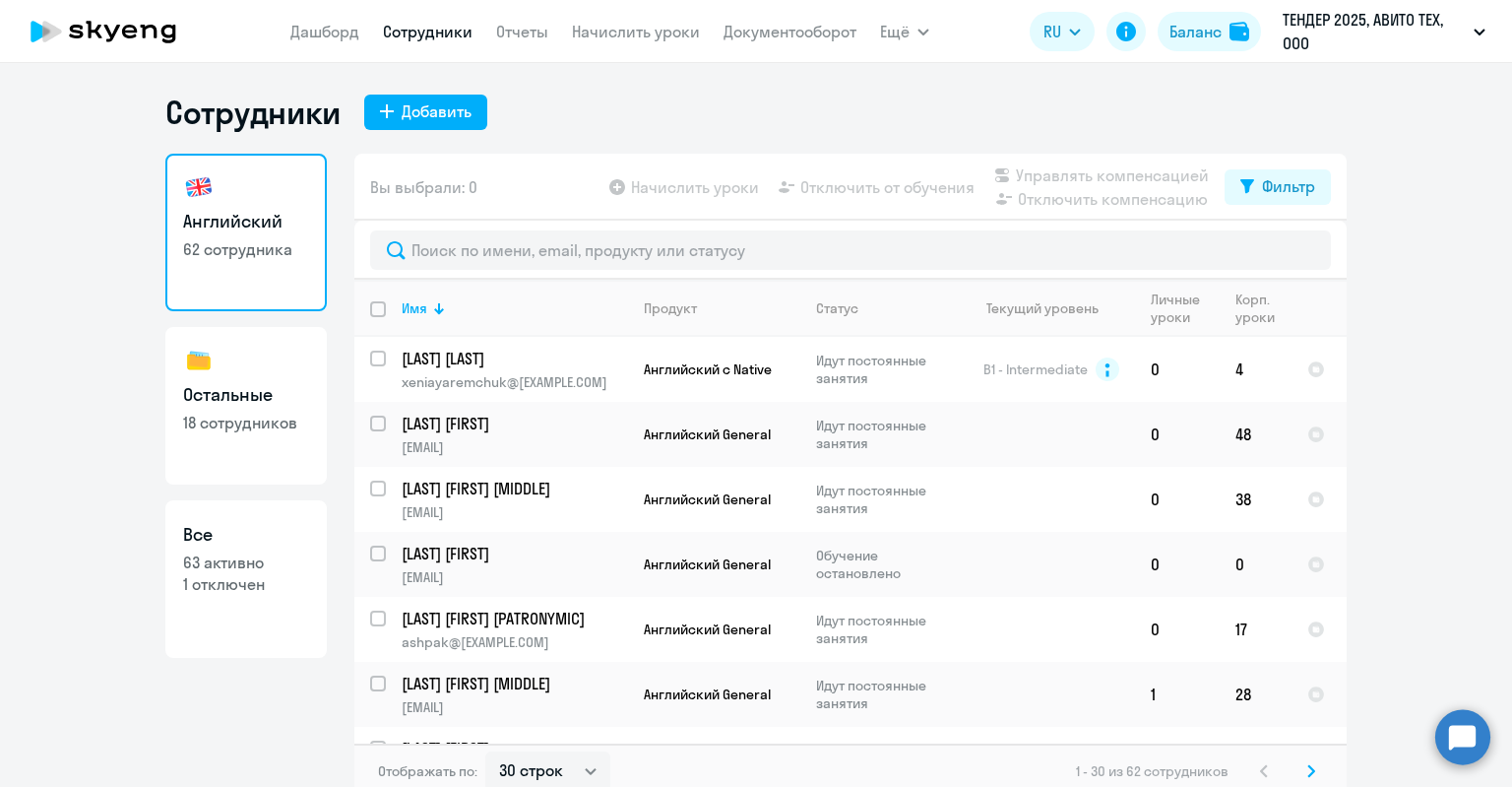 click on "Все  63 активно   1 отключен" 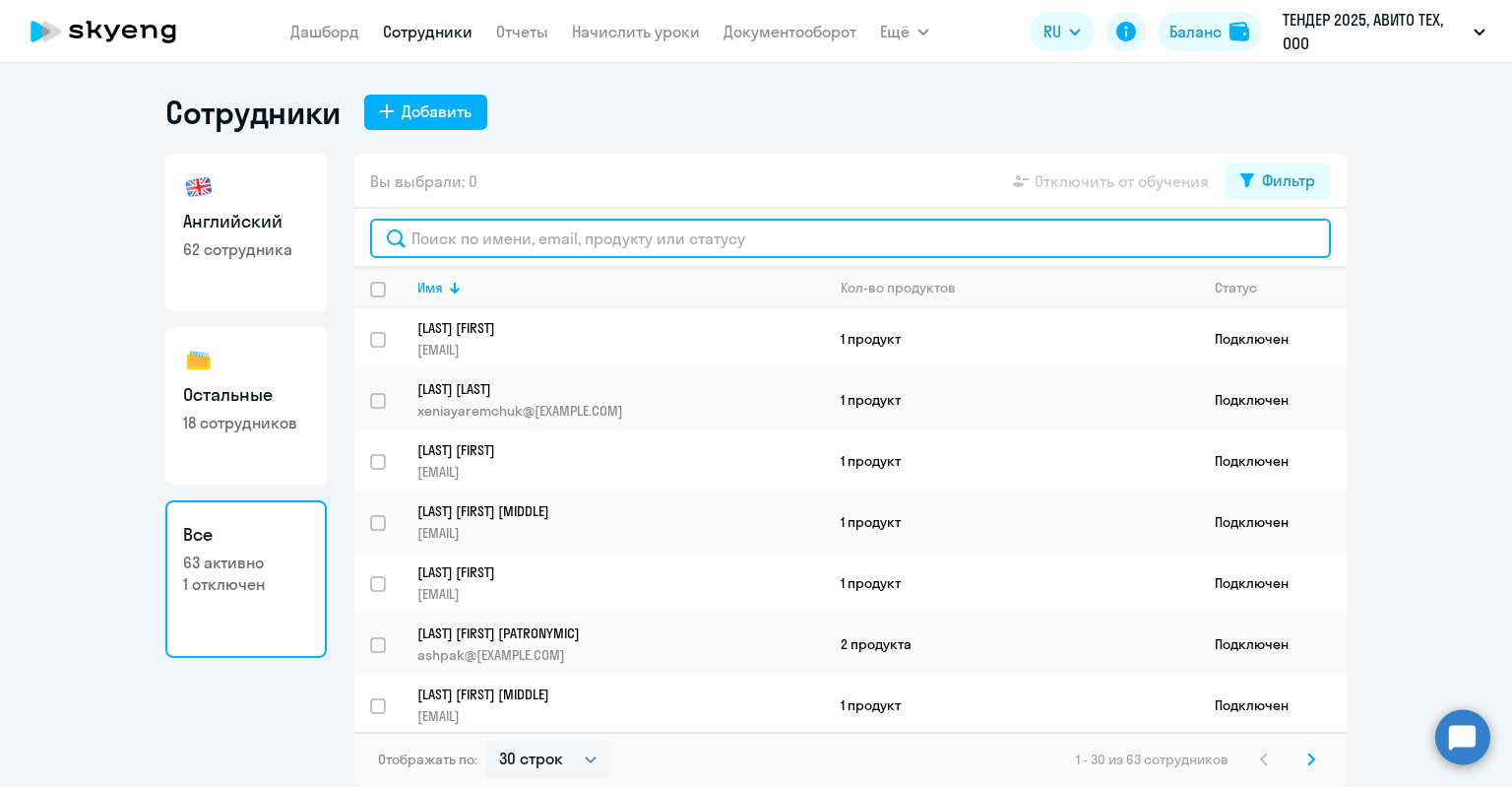 click 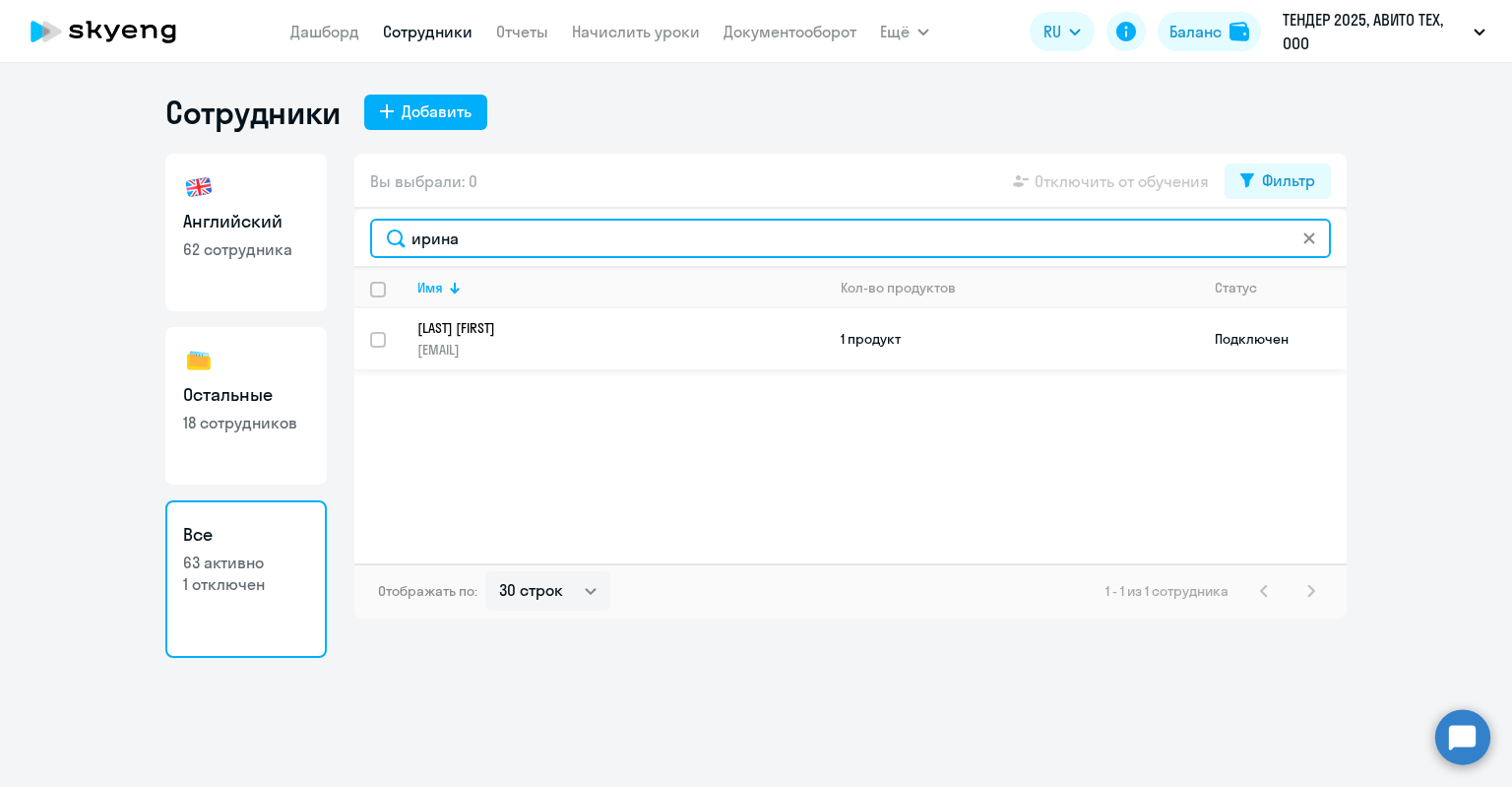 type on "ирина" 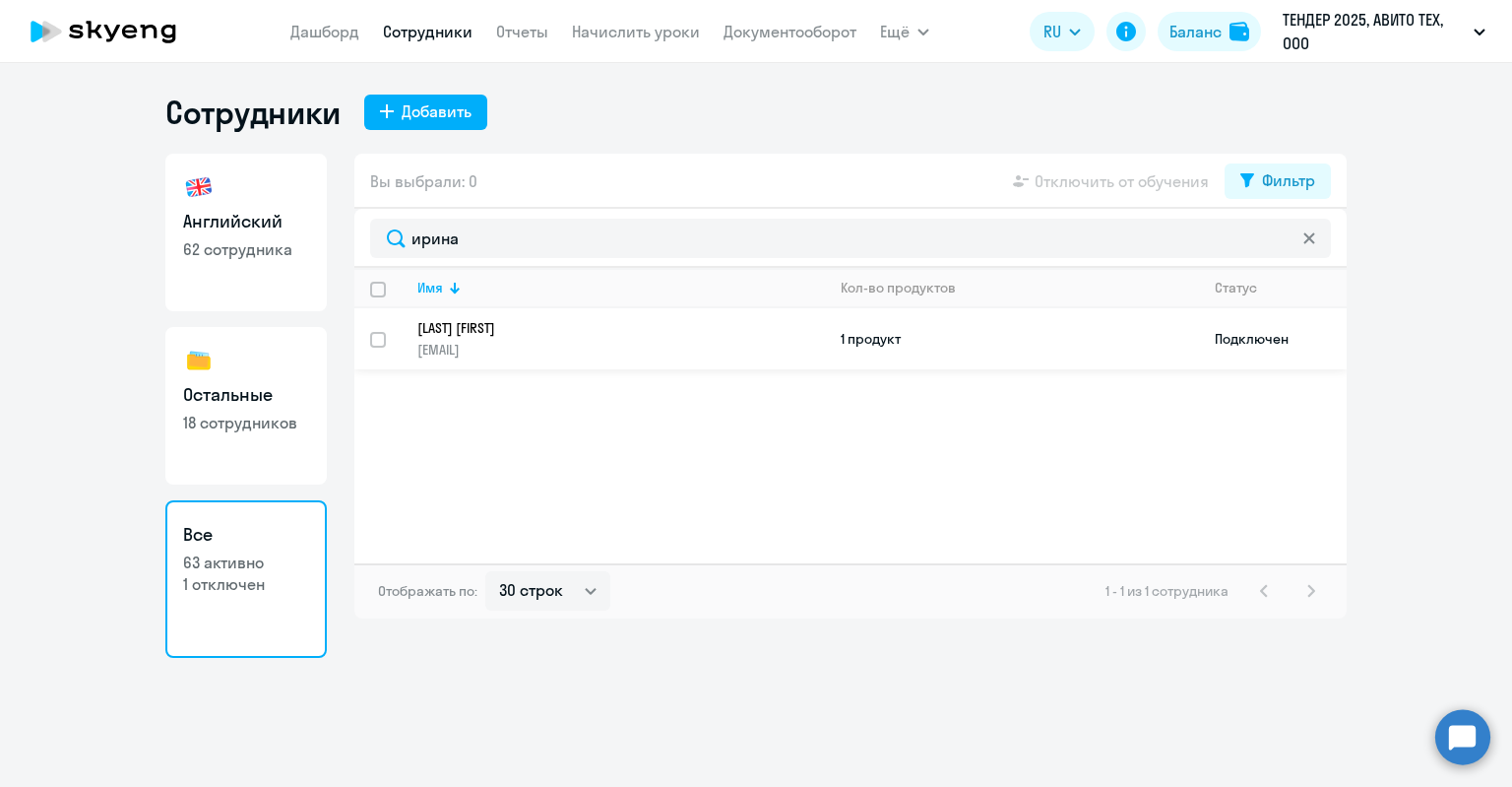 click at bounding box center (390, 352) 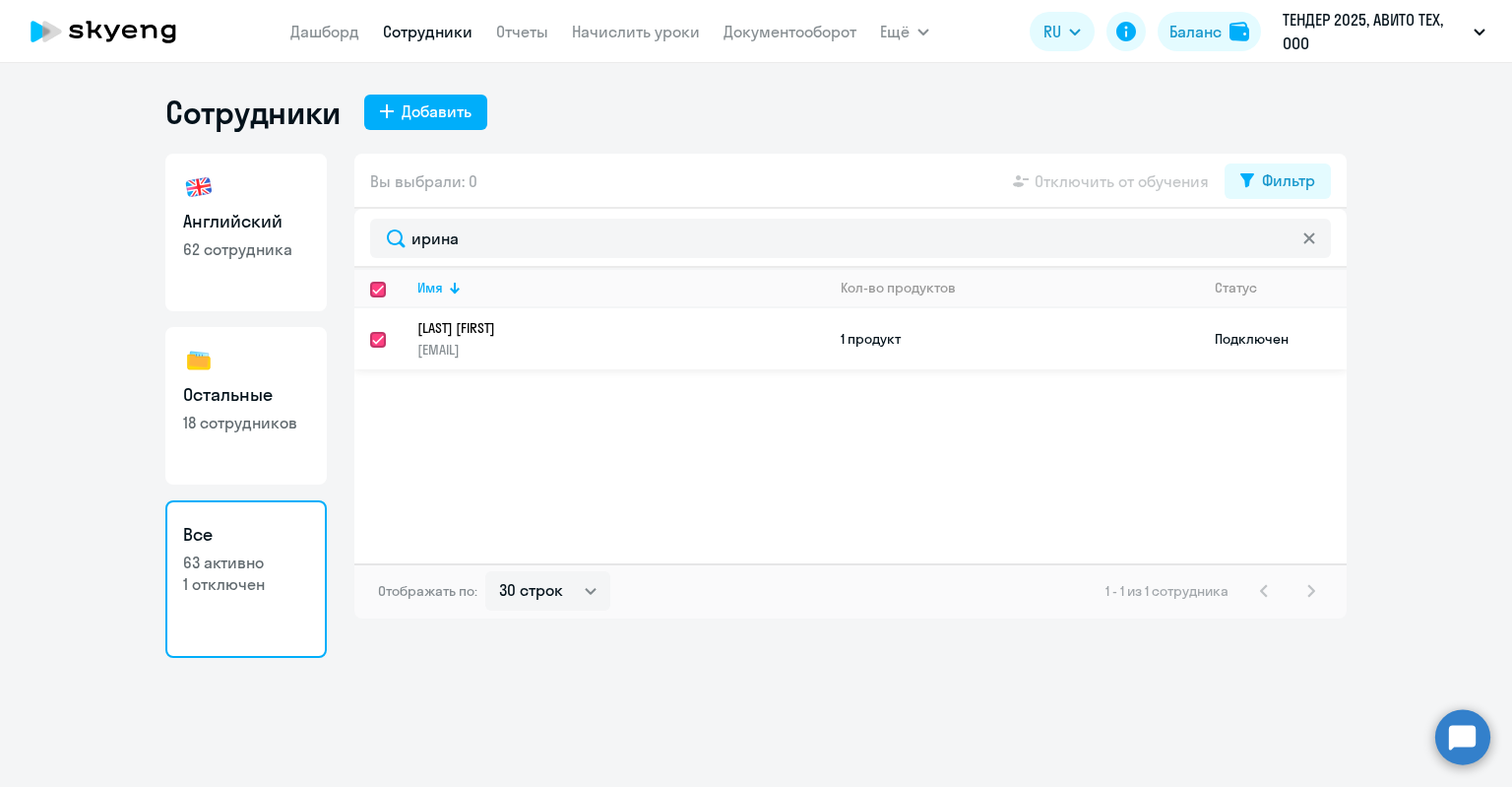 checkbox on "true" 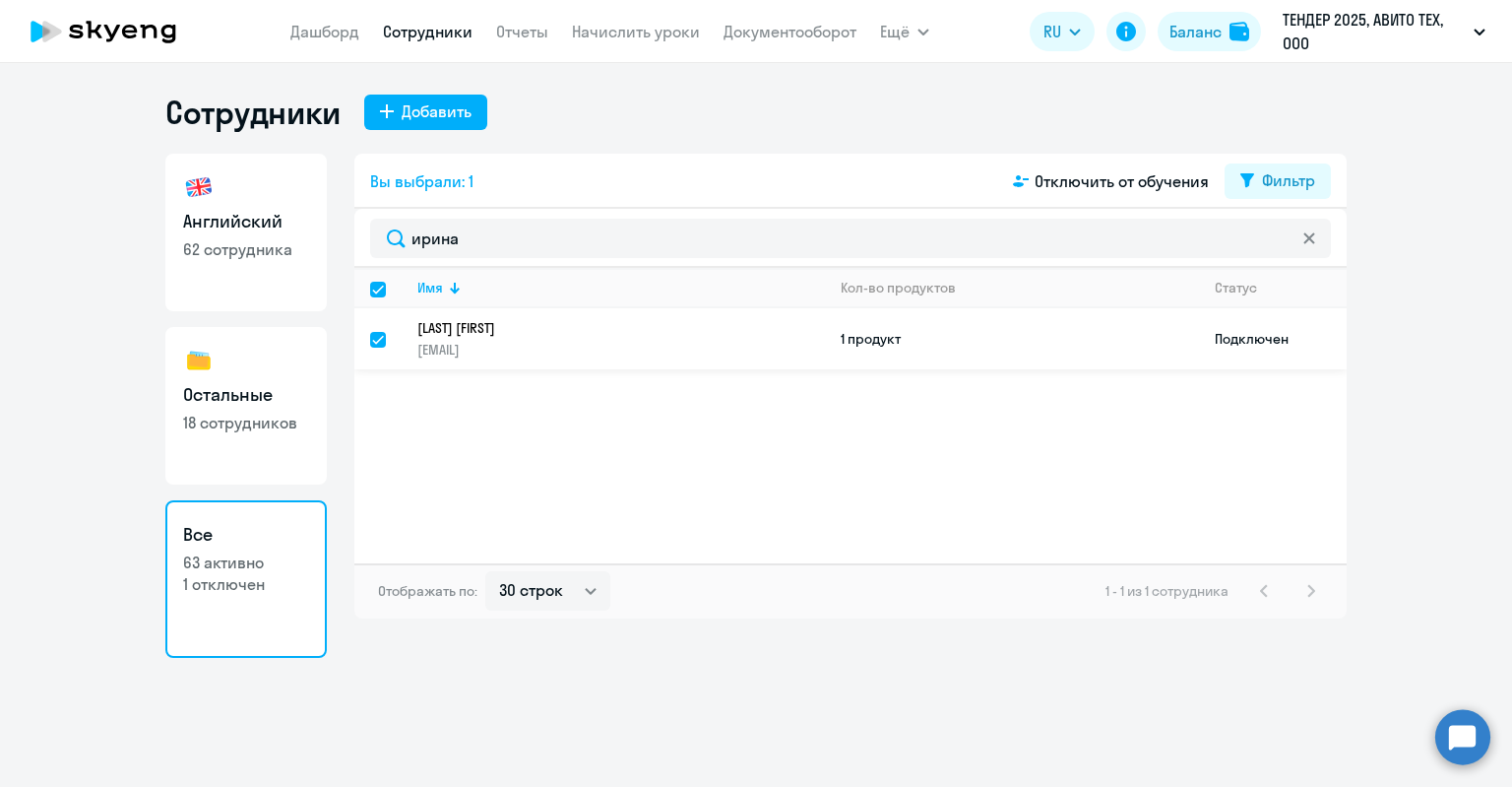 click on "[LAST] [FIRST]" 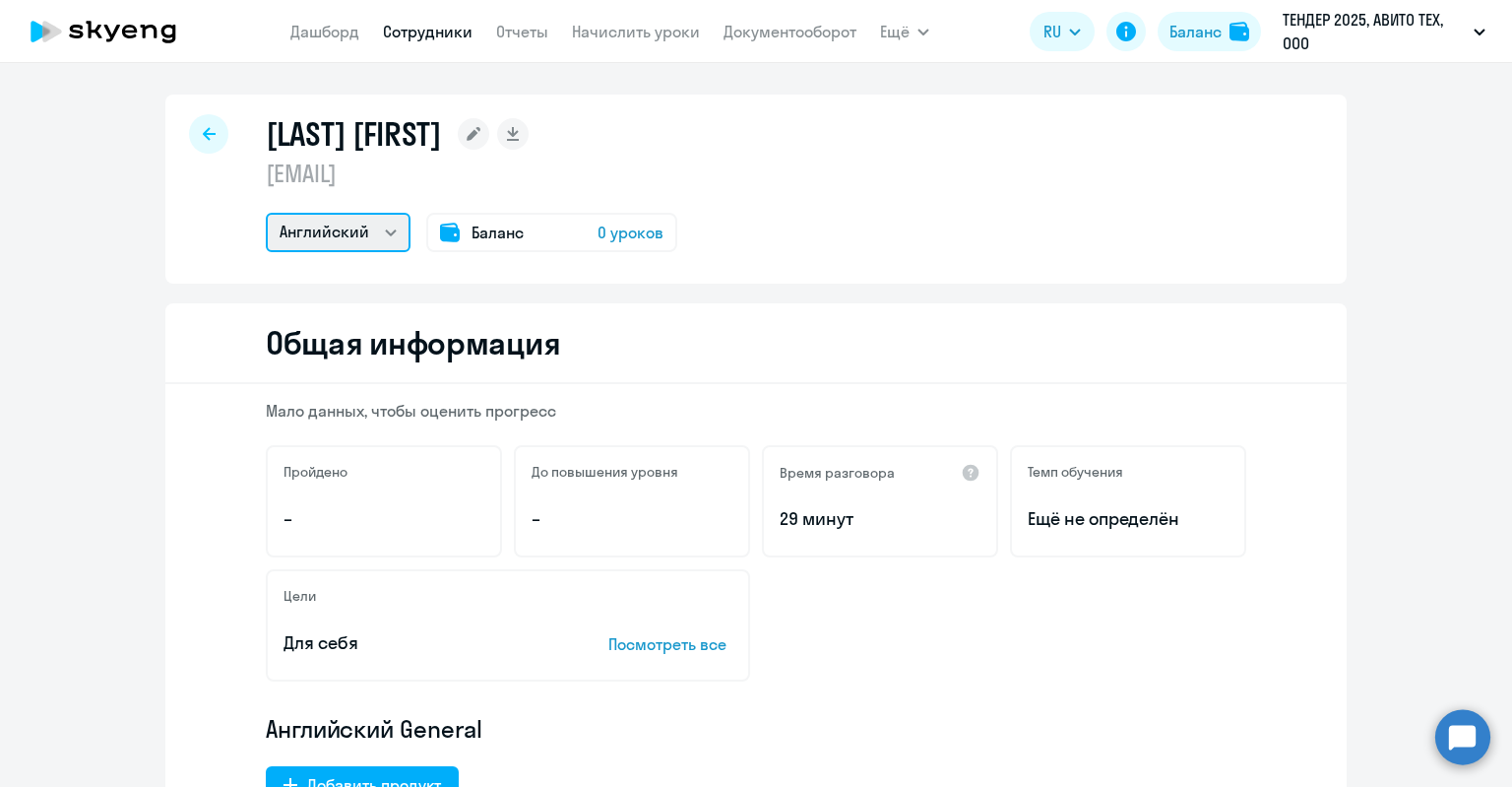 click on "Английский" 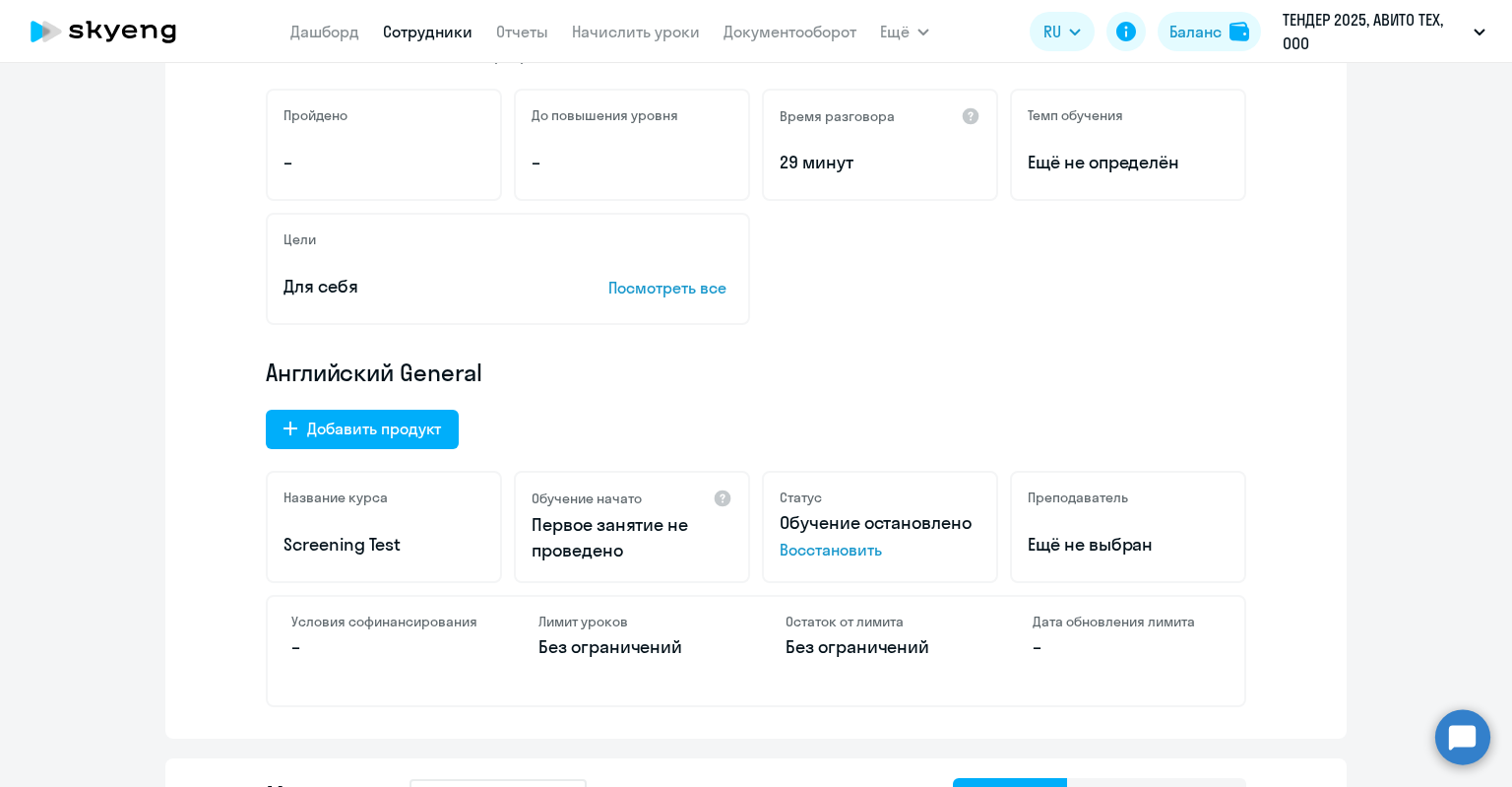scroll, scrollTop: 591, scrollLeft: 0, axis: vertical 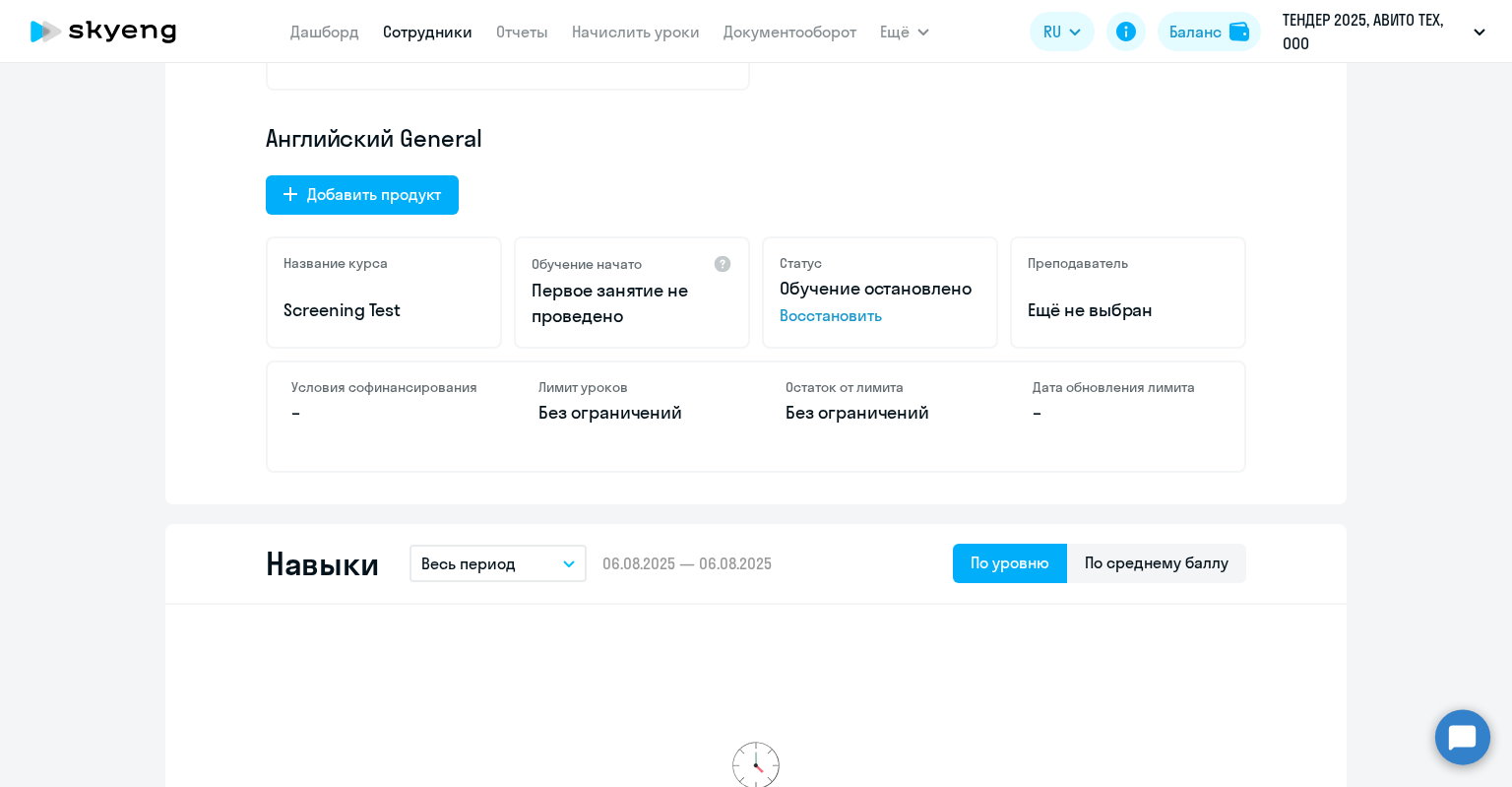 click on "Восстановить" 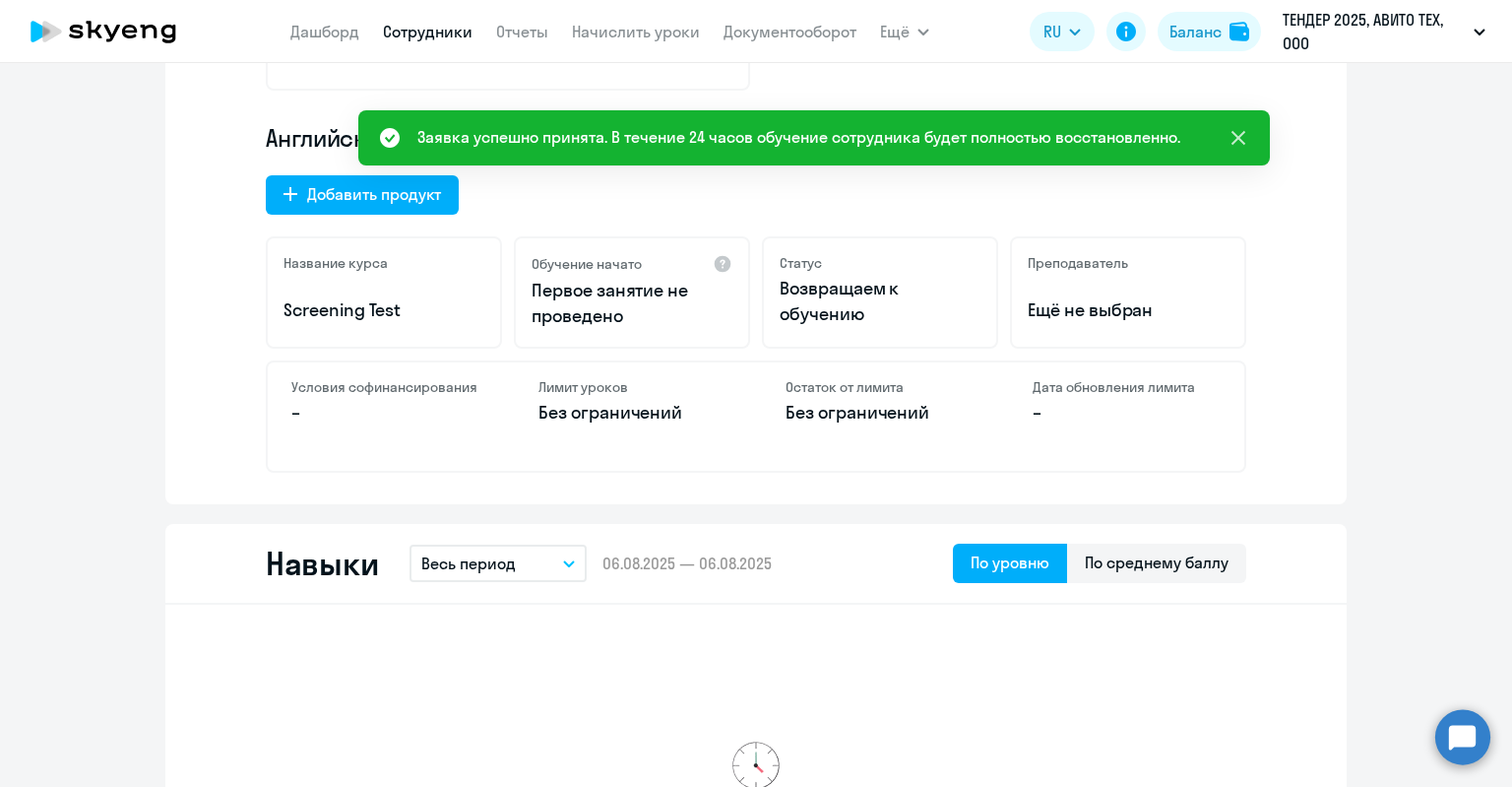 click 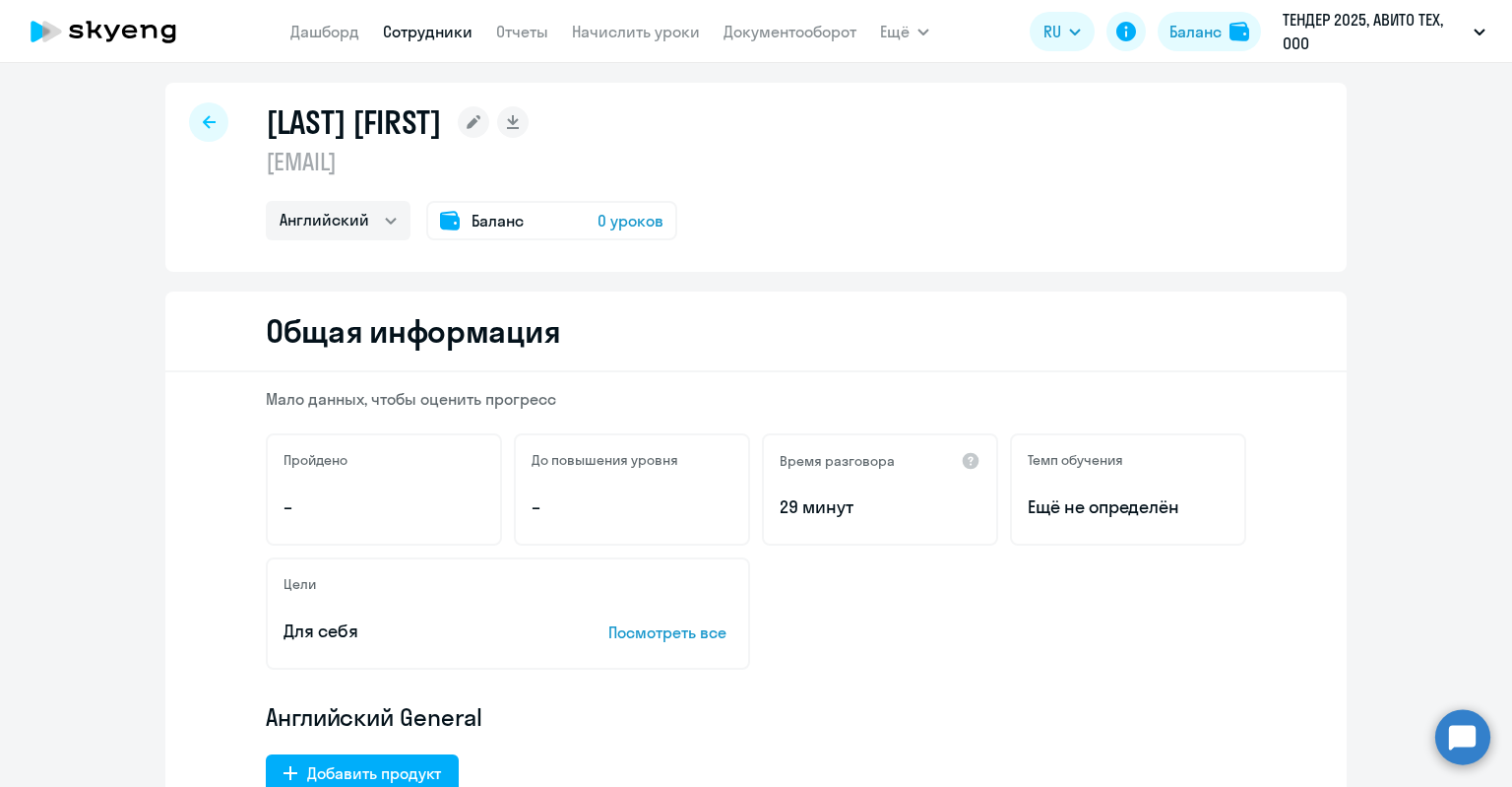 scroll, scrollTop: 0, scrollLeft: 0, axis: both 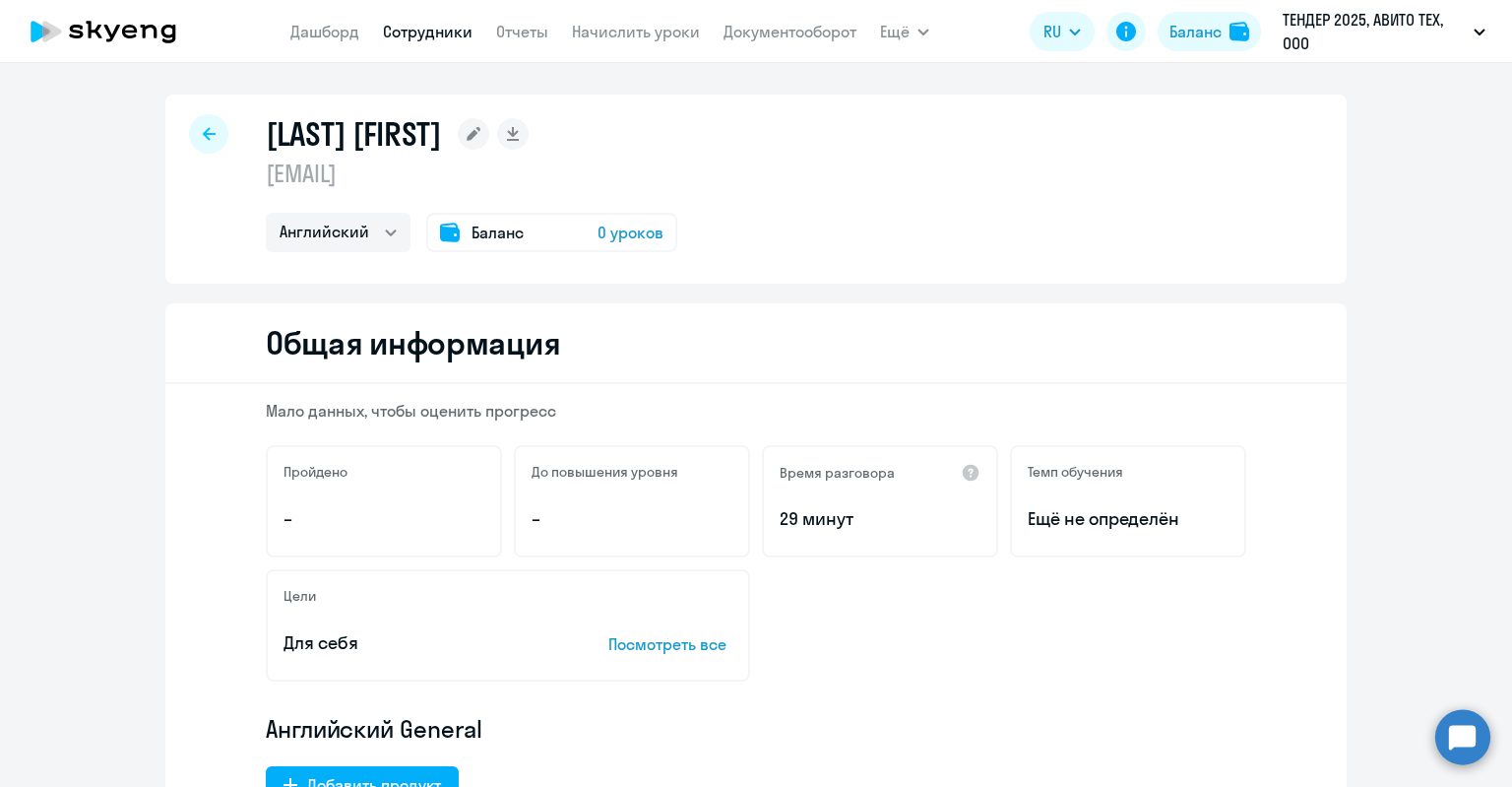 click on "Баланс" 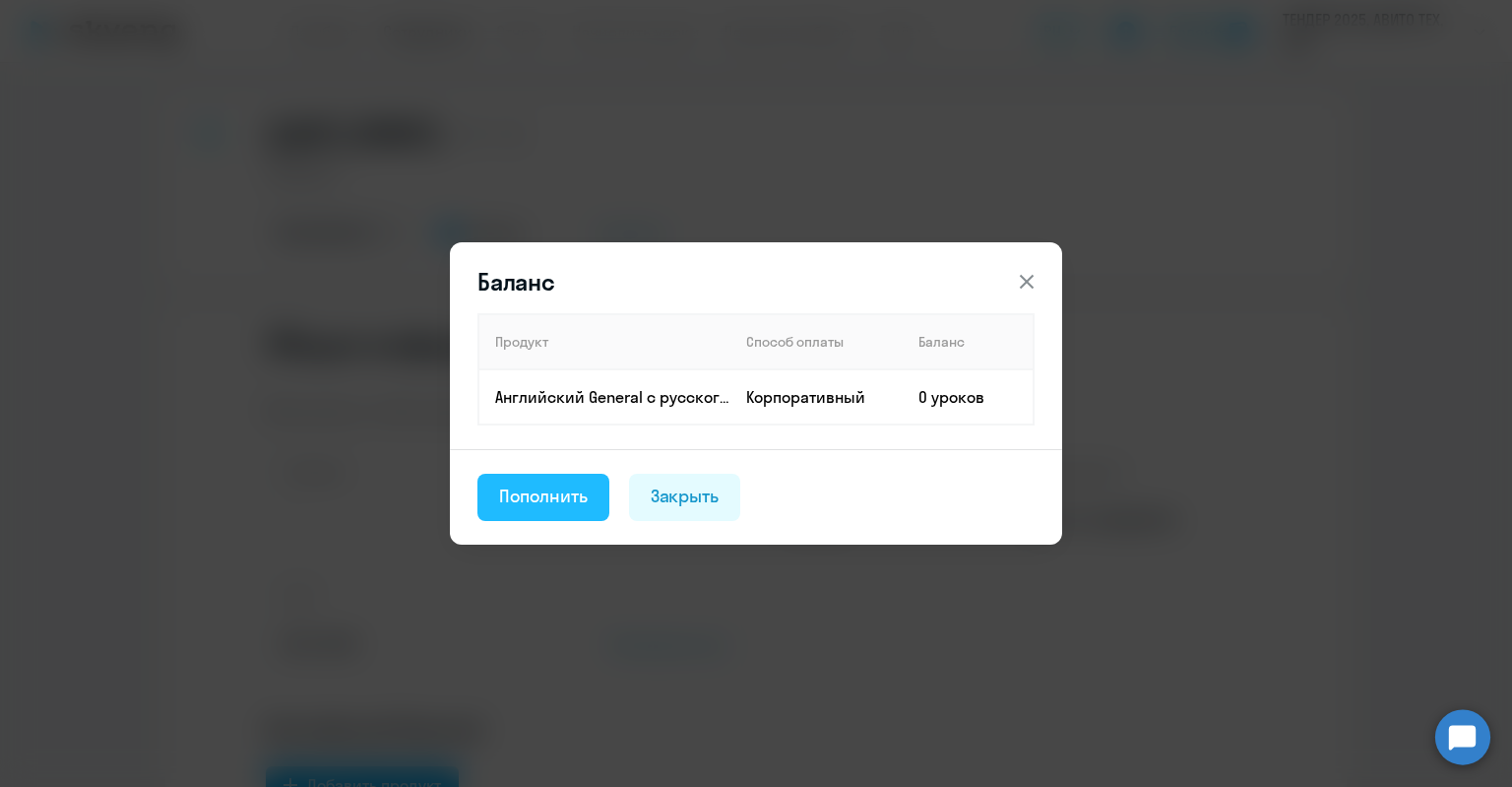 click on "Пополнить" at bounding box center (543, 496) 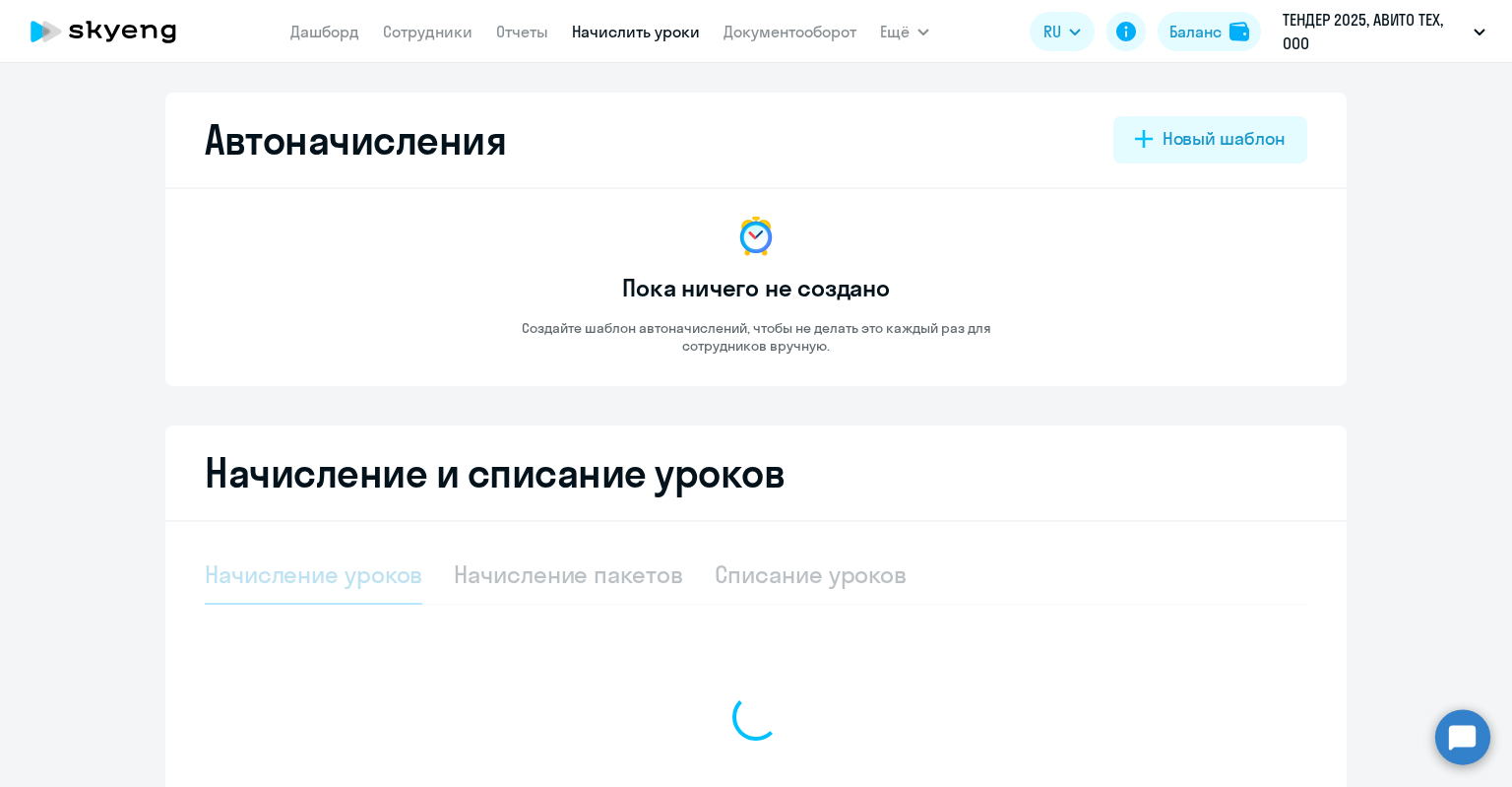 select on "10" 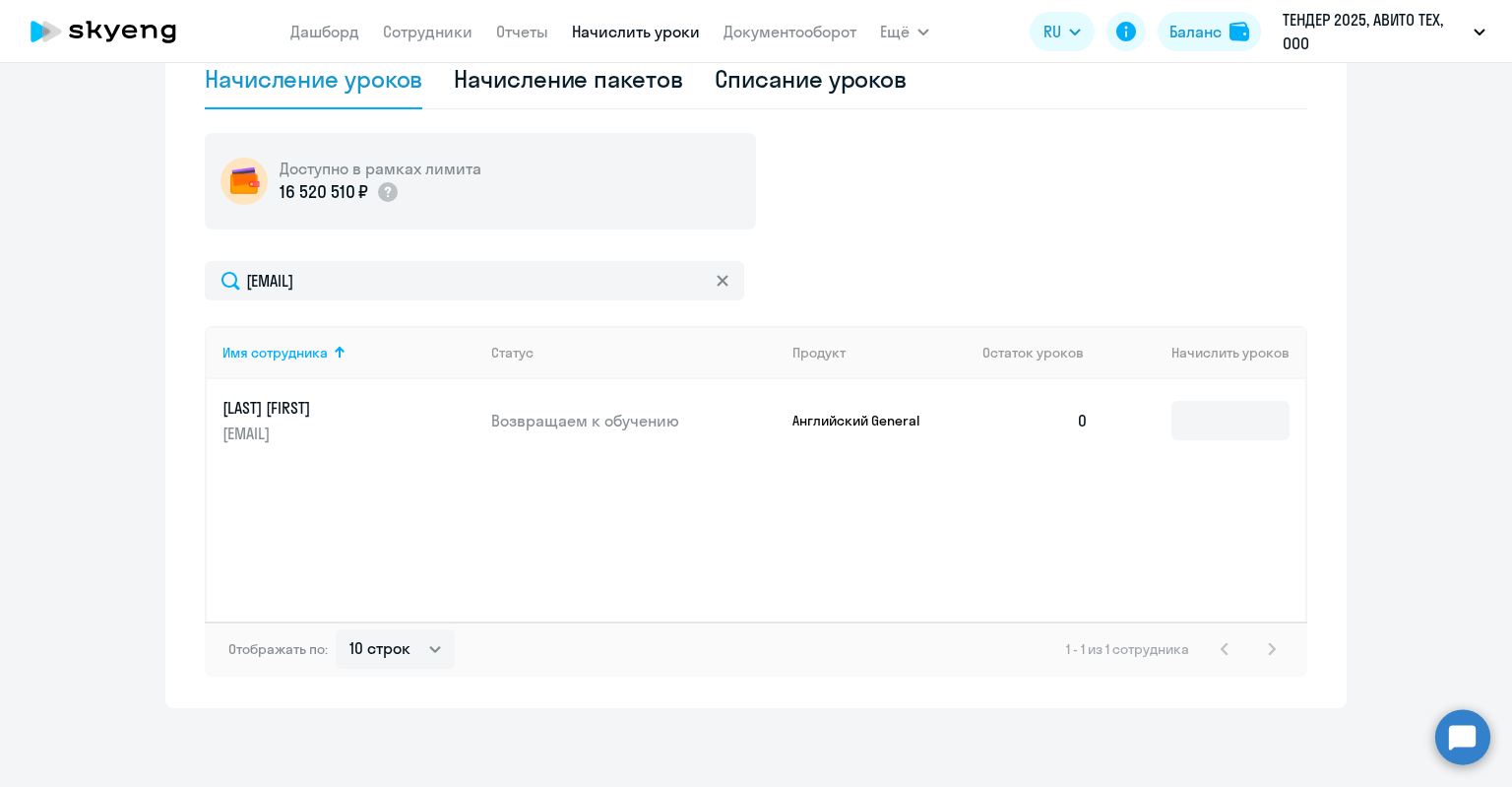 scroll, scrollTop: 494, scrollLeft: 0, axis: vertical 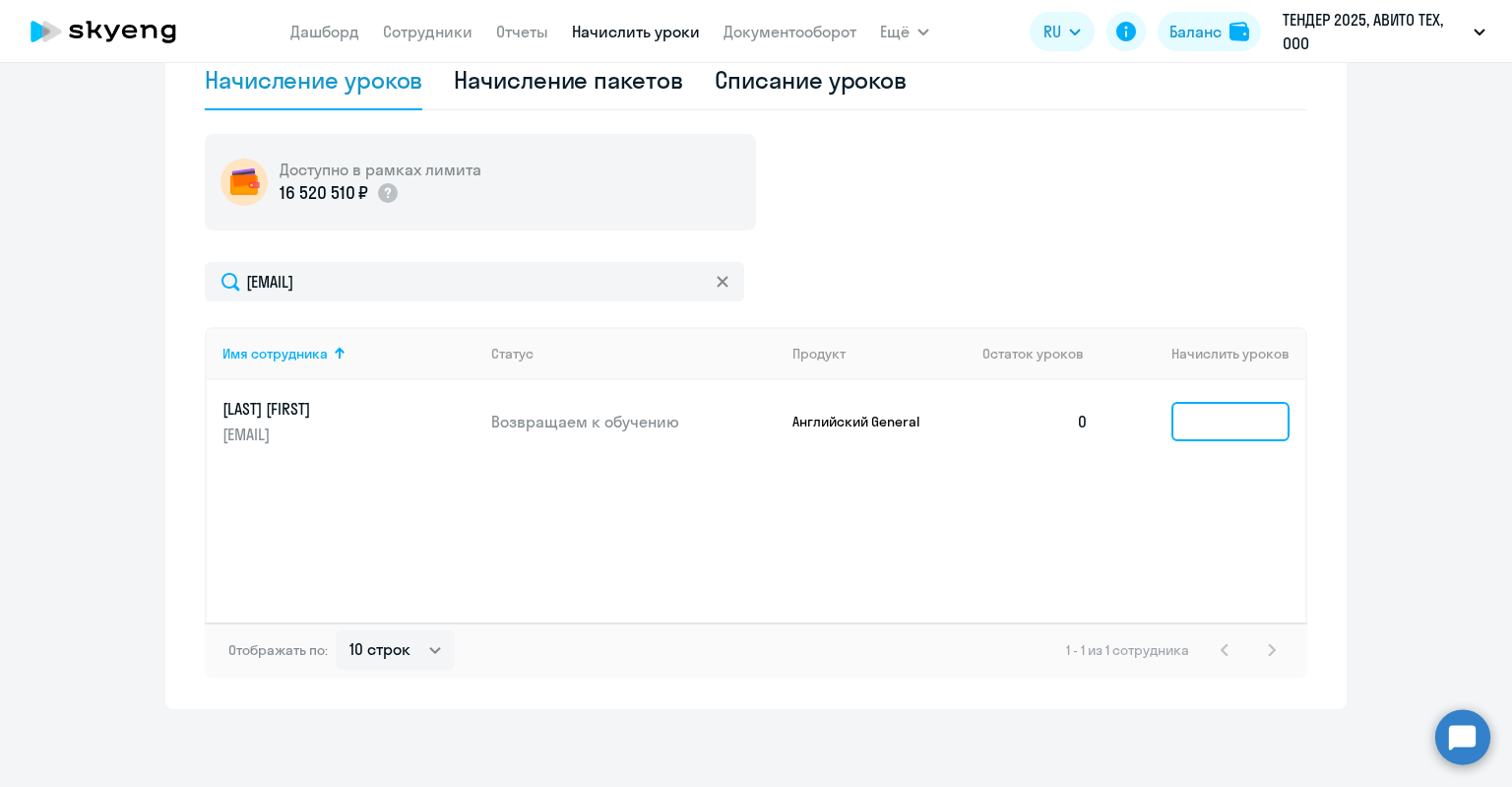 click 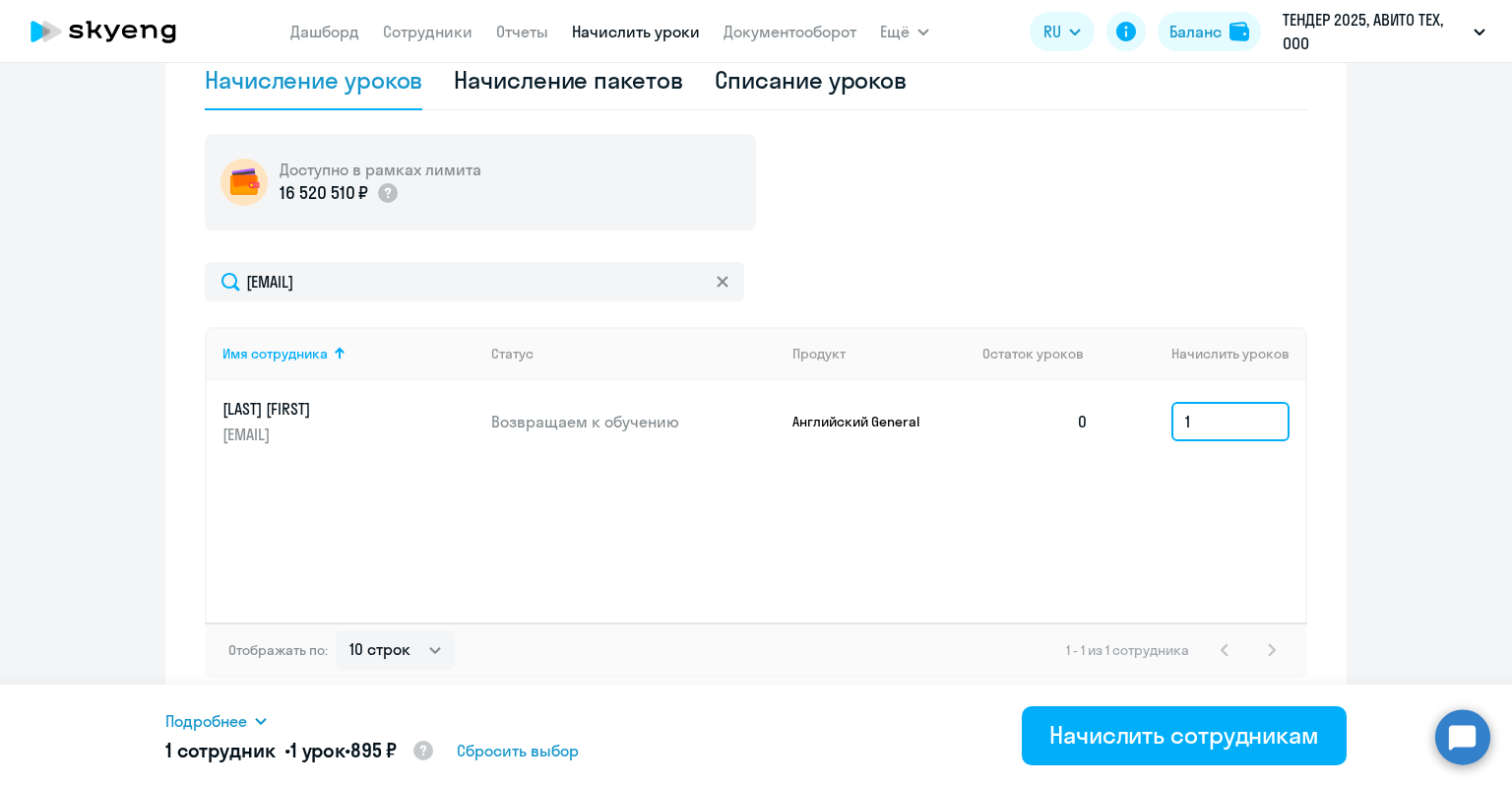 type on "1" 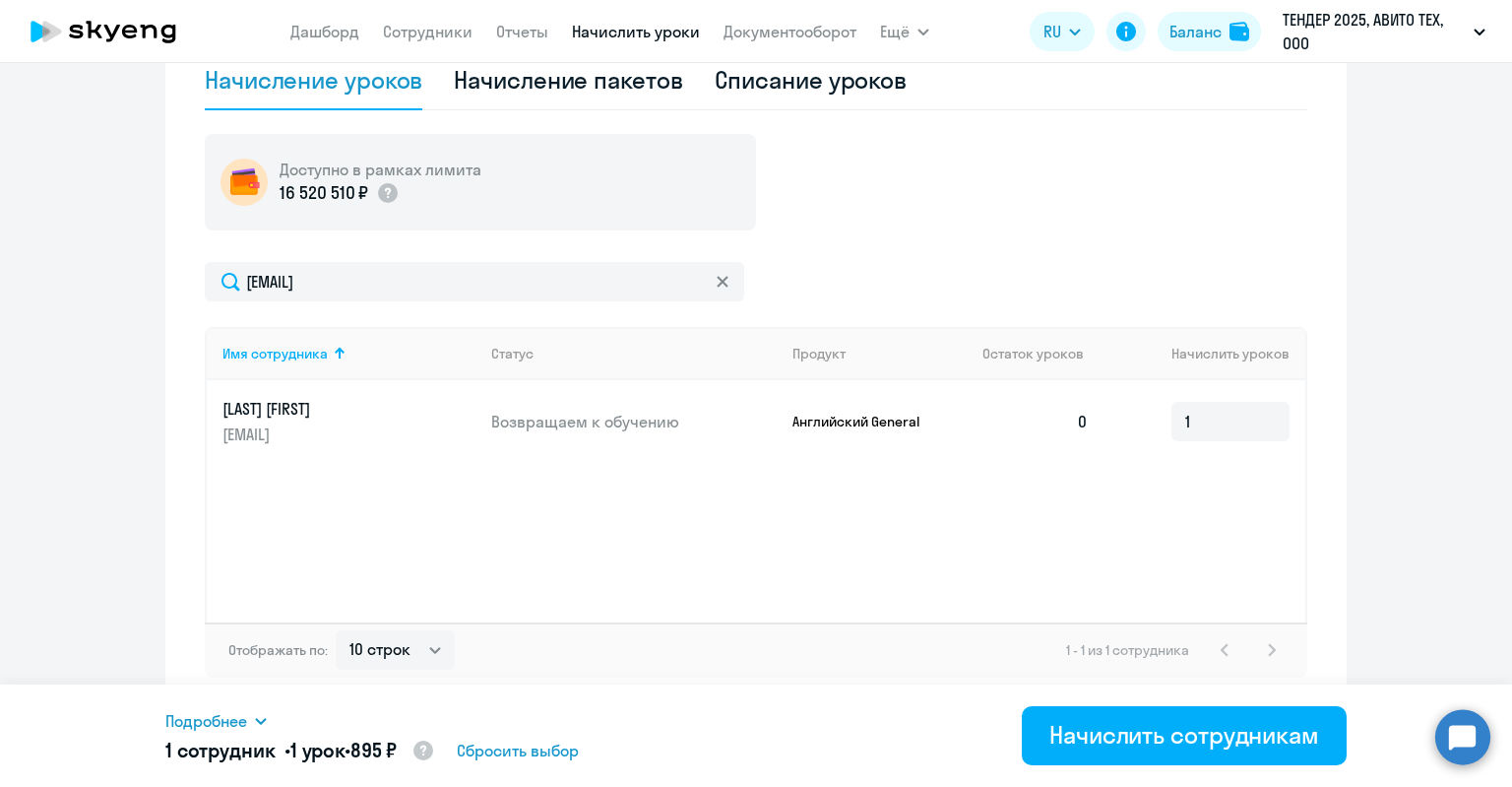 click on "Подробнее" at bounding box center [206, 721] 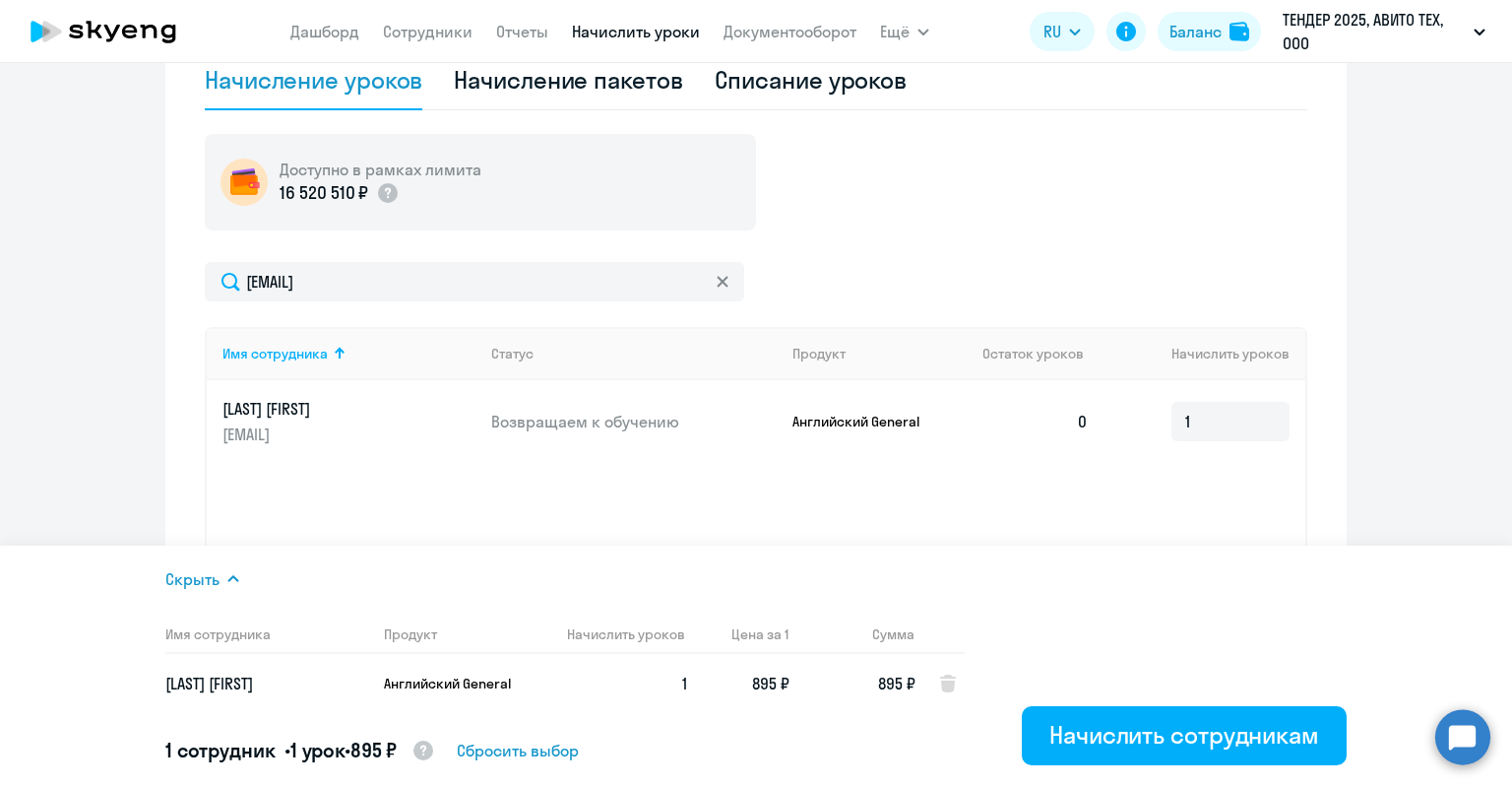 click on "Скрыть" at bounding box center (192, 579) 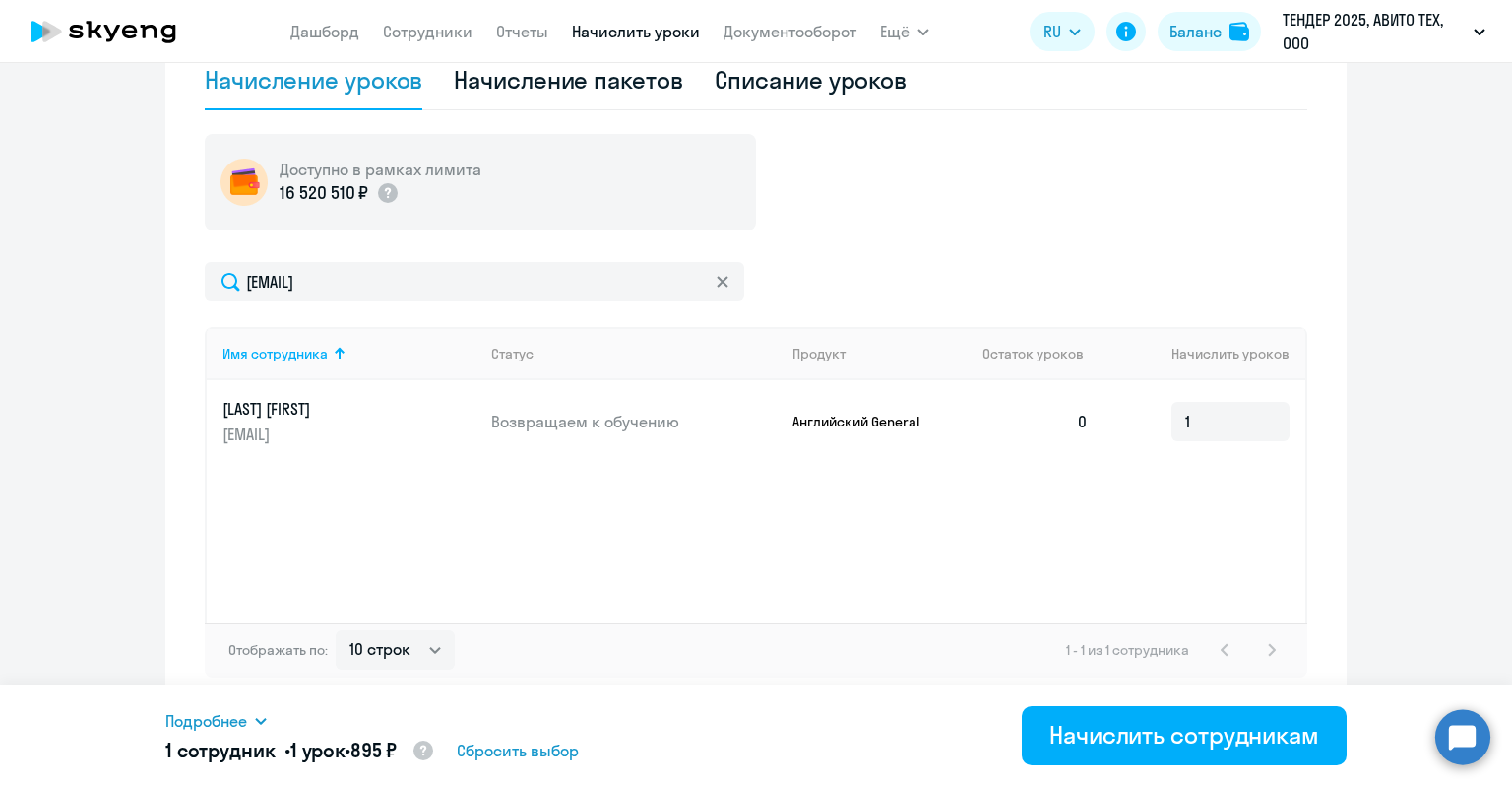 click 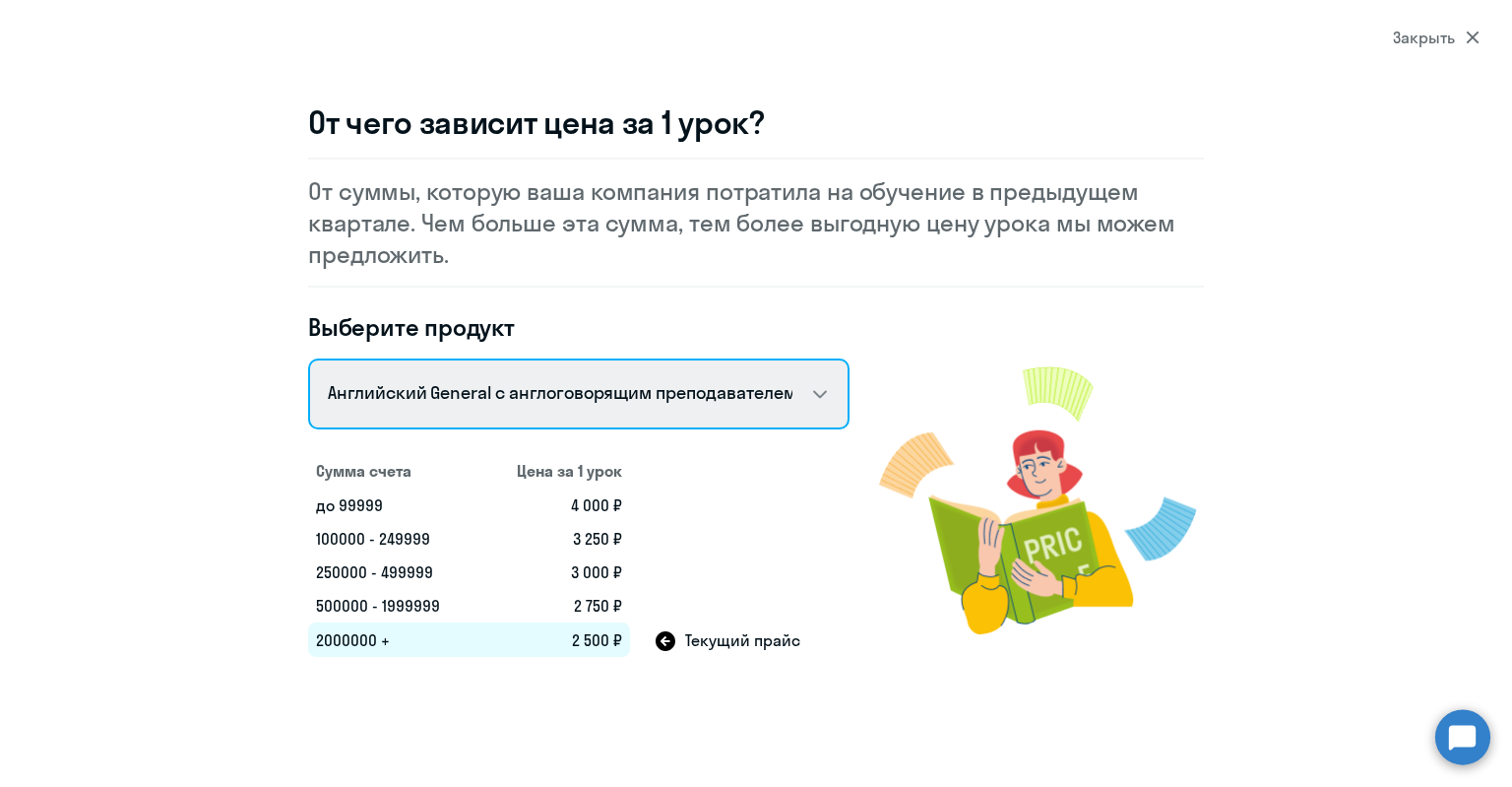 click on "Talks 15 минутные разговоры на английском   Английский General с русскоговорящим преподавателем   Английский General с англоговорящим преподавателем   Премиум английский с русскоговорящим преподавателем" at bounding box center [579, 394] 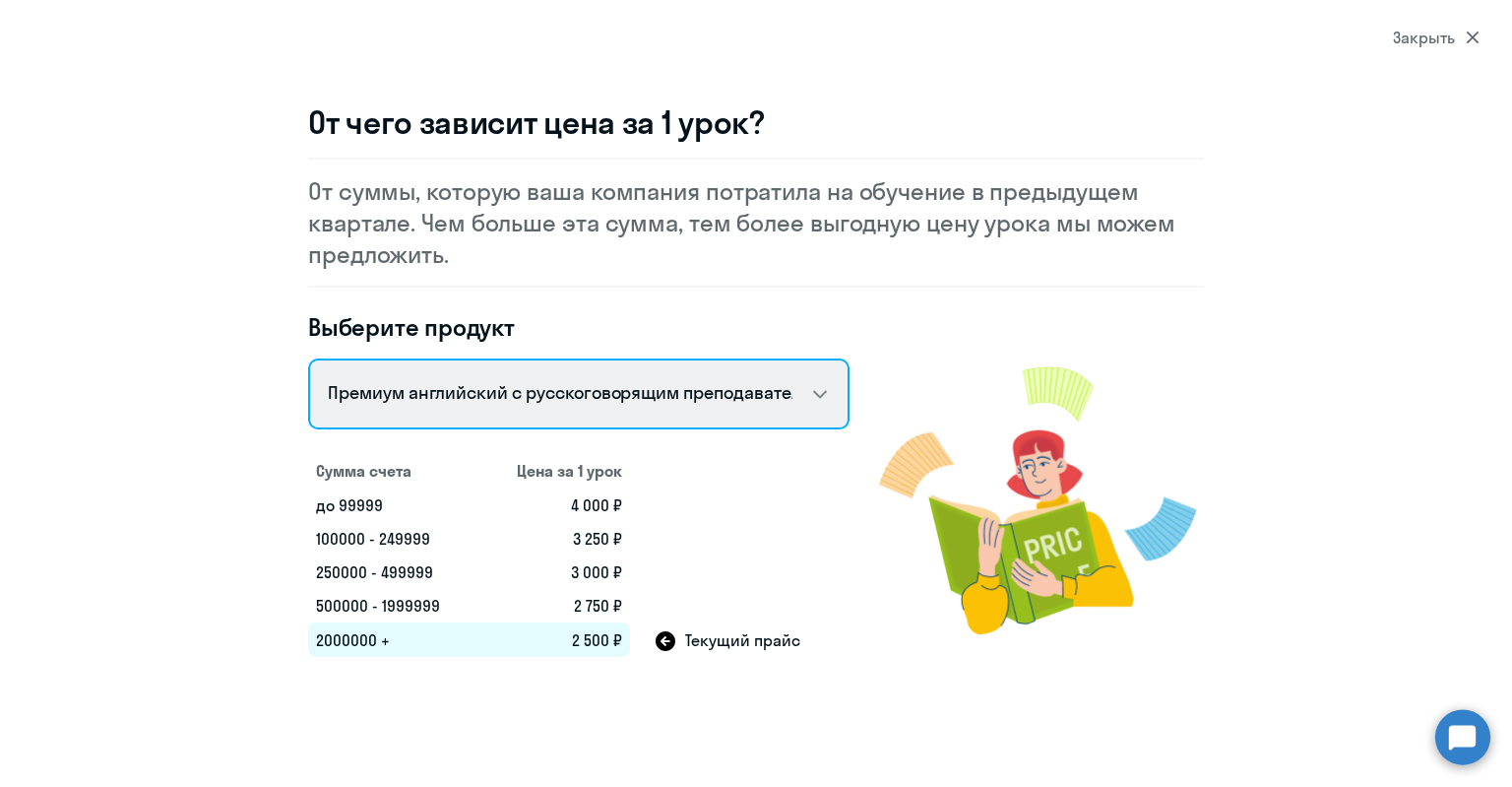 click on "Talks 15 минутные разговоры на английском   Английский General с русскоговорящим преподавателем   Английский General с англоговорящим преподавателем   Премиум английский с русскоговорящим преподавателем" at bounding box center (579, 394) 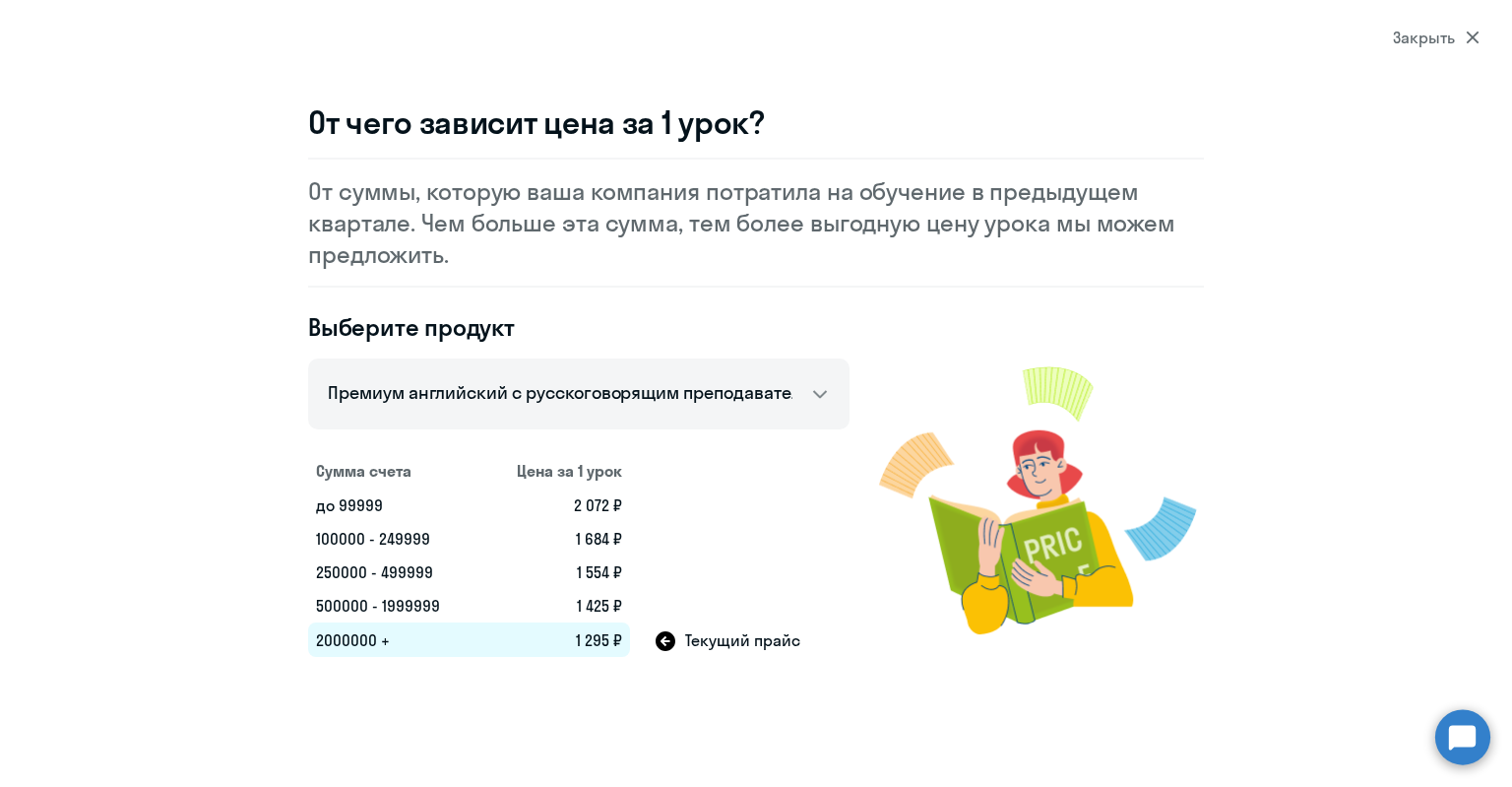 click on "1 295 ₽" at bounding box center [555, 639] 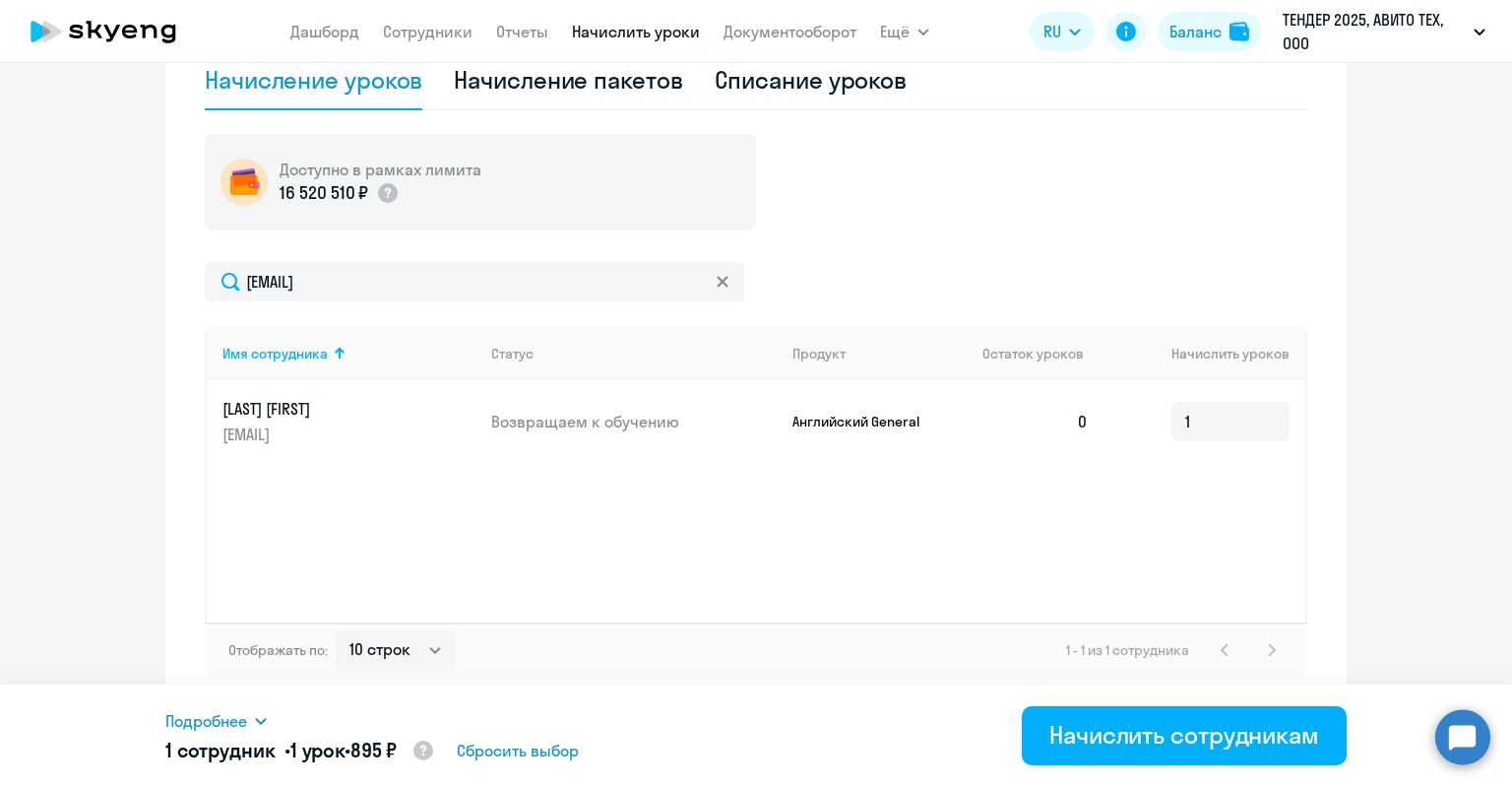 click on "Английский General" 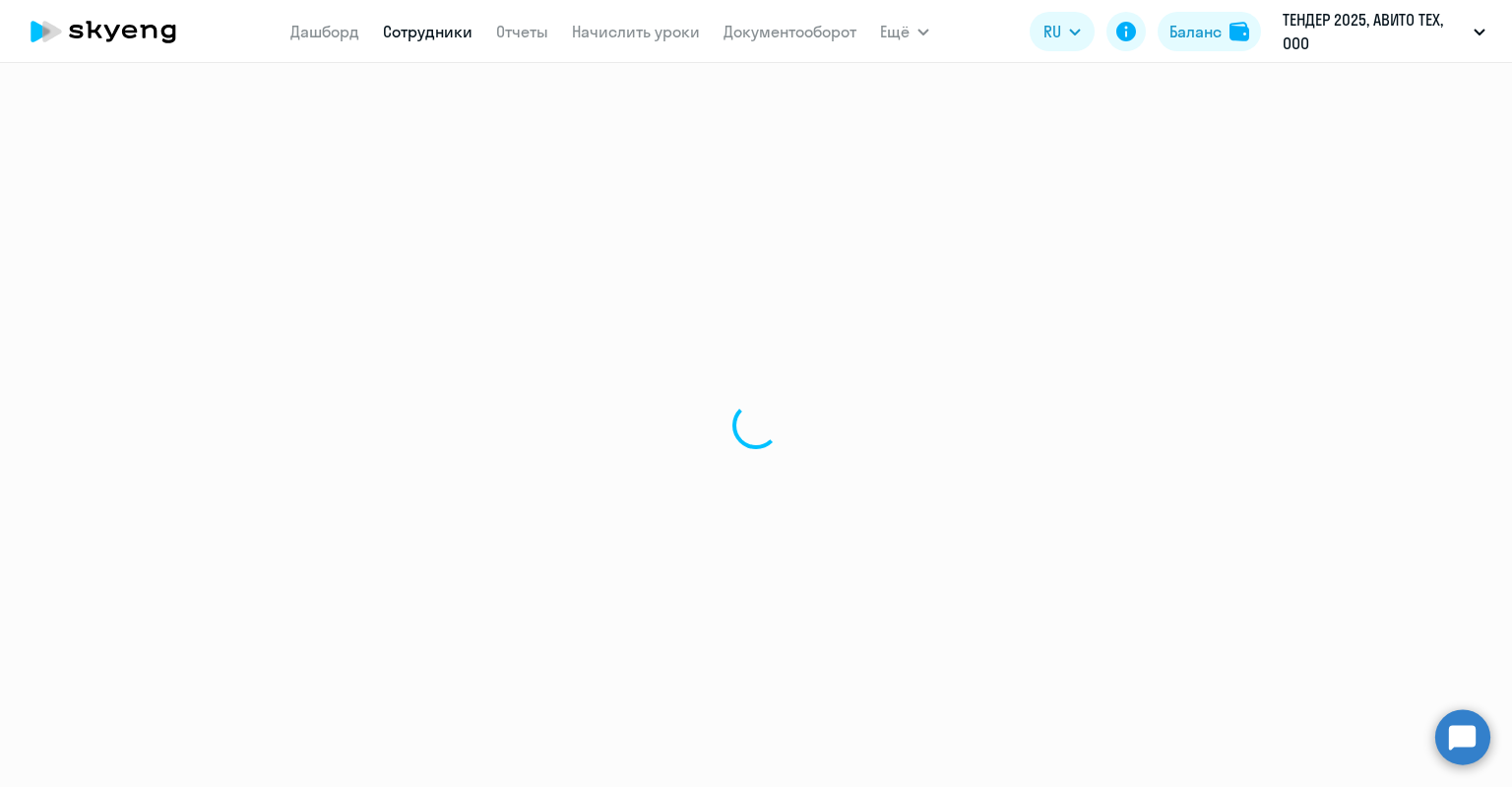 select on "english" 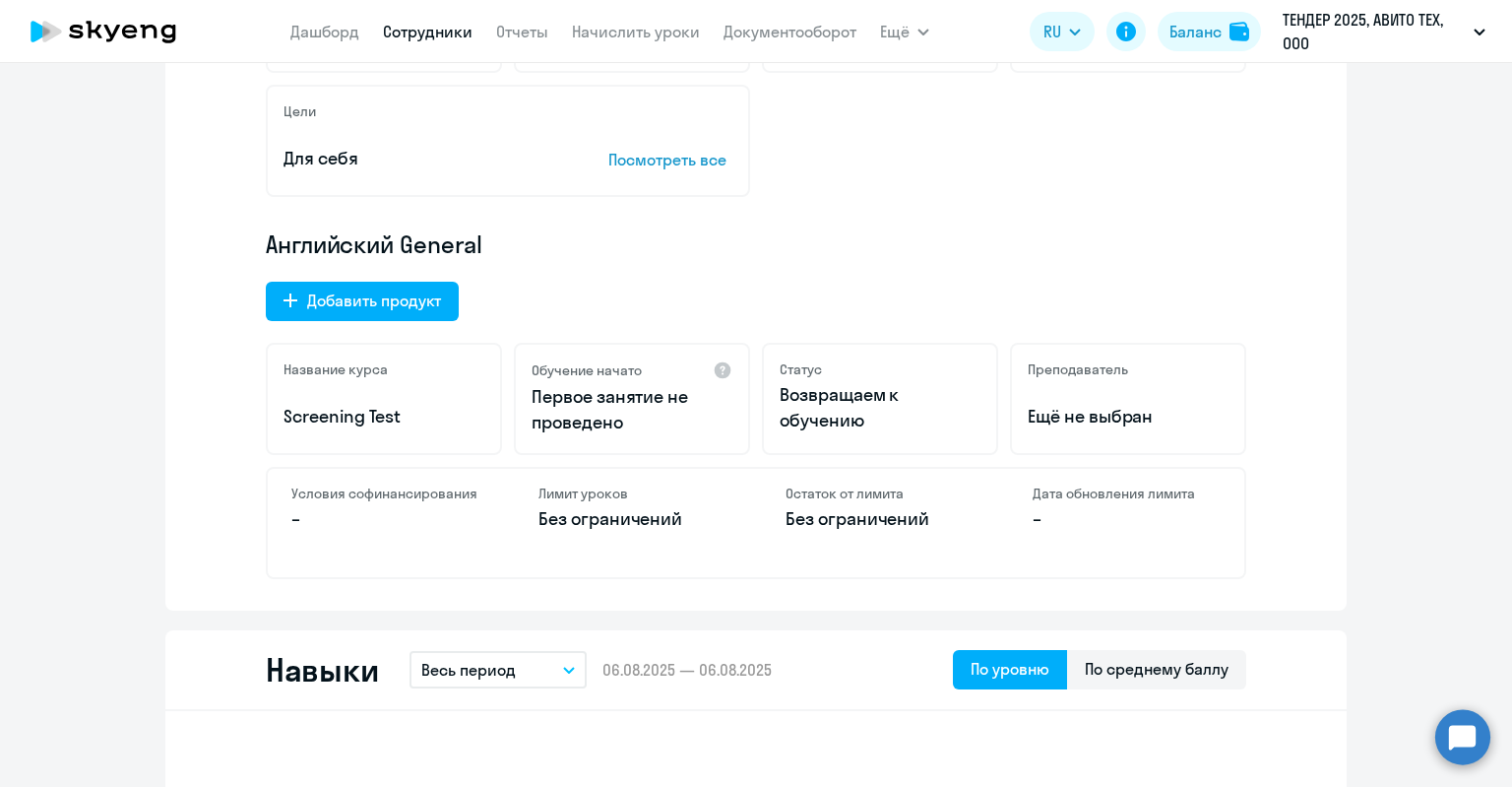 scroll, scrollTop: 492, scrollLeft: 0, axis: vertical 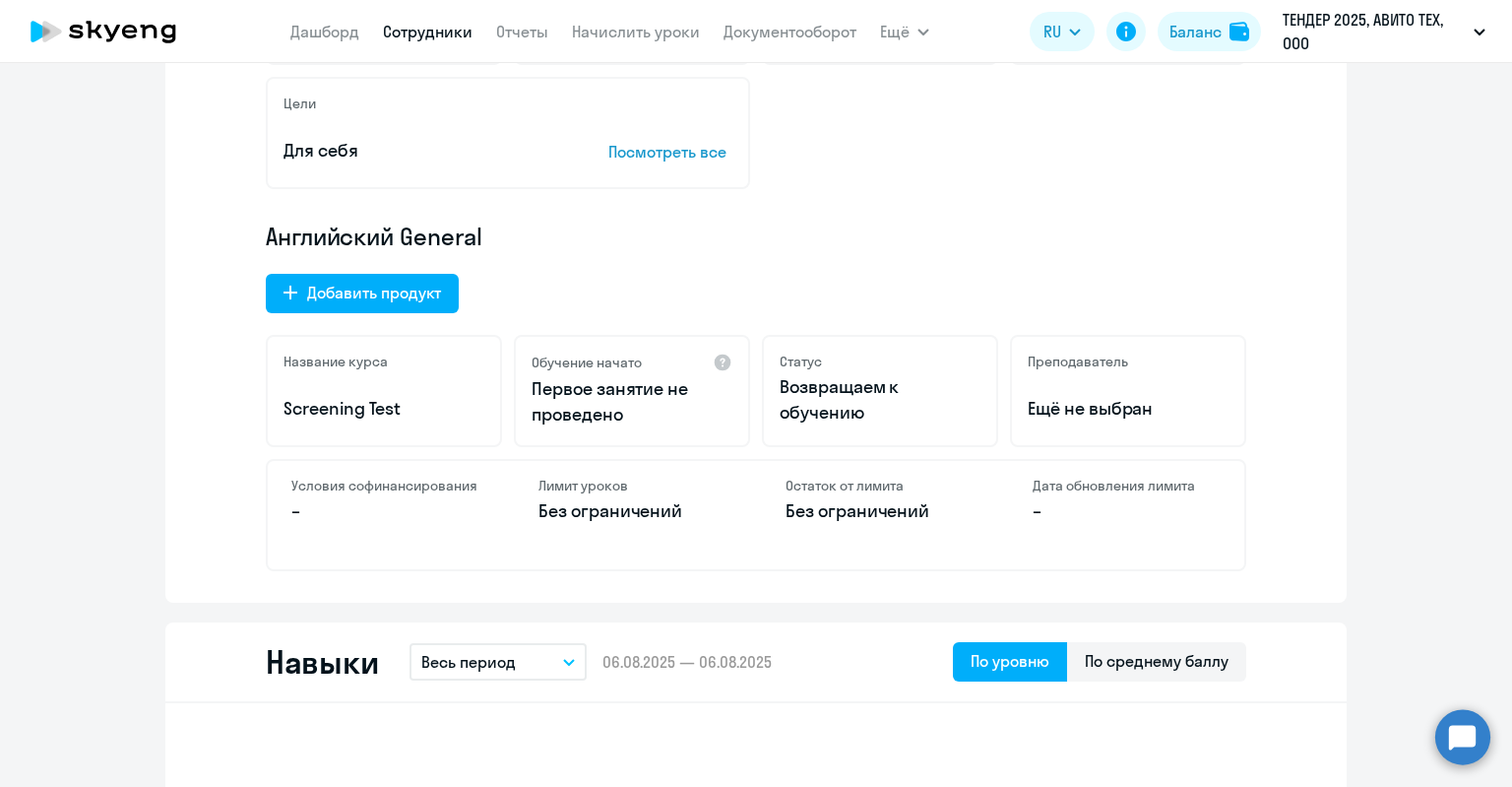 click on "Английский General
Добавить продукт  Название курса  Screening Test  Обучение начато
Первое занятие не проведено  Статус  Возвращаем к обучению  Преподаватель  Ещё не выбран  Условия софинансирования – Лимит уроков  Без ограничений  Остаток от лимита  Без ограничений  Дата обновления лимита –" 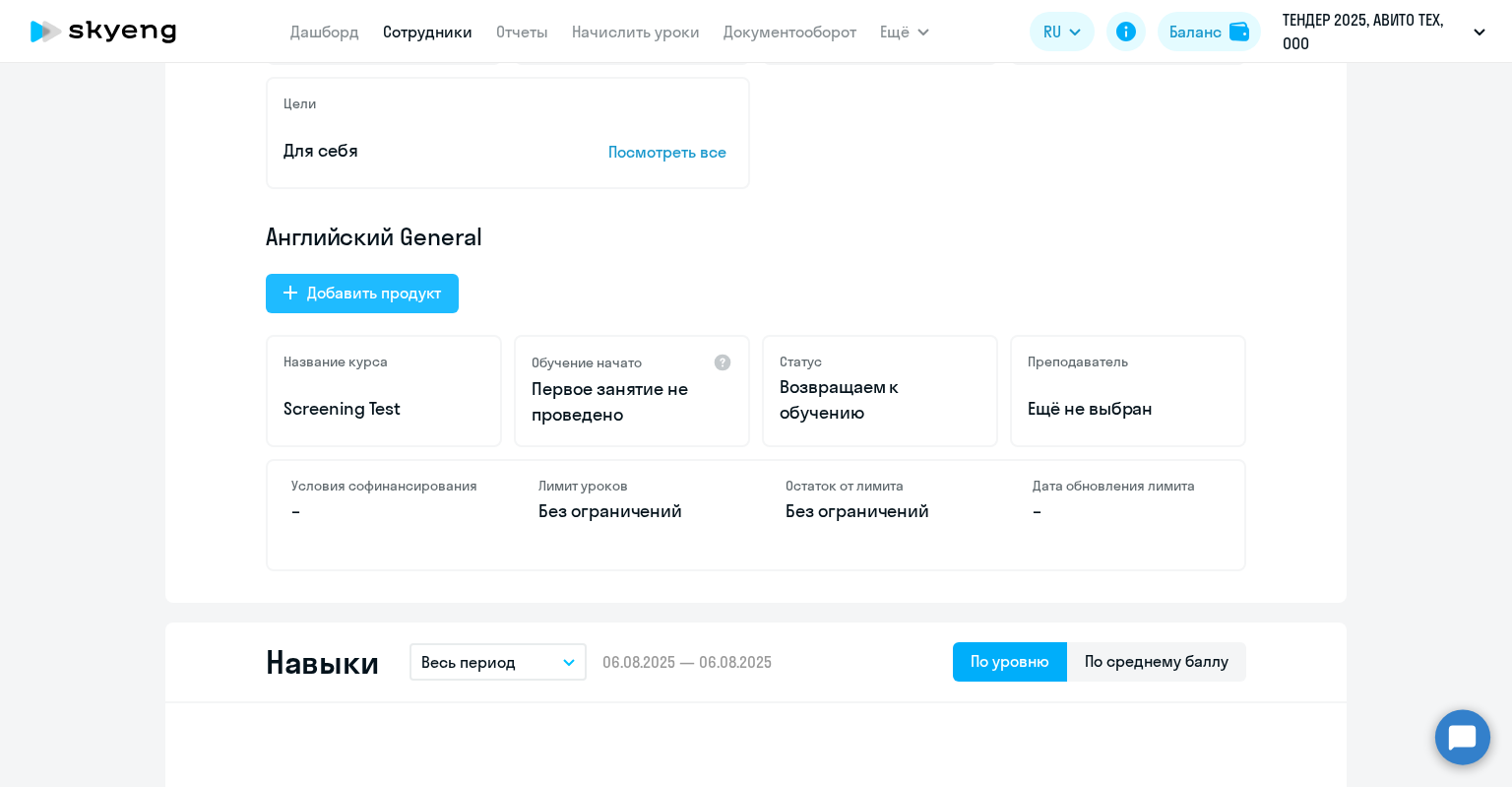click on "Добавить продукт" 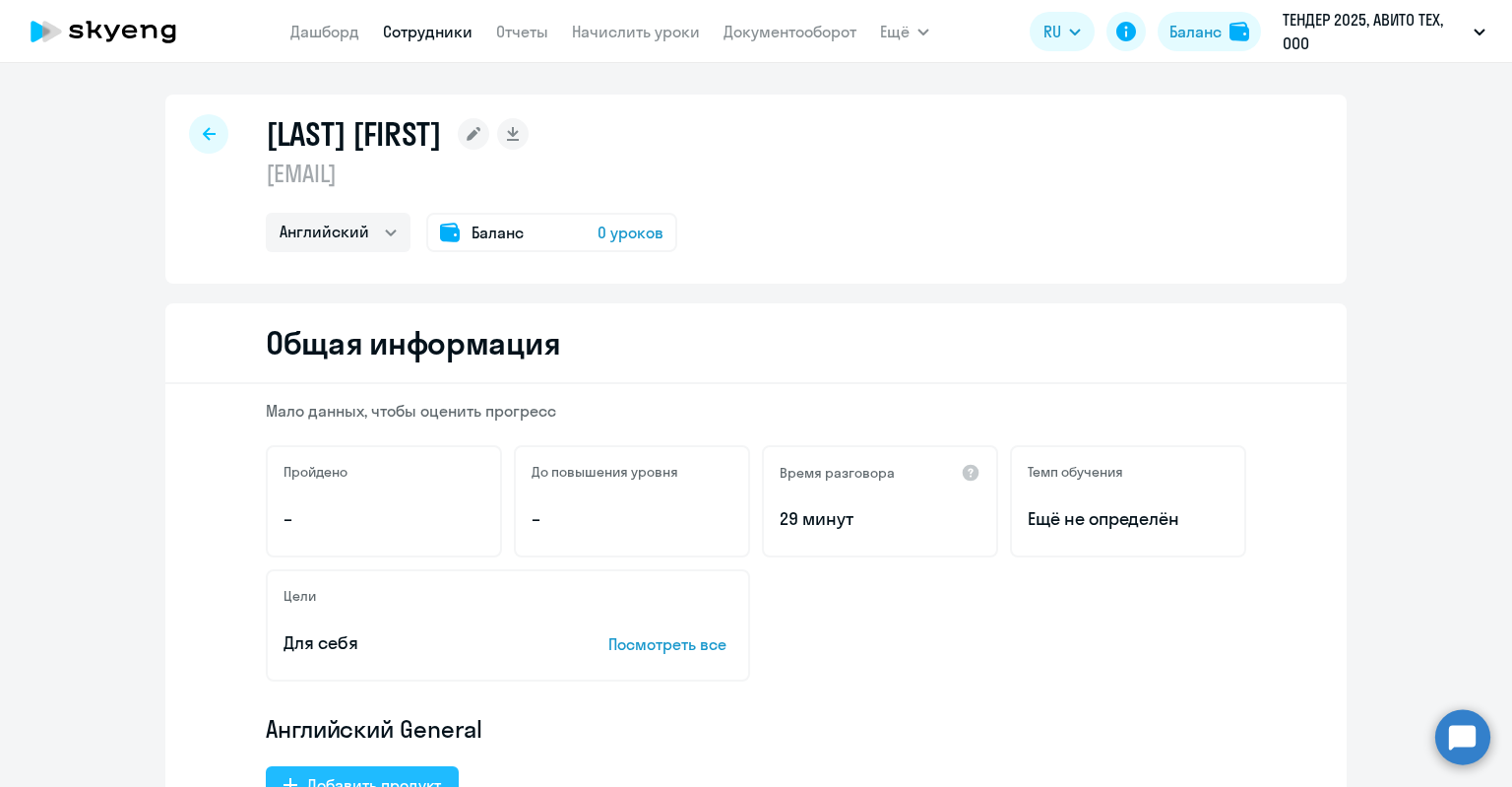 select on "screening_test" 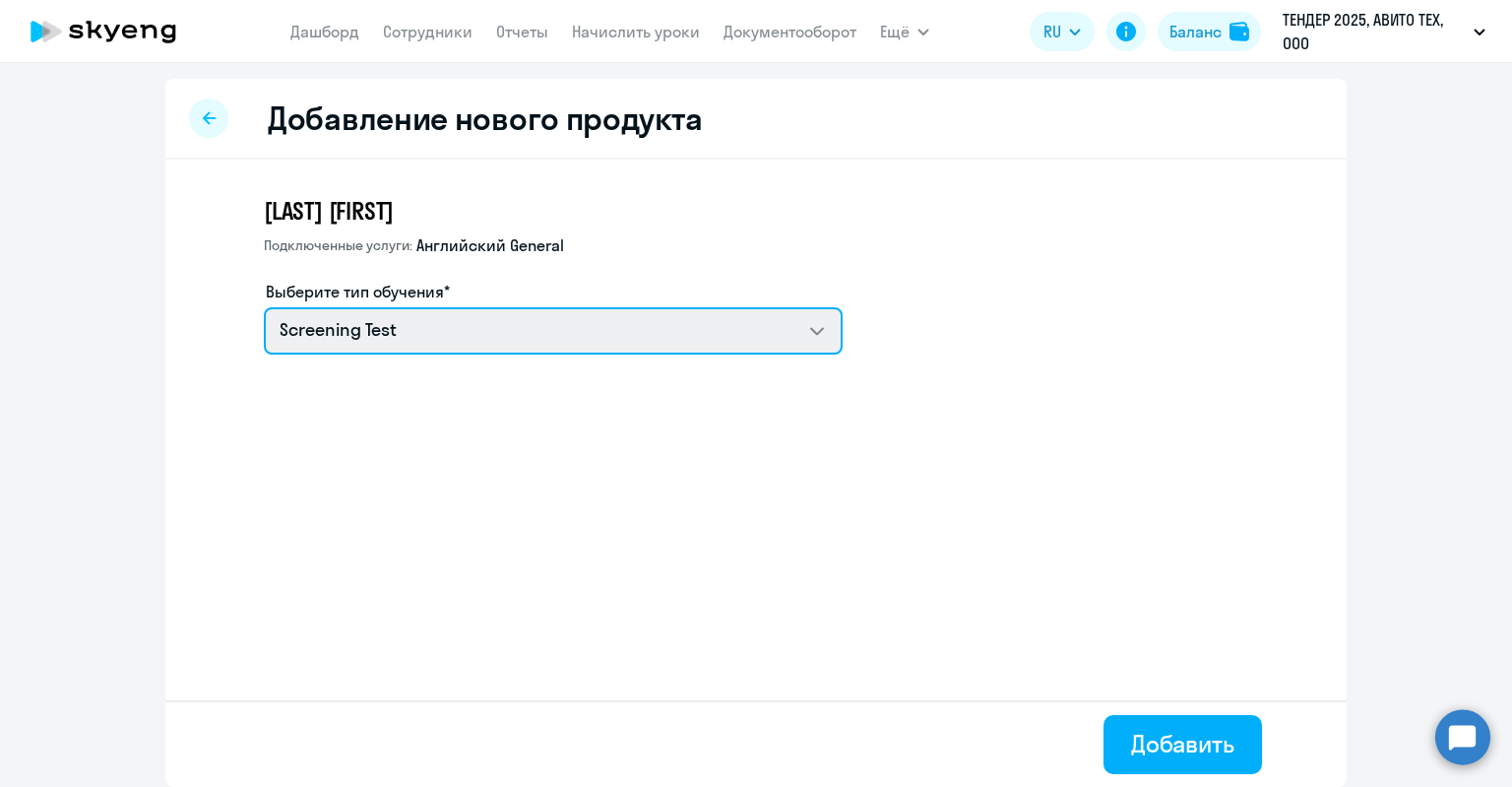 click on "Screening Test   Английский General с англоговорящим преподавателем" at bounding box center [553, 331] 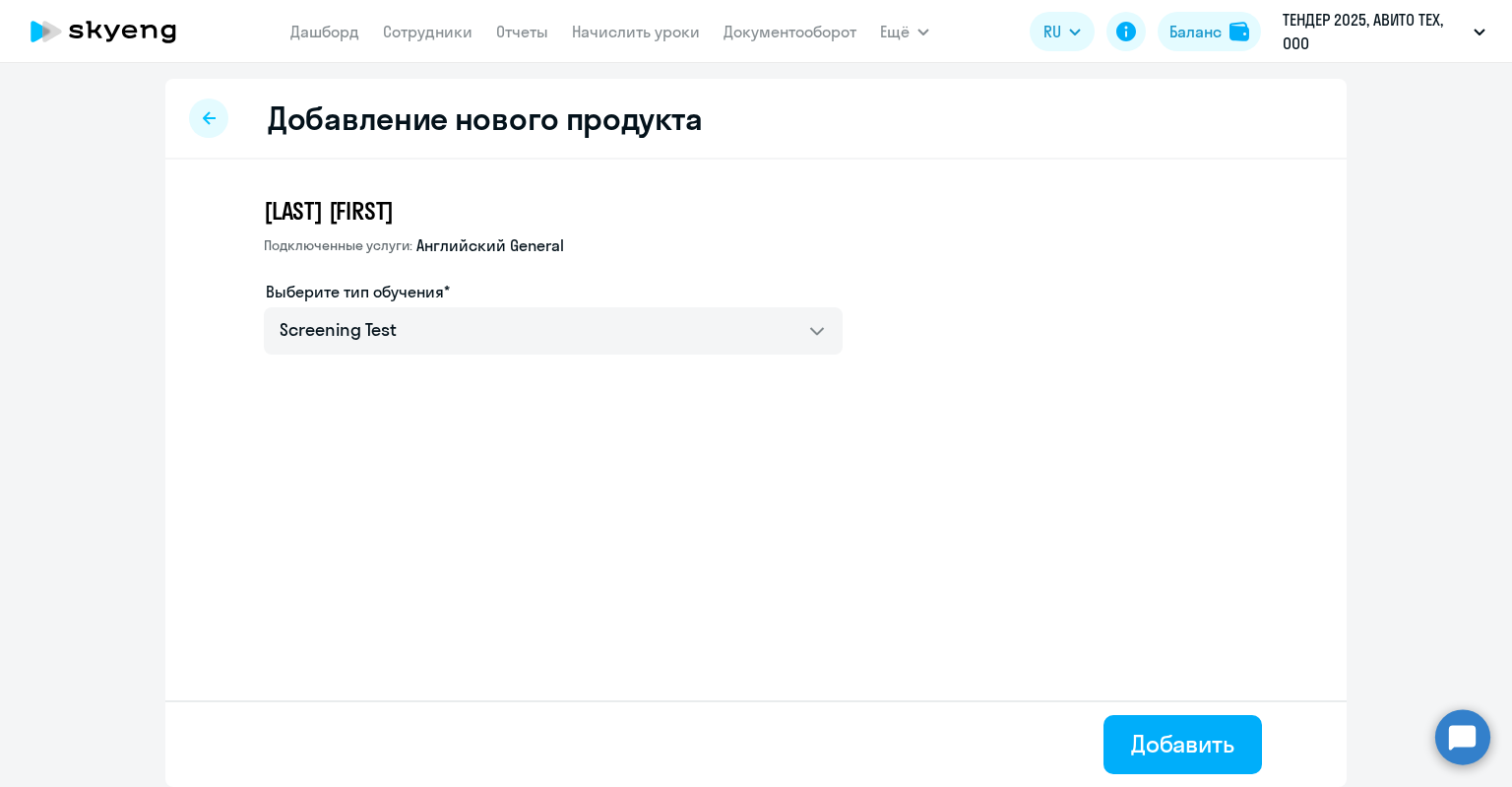 click on "[LAST] [LAST] Подключенные услуги: Английский General  Выберите тип обучения*   Screening Test   Английский General с англоговорящим преподавателем" 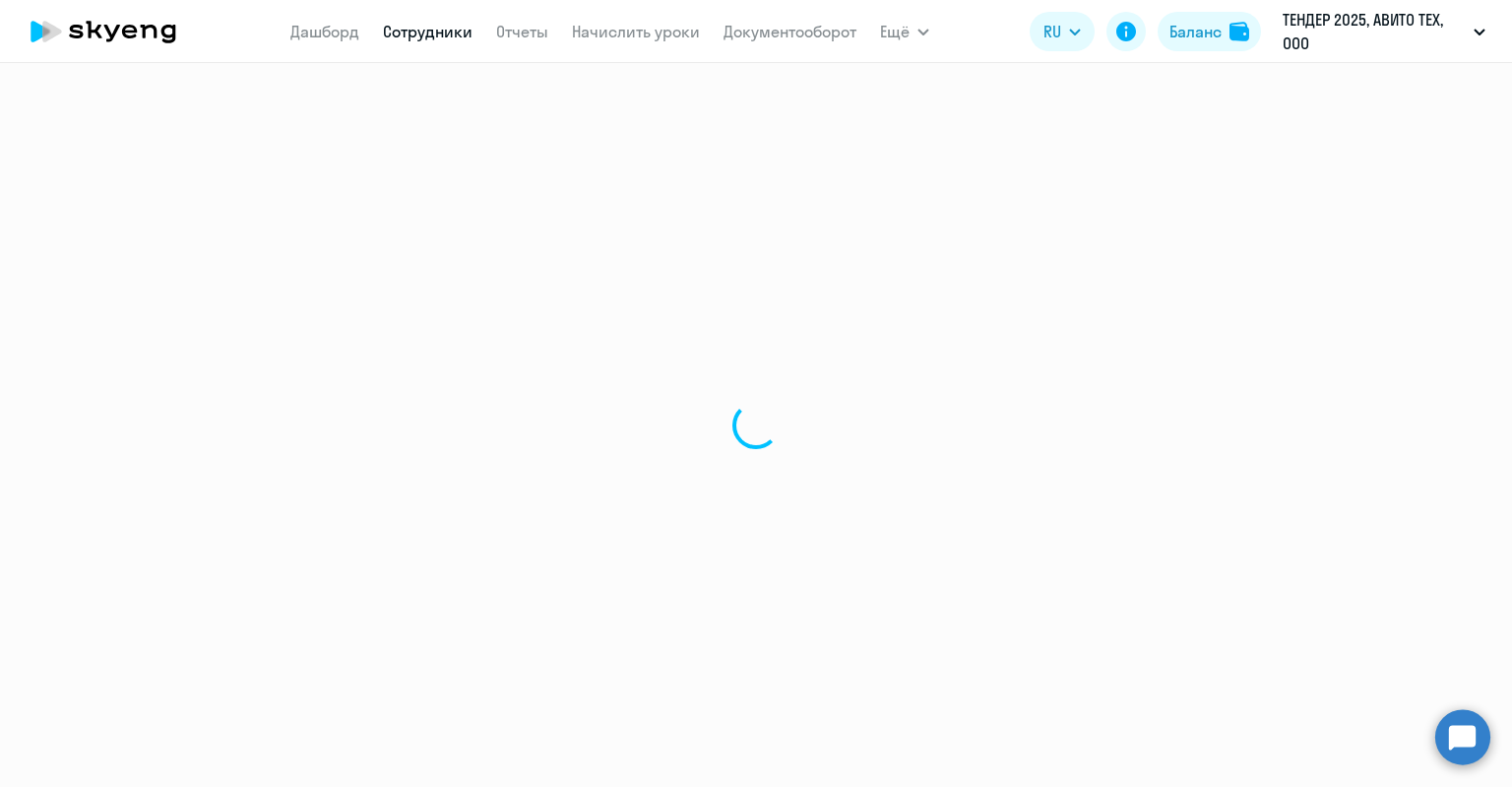 select on "english" 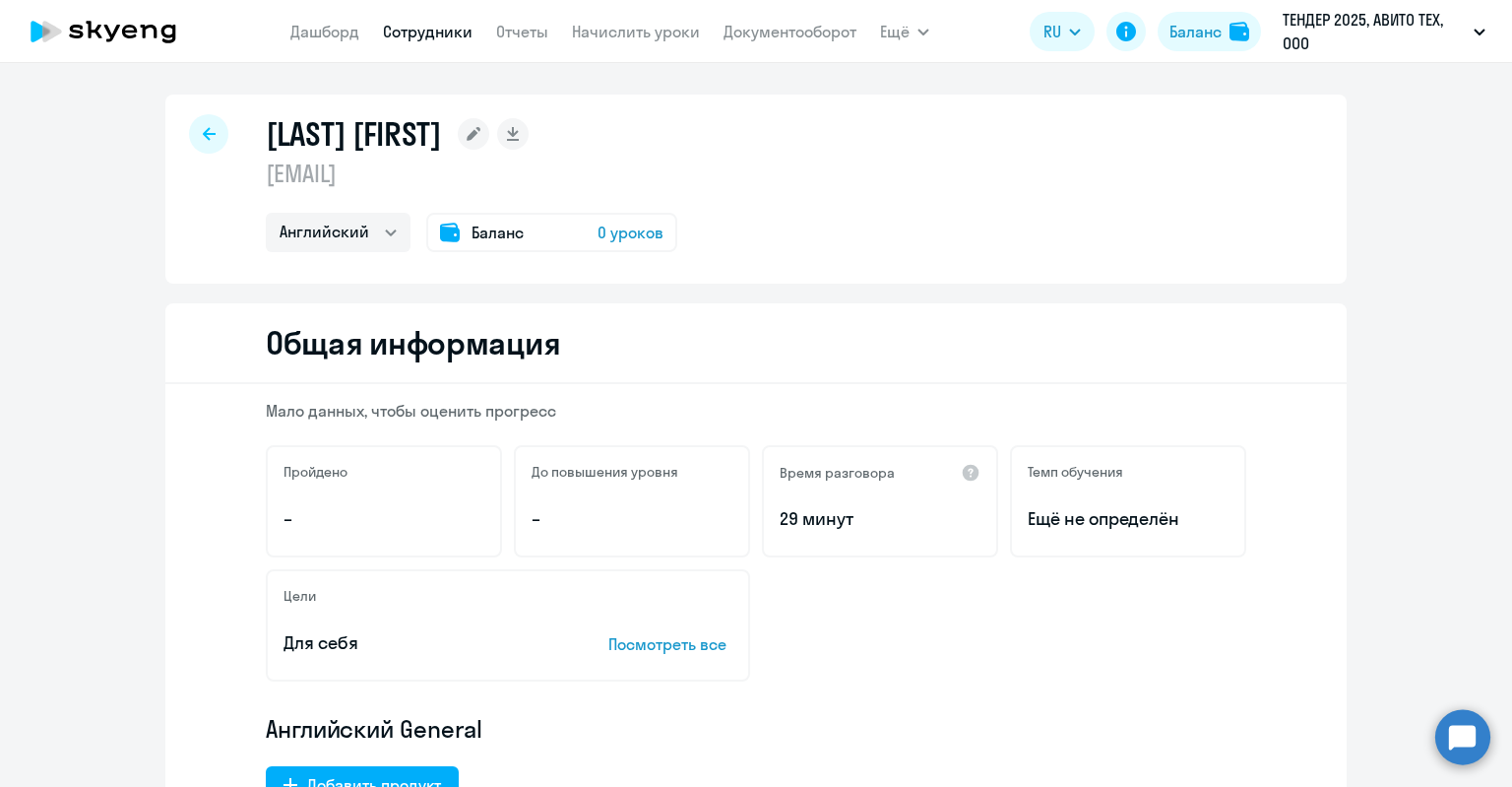 click 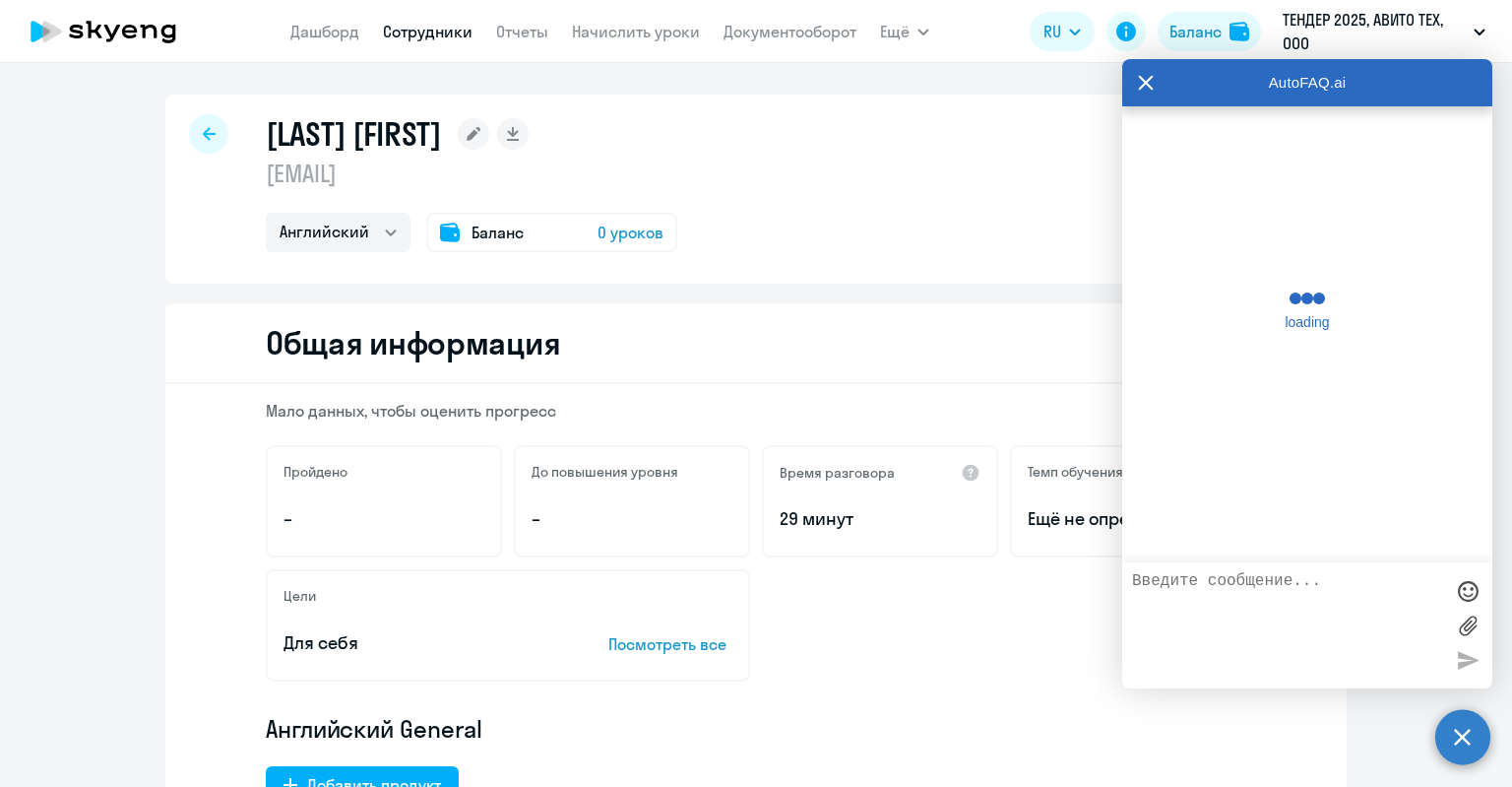 scroll, scrollTop: 0, scrollLeft: 0, axis: both 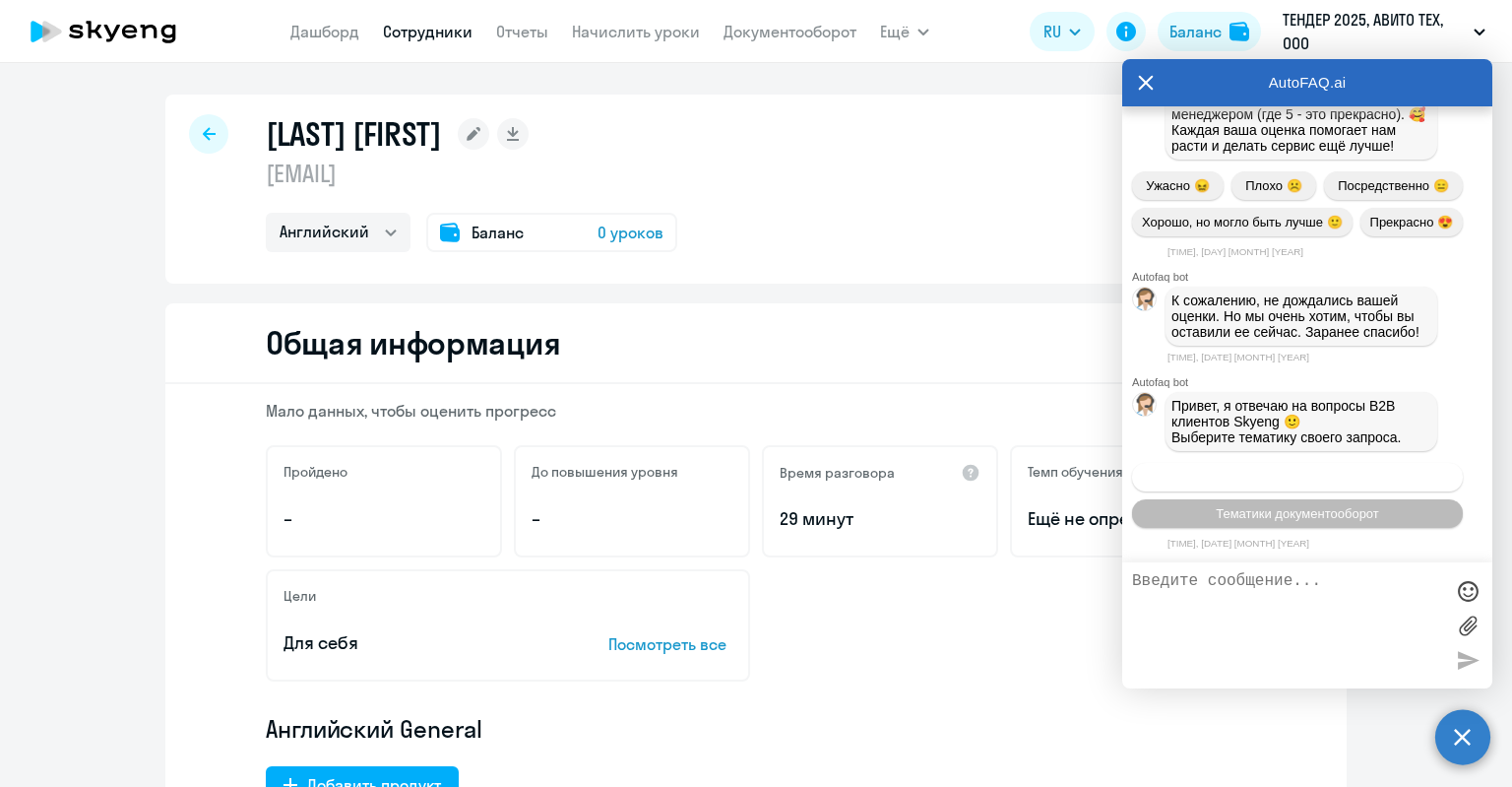 click on "Операционное сопровождение" at bounding box center (1297, 477) 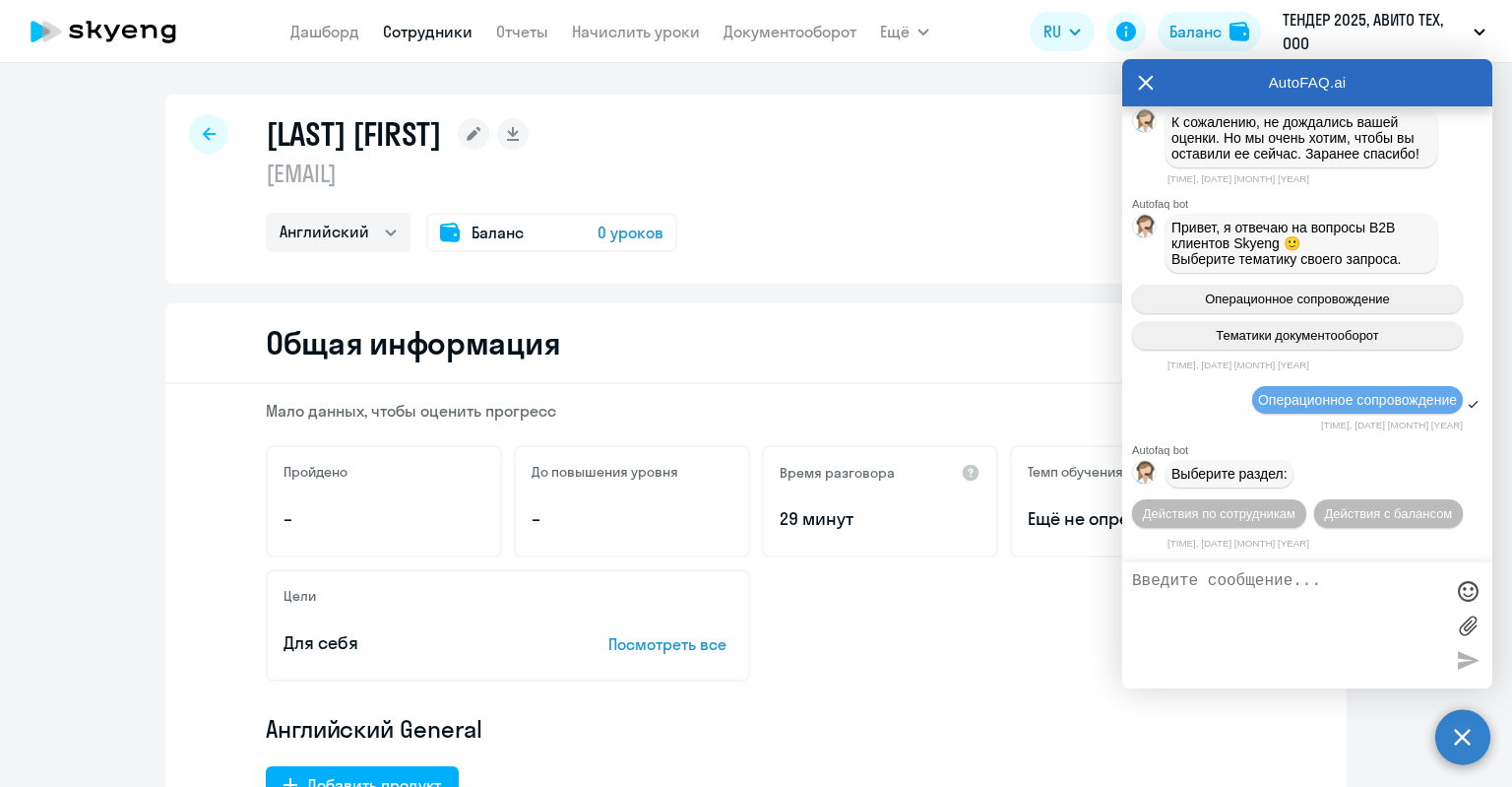 scroll, scrollTop: 26022, scrollLeft: 0, axis: vertical 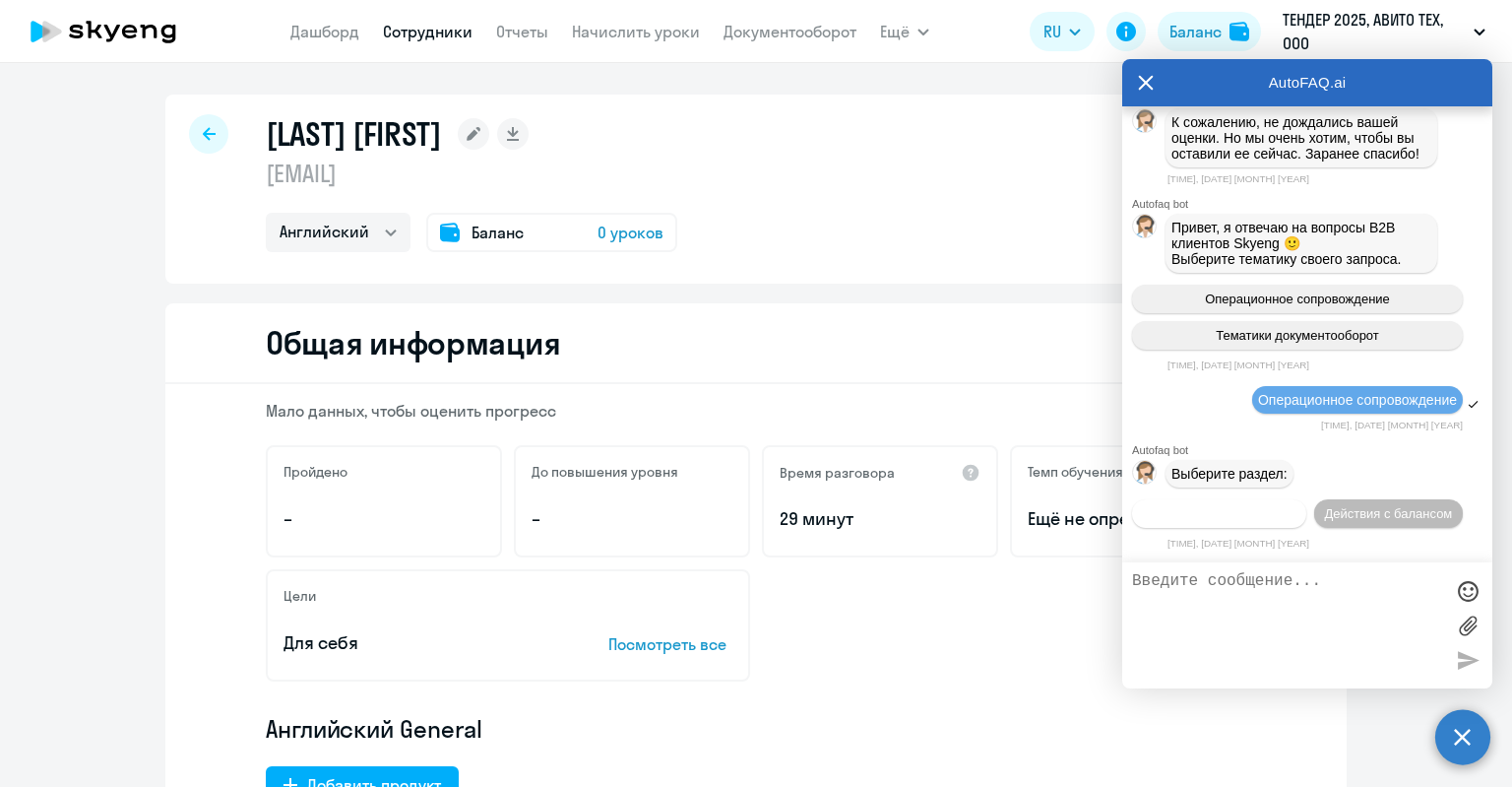 click on "Действия по сотрудникам" at bounding box center [1219, 513] 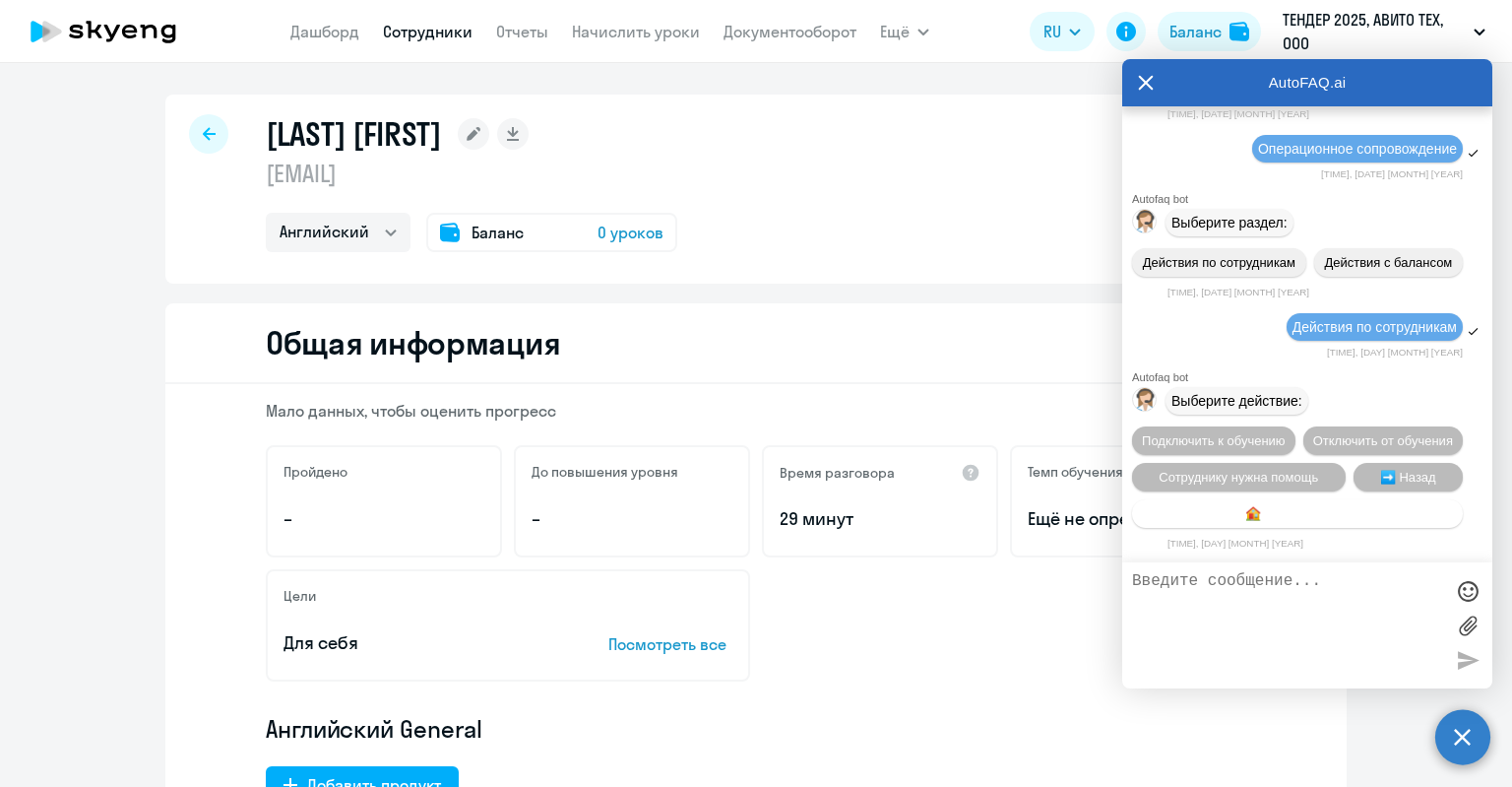 scroll, scrollTop: 26314, scrollLeft: 0, axis: vertical 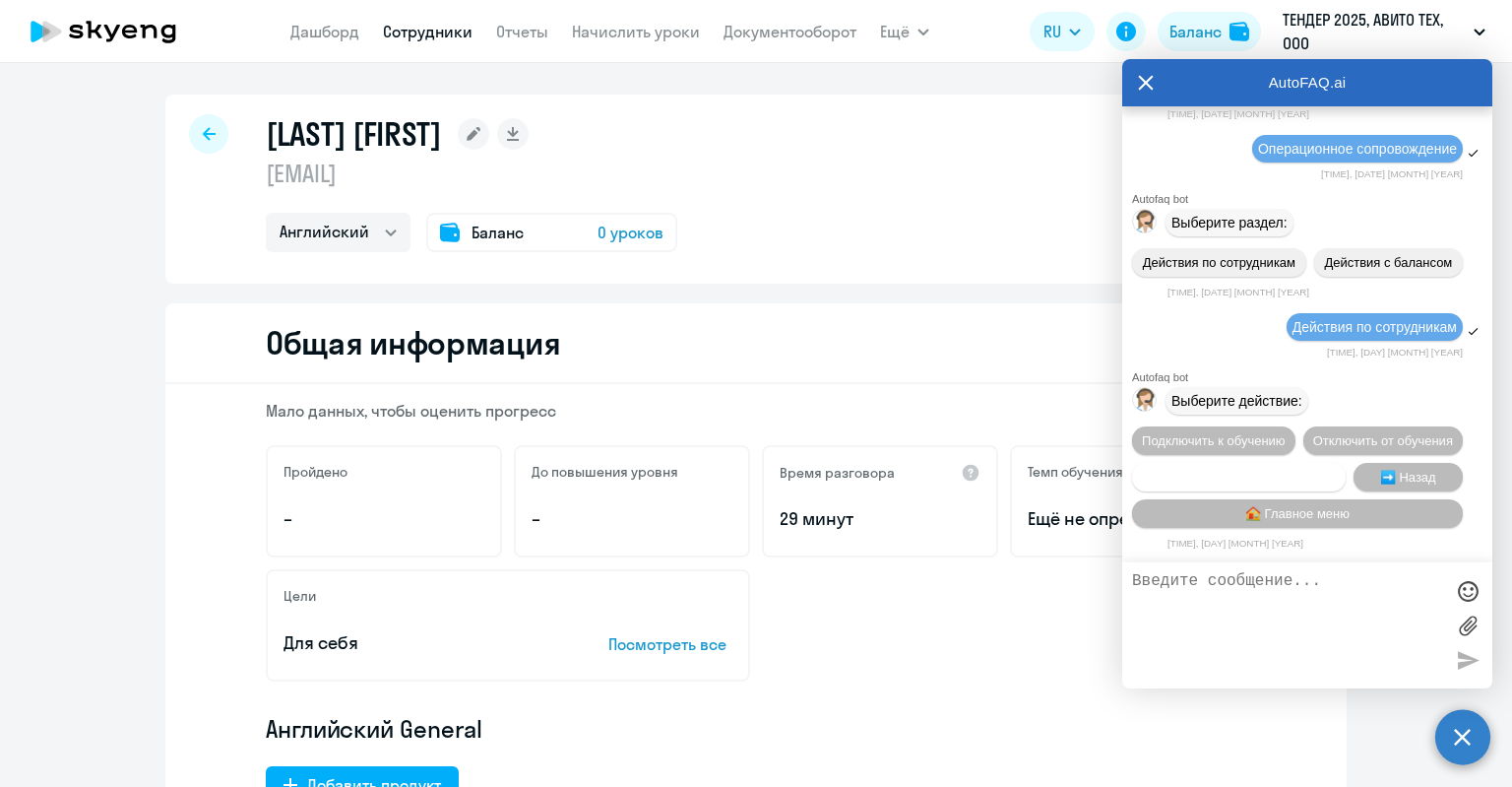 click on "Сотруднику нужна помощь" at bounding box center (1238, 477) 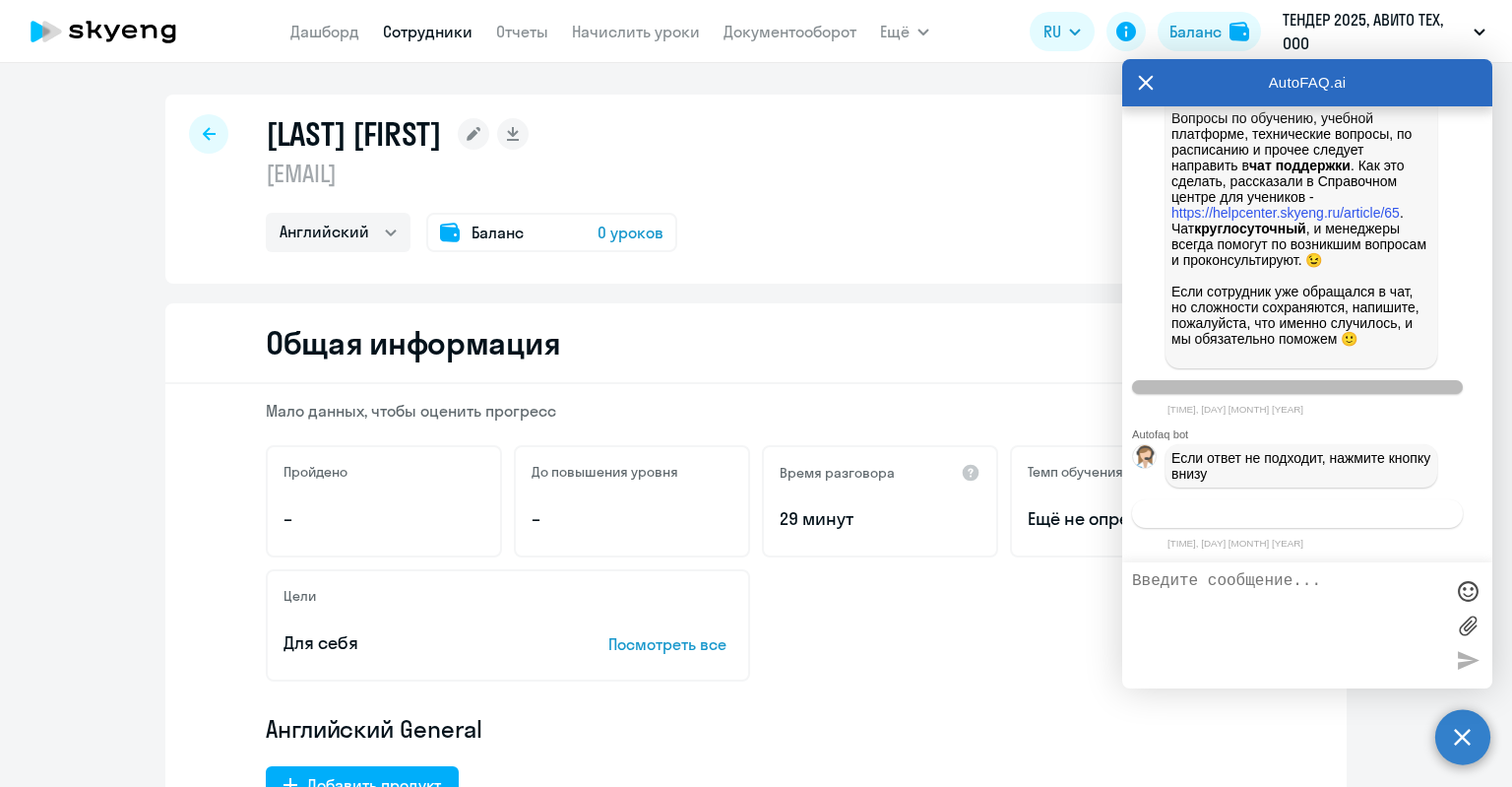 click on "Связаться с менеджером" at bounding box center (1296, 513) 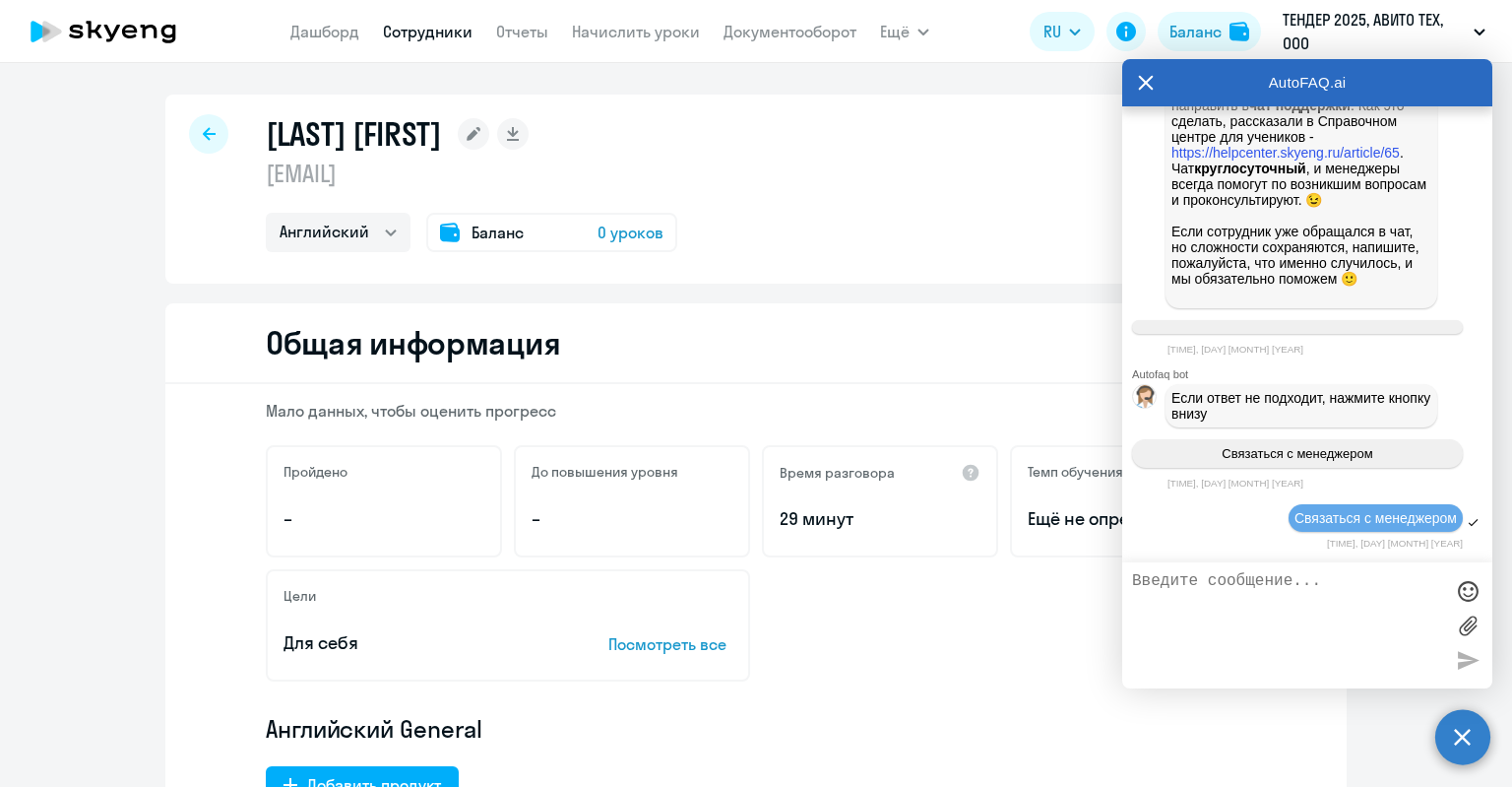 click at bounding box center [1288, 625] 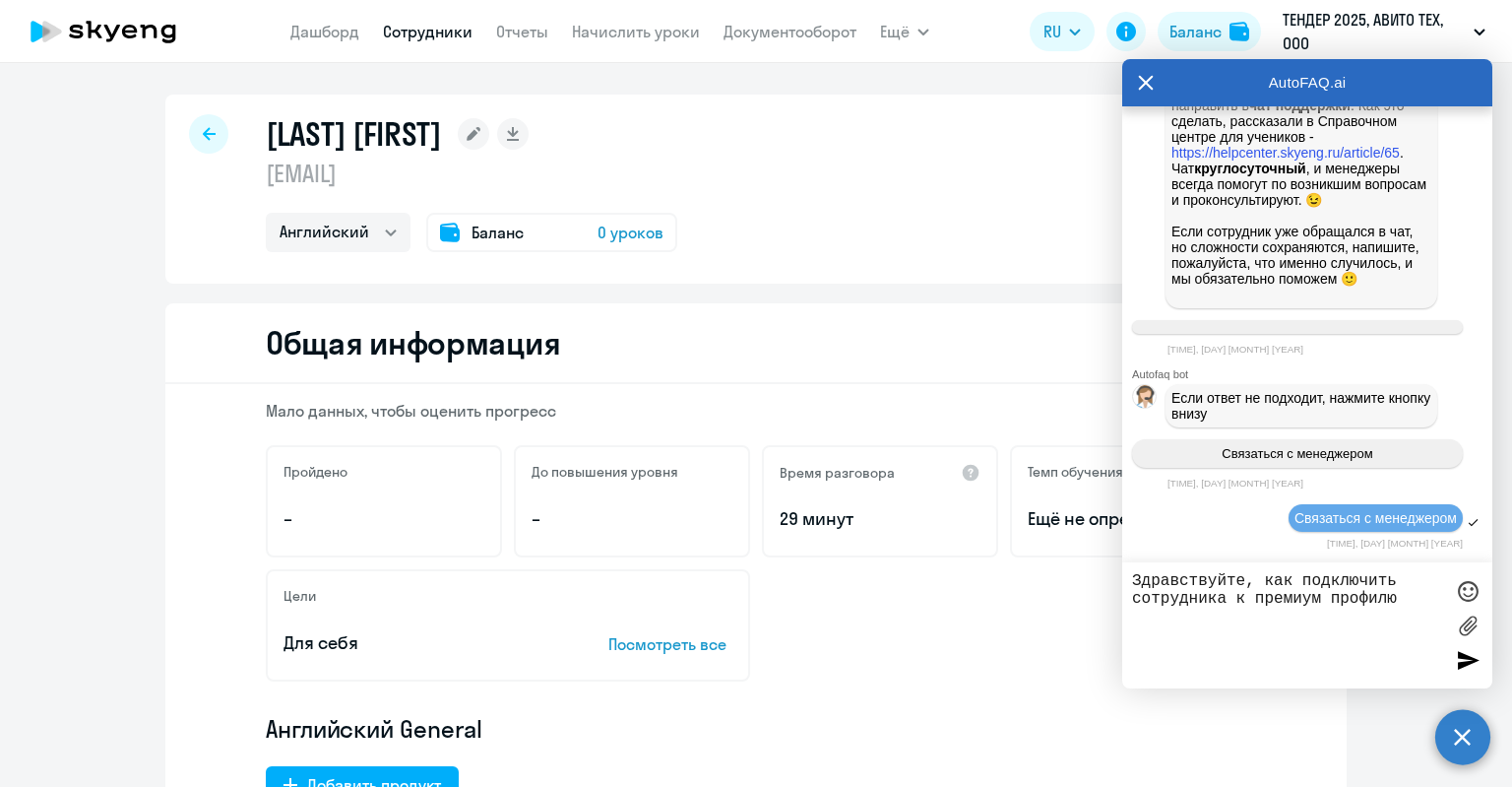 type on "Здравствуйте, как подключить сотрудника к премиум профилю?" 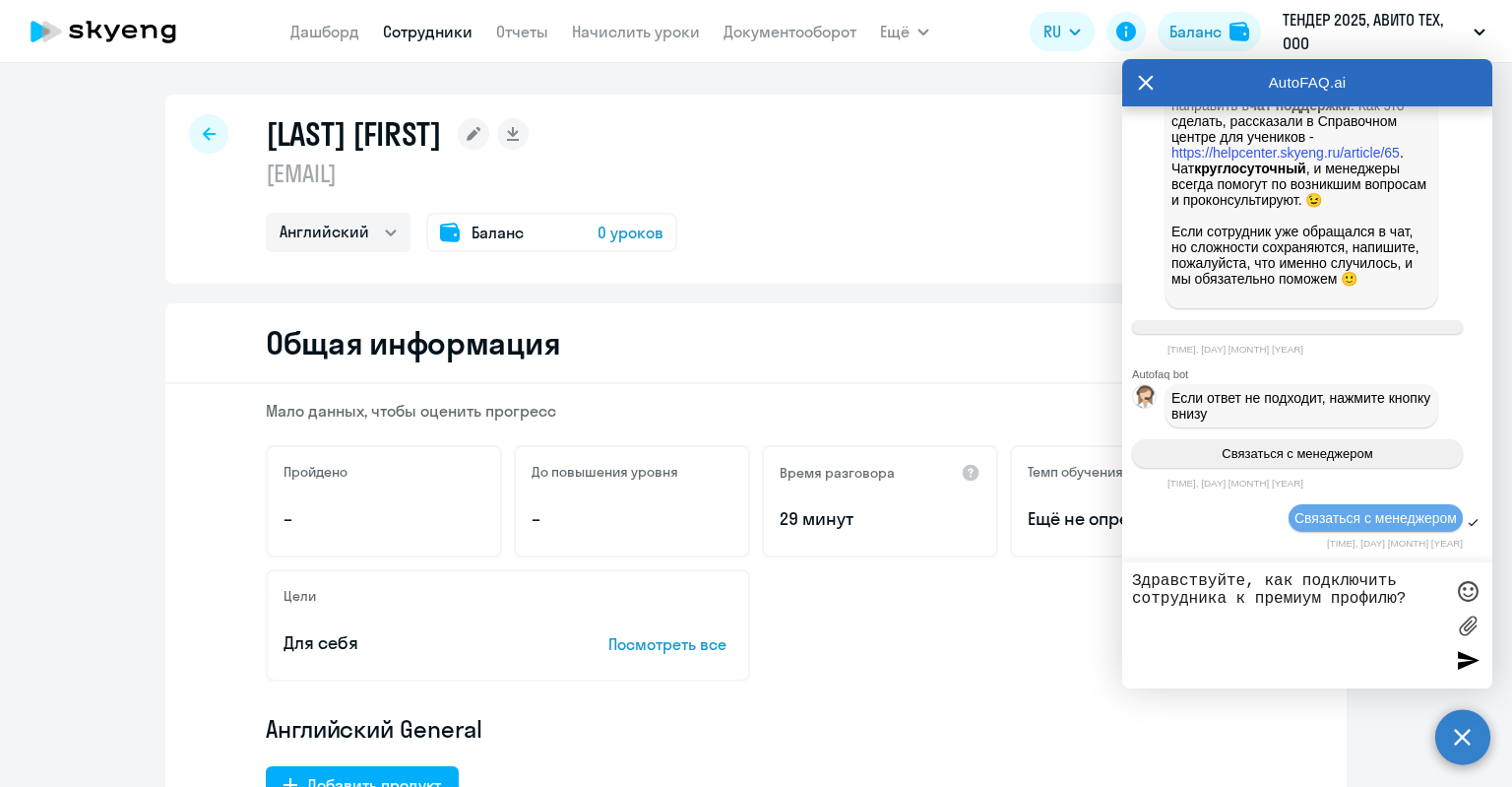 type 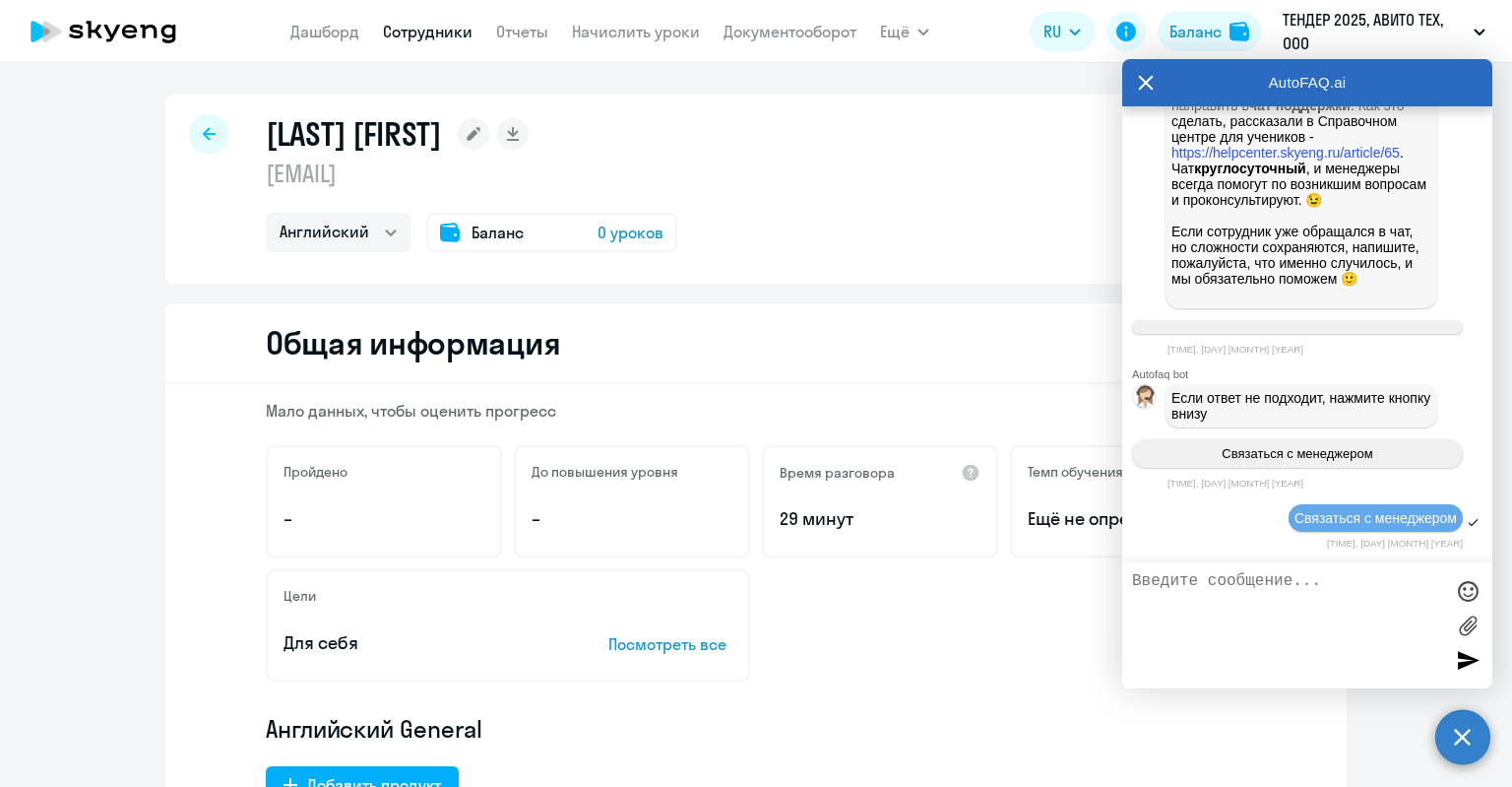 scroll, scrollTop: 27132, scrollLeft: 0, axis: vertical 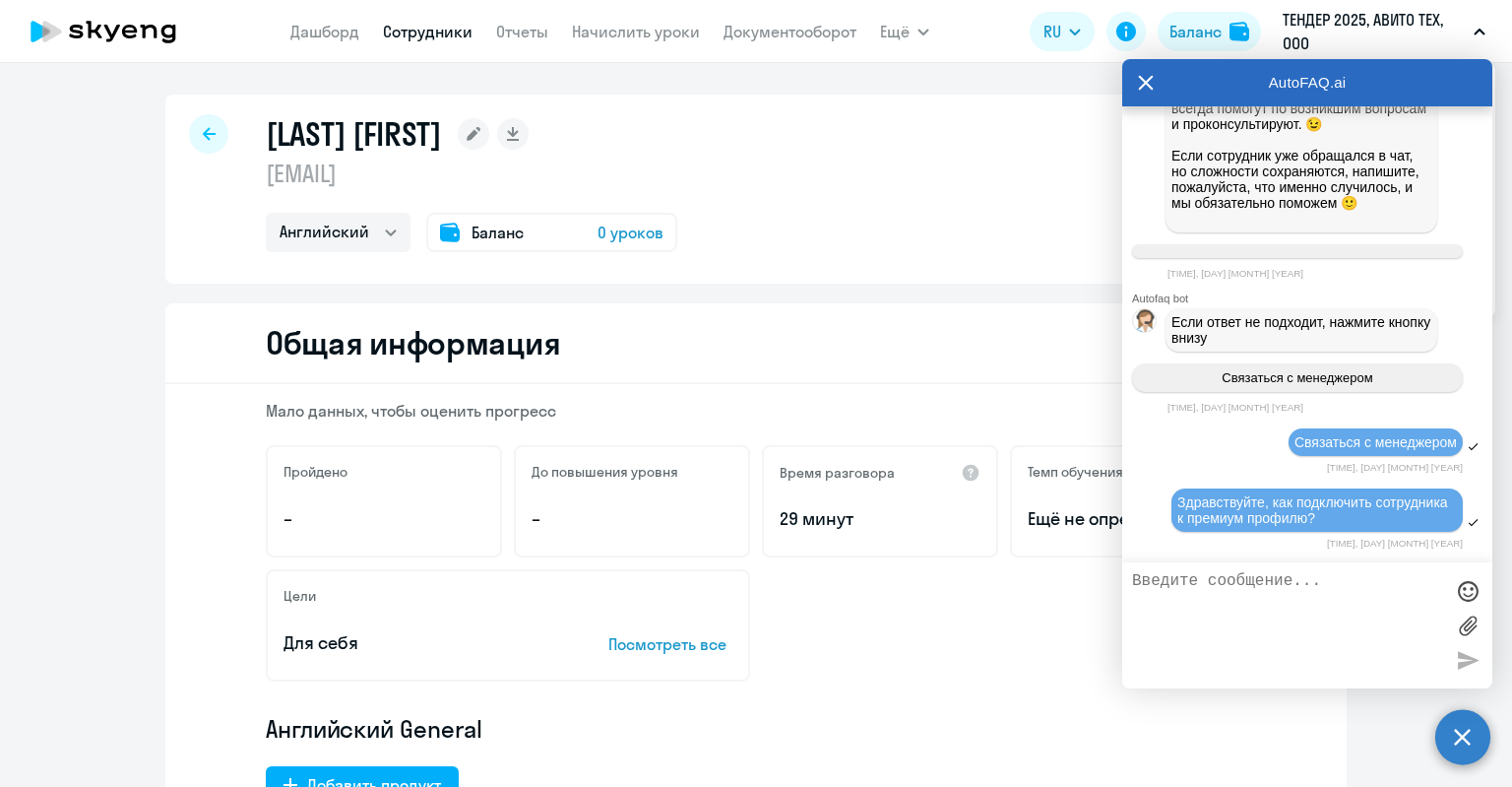 click 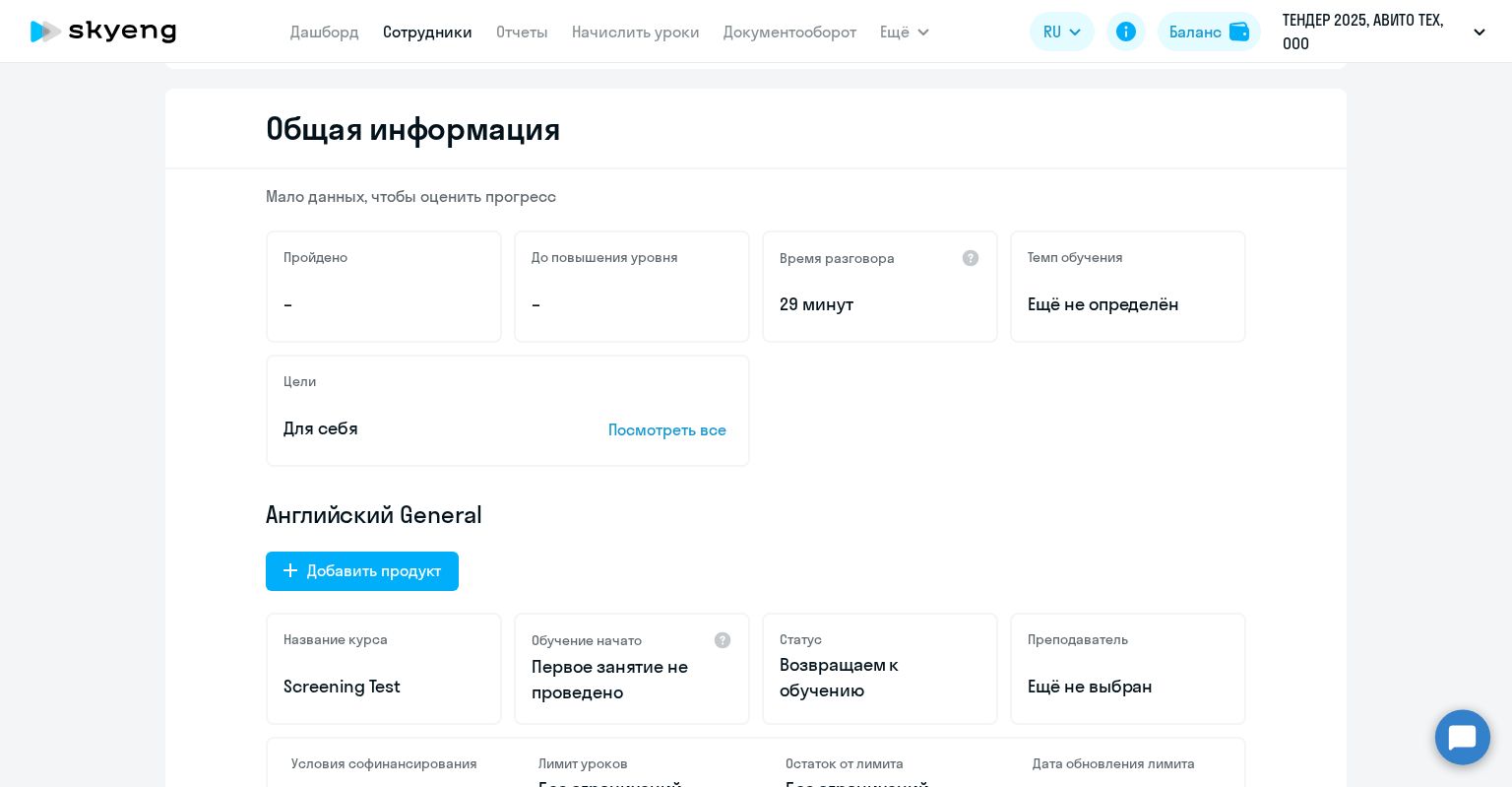 scroll, scrollTop: 0, scrollLeft: 0, axis: both 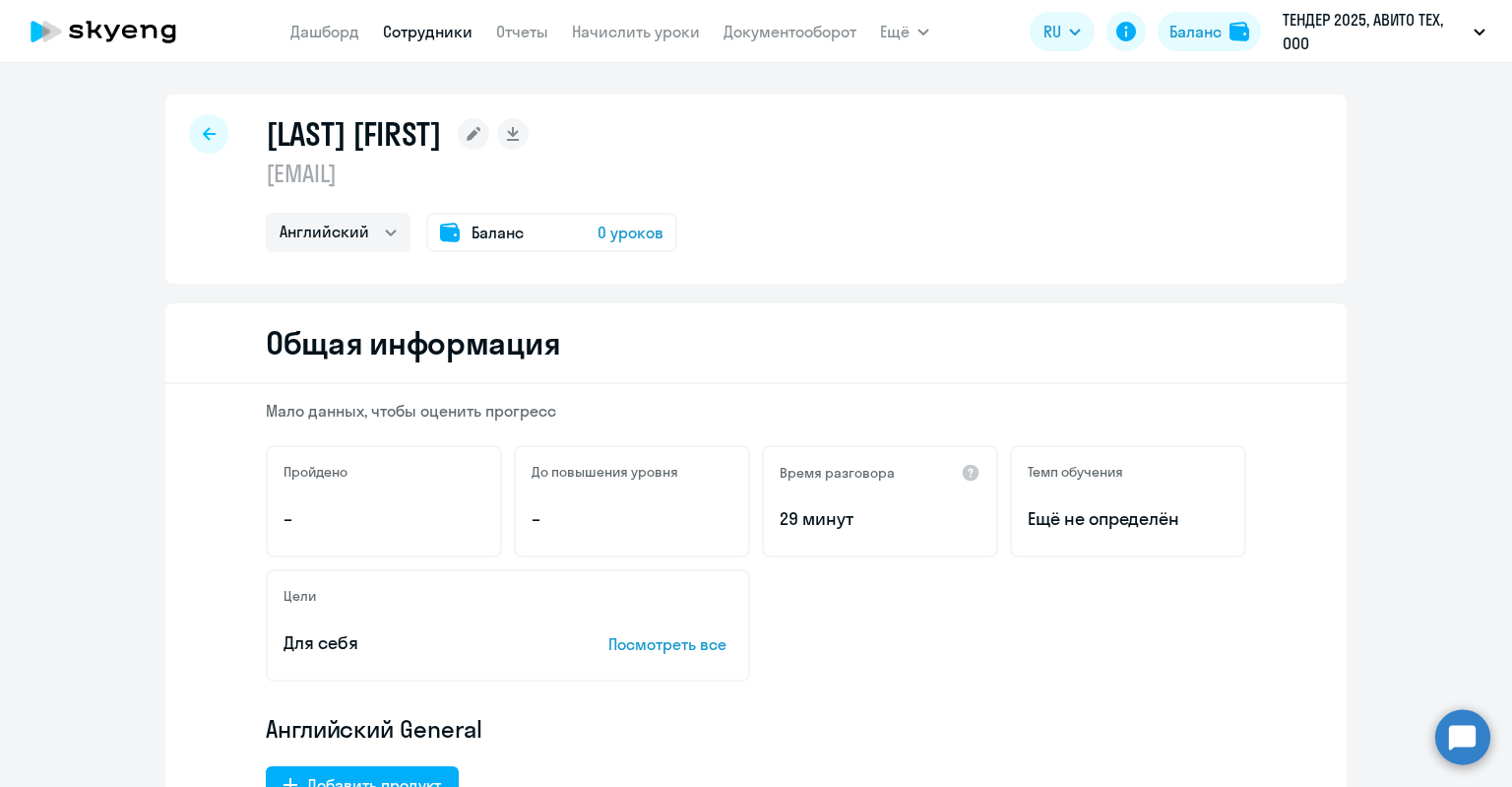 click 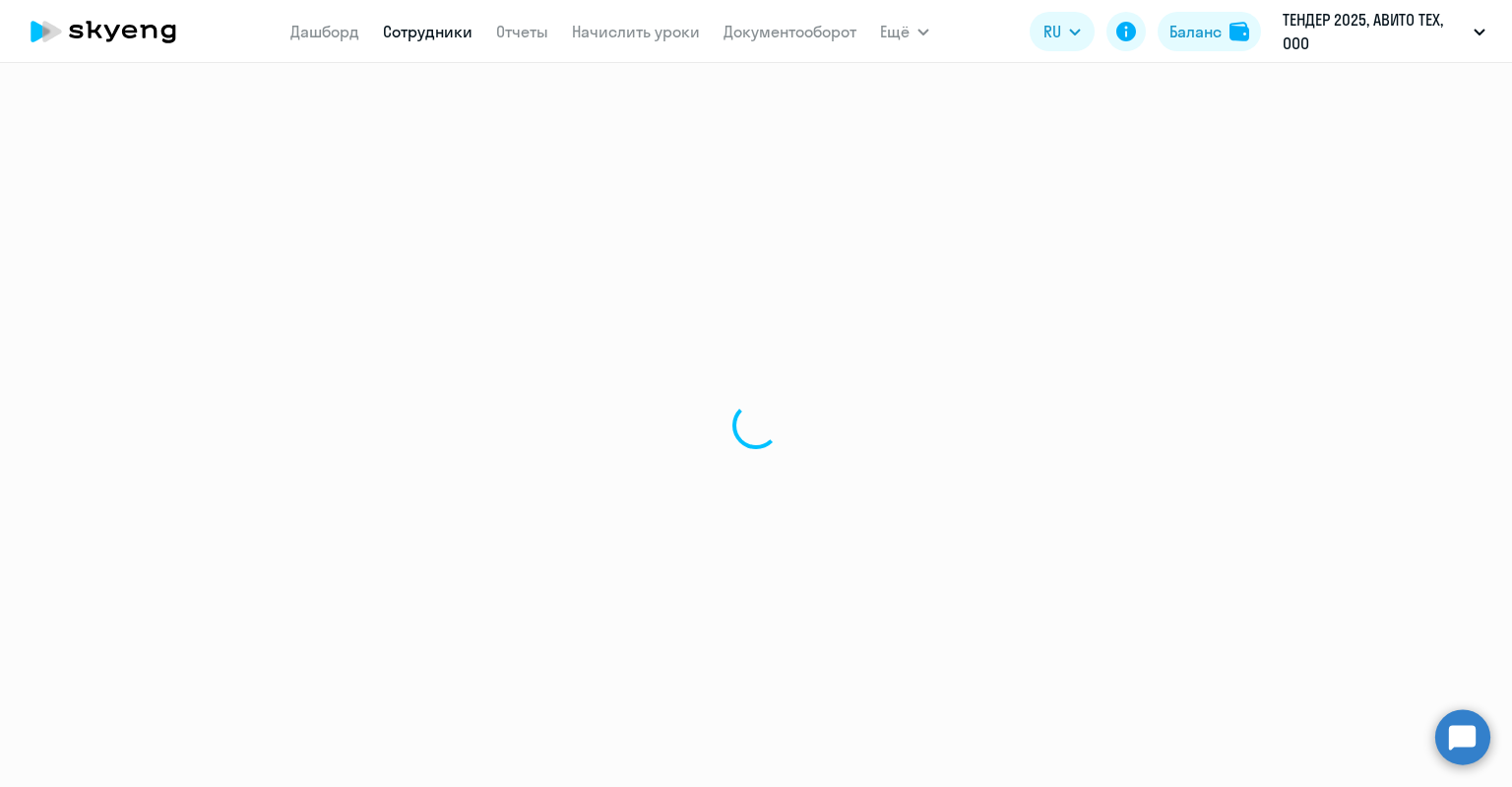select on "30" 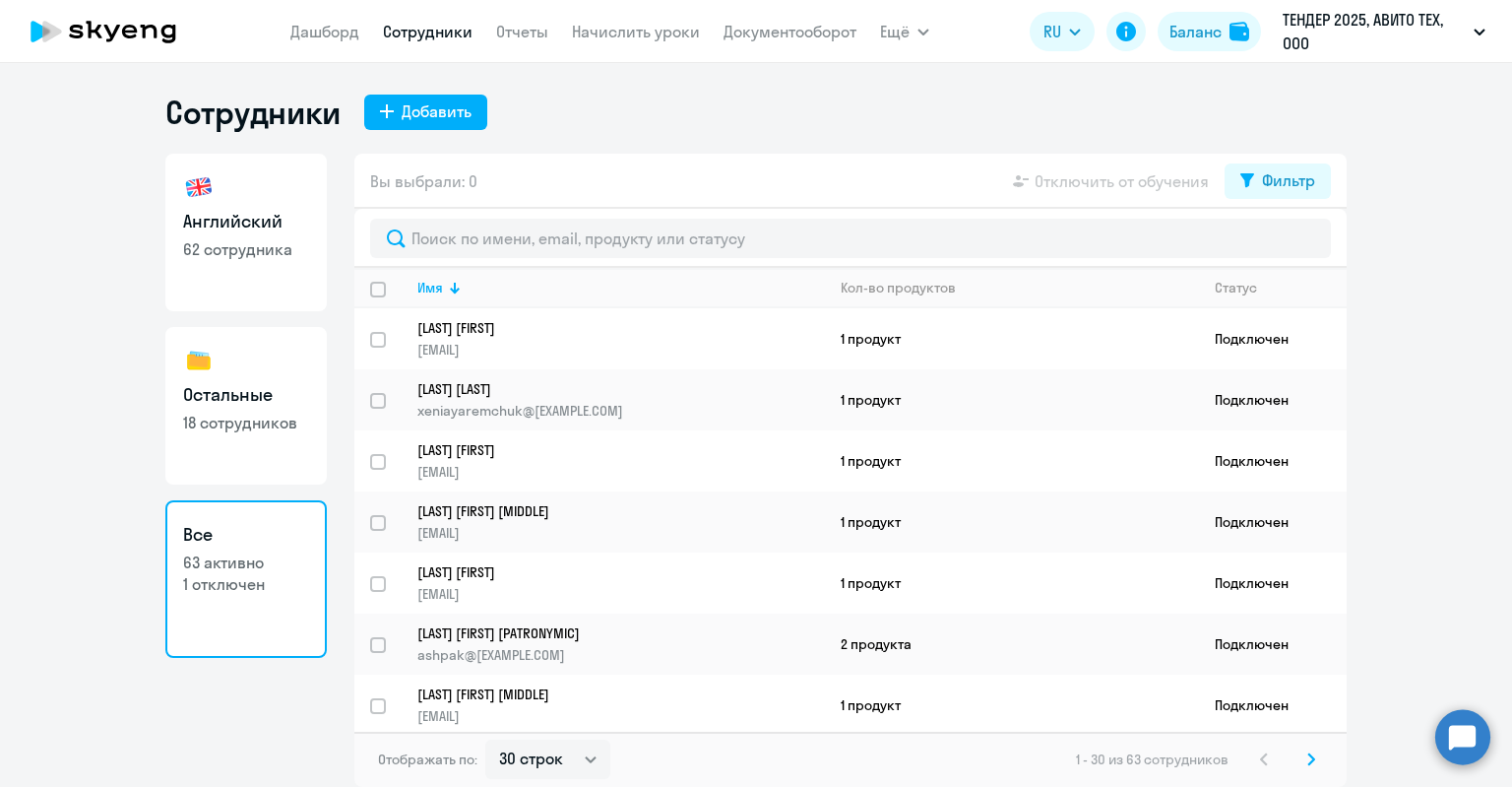 click on "Остальные   18 сотрудников" 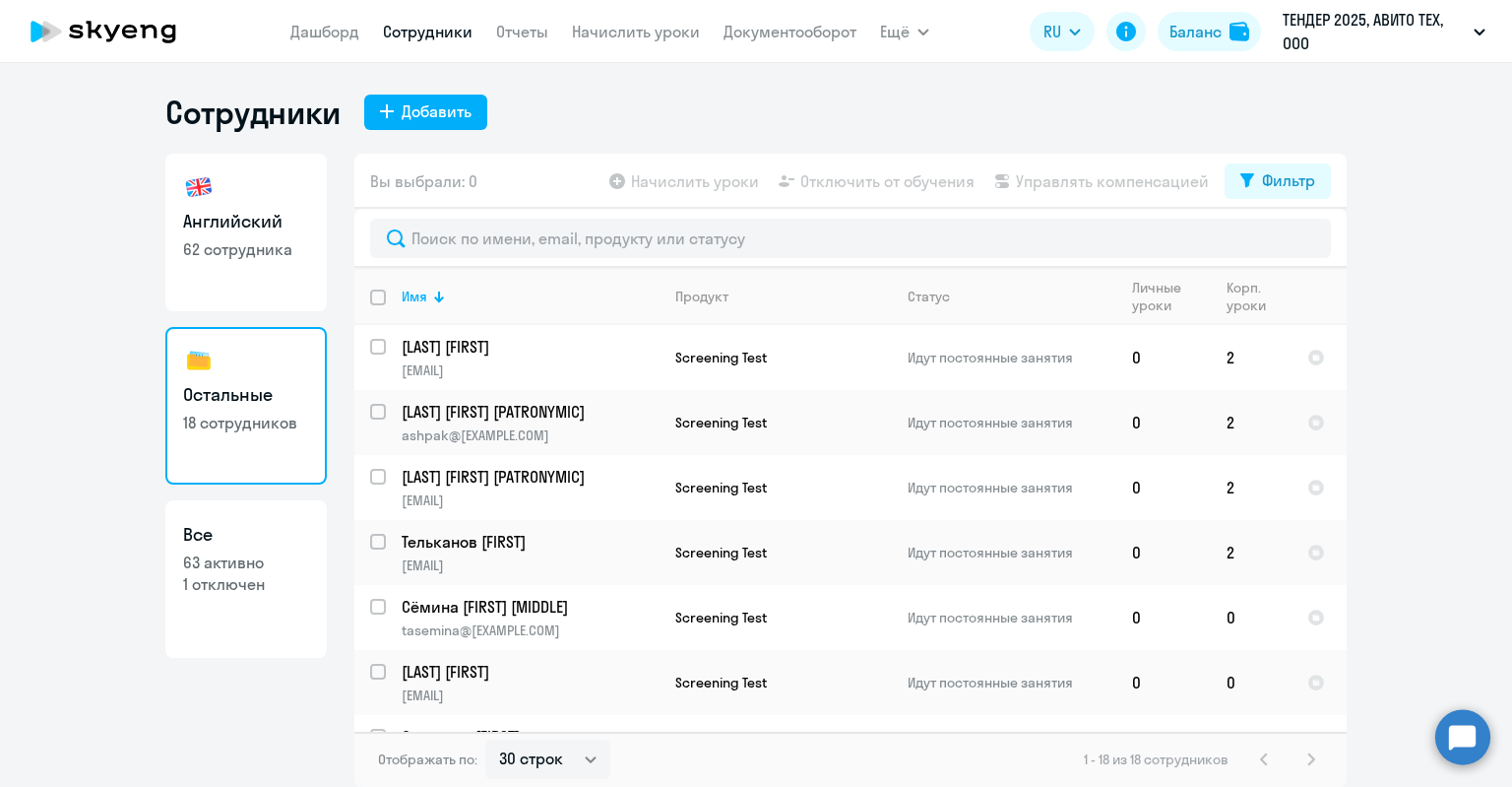 click on "Все  63 активно   1 отключен" 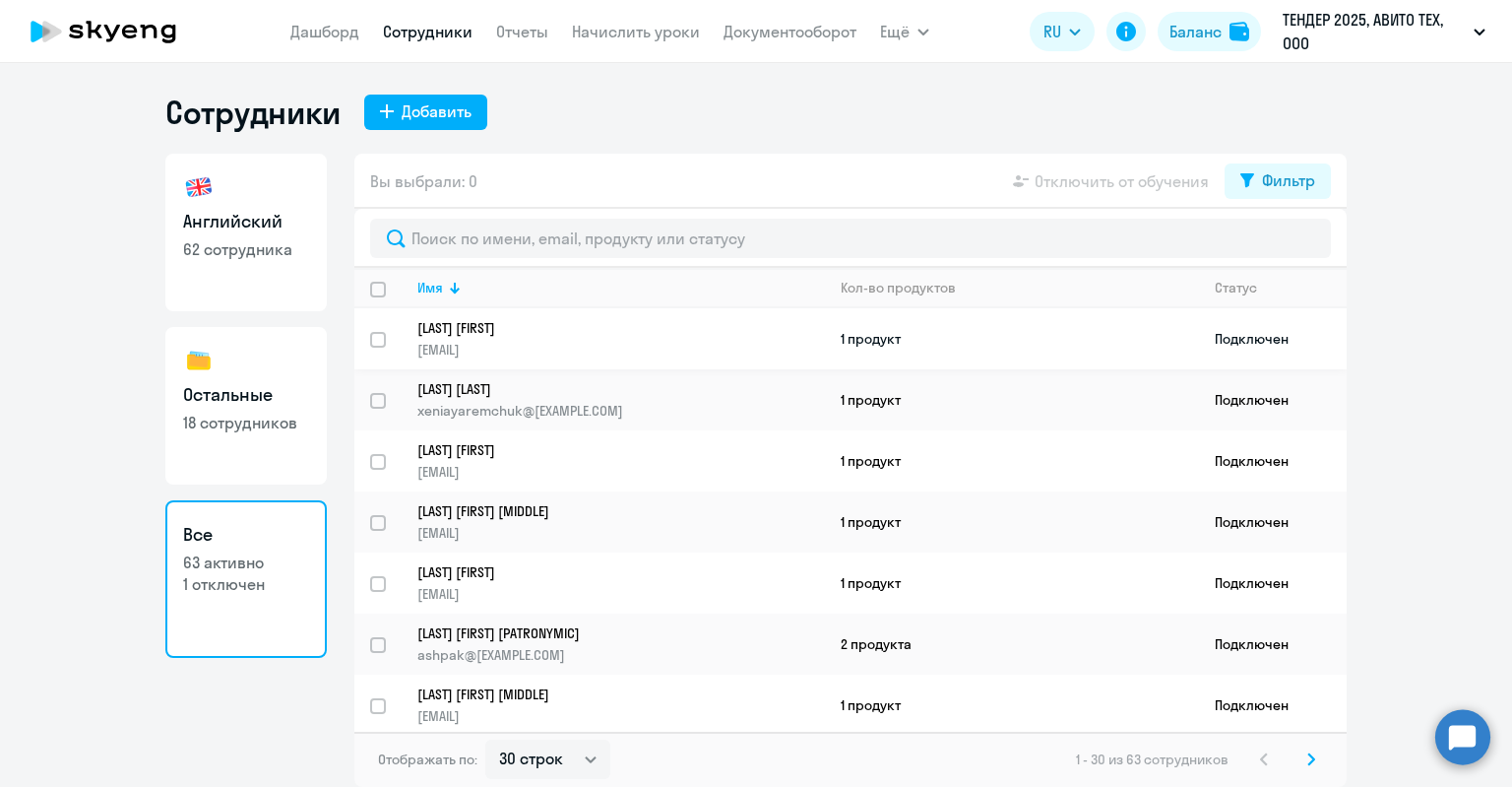 click on "[LAST] [FIRST]" 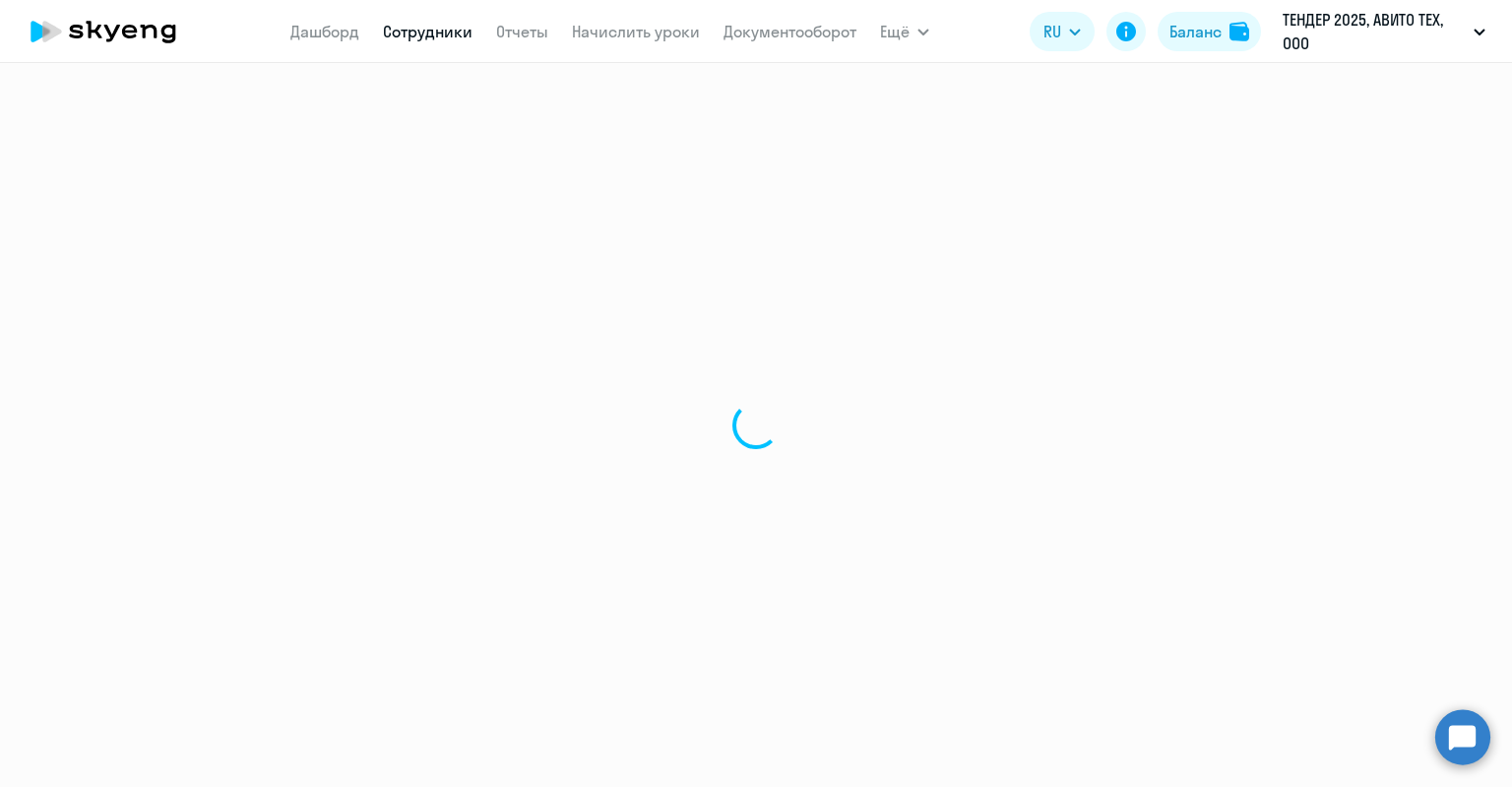 select on "others" 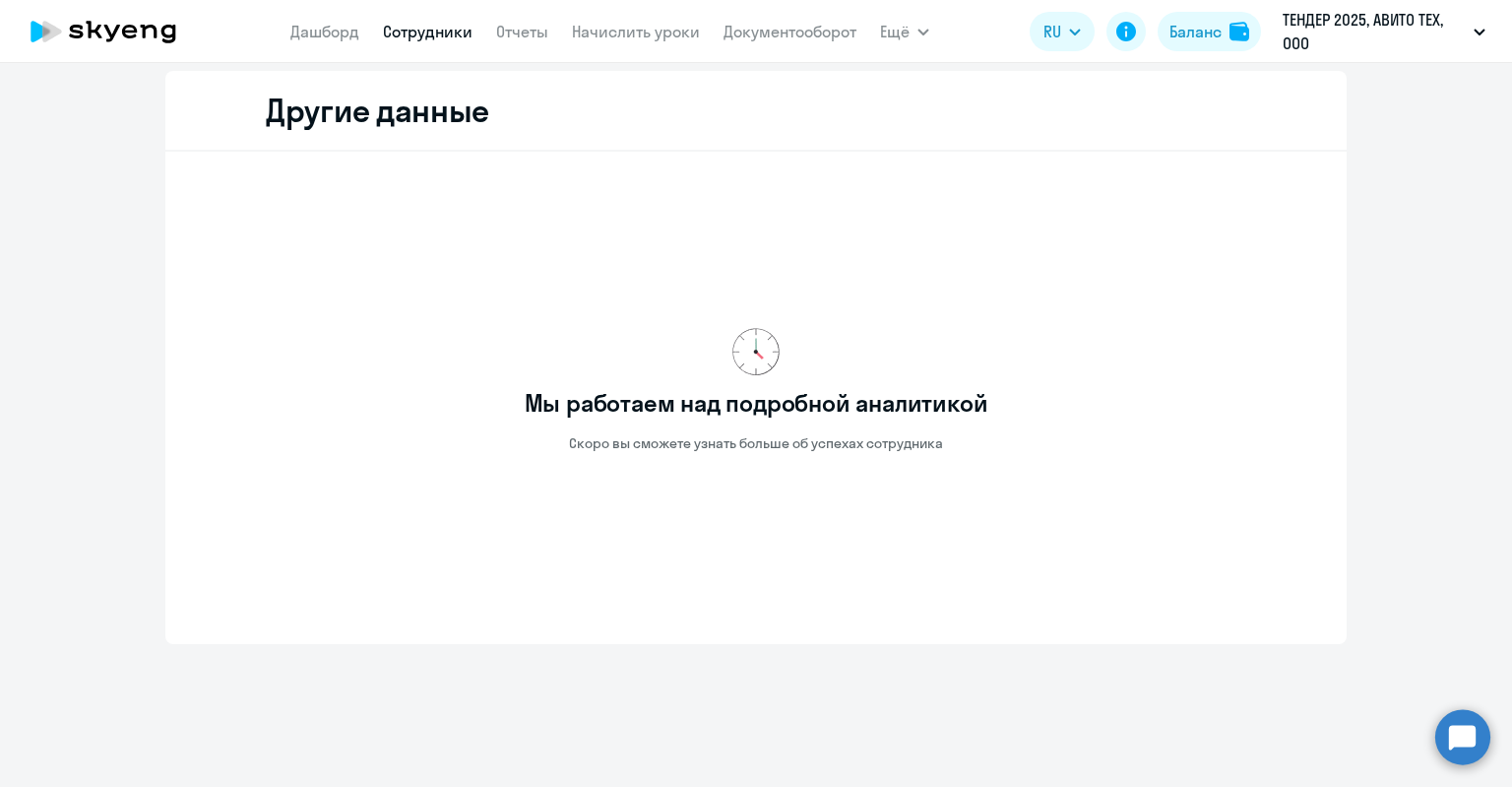 scroll, scrollTop: 0, scrollLeft: 0, axis: both 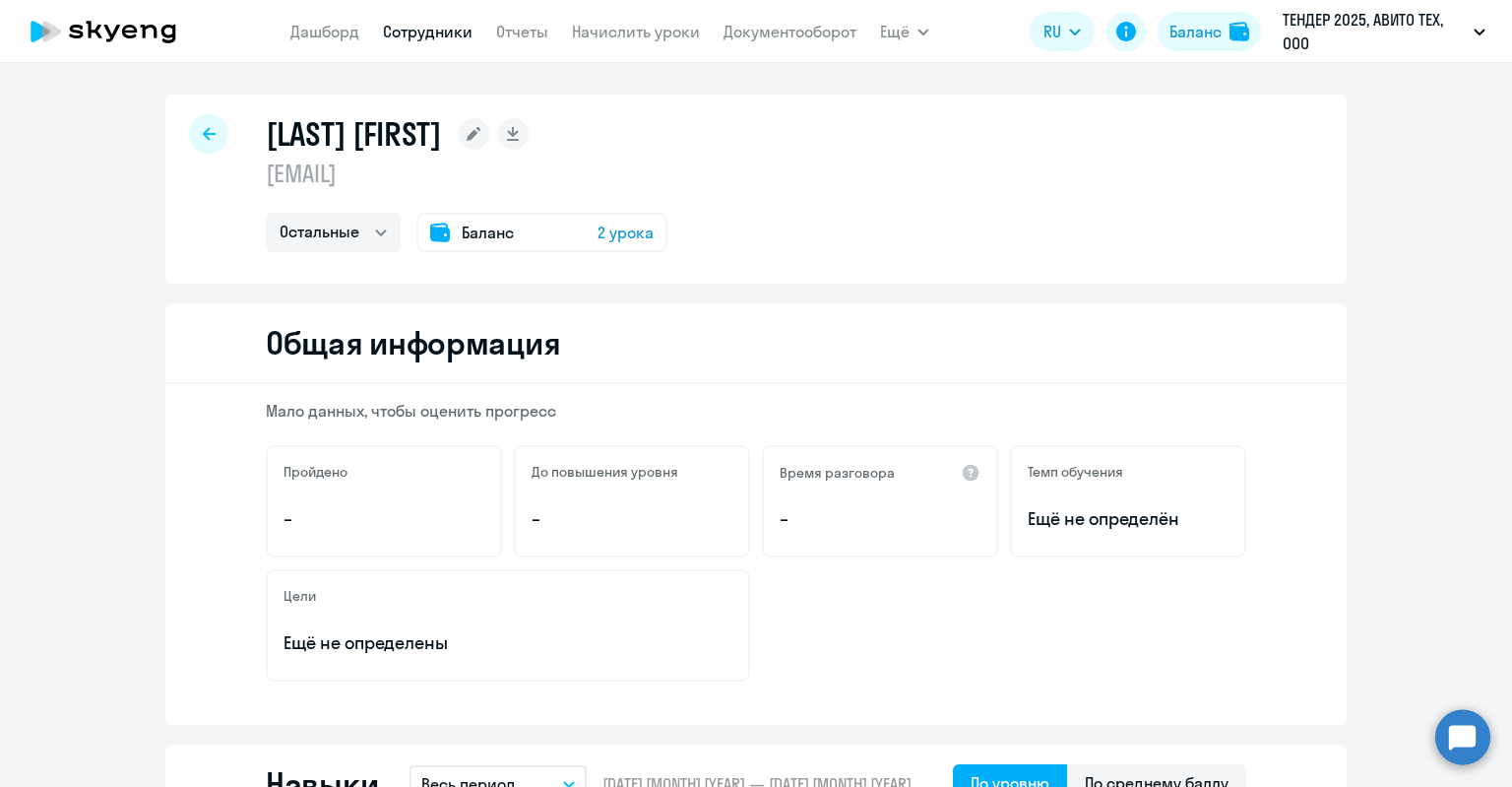 select on "30" 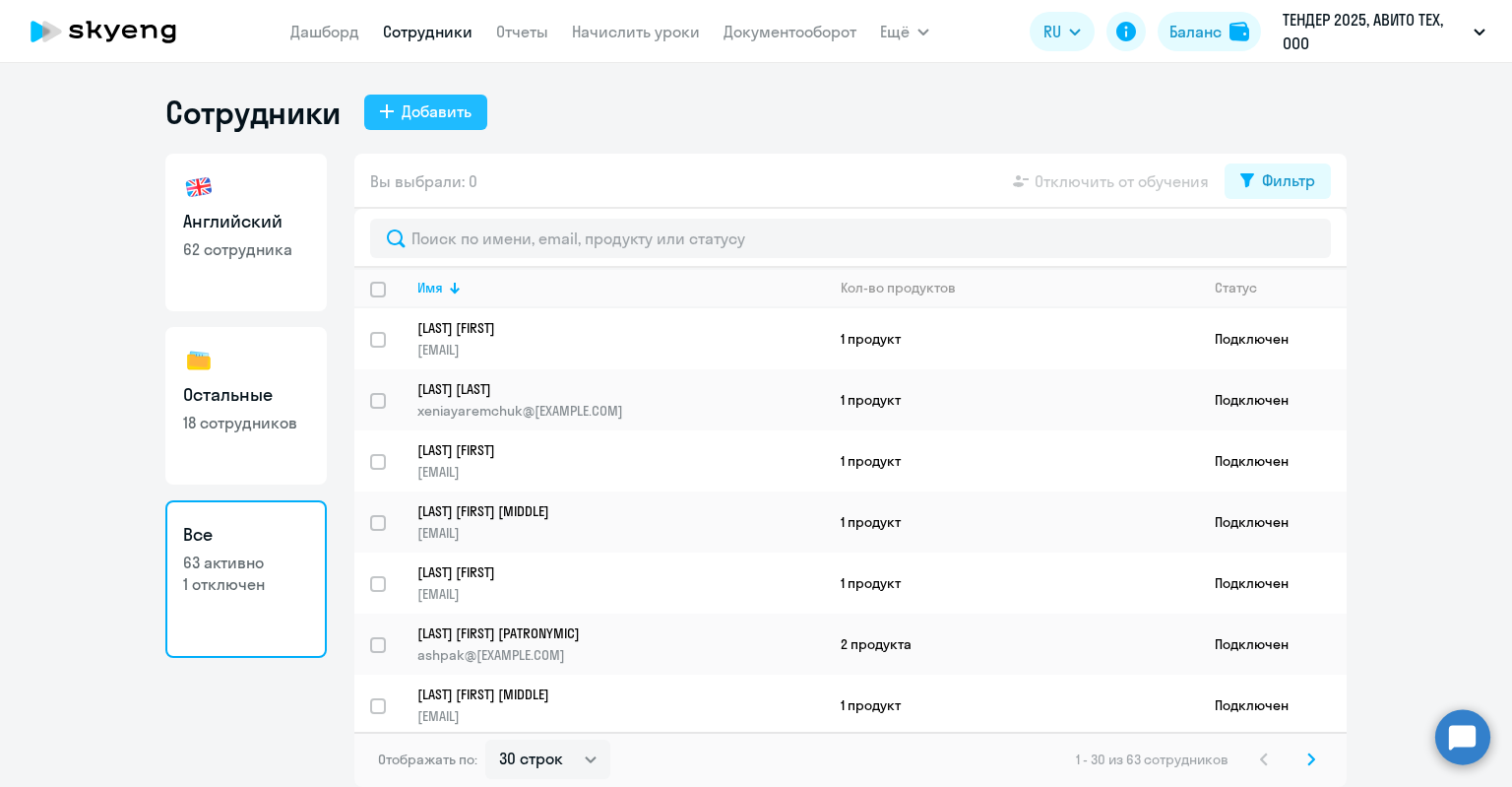click on "Добавить" 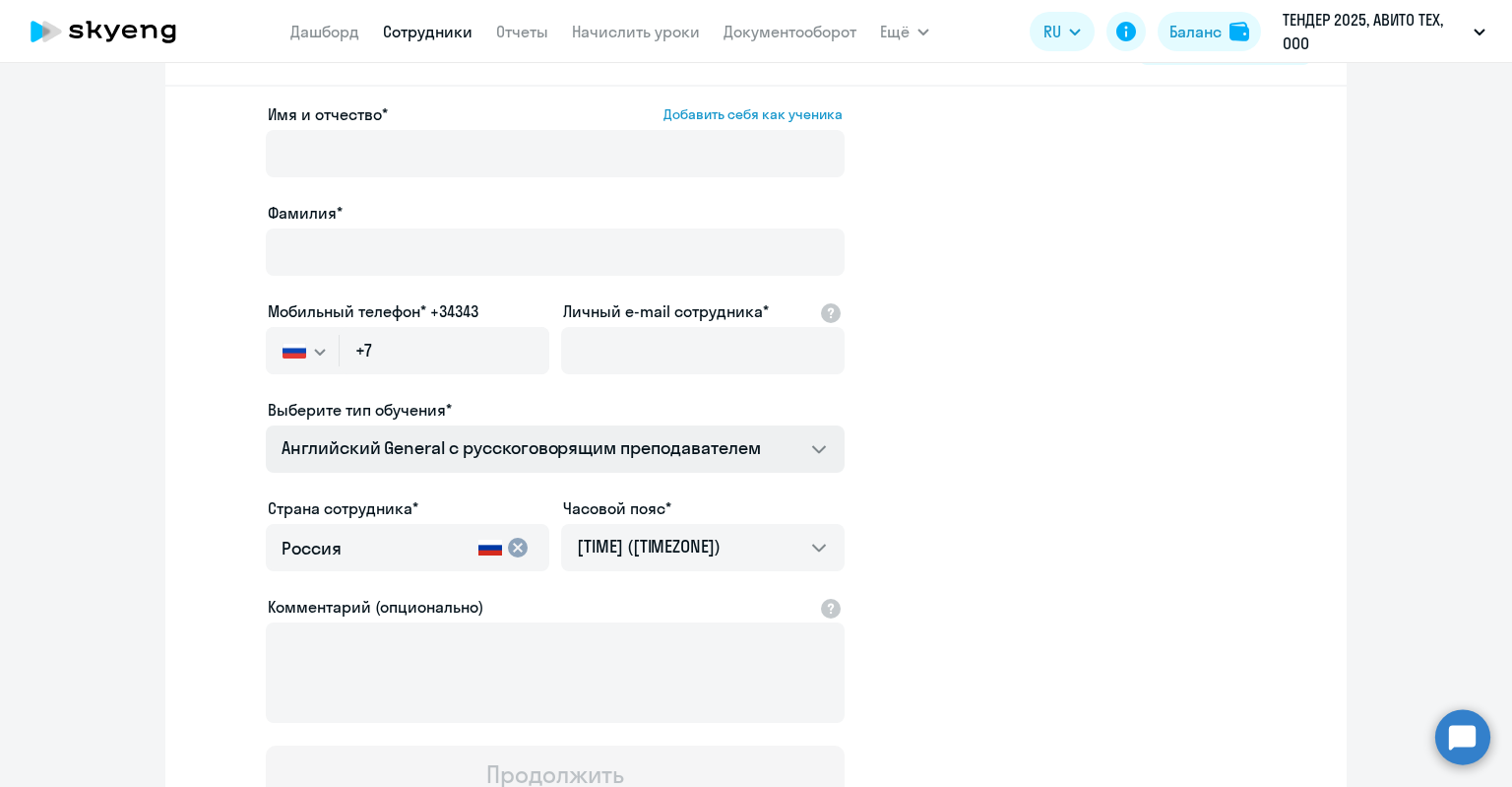 scroll, scrollTop: 98, scrollLeft: 0, axis: vertical 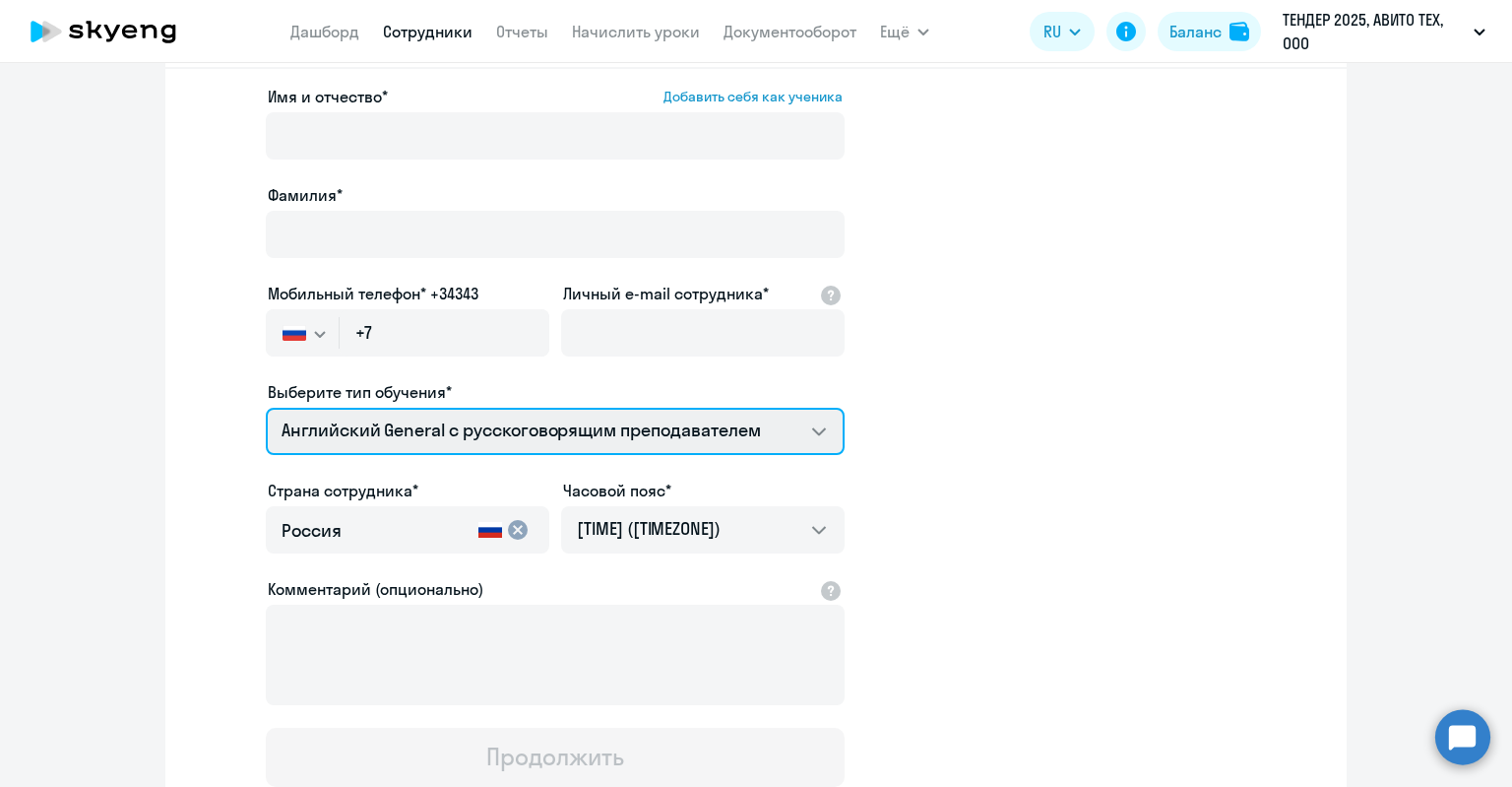 click on "Screening Test   Английский General с англоговорящим преподавателем   Английский General с русскоговорящим преподавателем" at bounding box center (555, 431) 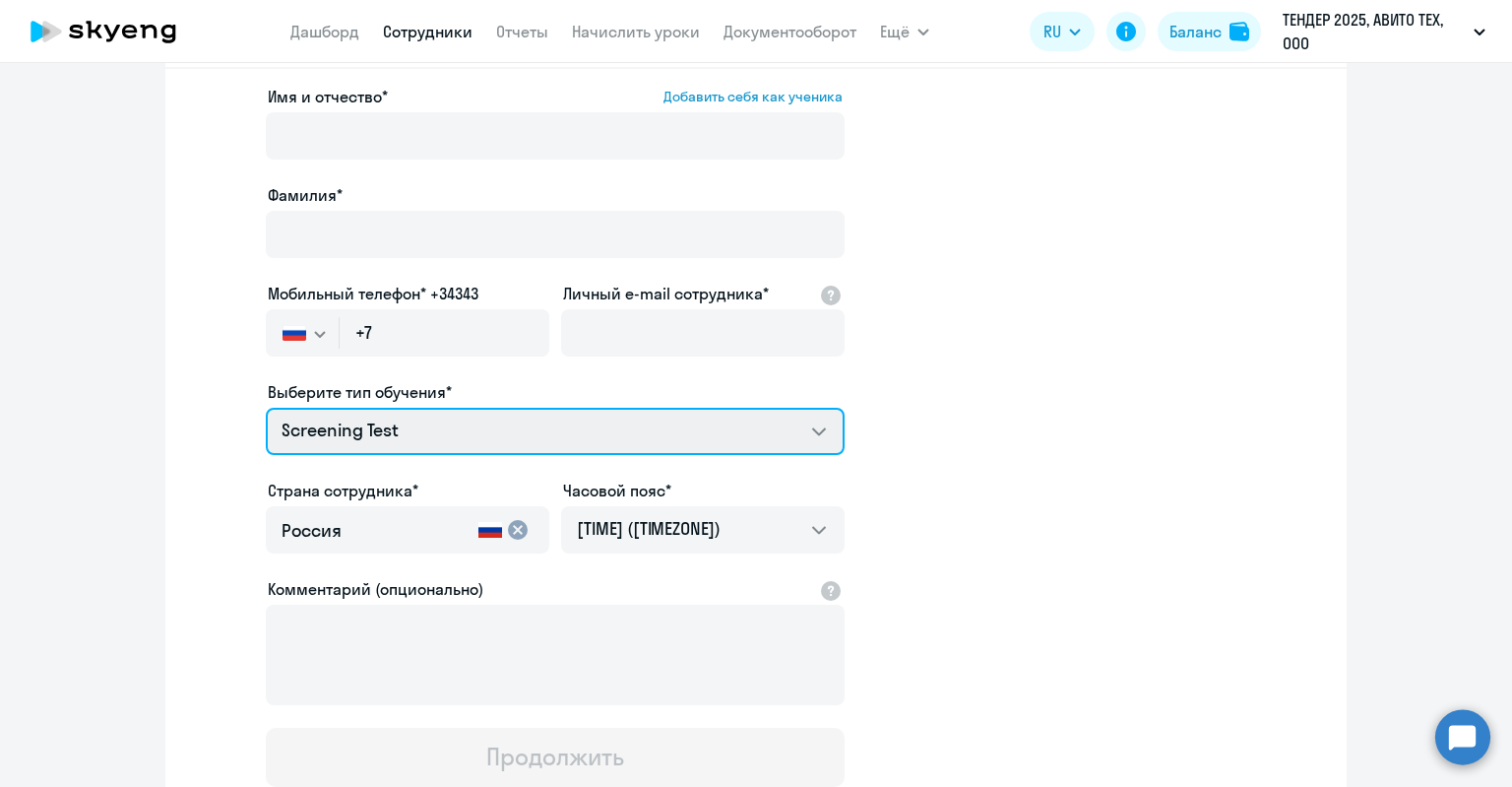 click on "Screening Test   Английский General с англоговорящим преподавателем   Английский General с русскоговорящим преподавателем" at bounding box center (555, 431) 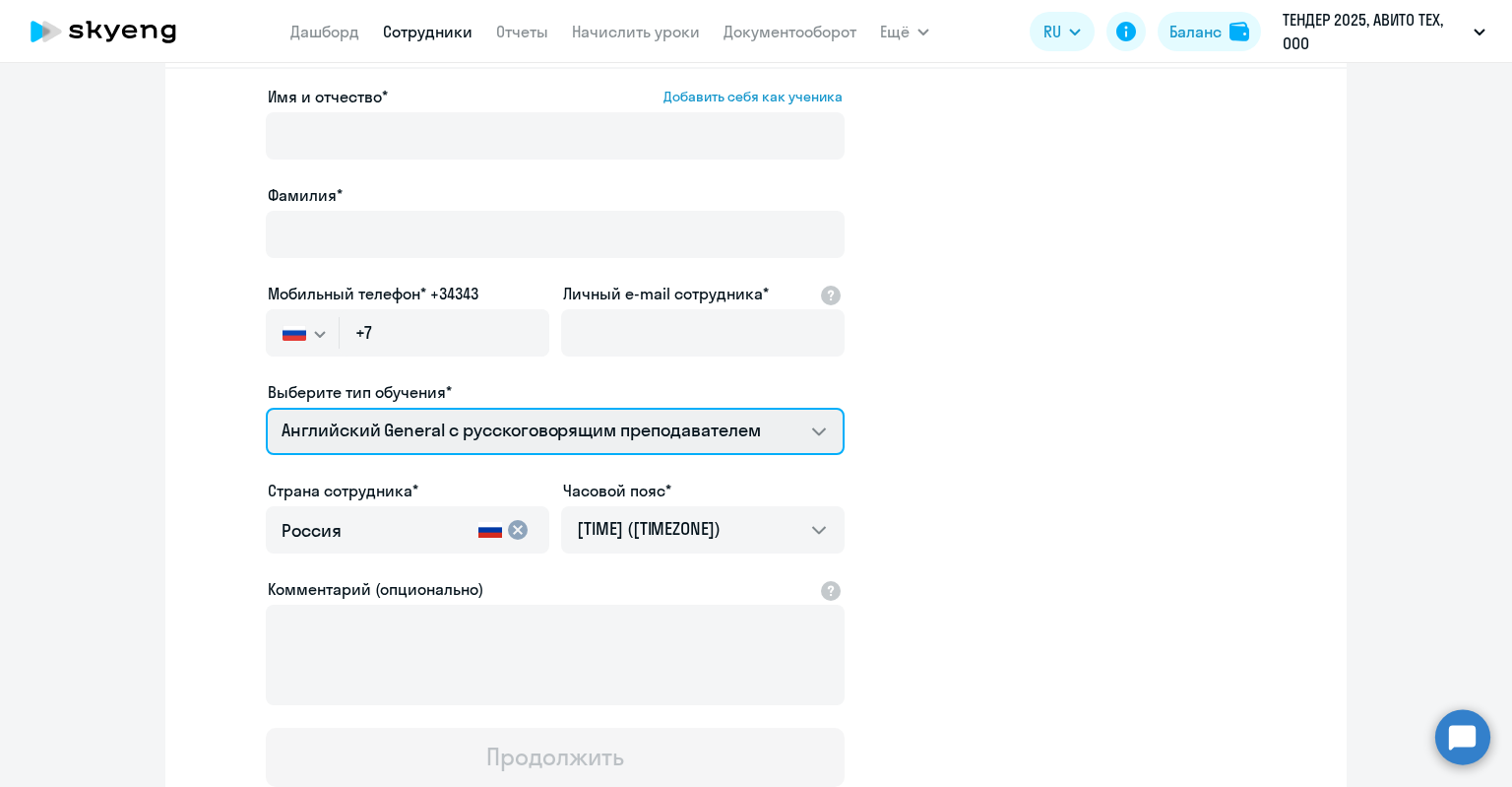 click on "Screening Test   Английский General с англоговорящим преподавателем   Английский General с русскоговорящим преподавателем" at bounding box center [555, 431] 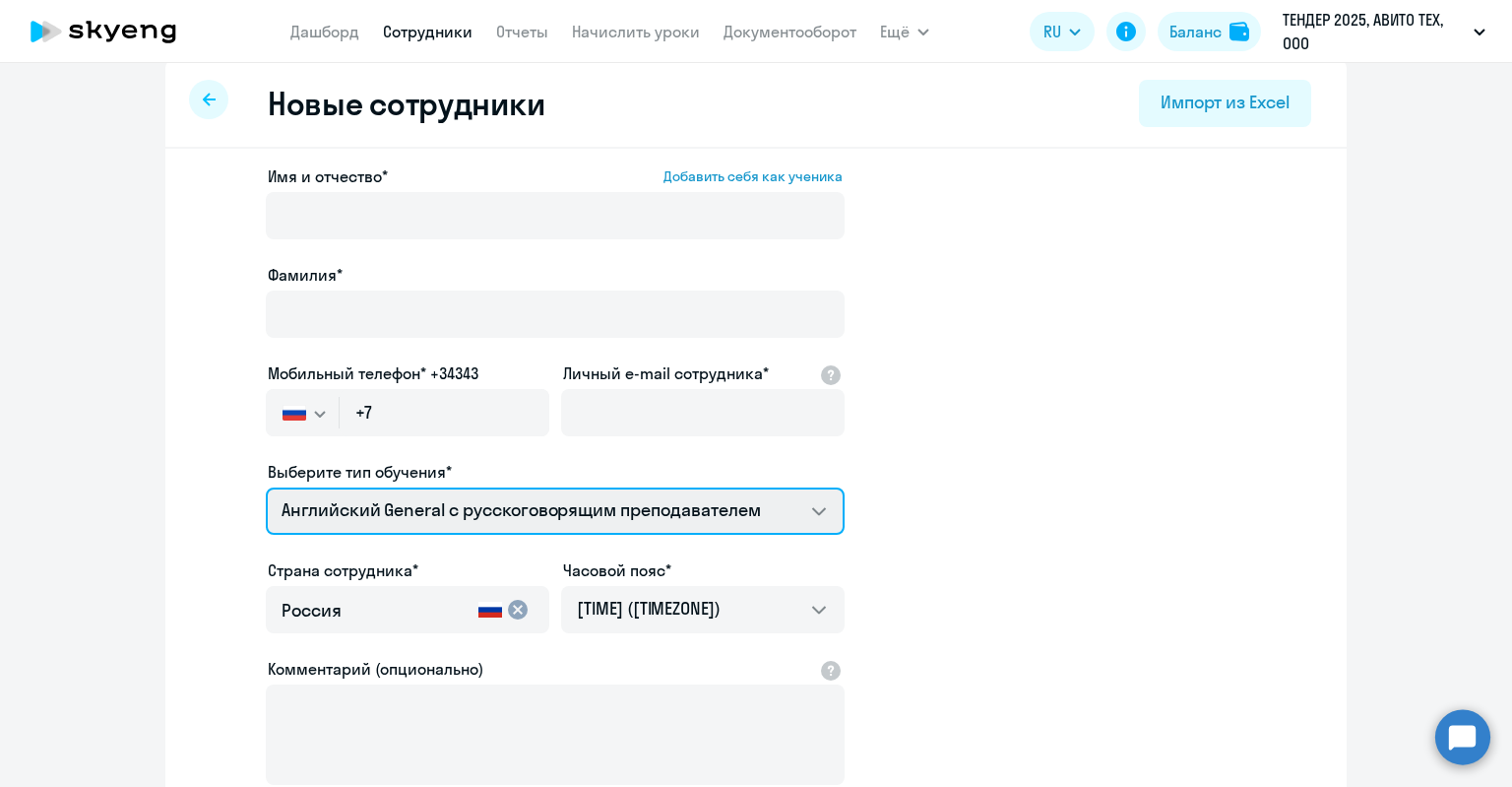 scroll, scrollTop: 0, scrollLeft: 0, axis: both 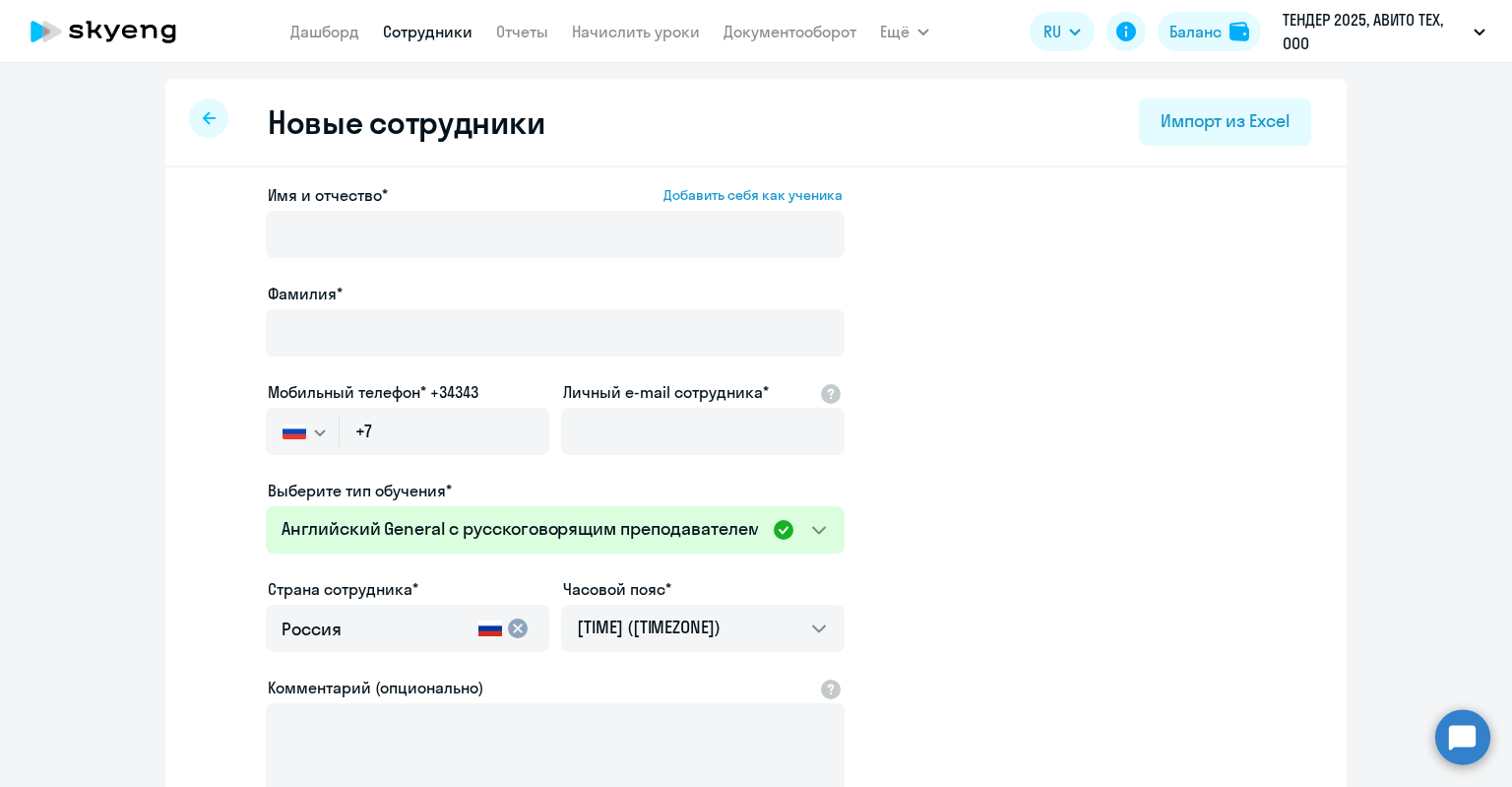 click 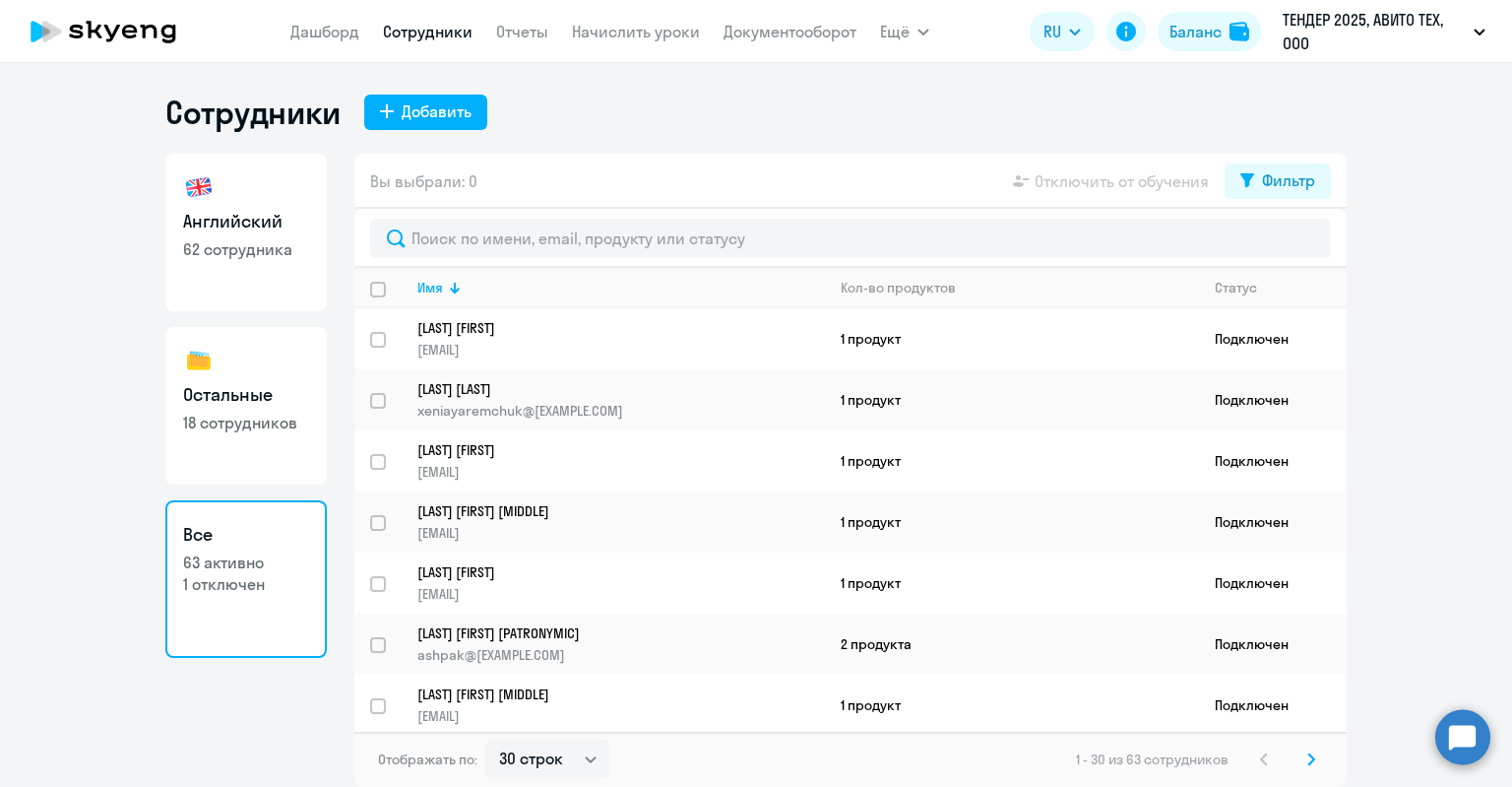 click 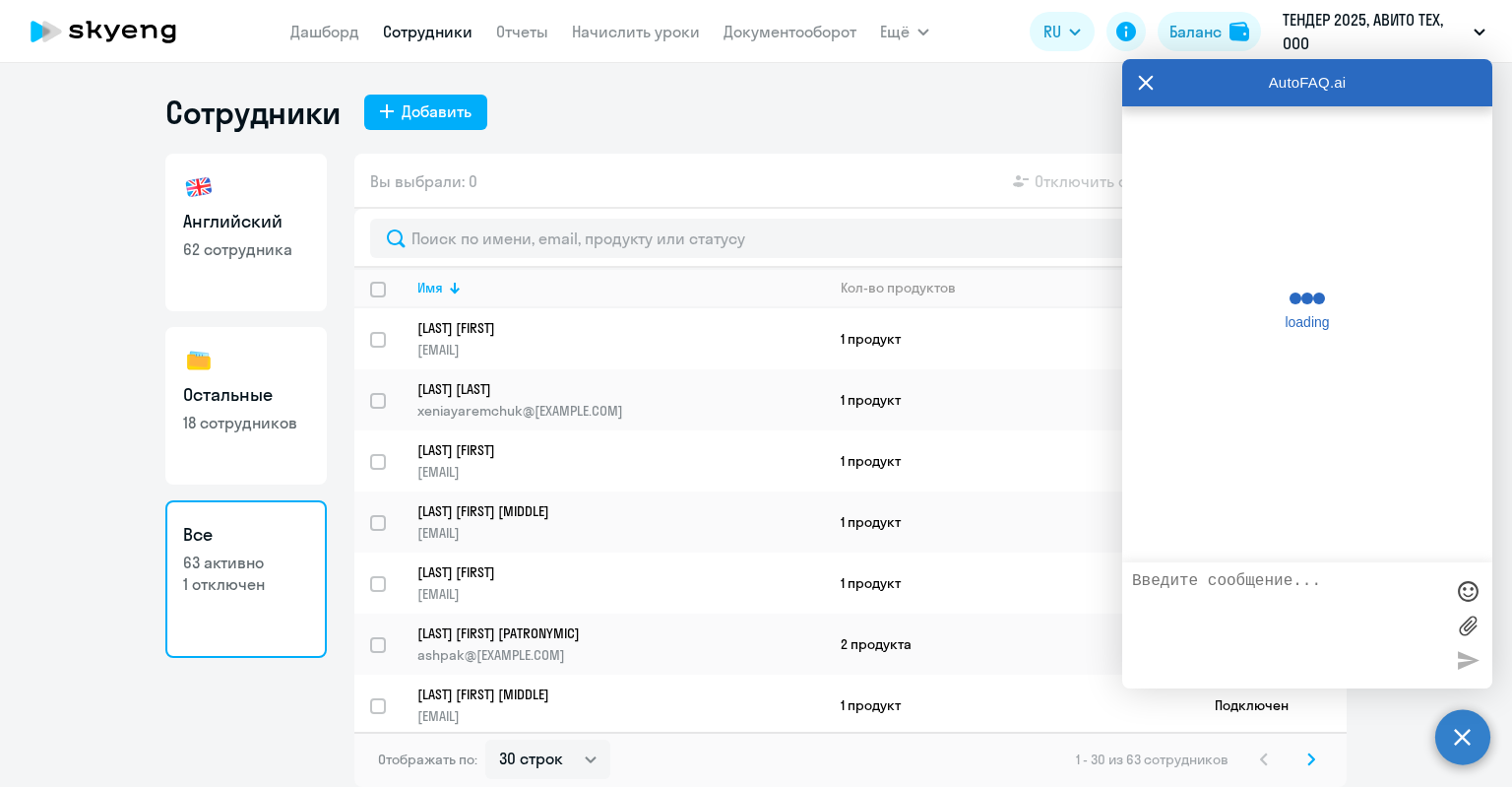 scroll, scrollTop: 0, scrollLeft: 0, axis: both 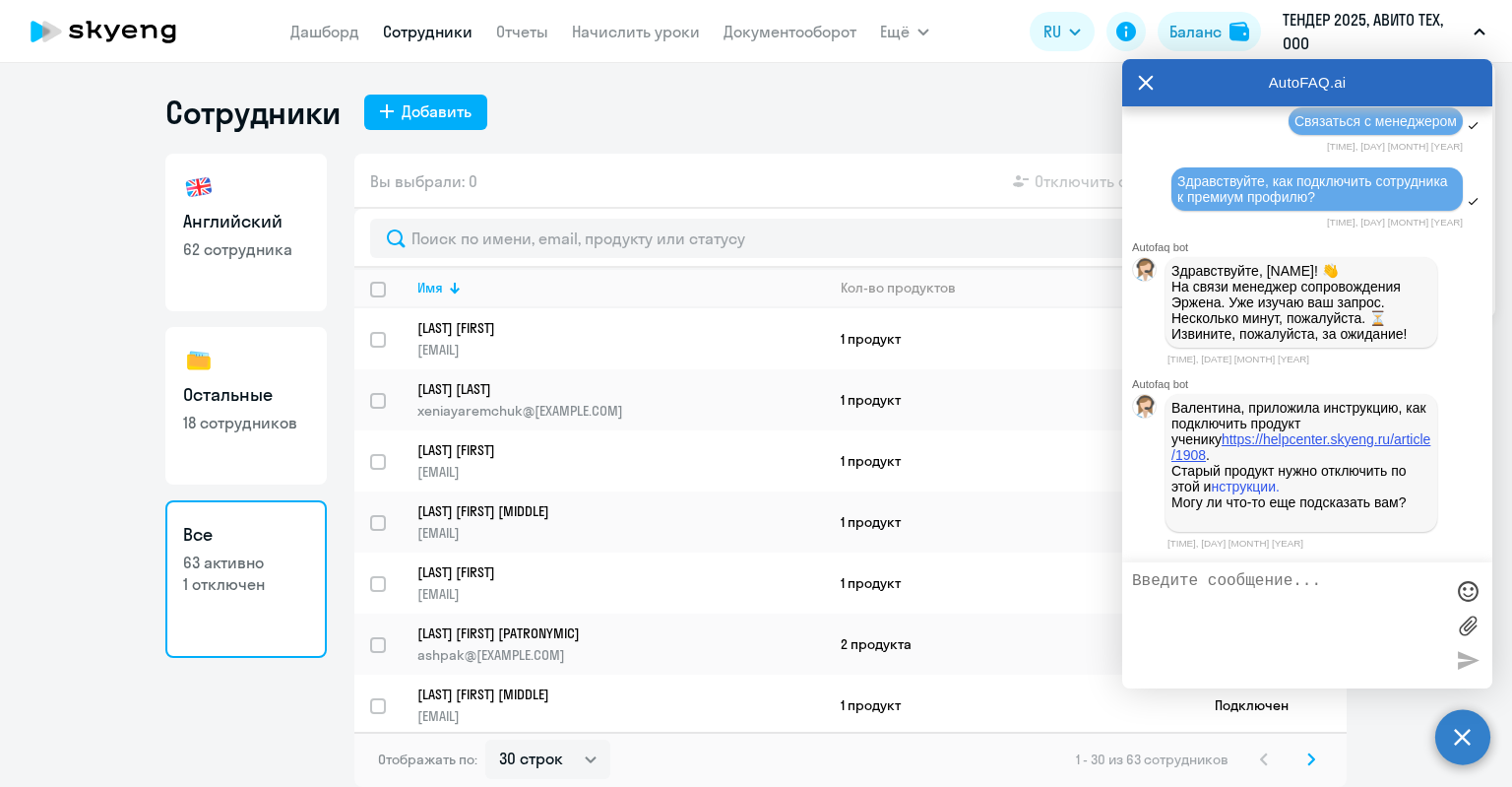 click on "https://helpcenter.skyeng.ru/article/1908" at bounding box center [1300, 447] 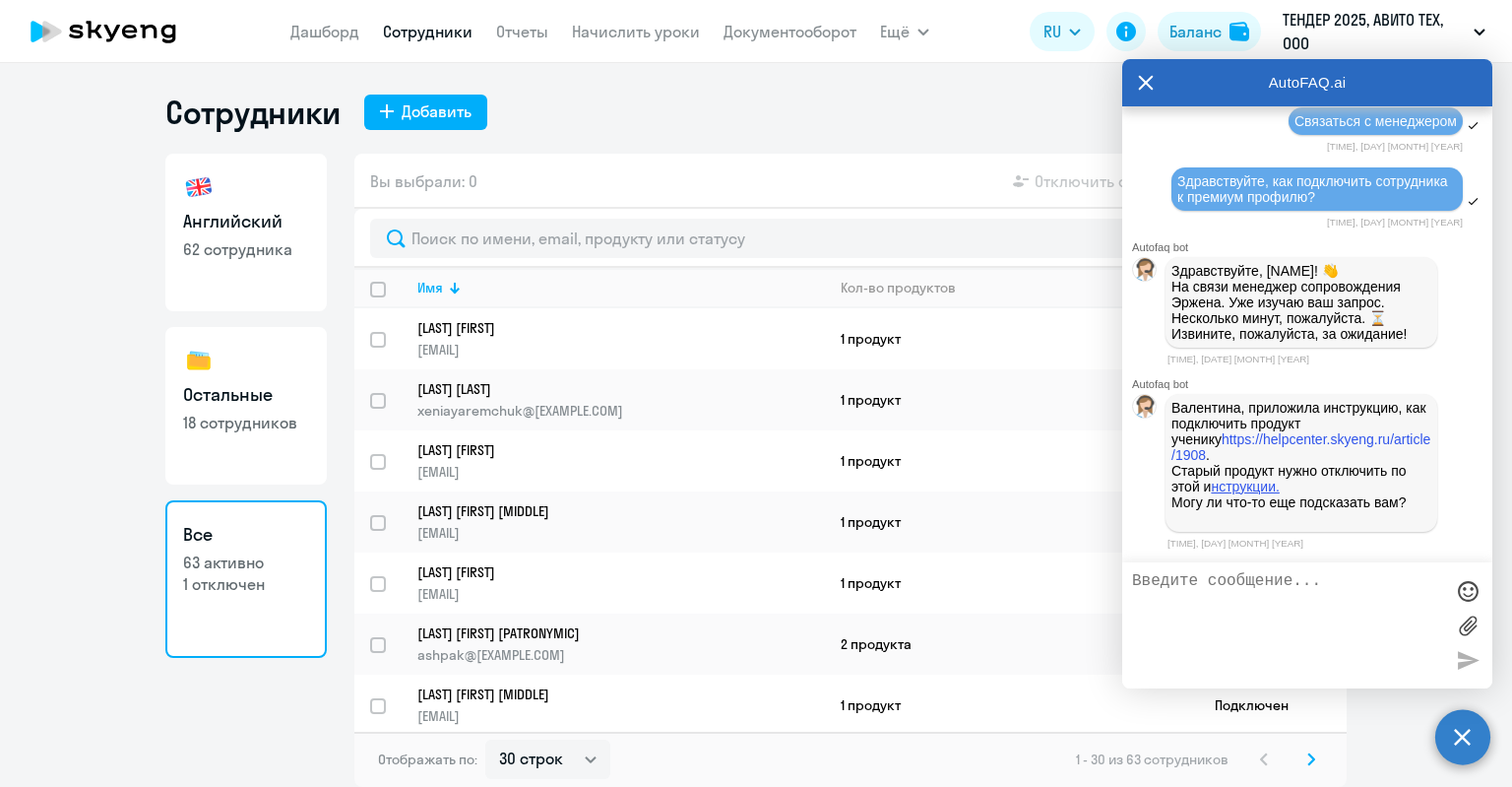 click on "нструкции." at bounding box center [1244, 487] 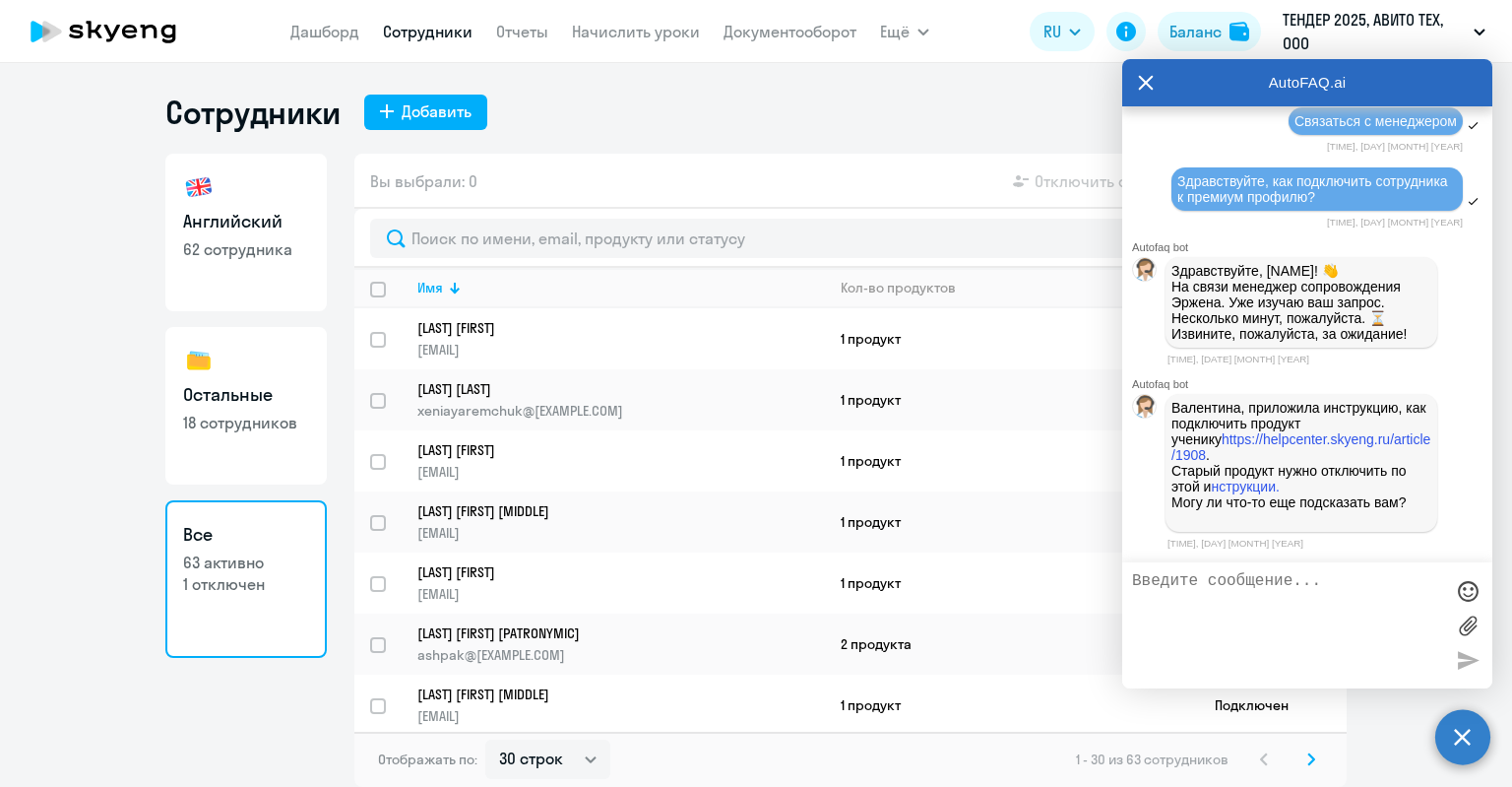 click at bounding box center [1288, 625] 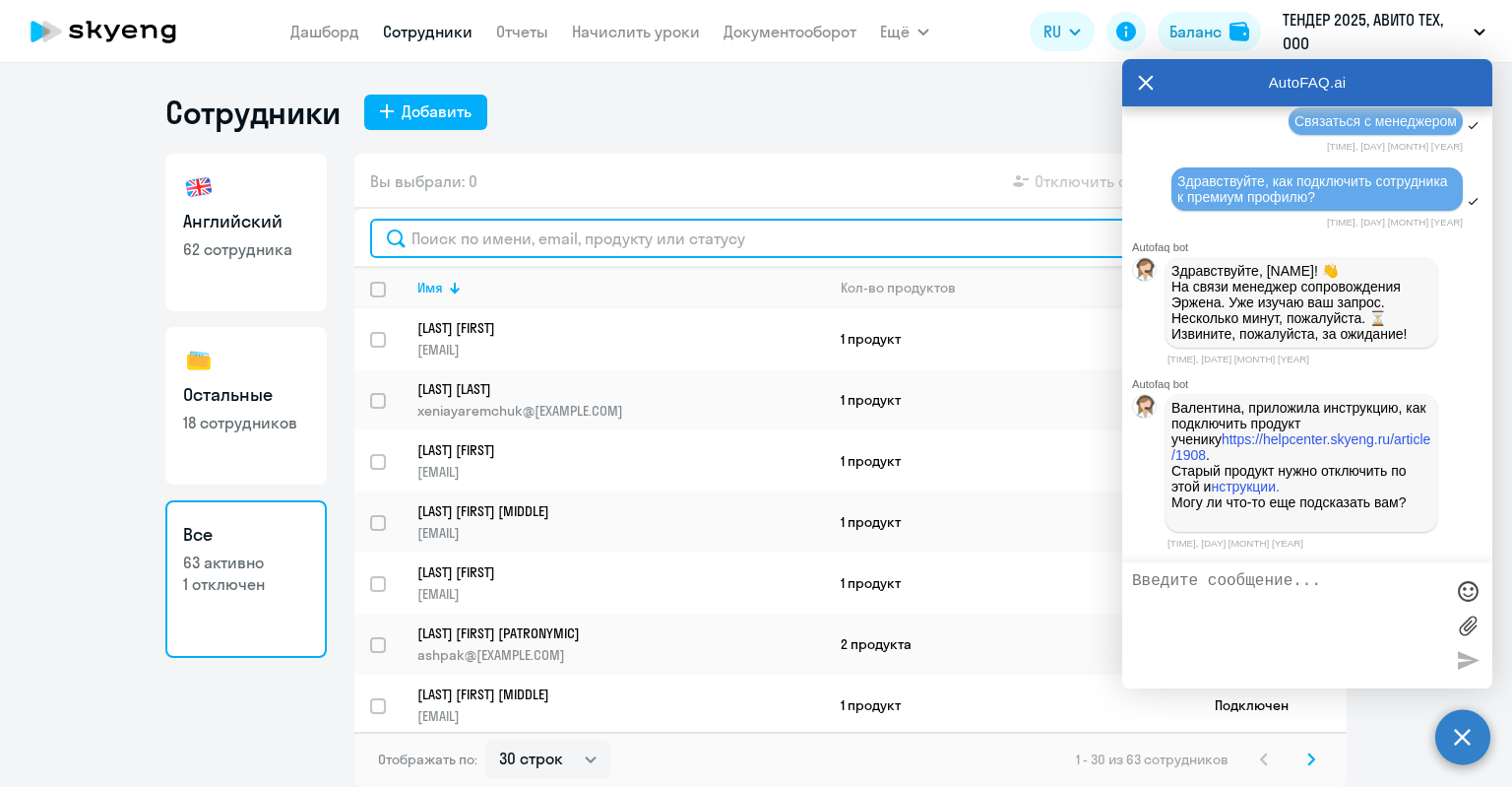 click 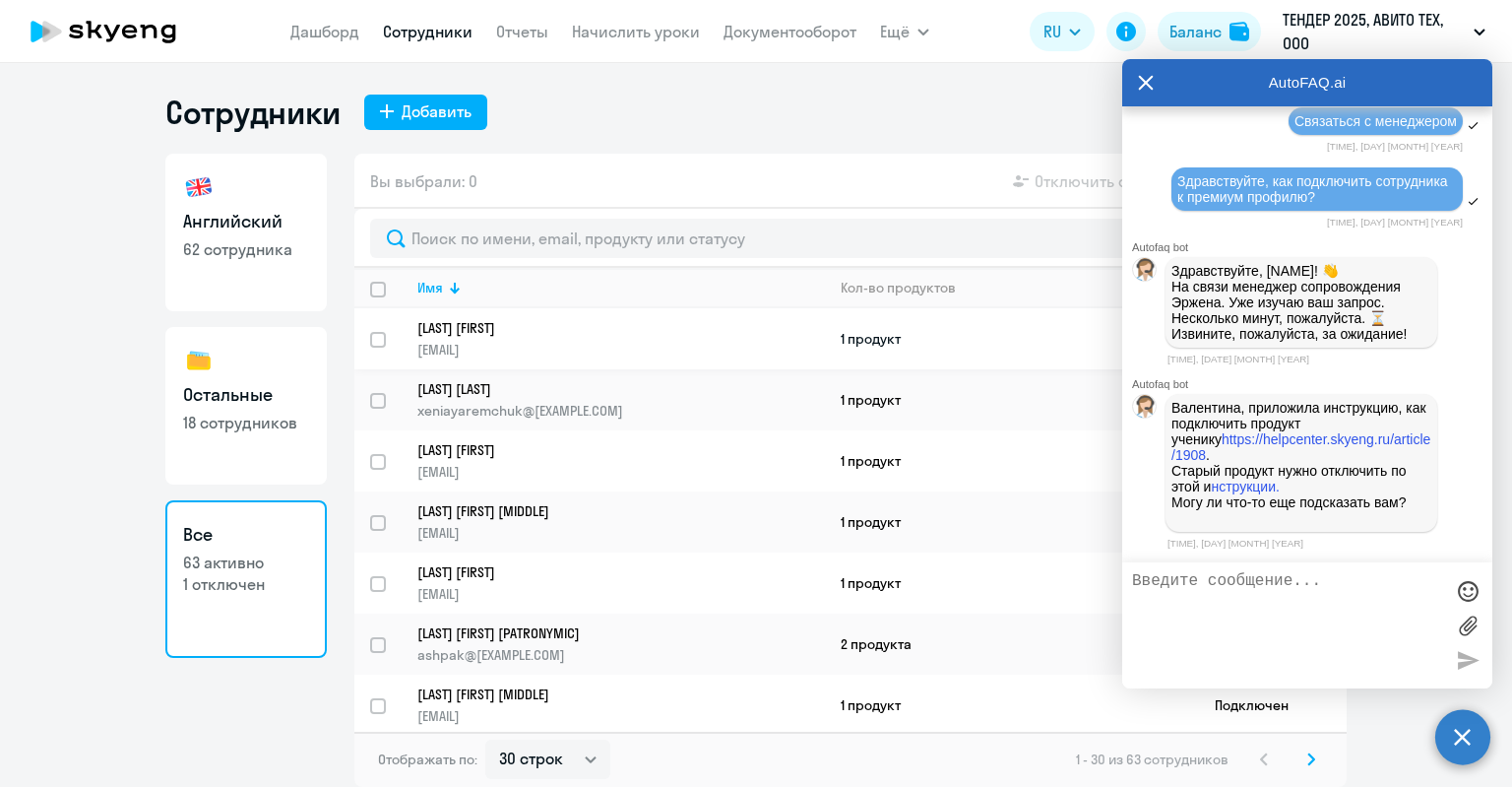 click on "Ясенская [FIRST] mayasenskaya@[EXAMPLE.COM]" 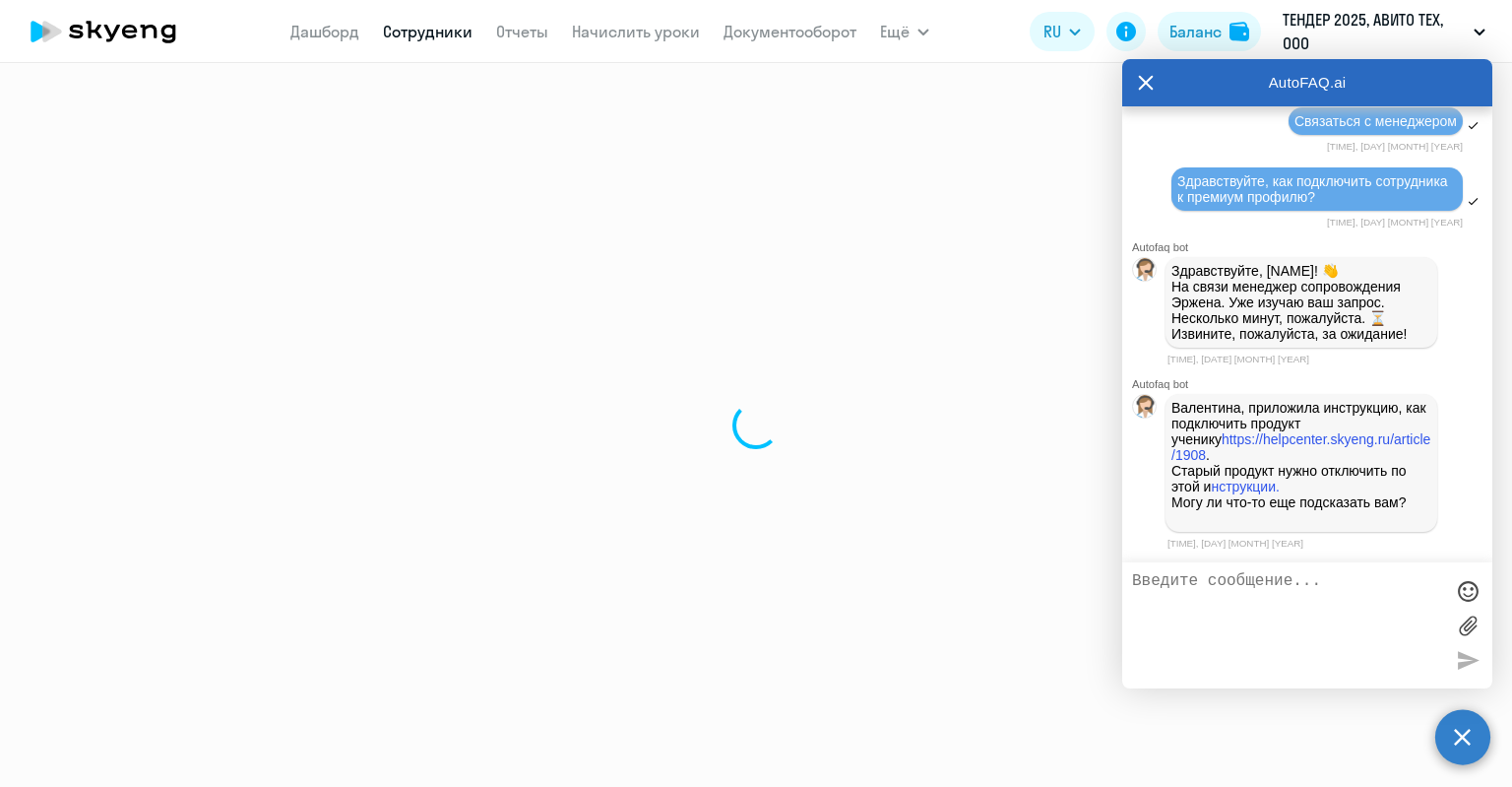 select on "others" 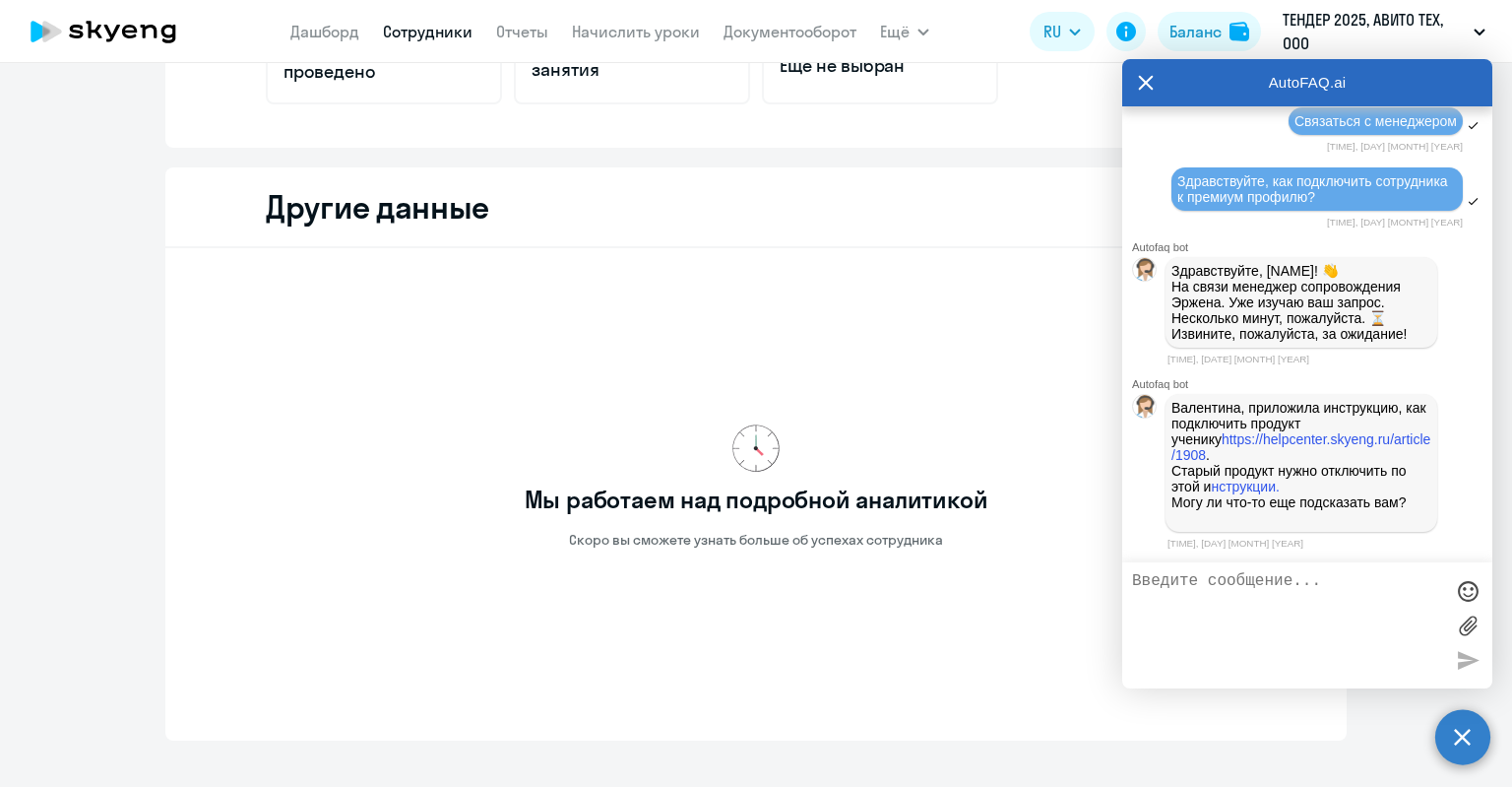 scroll, scrollTop: 0, scrollLeft: 0, axis: both 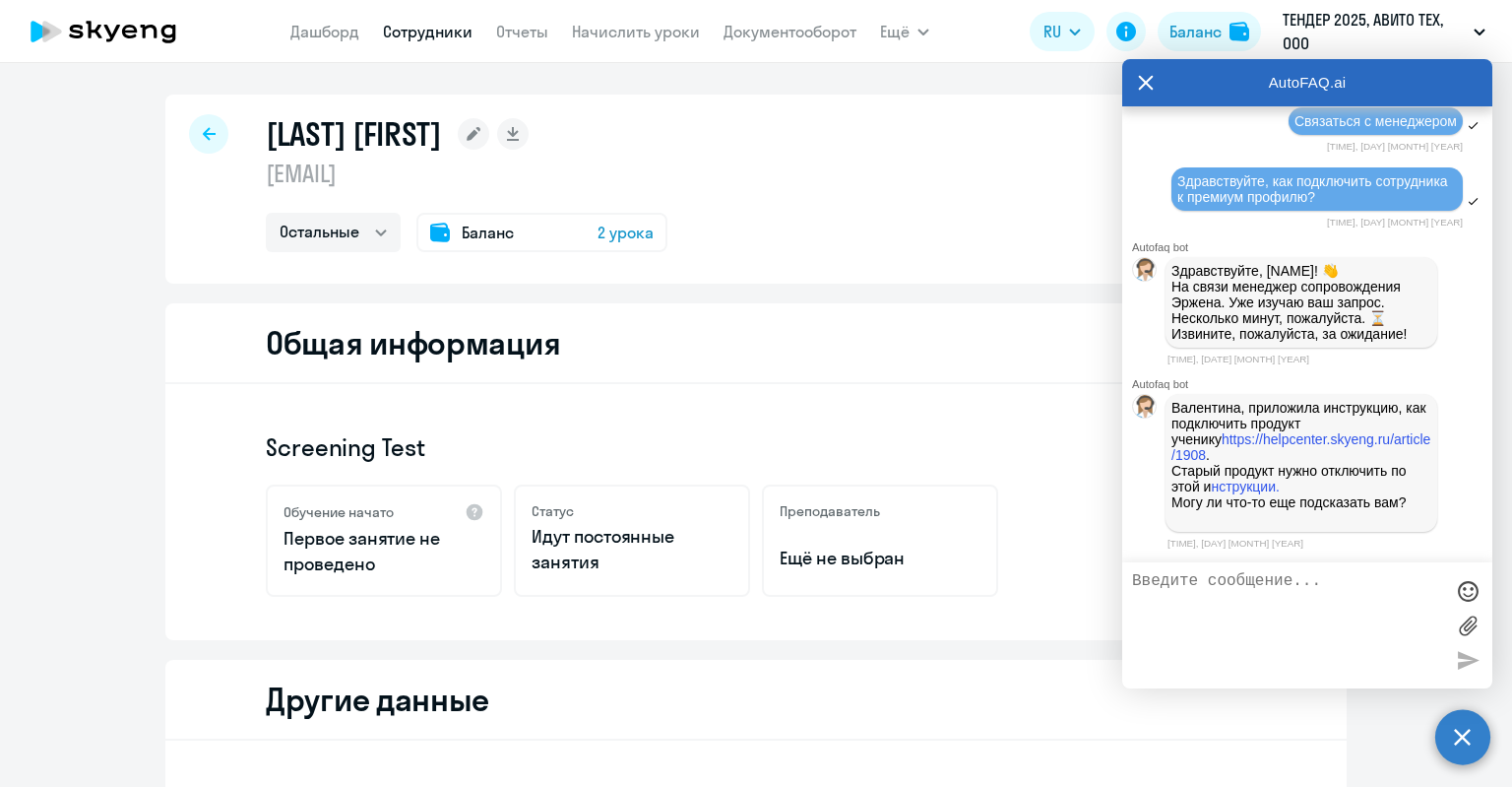 click 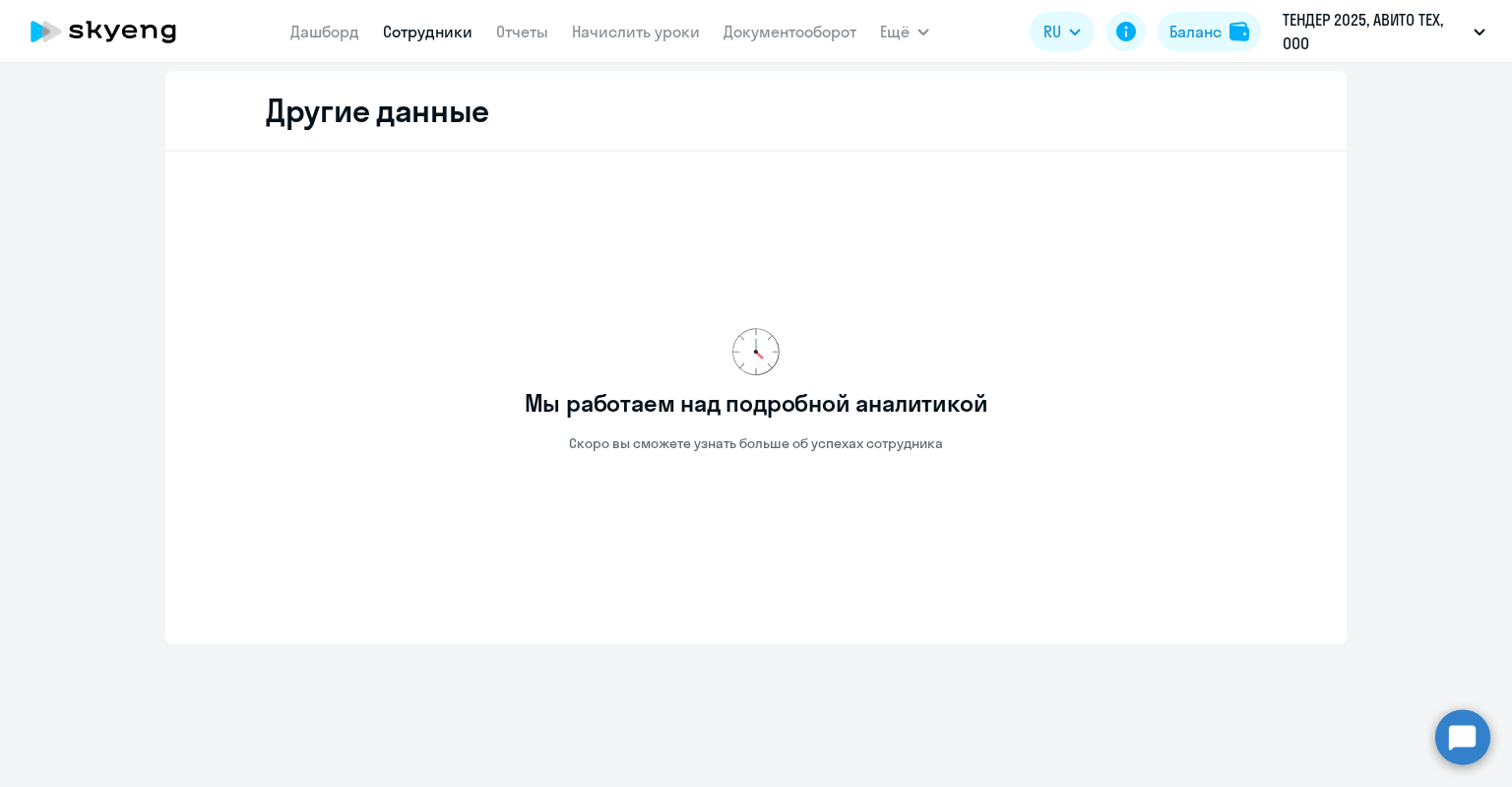 scroll, scrollTop: 97, scrollLeft: 0, axis: vertical 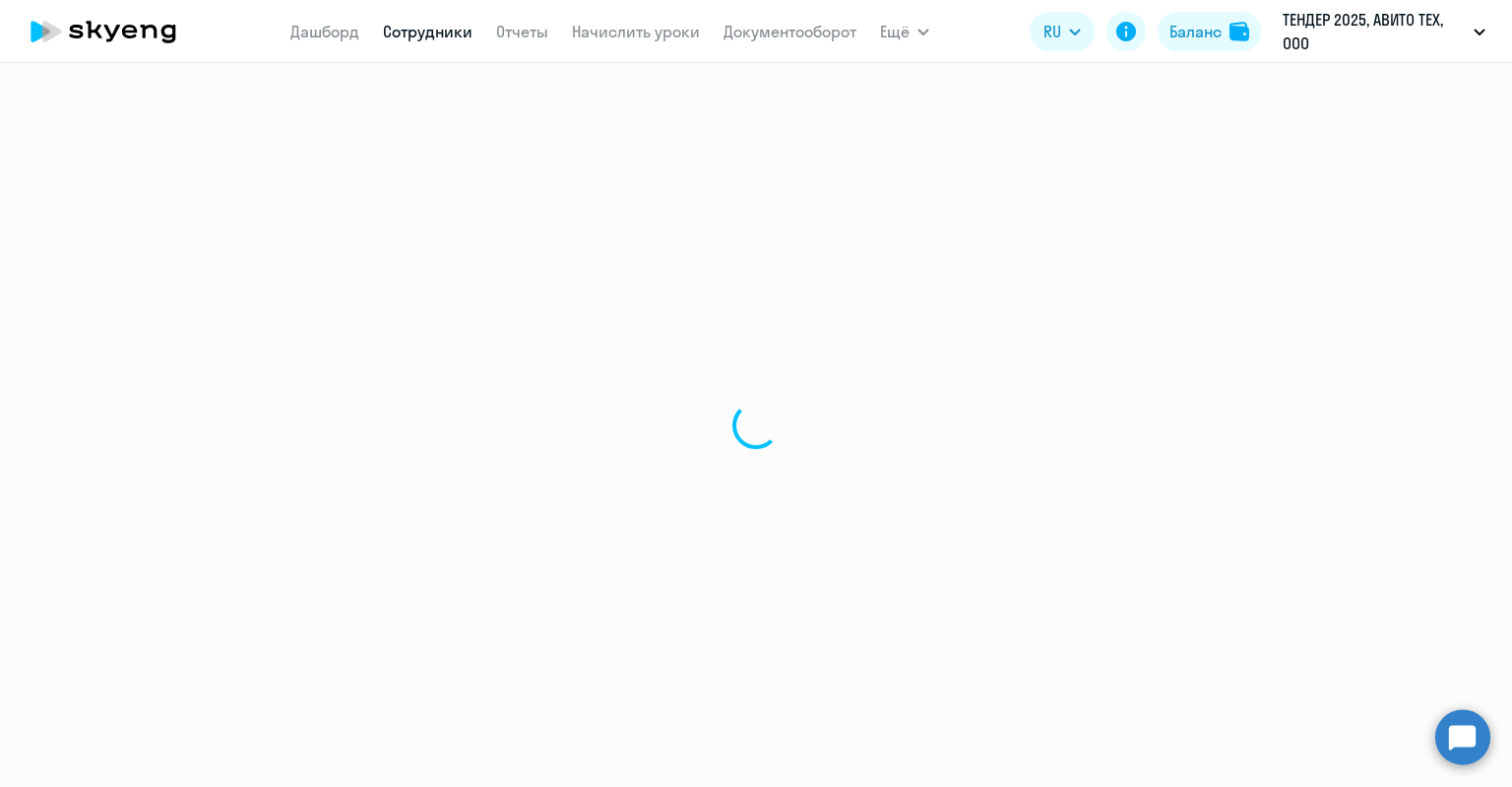 select on "30" 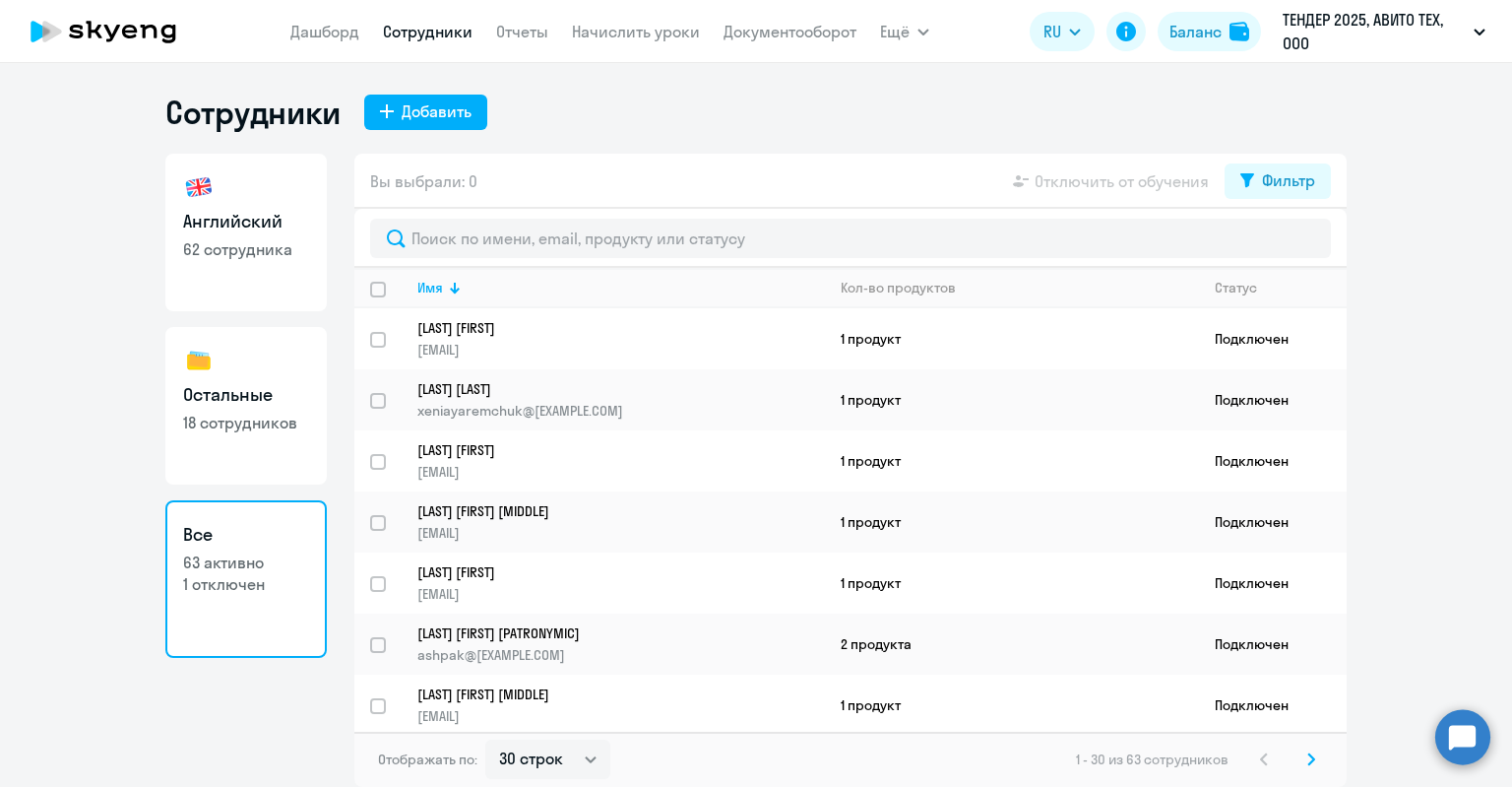click on "Английский" 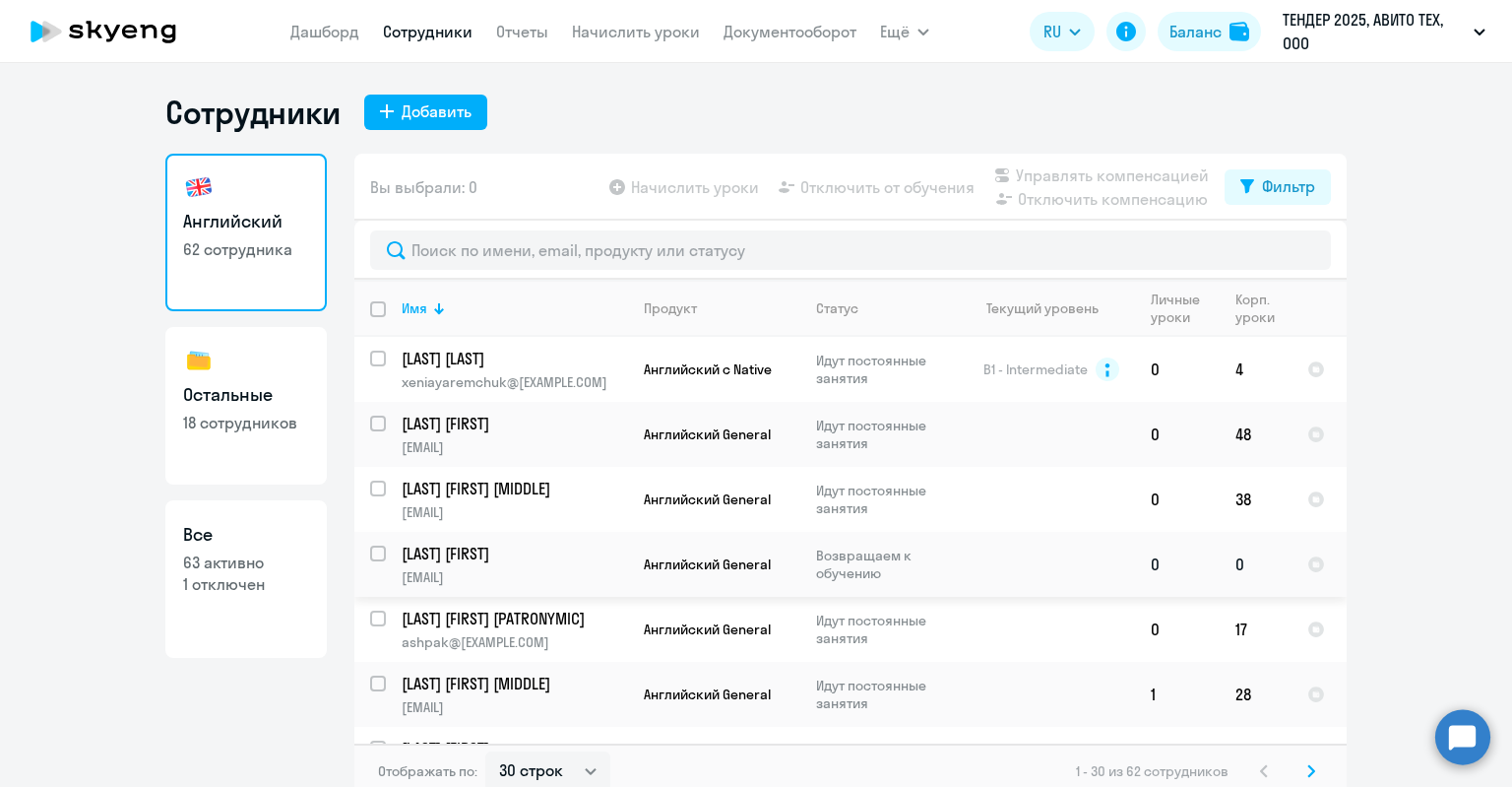 click on "[LAST] [FIRST]" 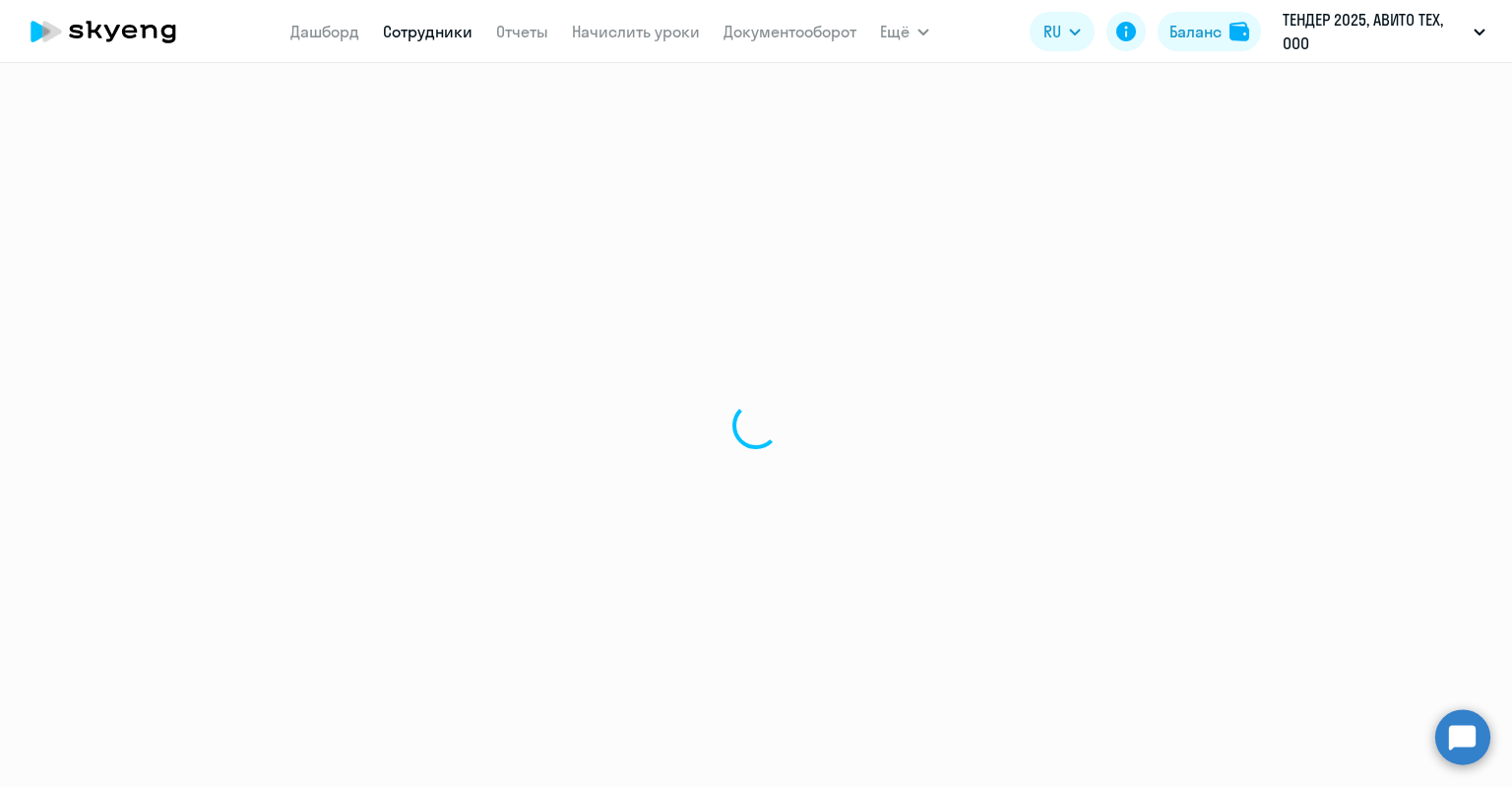 select on "english" 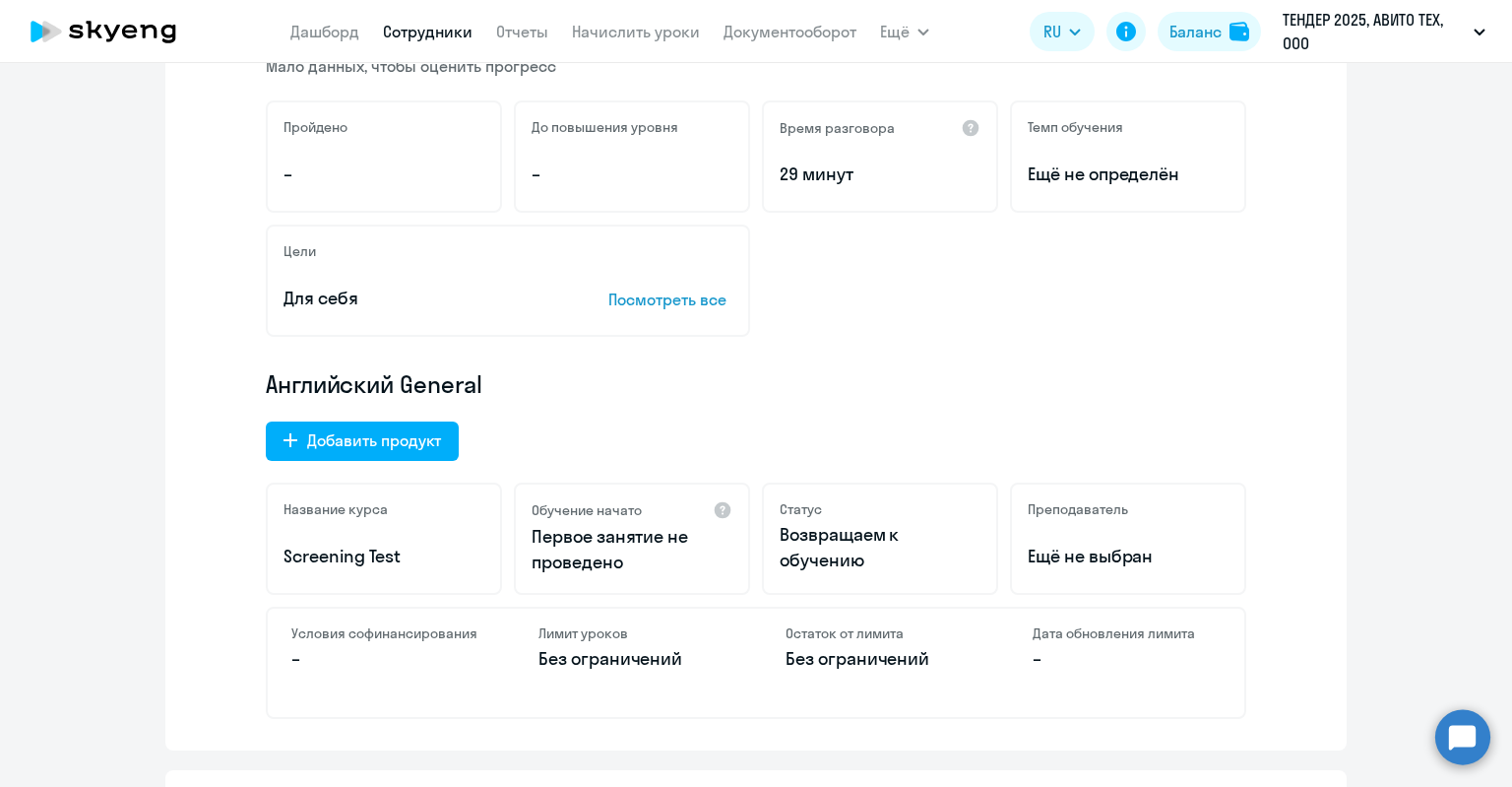 scroll, scrollTop: 394, scrollLeft: 0, axis: vertical 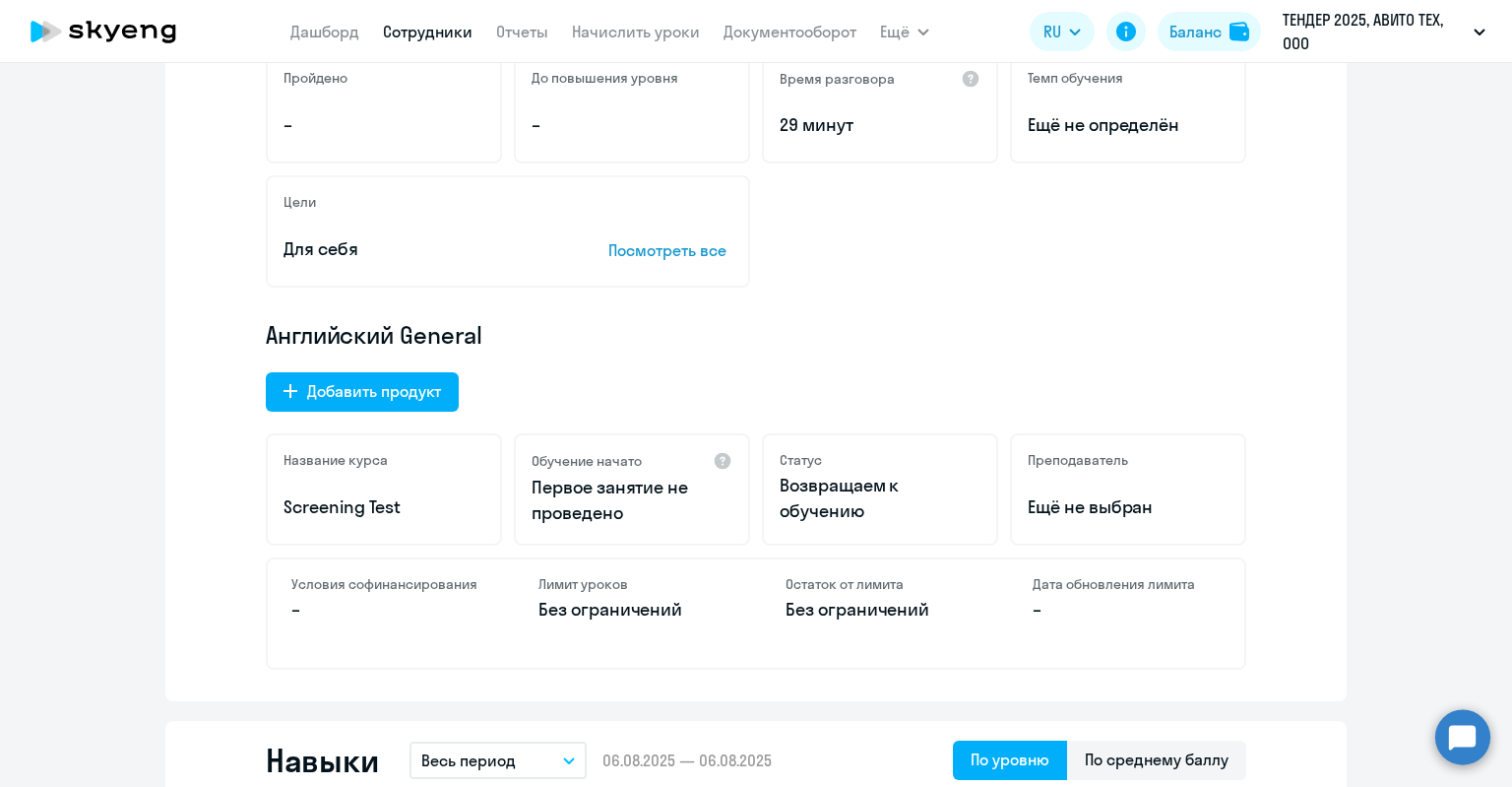 click on "Английский General
Добавить продукт  Название курса  Screening Test  Обучение начато
Первое занятие не проведено  Статус  Возвращаем к обучению  Преподаватель  Ещё не выбран  Условия софинансирования – Лимит уроков  Без ограничений  Остаток от лимита  Без ограничений  Дата обновления лимита –" 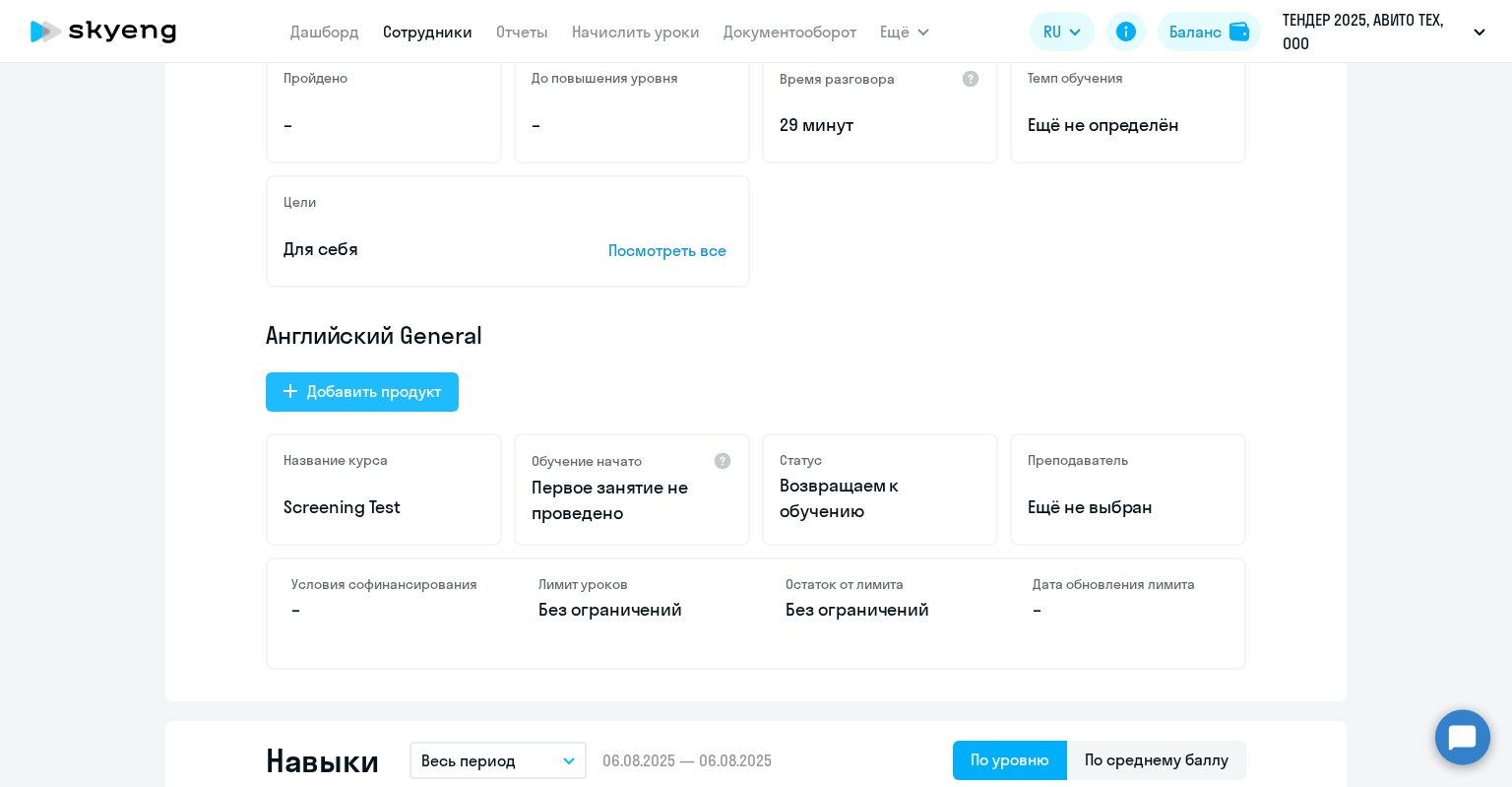 click on "Добавить продукт" 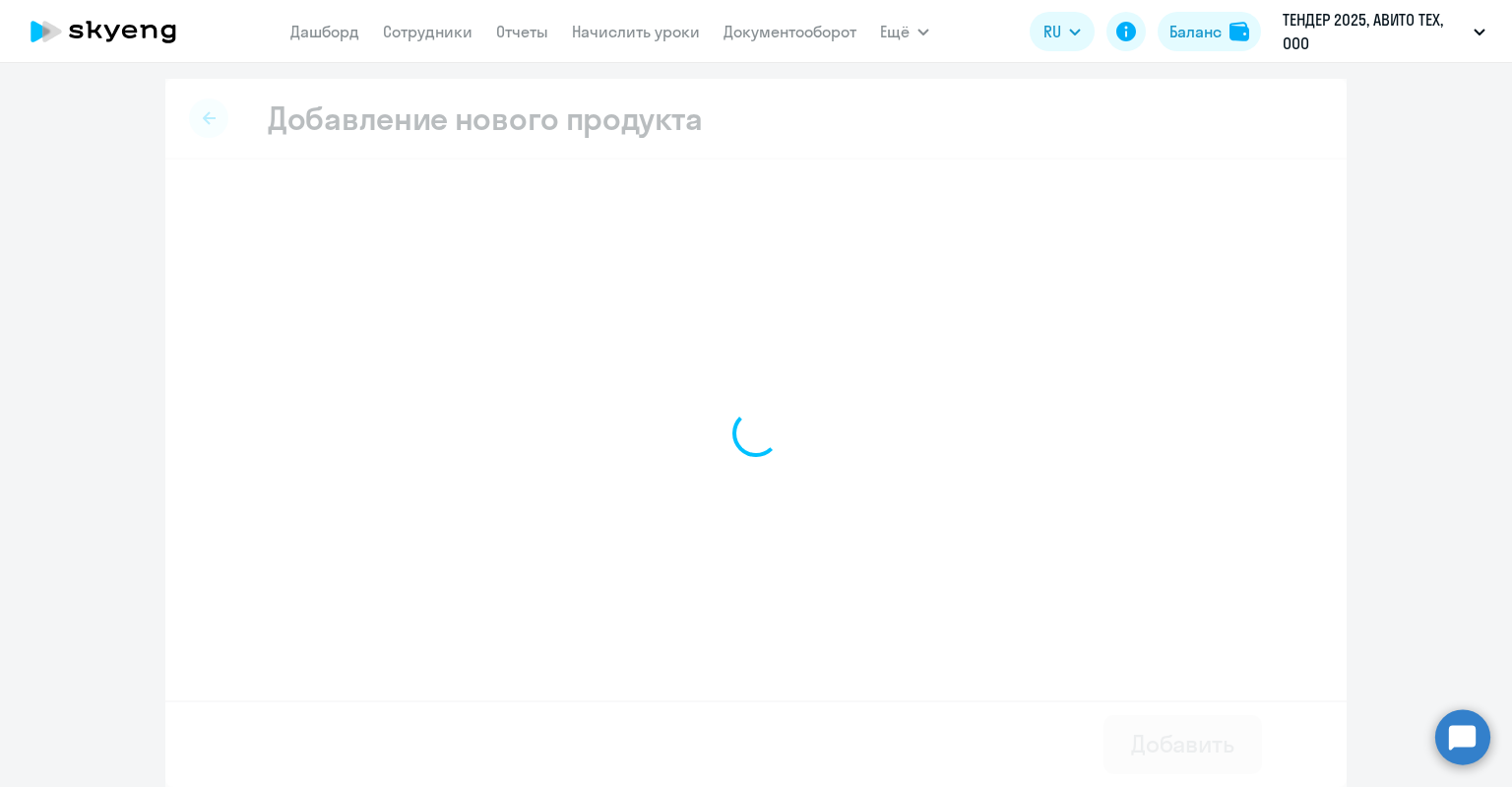 scroll, scrollTop: 0, scrollLeft: 0, axis: both 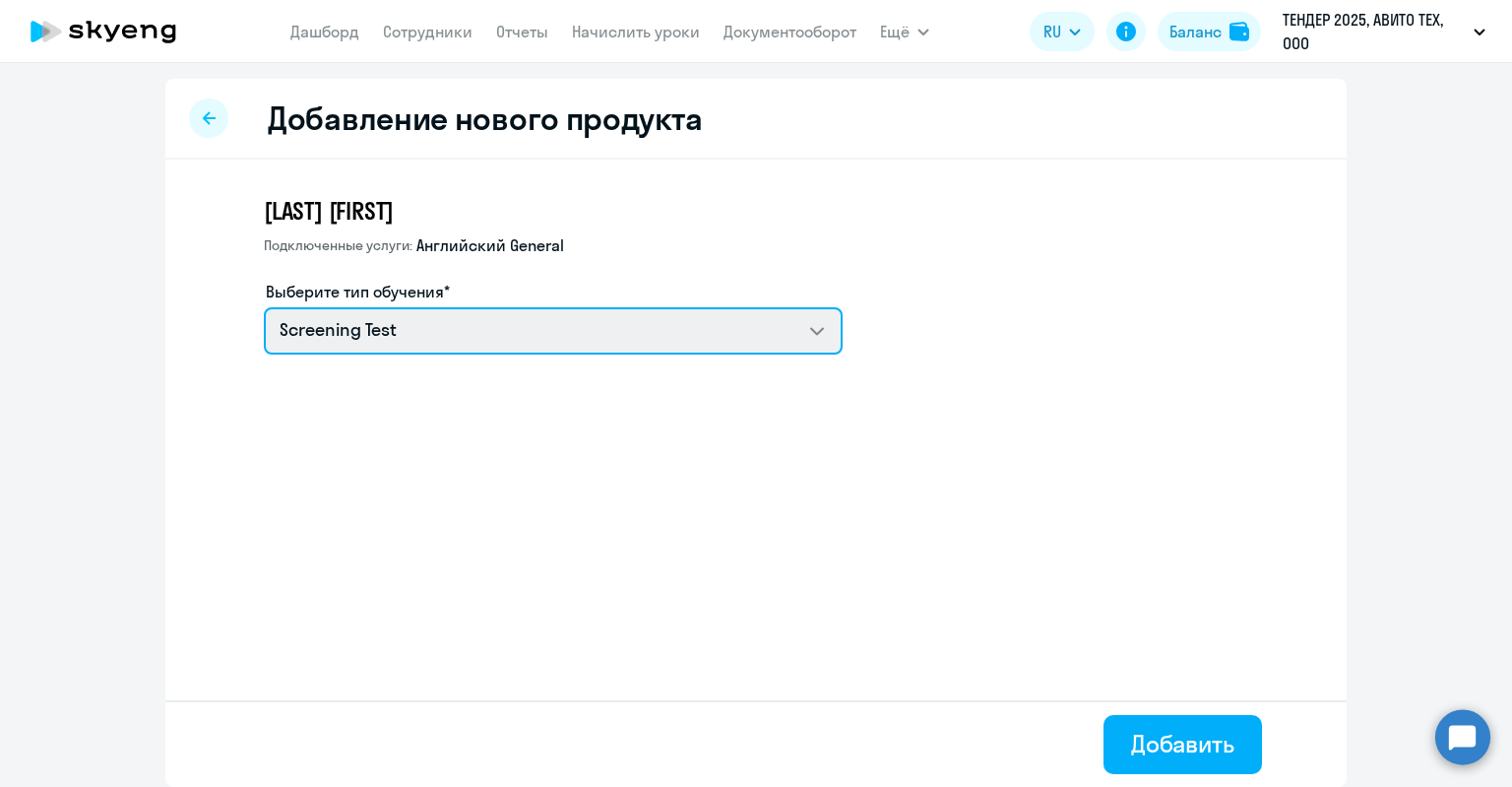 click on "Screening Test   Английский General с англоговорящим преподавателем" at bounding box center (553, 331) 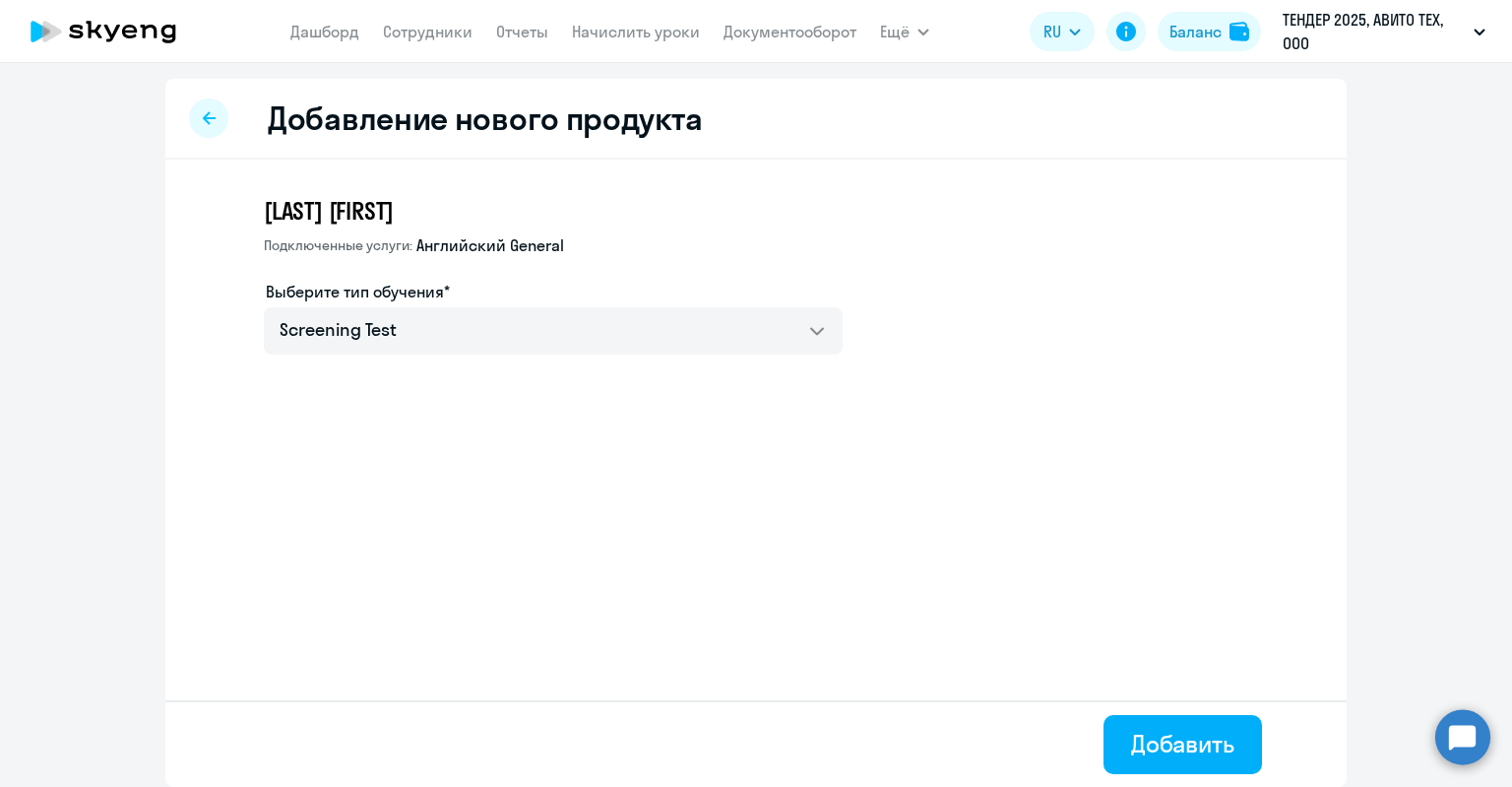 click on "[LAST] [LAST] Подключенные услуги: Английский General  Выберите тип обучения*   Screening Test   Английский General с англоговорящим преподавателем" 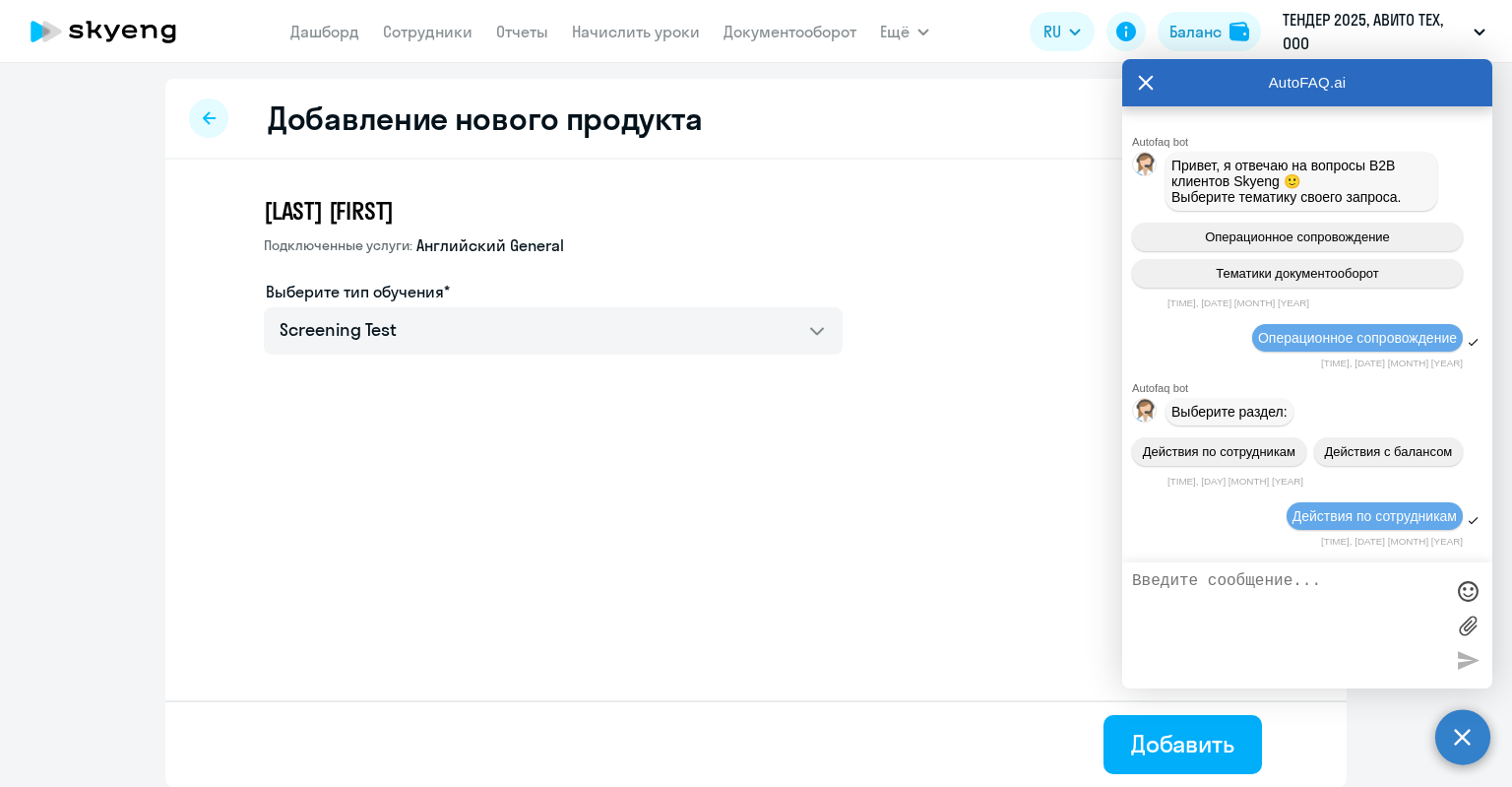 scroll, scrollTop: 27453, scrollLeft: 0, axis: vertical 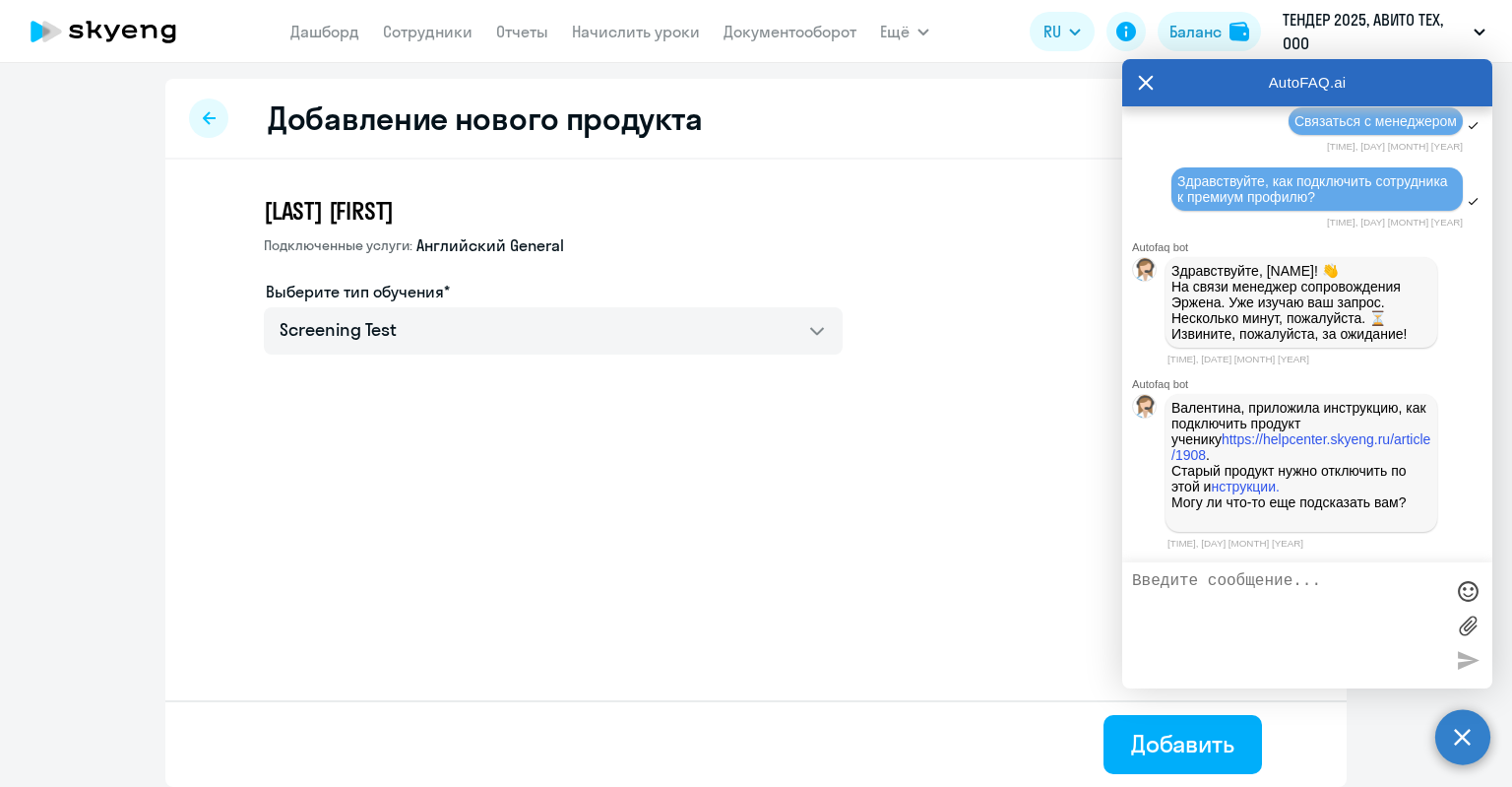 click at bounding box center (1288, 625) 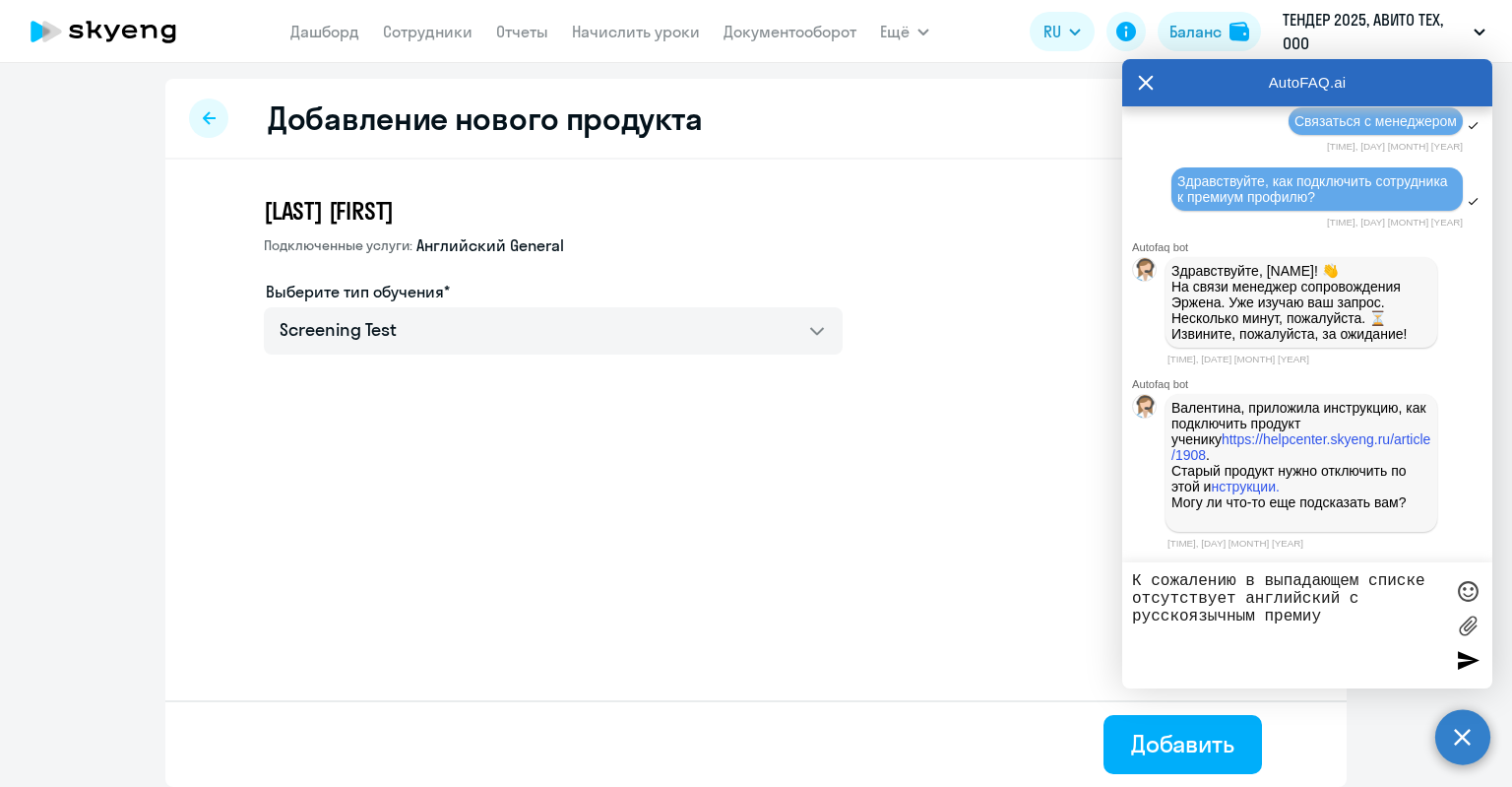 type on "К сожалению в выпадающем списке отсутствует английский с русскоязычным премиум" 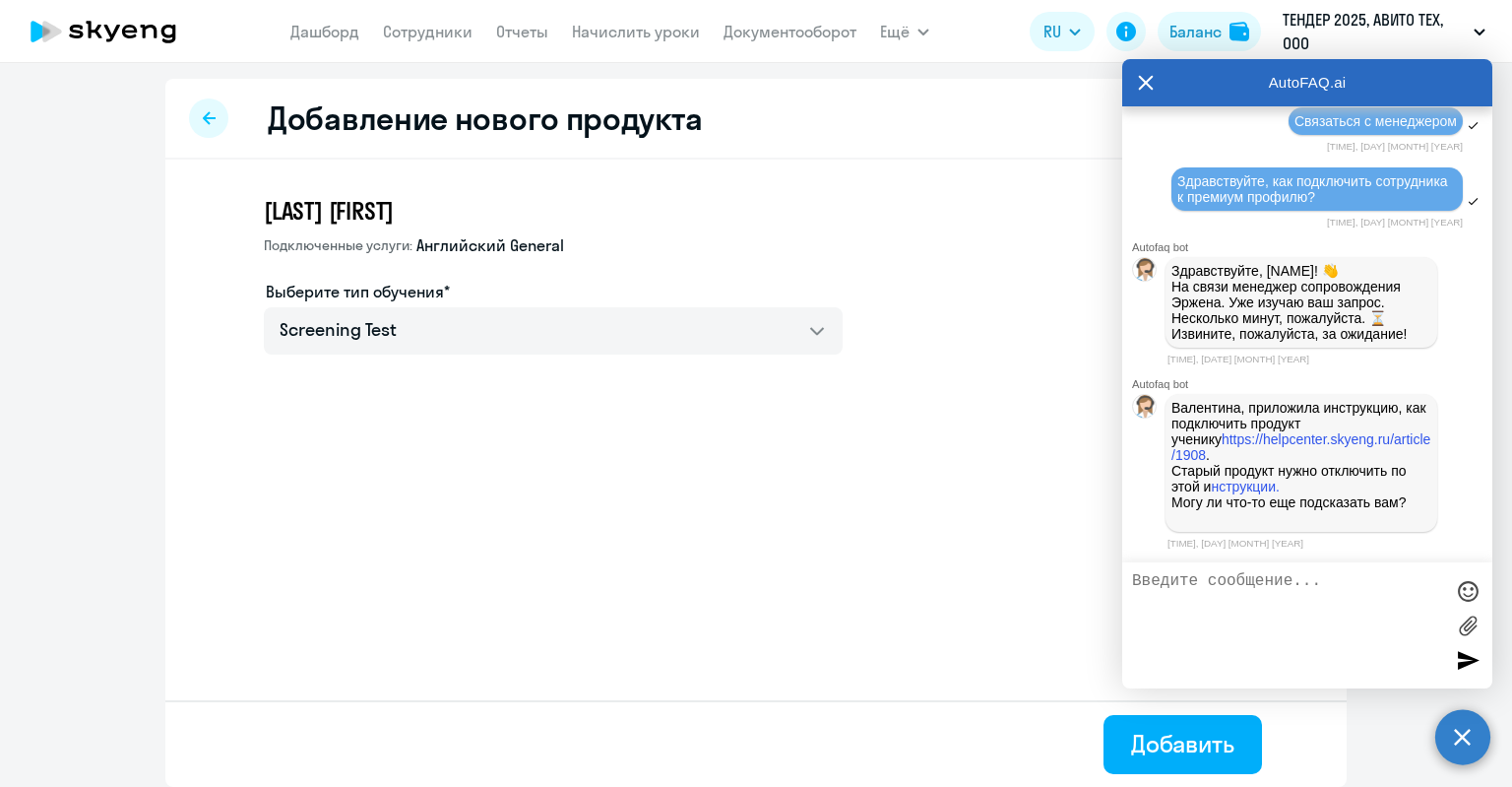scroll, scrollTop: 27553, scrollLeft: 0, axis: vertical 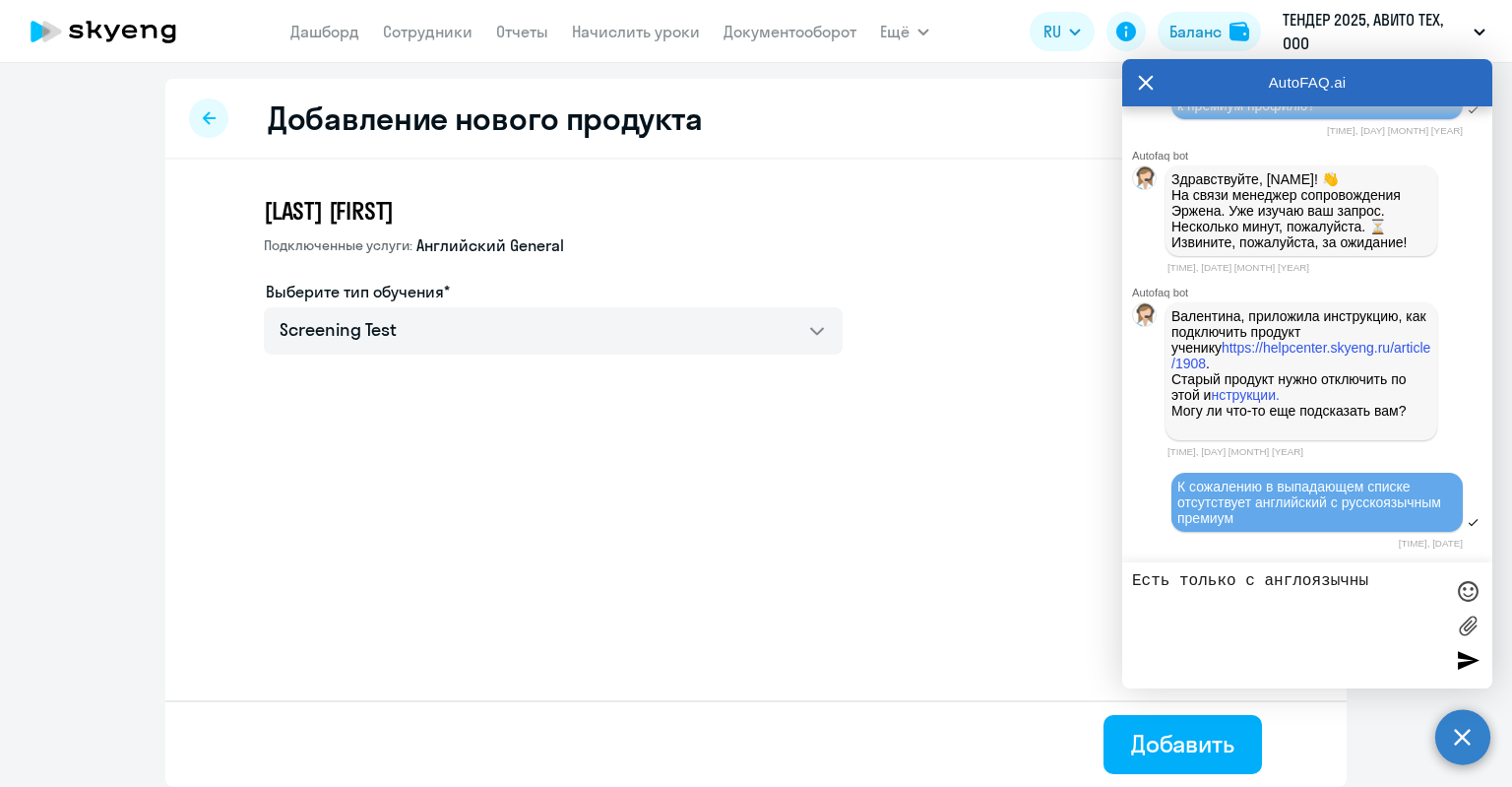 type on "Есть только с англоязычным" 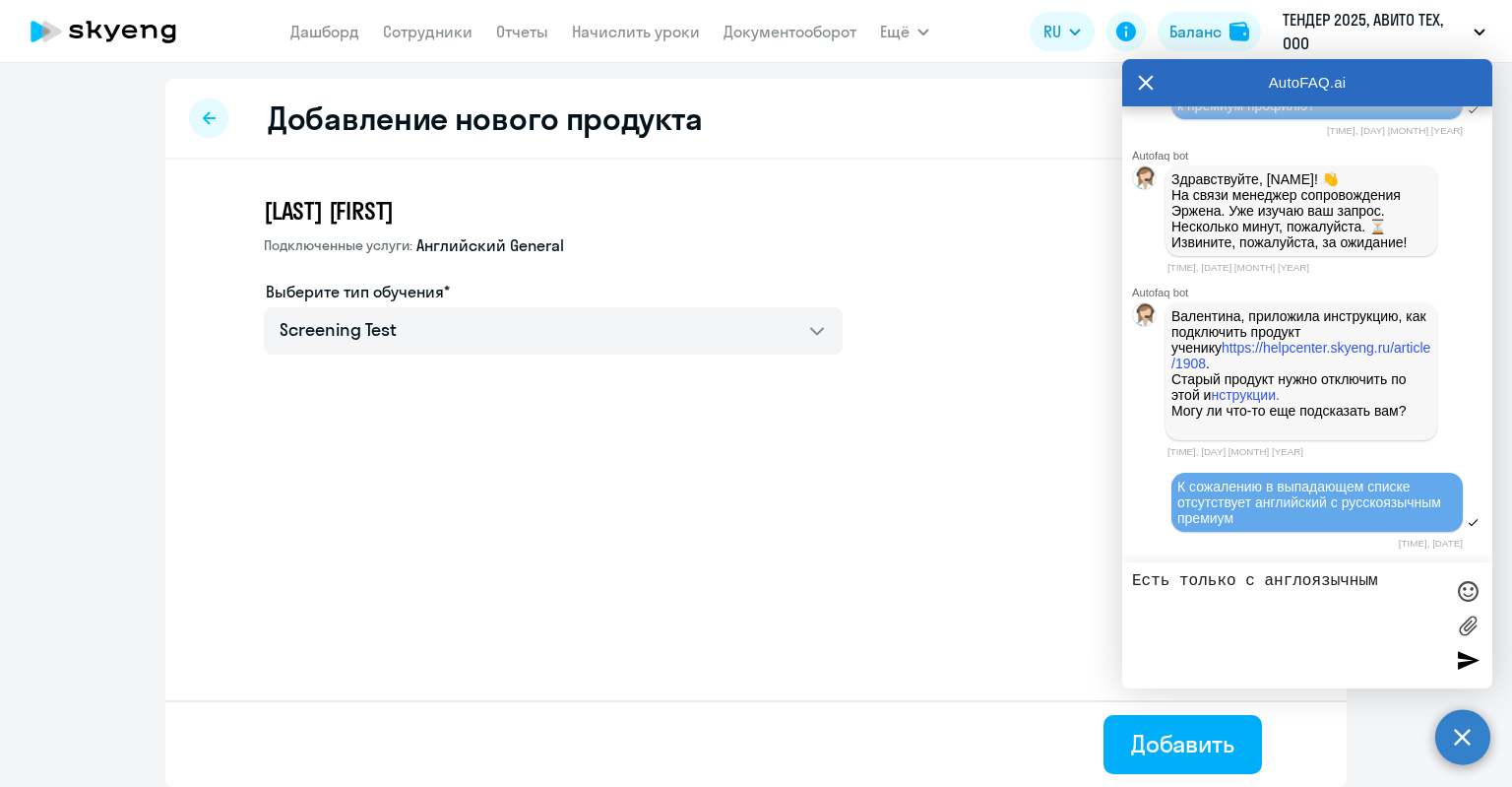 type 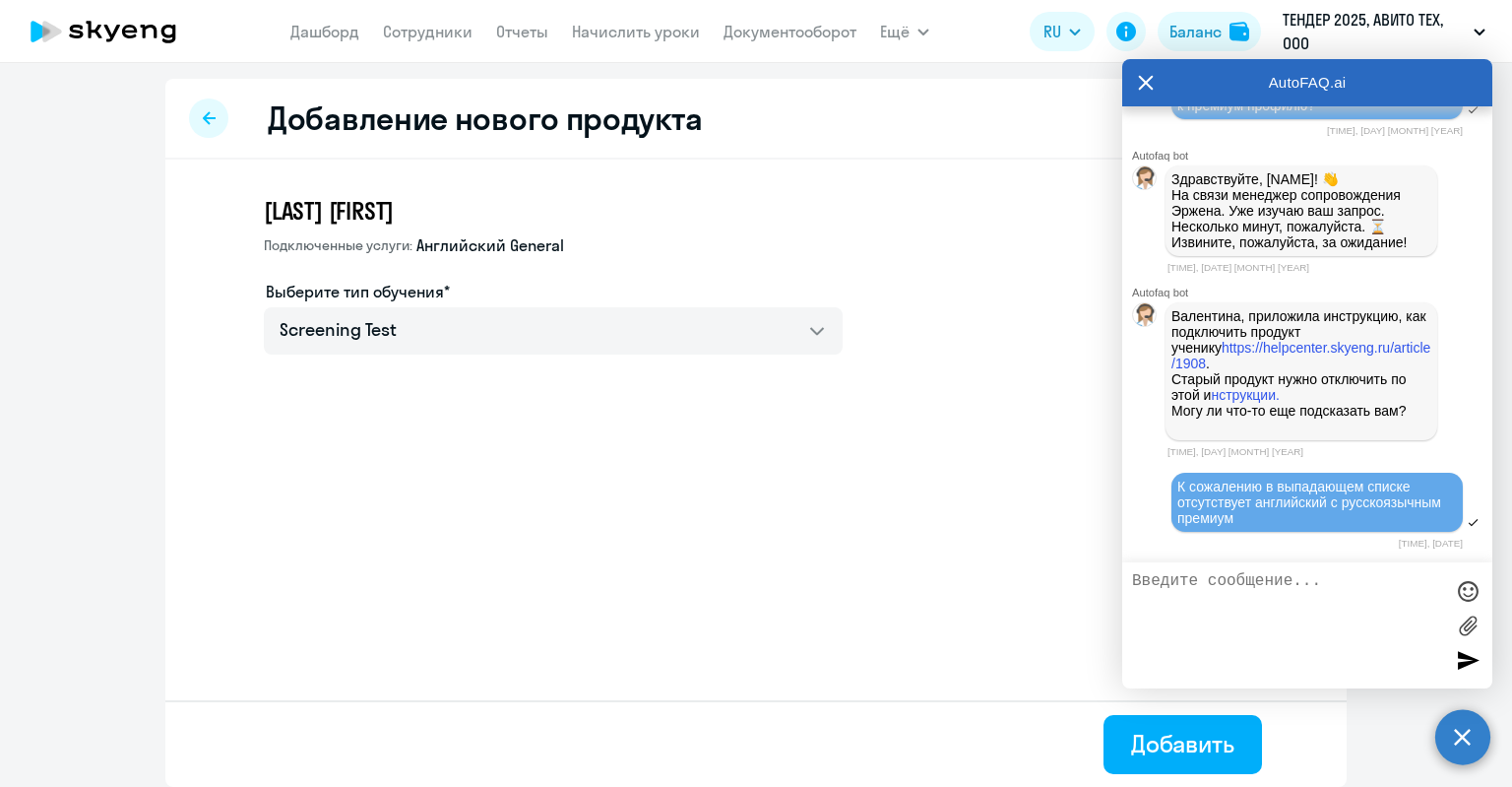 scroll, scrollTop: 27613, scrollLeft: 0, axis: vertical 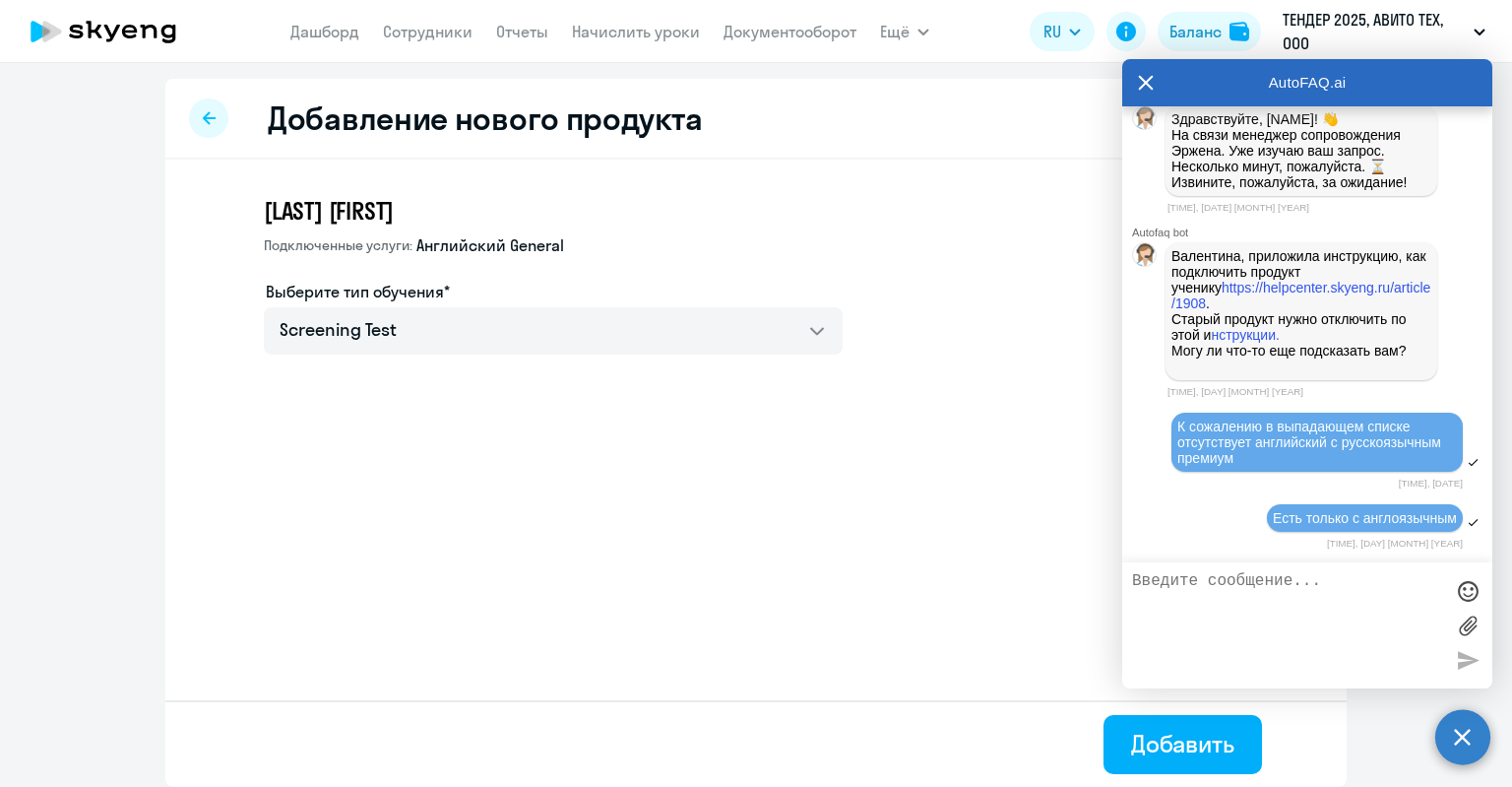 click on "[LAST] [LAST] Подключенные услуги: Английский General  Выберите тип обучения*   Screening Test   Английский General с англоговорящим преподавателем" 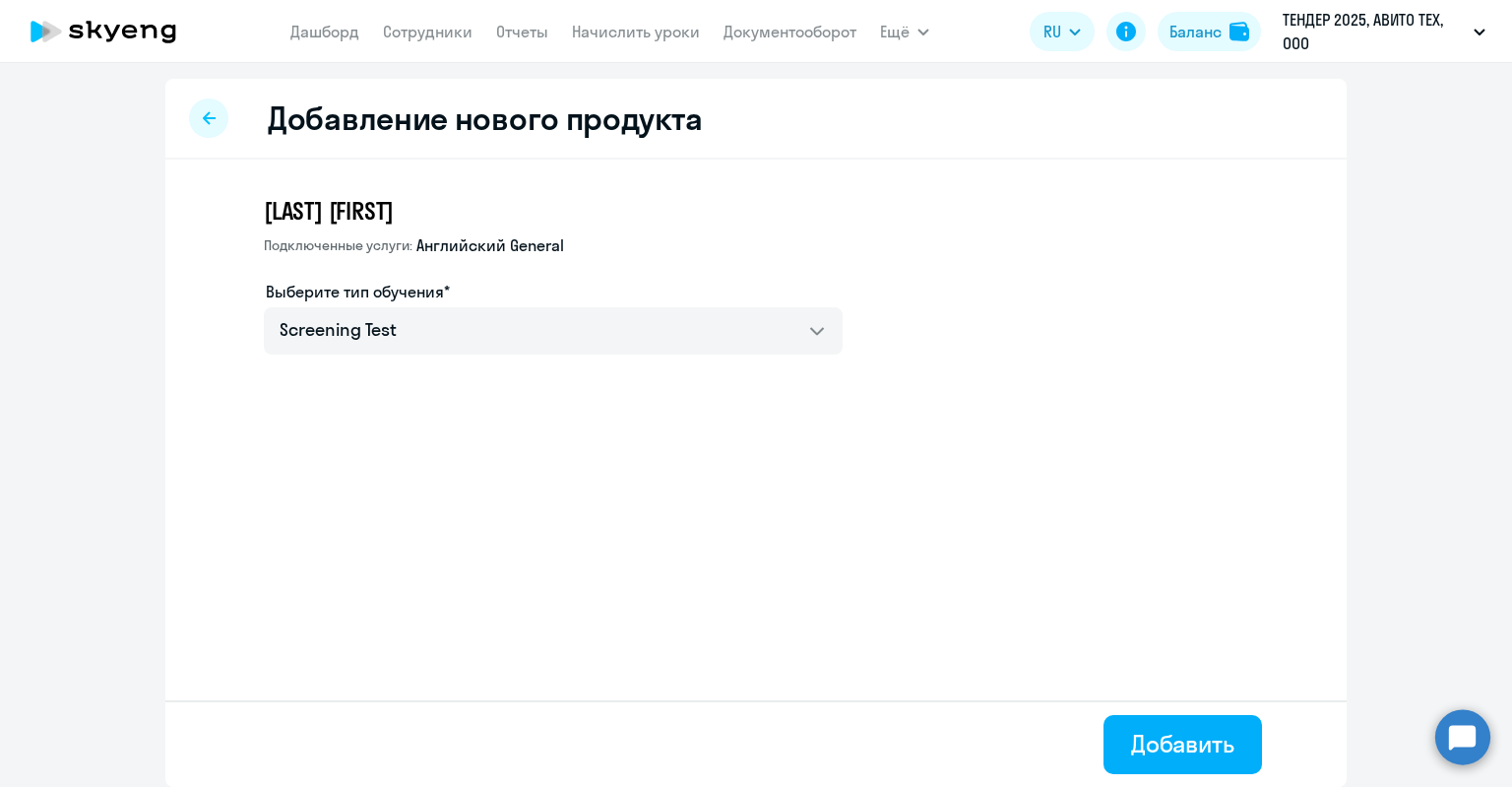 click on "Выберите тип обучения*   Screening Test   Английский General с англоговорящим преподавателем" 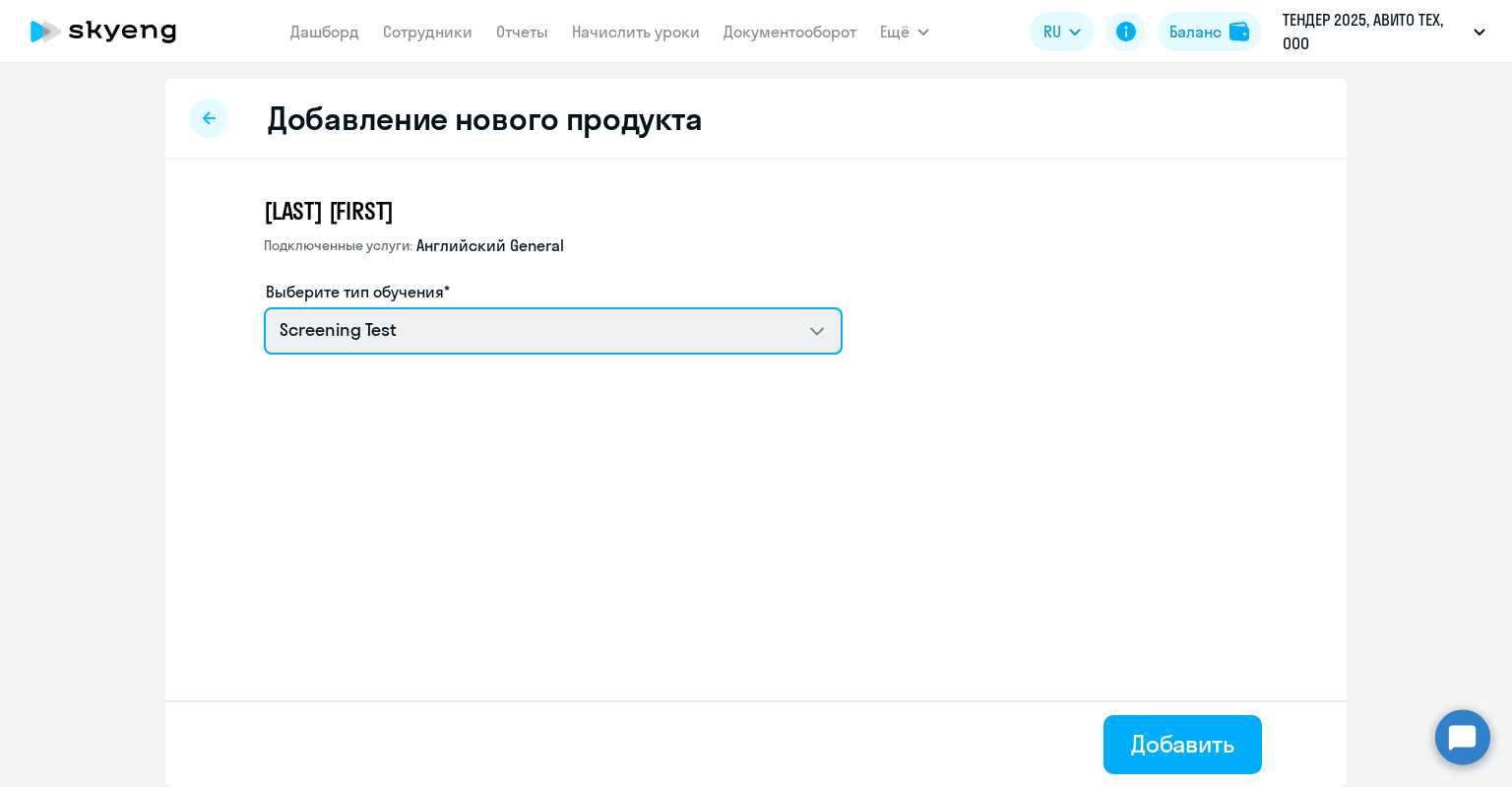 click on "Screening Test   Английский General с англоговорящим преподавателем" at bounding box center [553, 331] 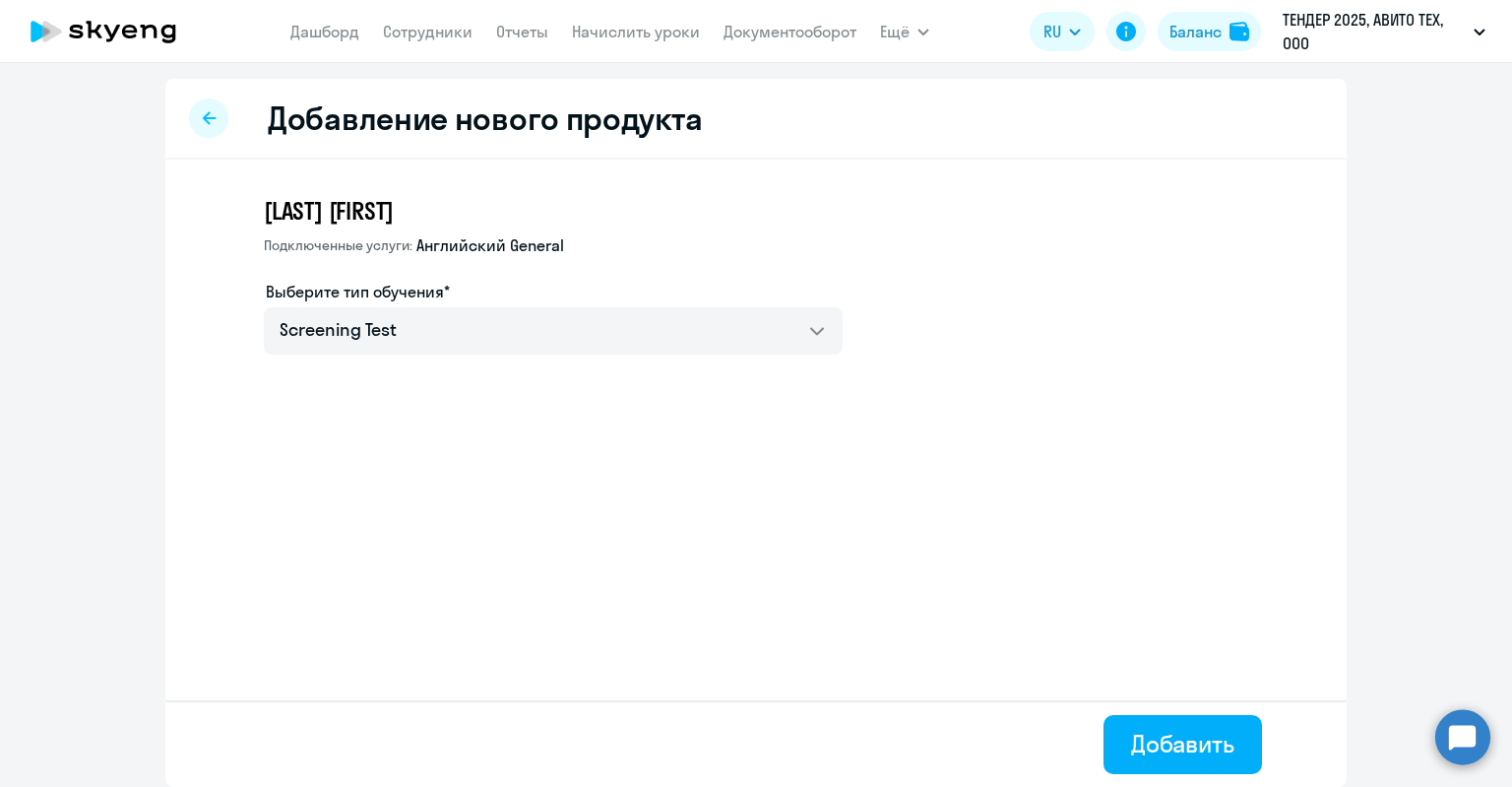 click 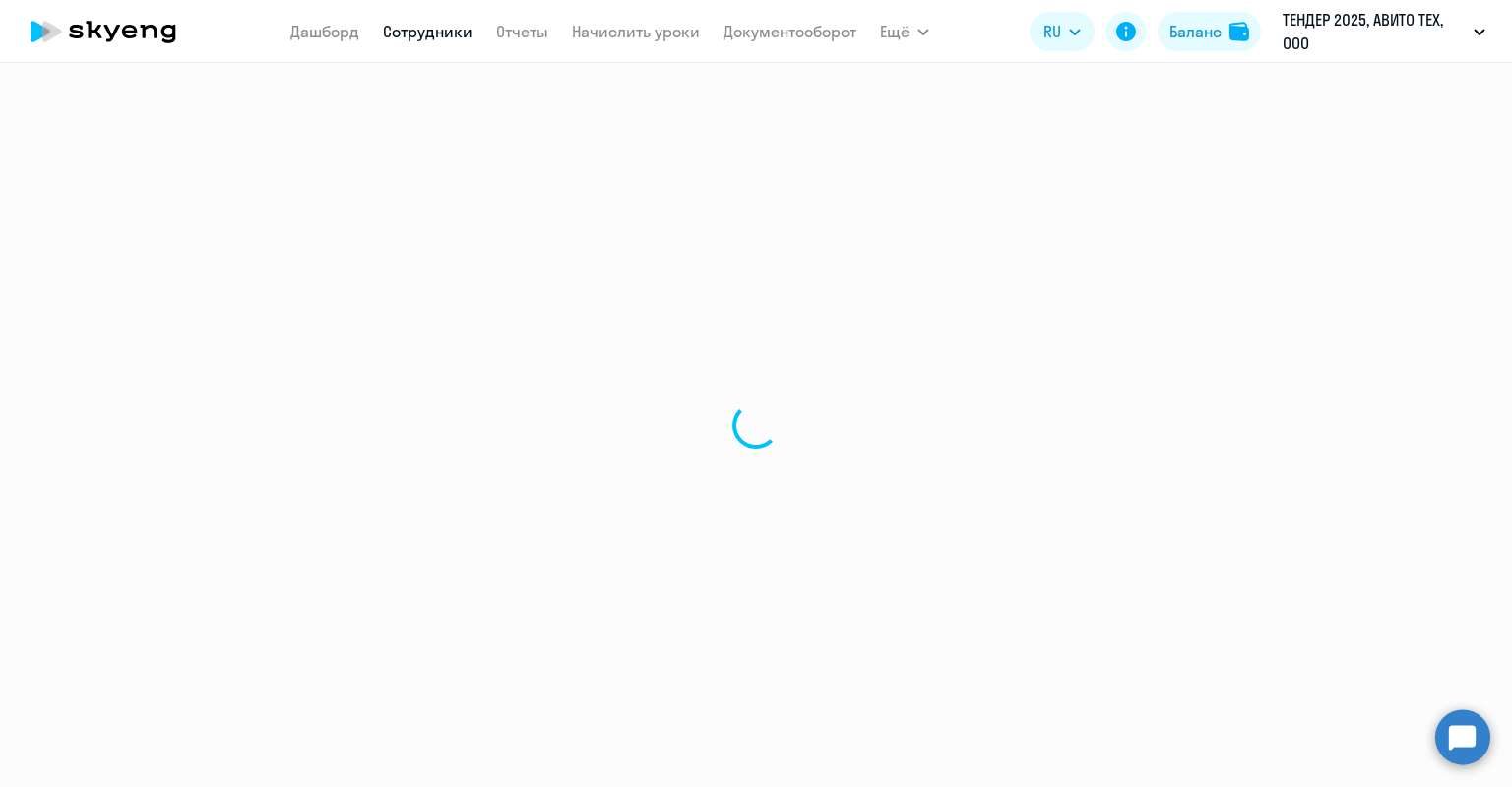 select on "english" 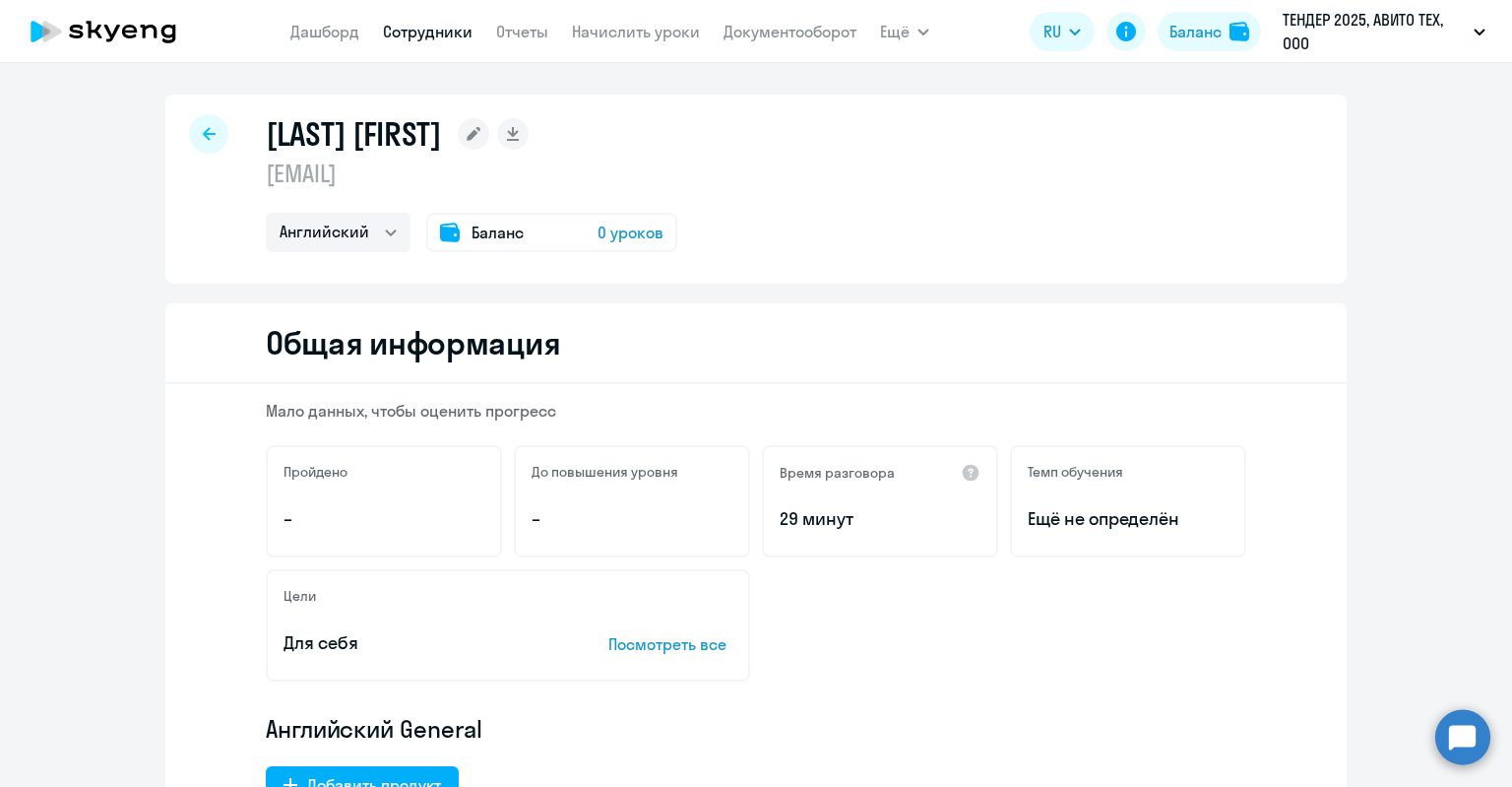 click on "[LAST] [LAST]
[EMAIL]  Английский
Баланс 0 уроков" 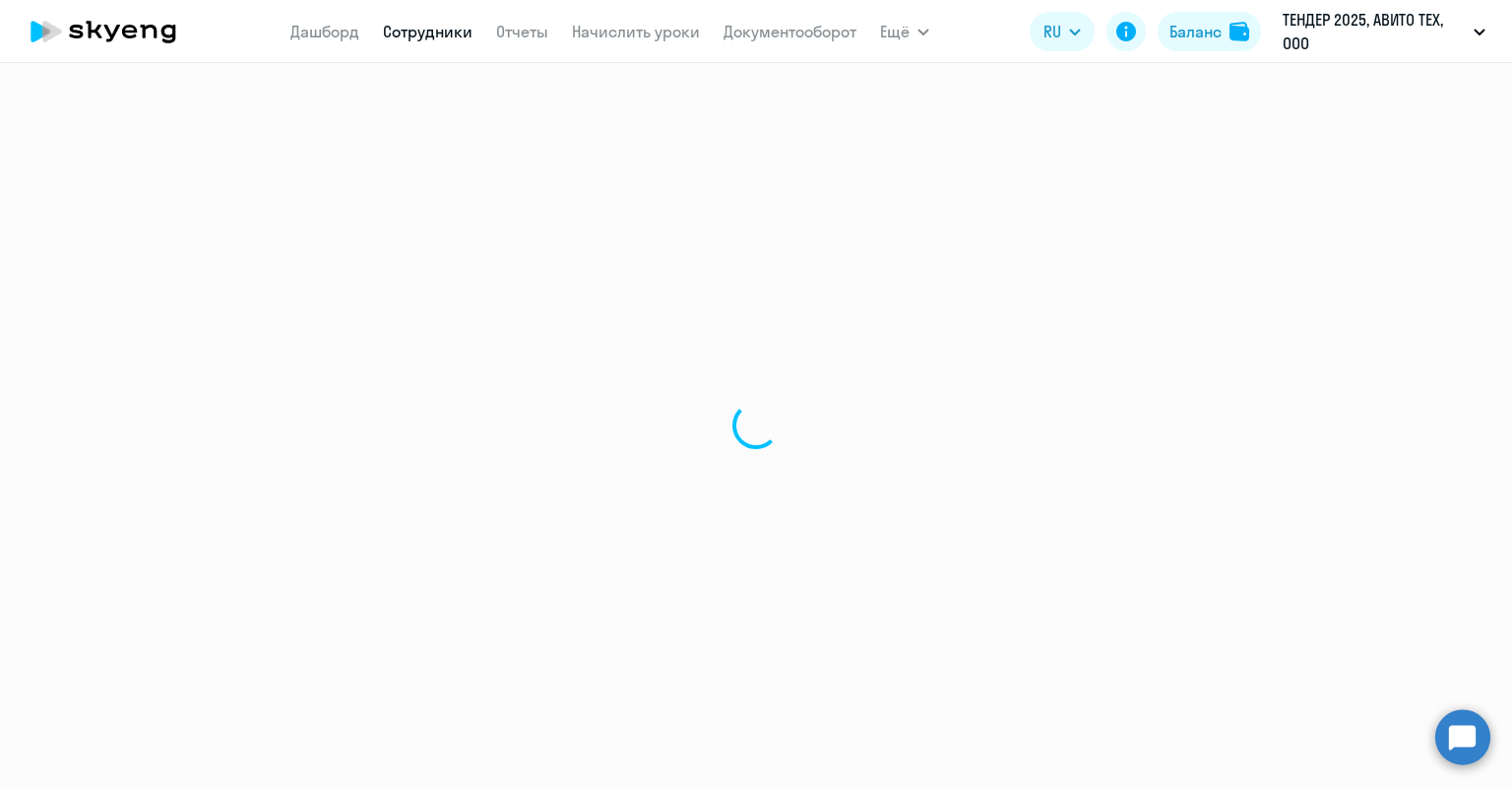 select on "30" 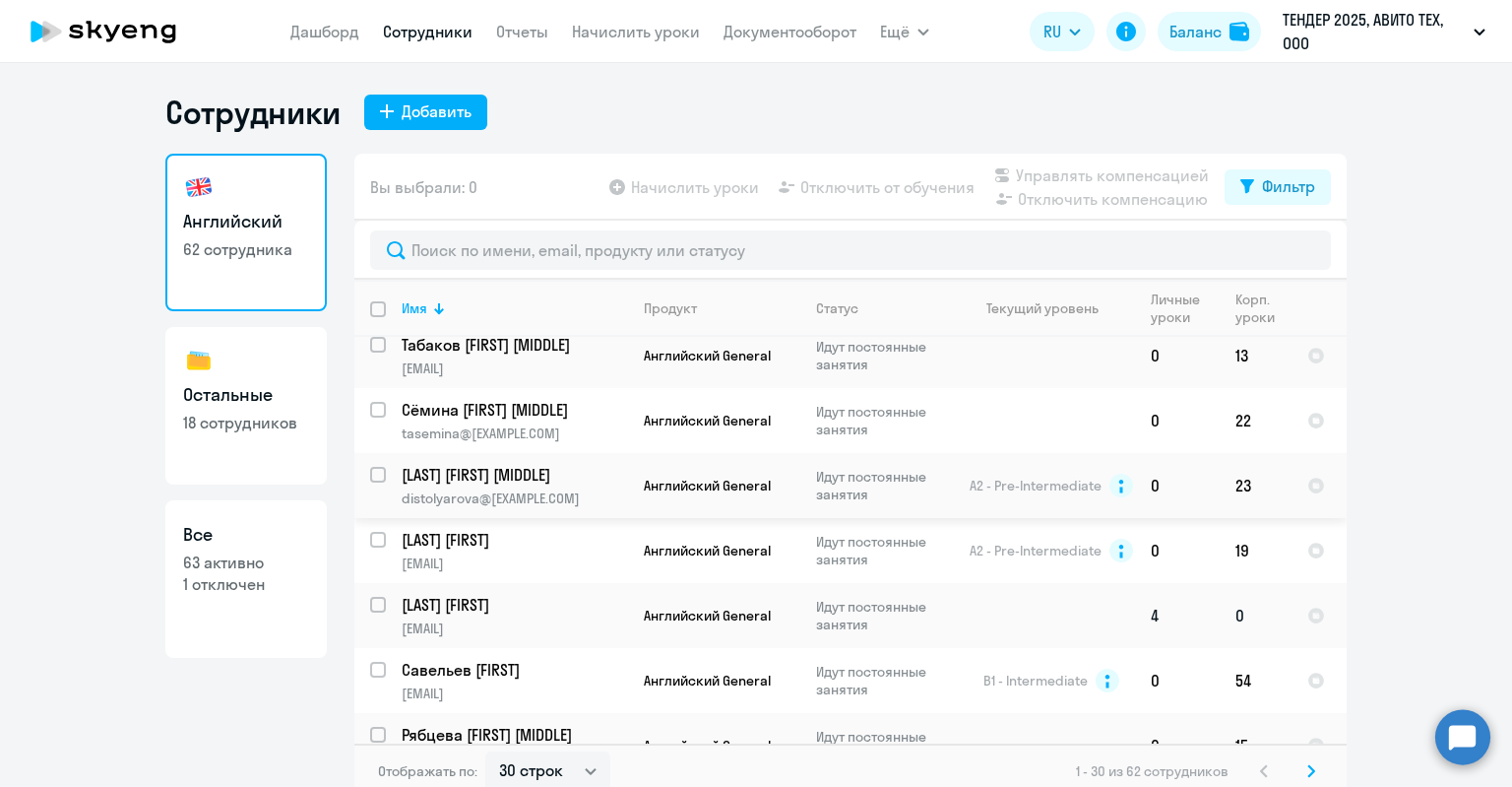 scroll, scrollTop: 985, scrollLeft: 0, axis: vertical 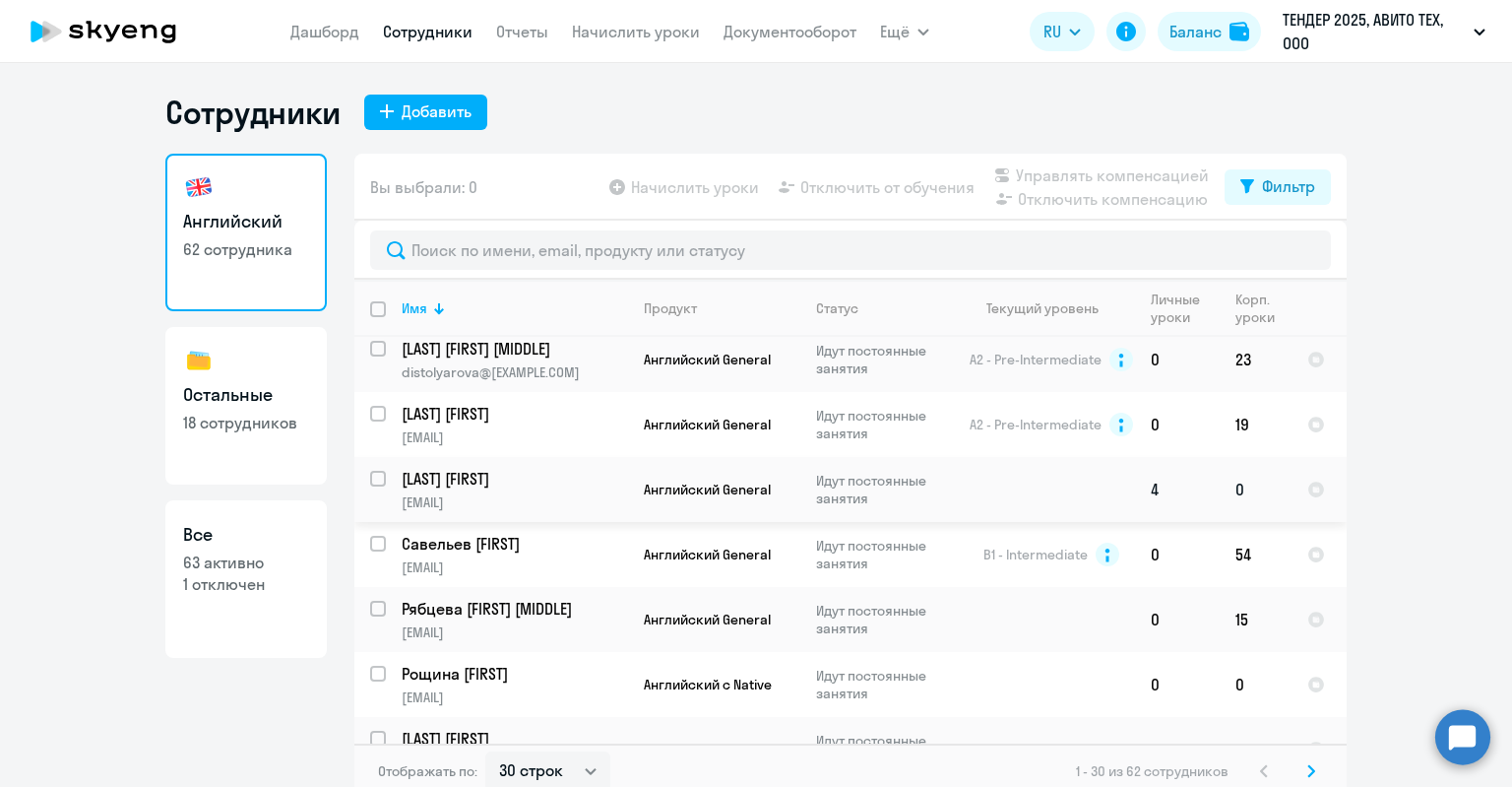 click on "[EMAIL]" 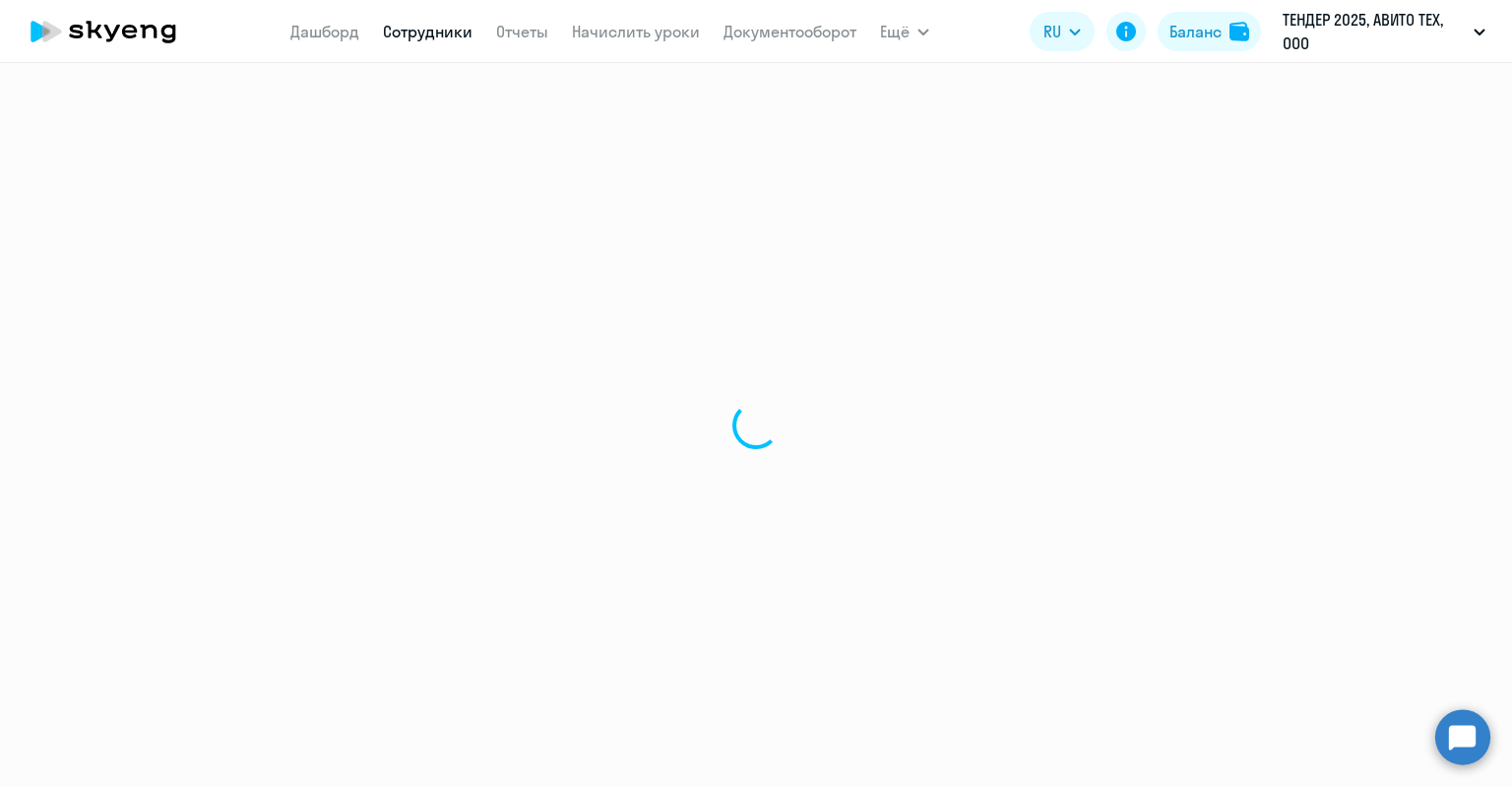 select on "english" 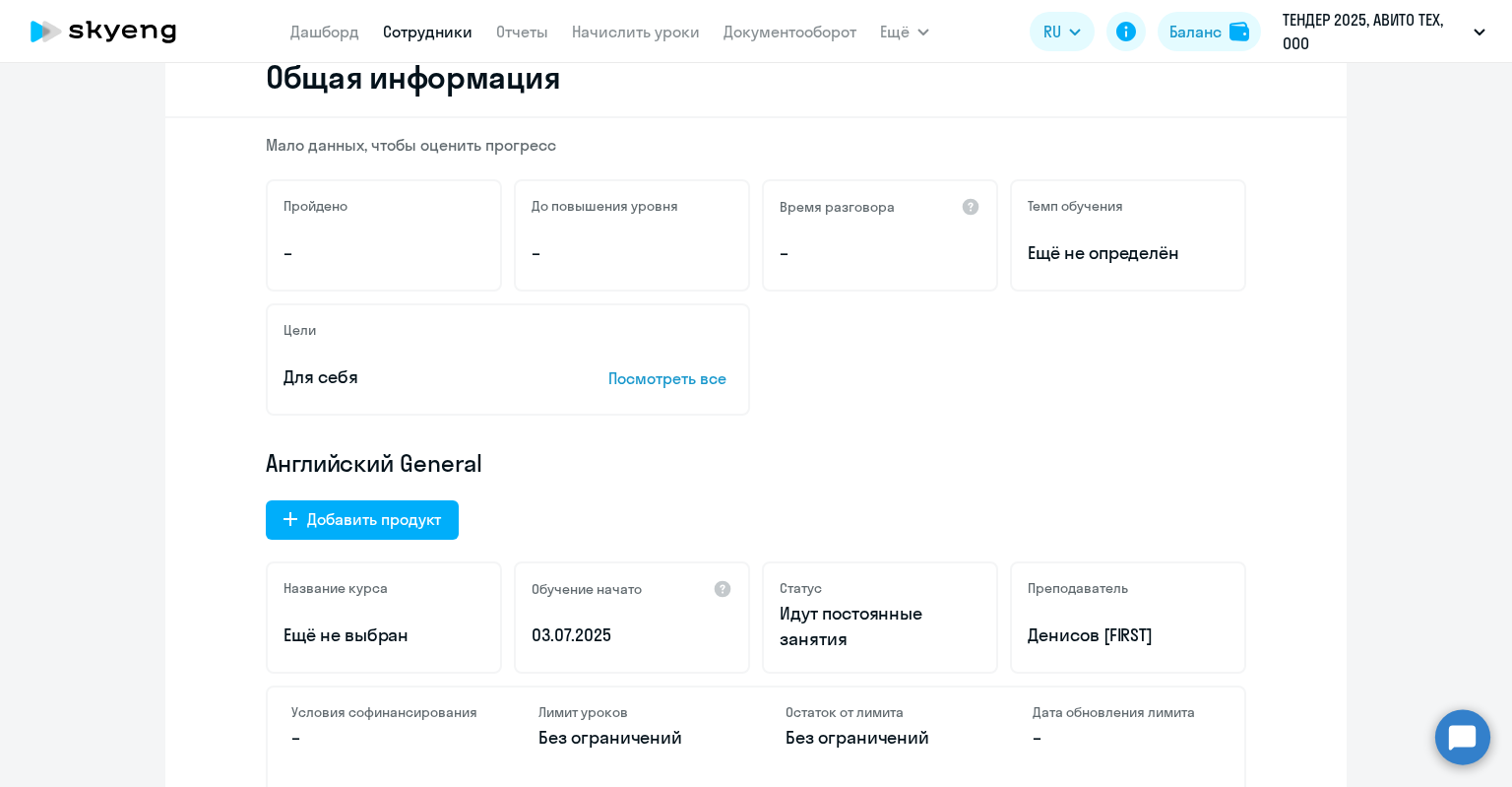 scroll, scrollTop: 394, scrollLeft: 0, axis: vertical 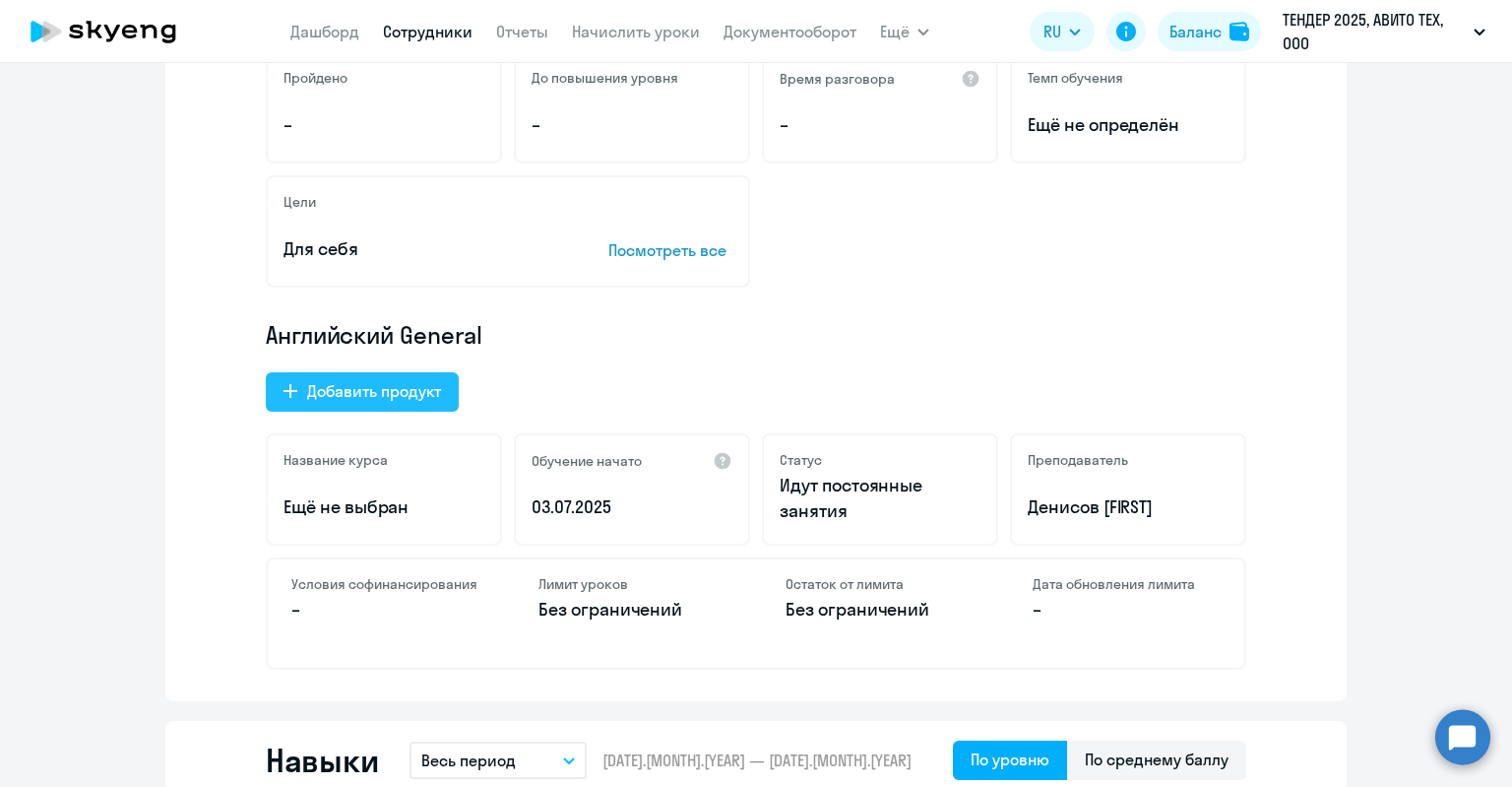click on "Добавить продукт" 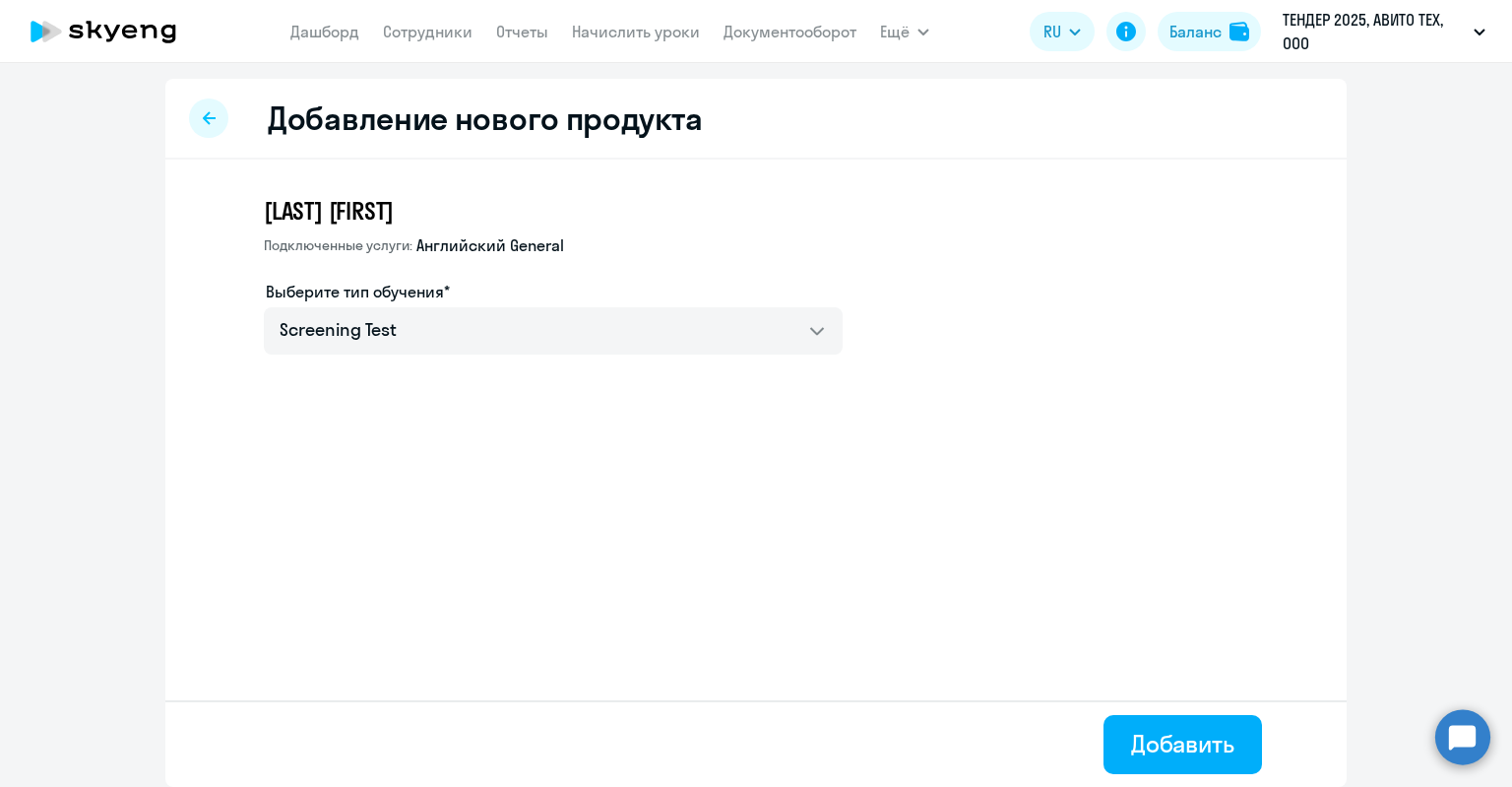 scroll, scrollTop: 0, scrollLeft: 0, axis: both 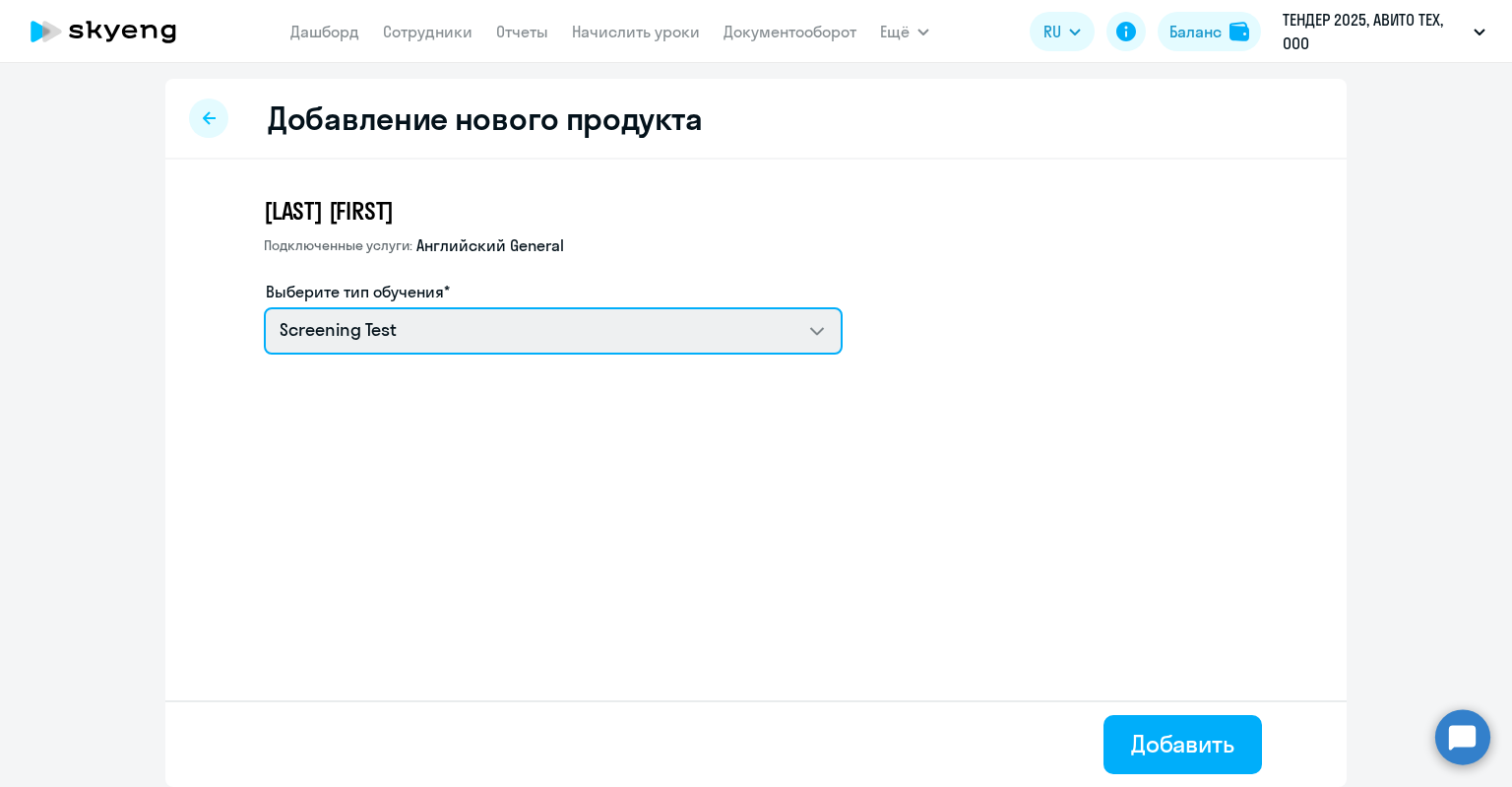 click on "Screening Test   Английский General с англоговорящим преподавателем" at bounding box center [553, 331] 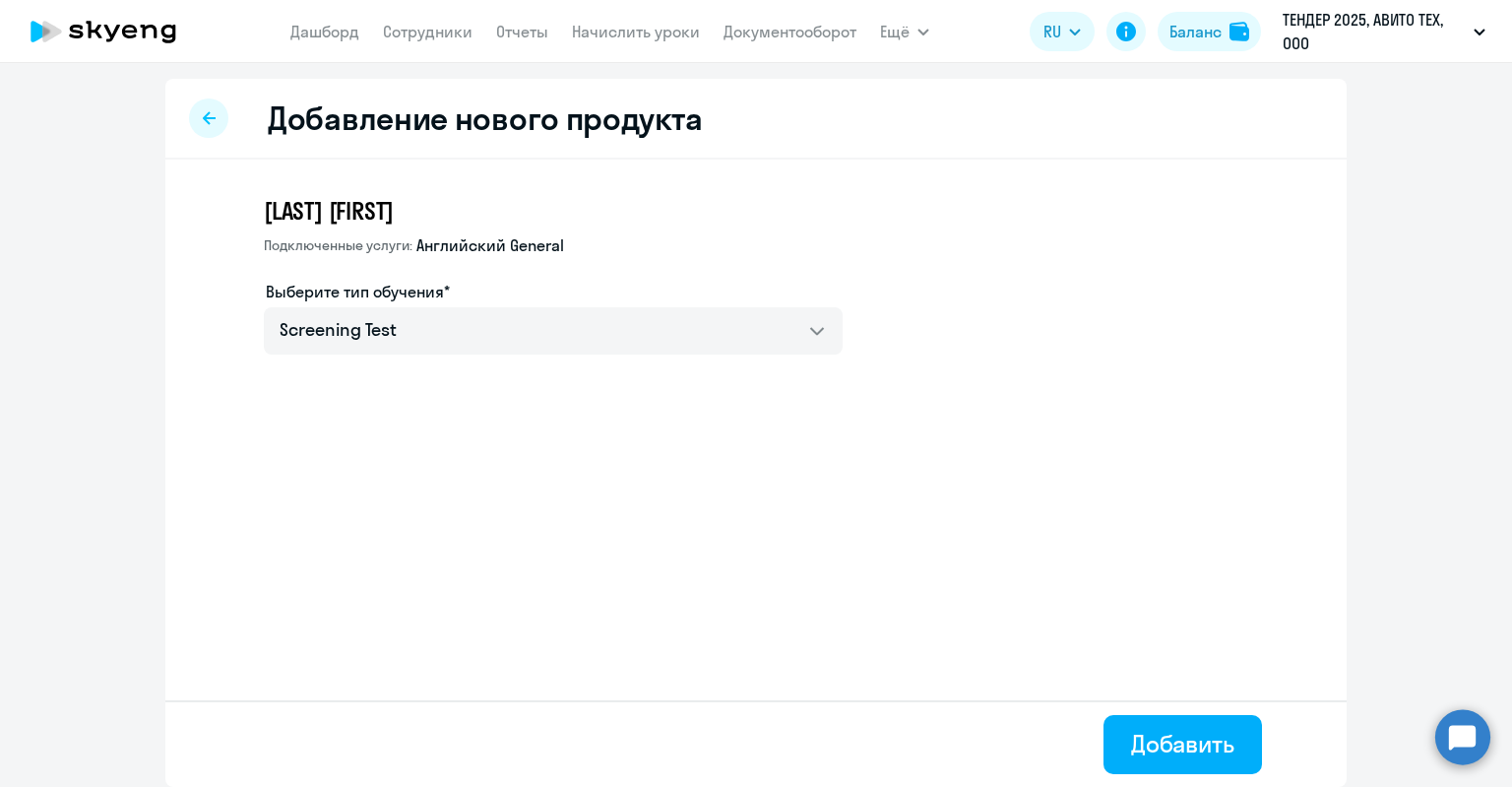 click on "[LAST] [LAST] Подключенные услуги: Английский General  Выберите тип обучения*   Screening Test   Английский General с англоговорящим преподавателем" 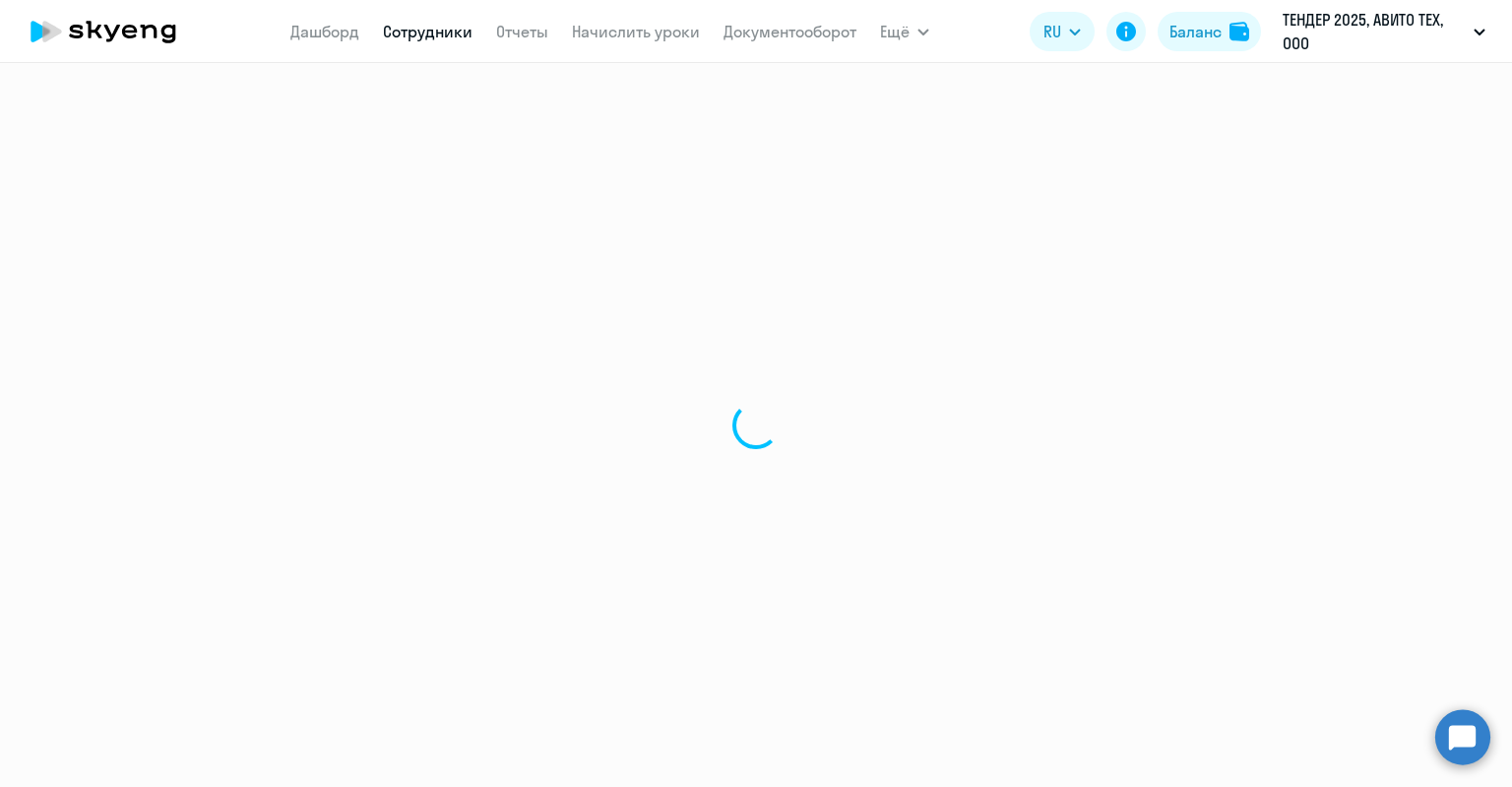 select on "english" 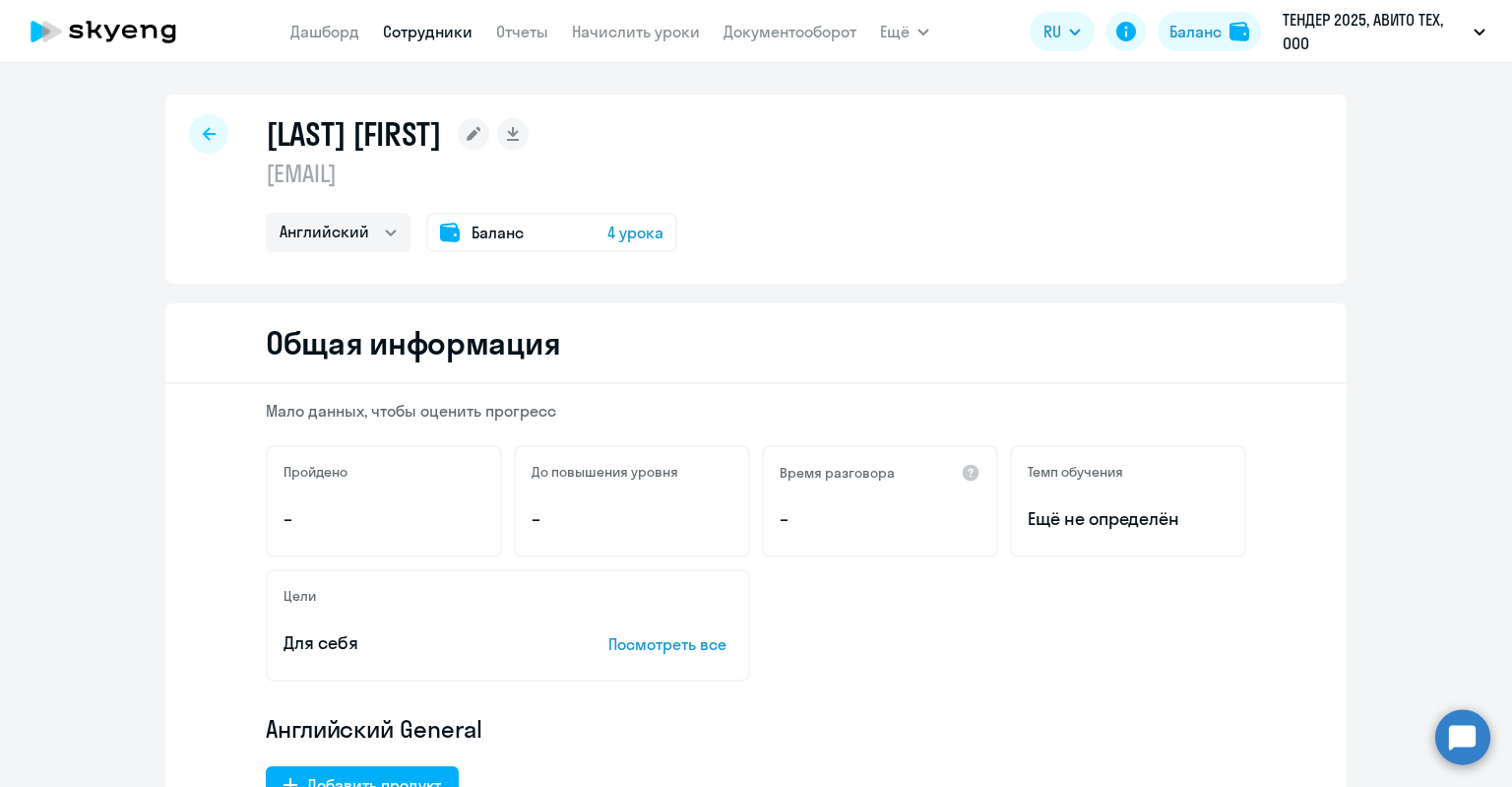 click 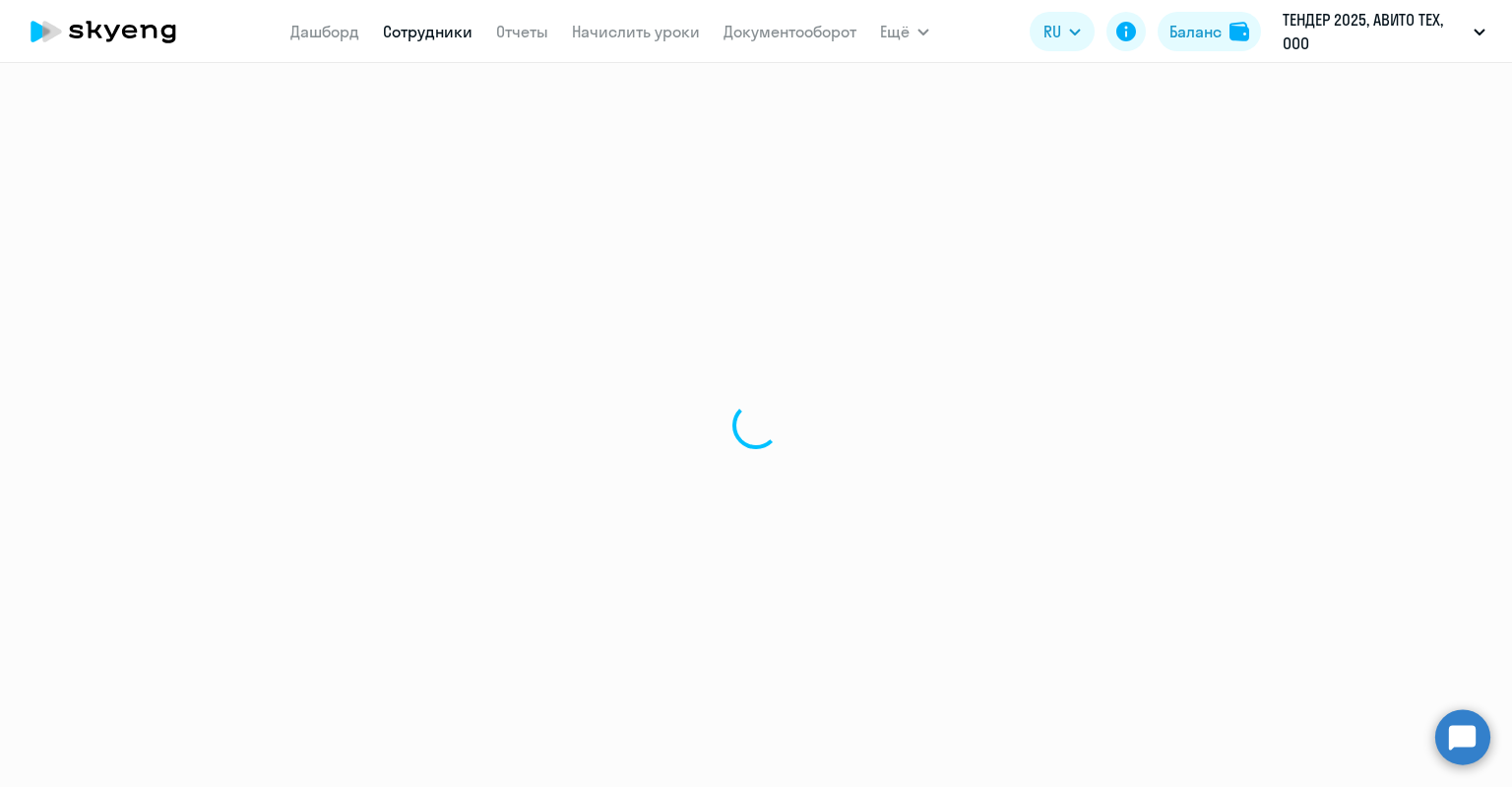 select on "30" 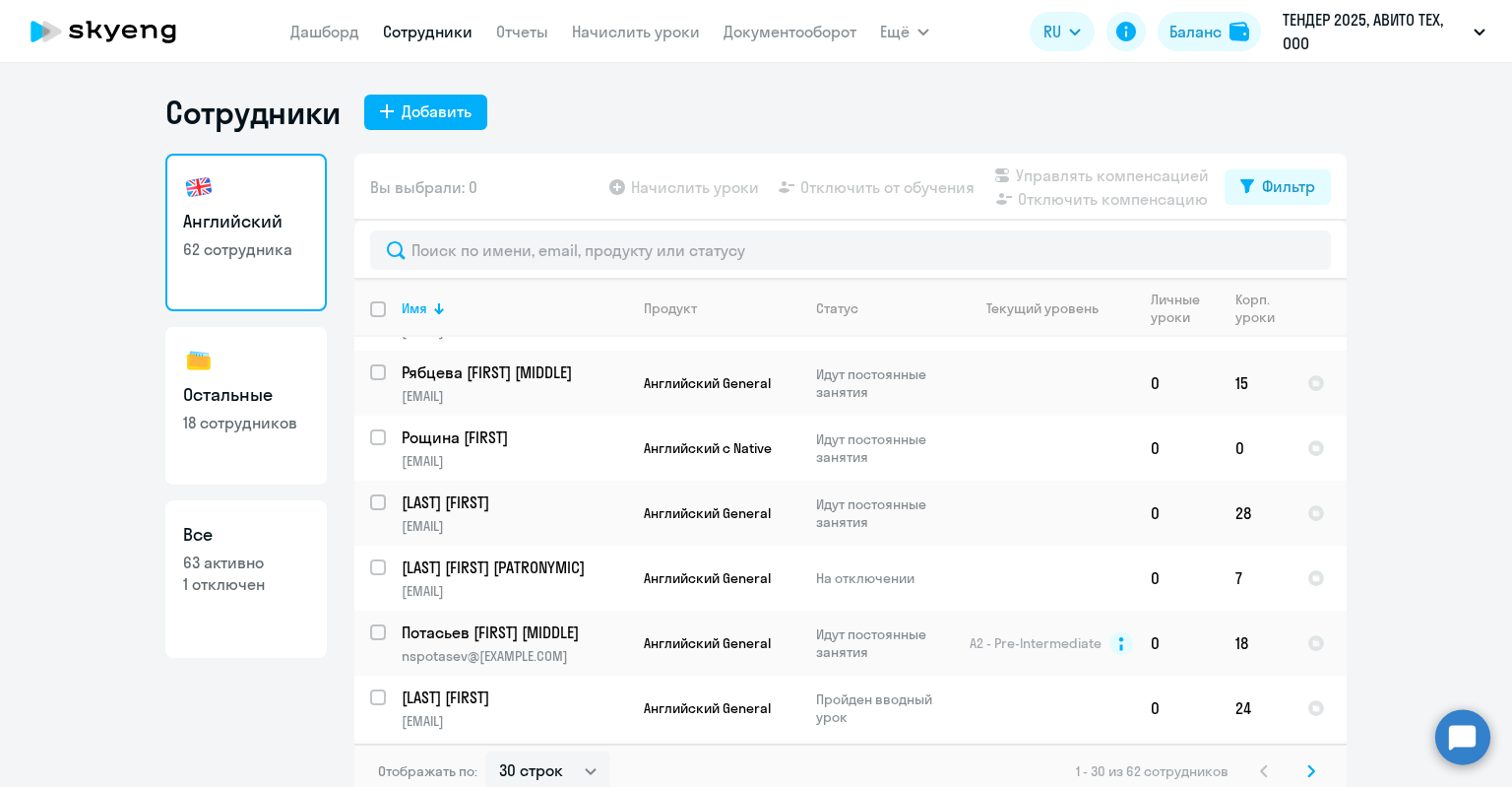 scroll, scrollTop: 1531, scrollLeft: 0, axis: vertical 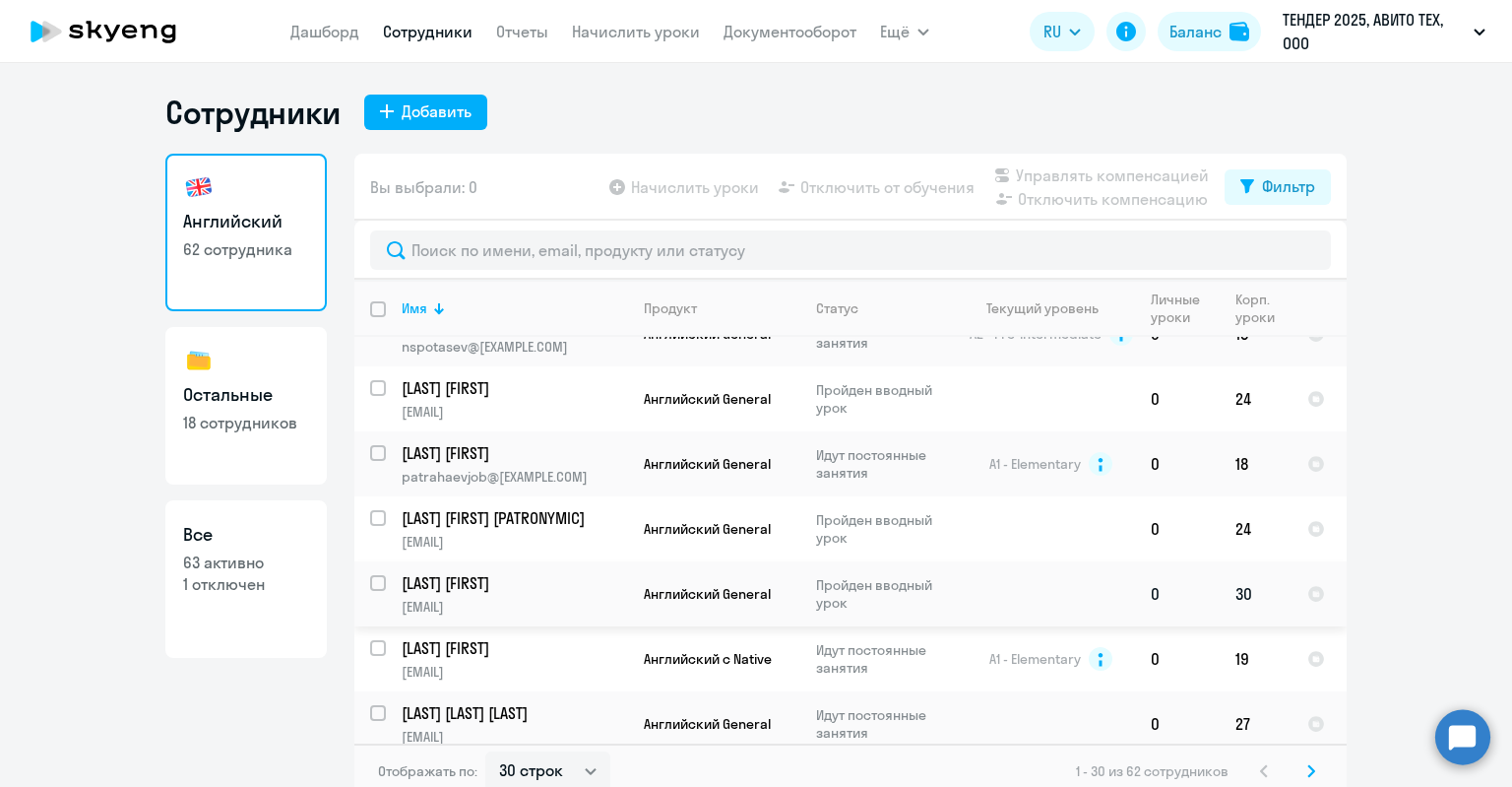 click on "[LAST] [FIRST]" 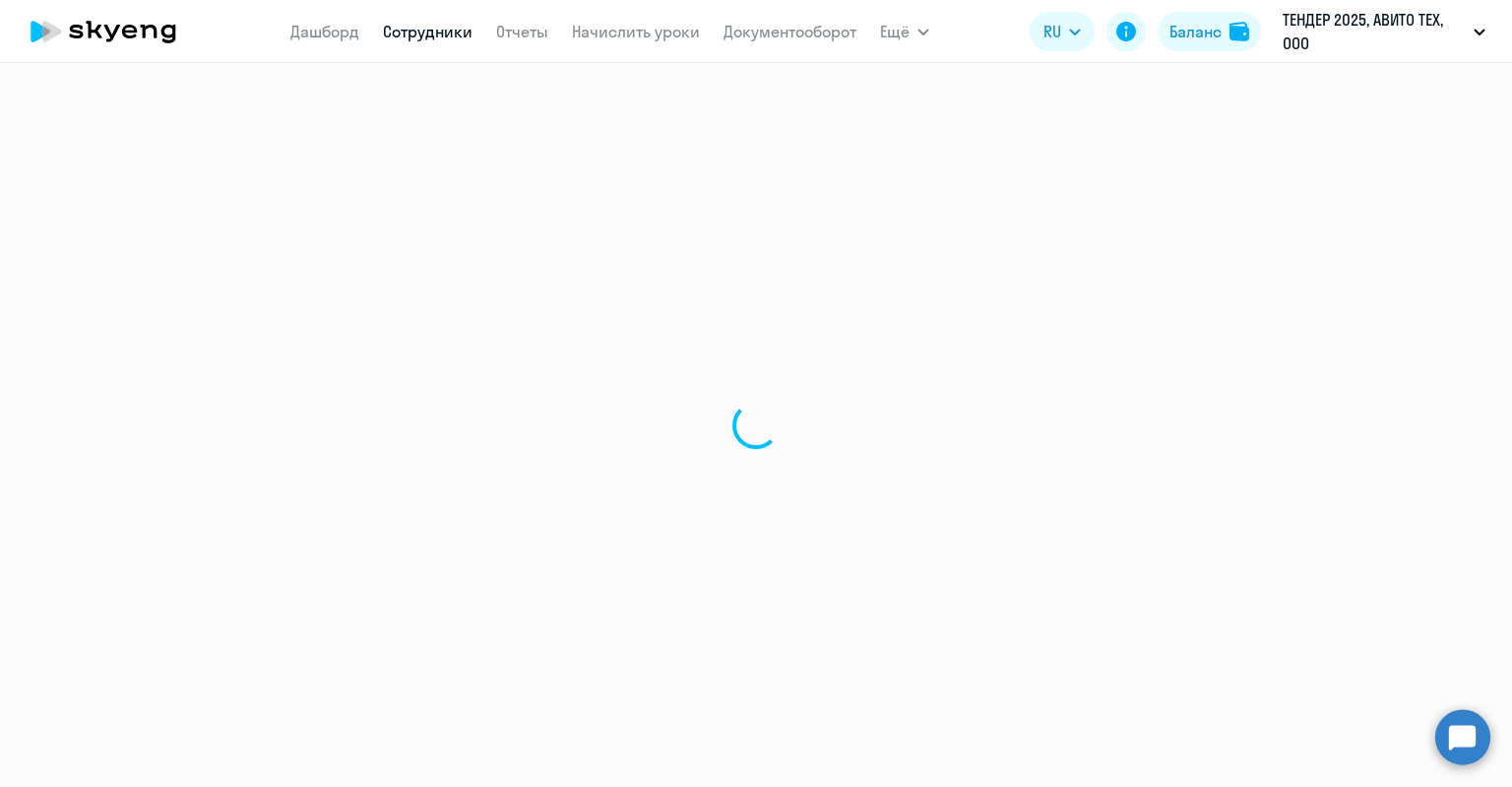 select on "english" 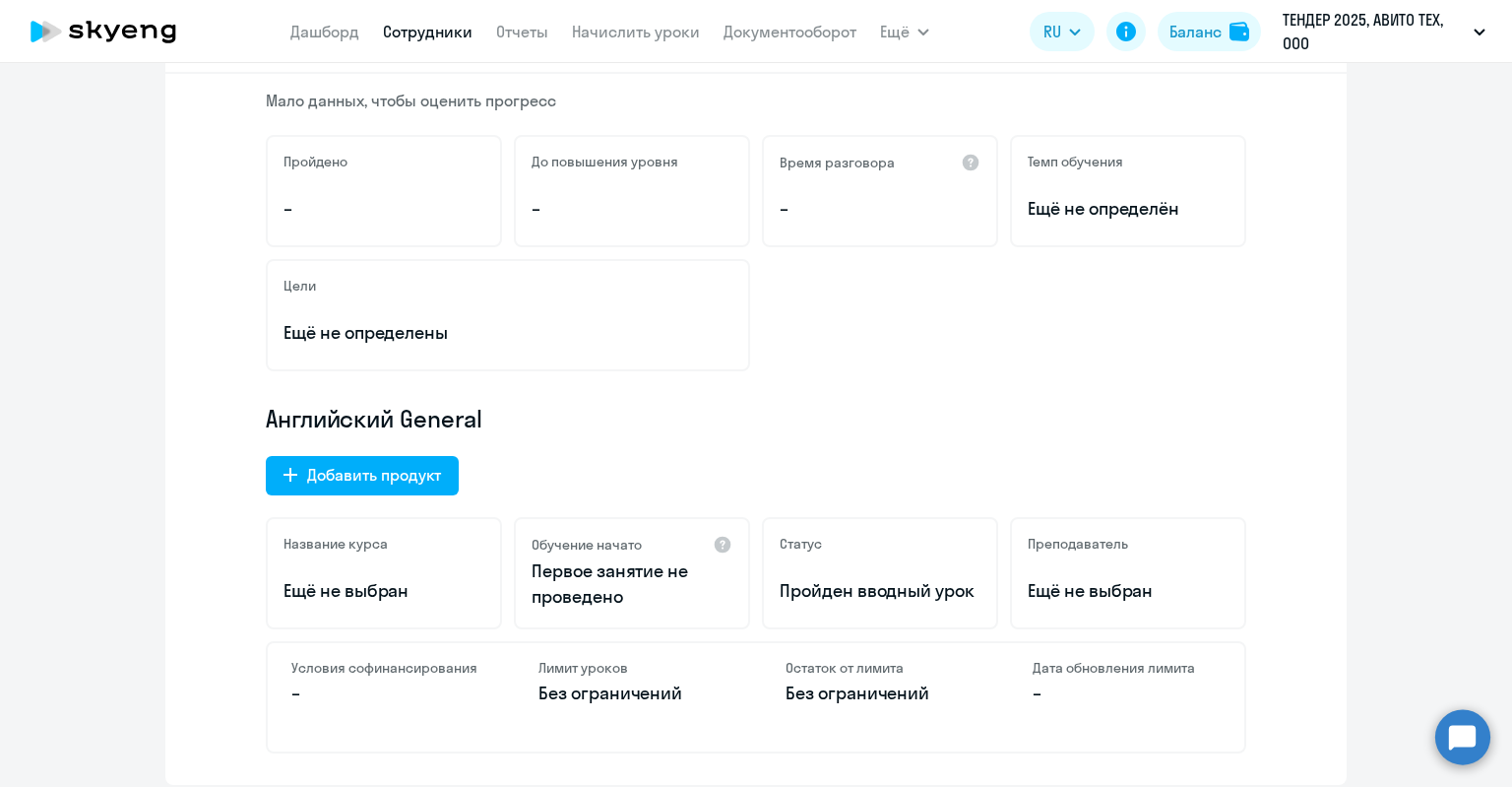 scroll, scrollTop: 394, scrollLeft: 0, axis: vertical 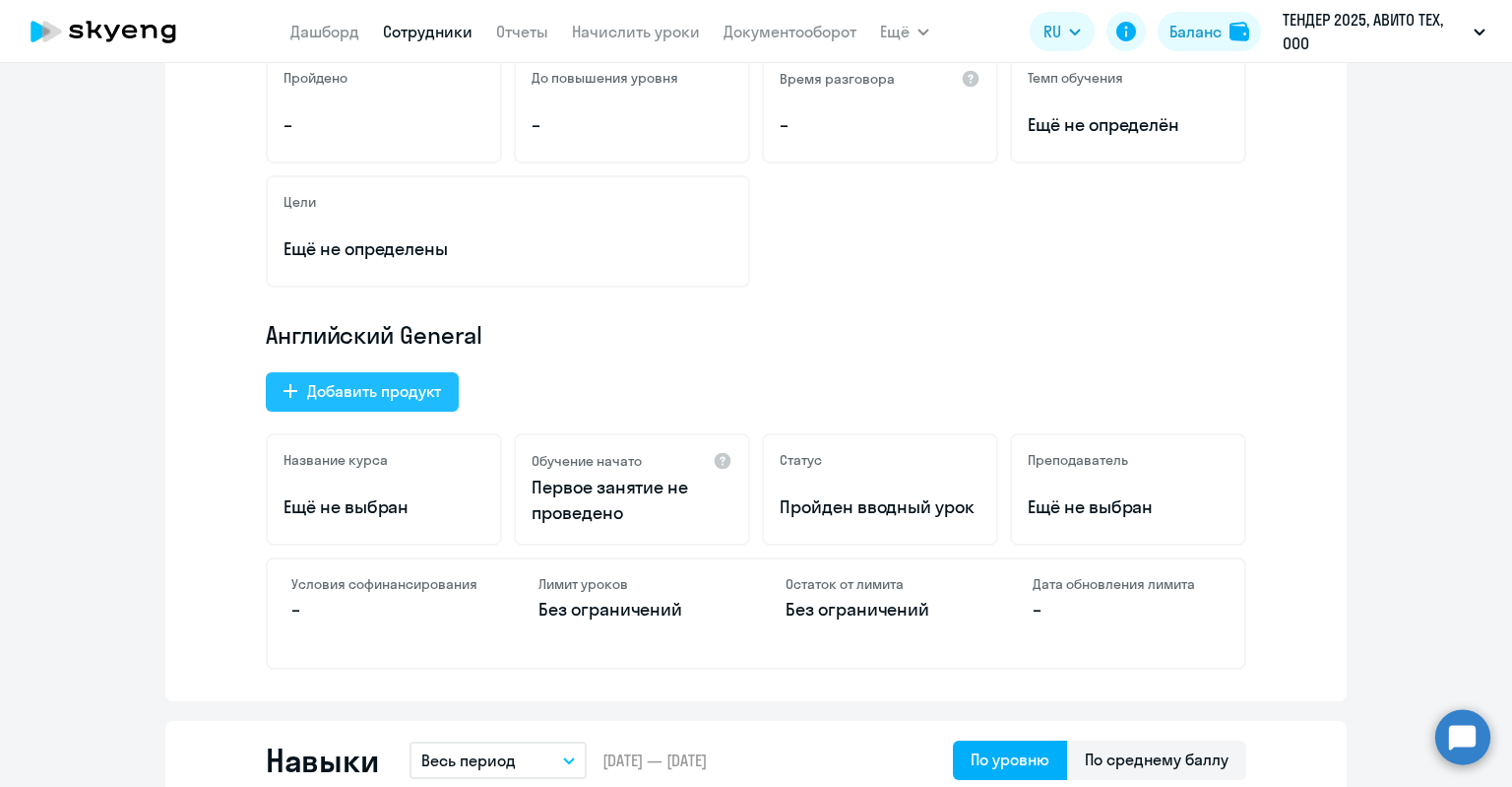 click on "Добавить продукт" 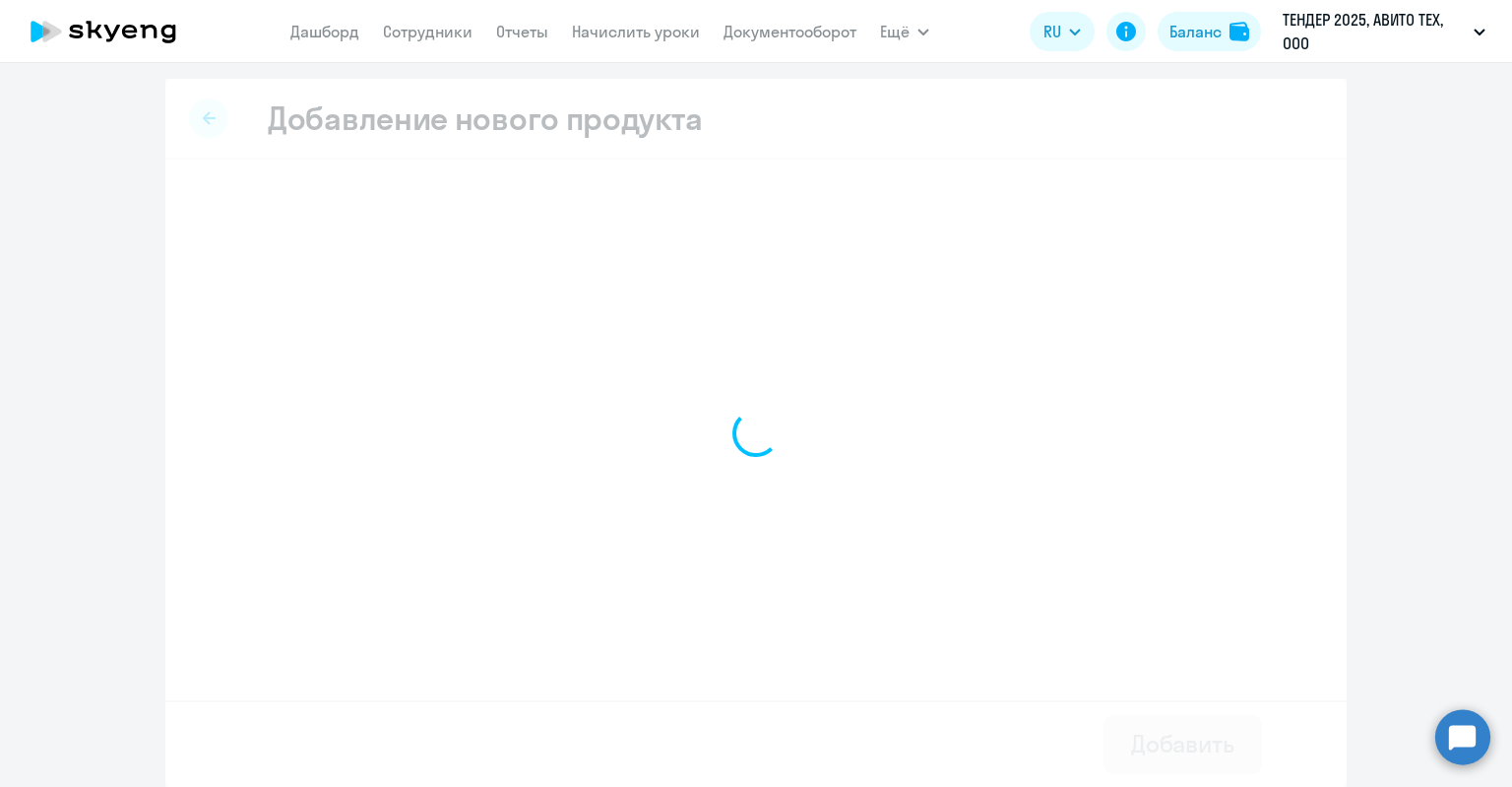 scroll, scrollTop: 0, scrollLeft: 0, axis: both 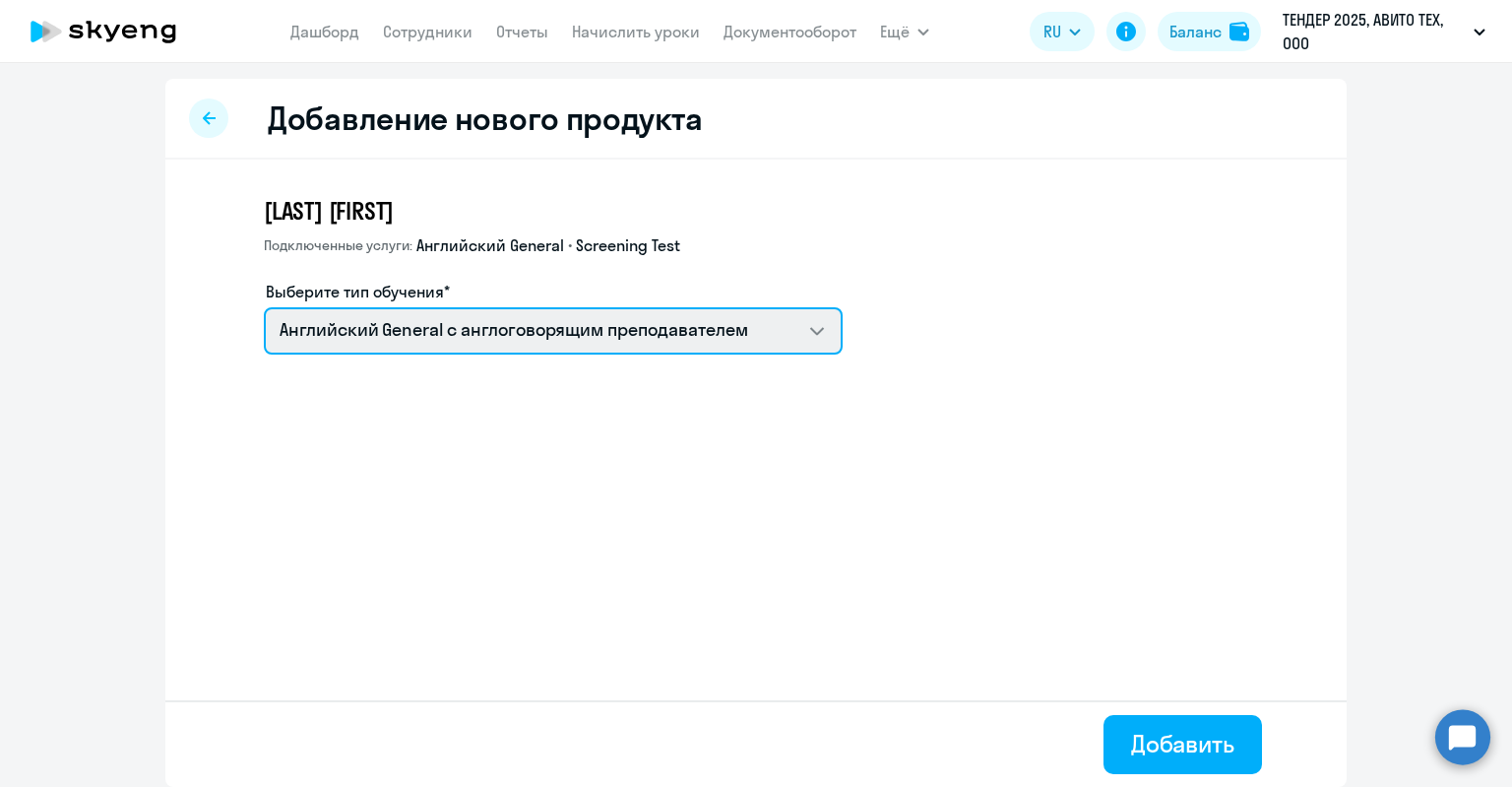 click on "Английский General с англоговорящим преподавателем" at bounding box center (553, 331) 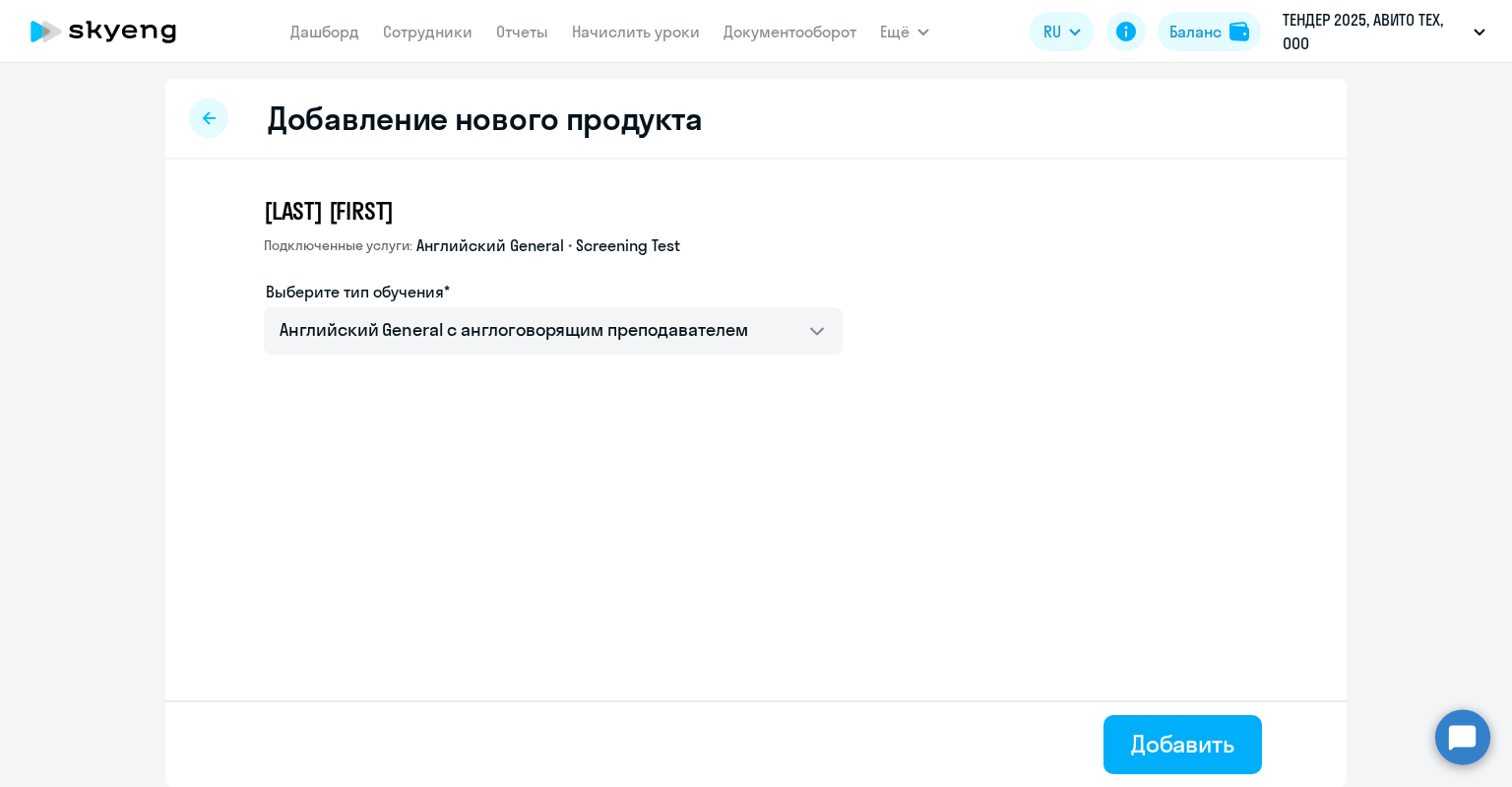 click on "Добавление нового продукта" 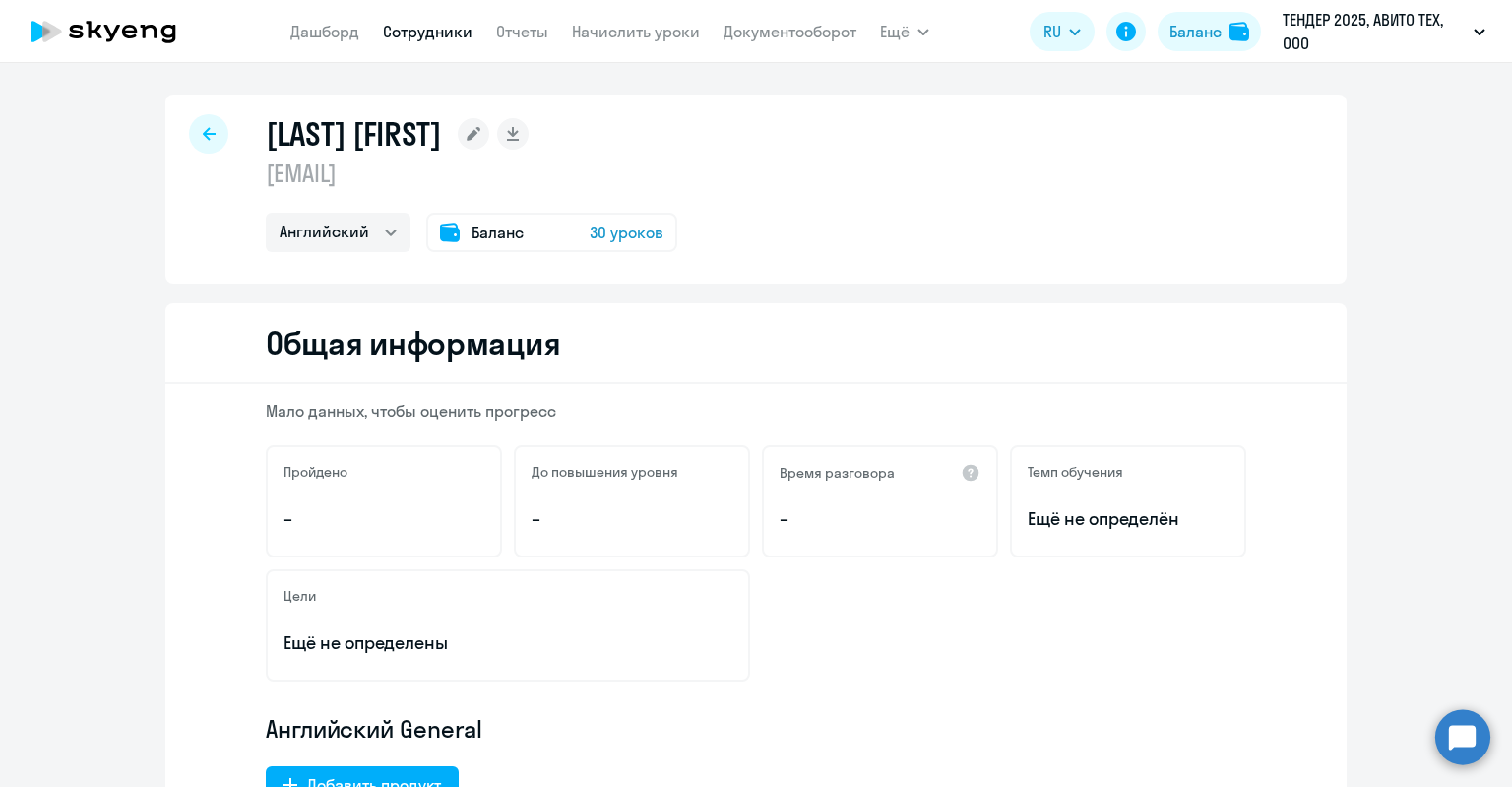 click on "[LAST] [FIRST]
[EMAIL]  Английский   Остальные
Баланс 30 уроков" 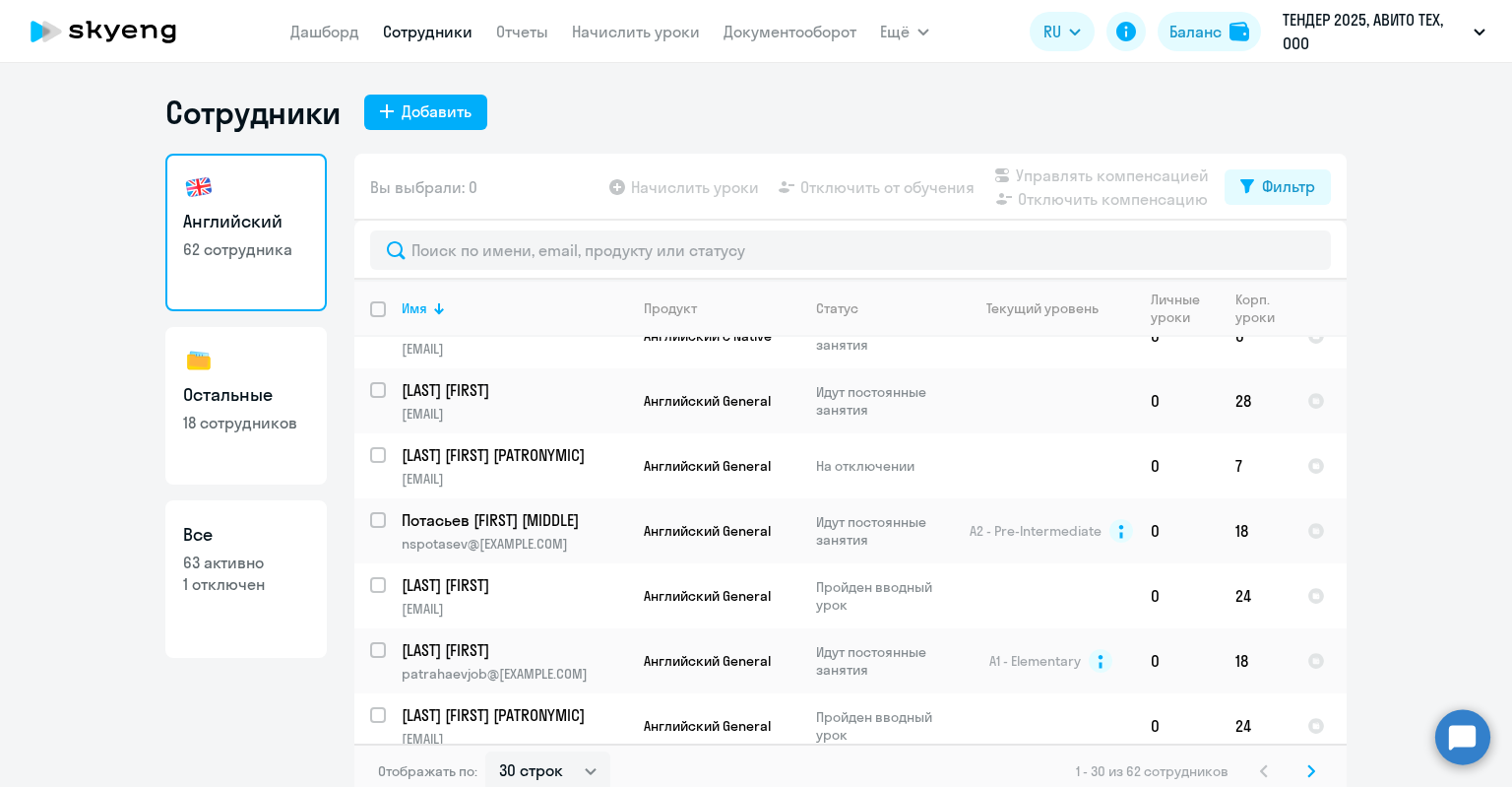 scroll, scrollTop: 1137, scrollLeft: 0, axis: vertical 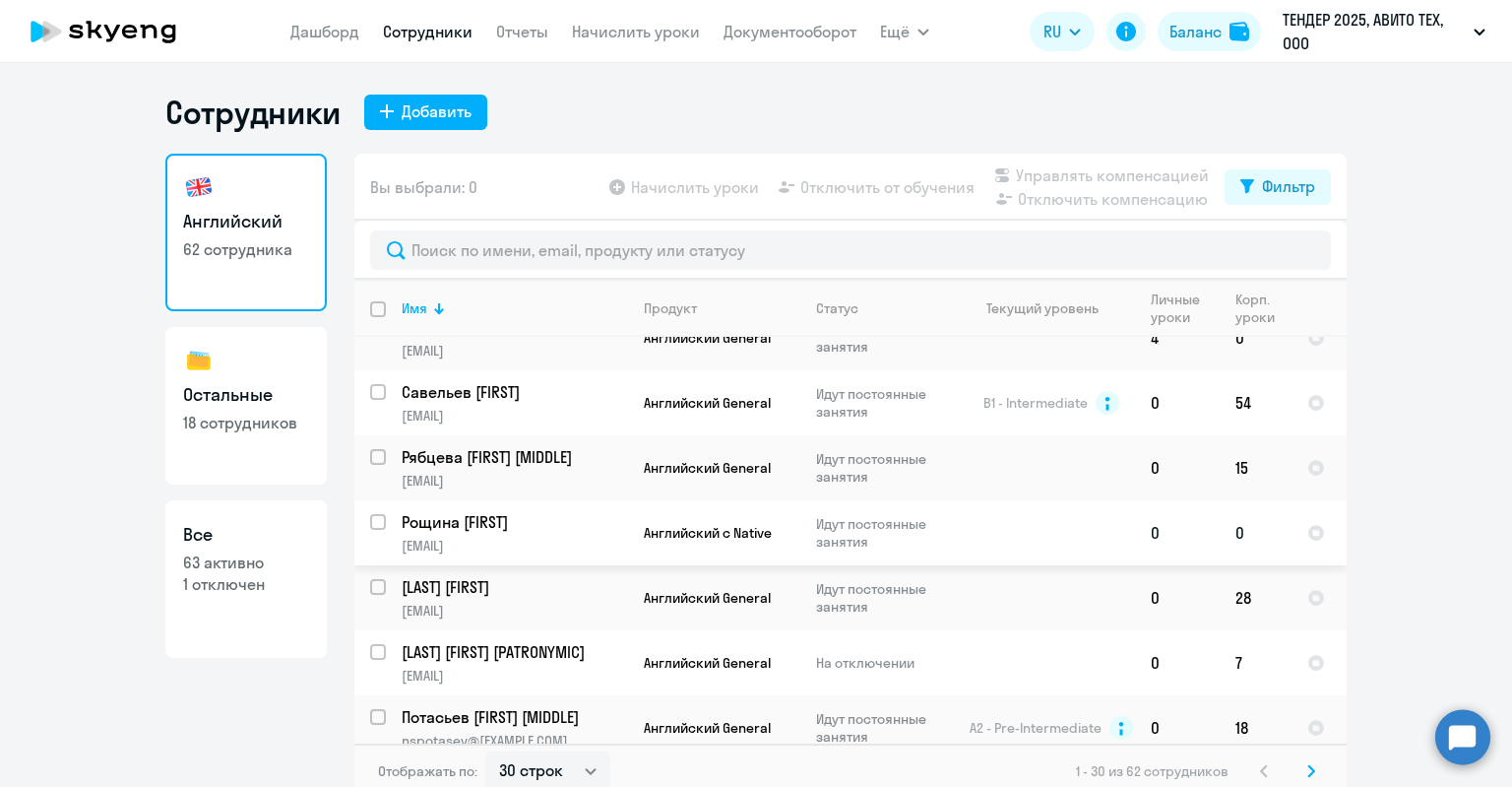 click on "Рощина [FIRST]" 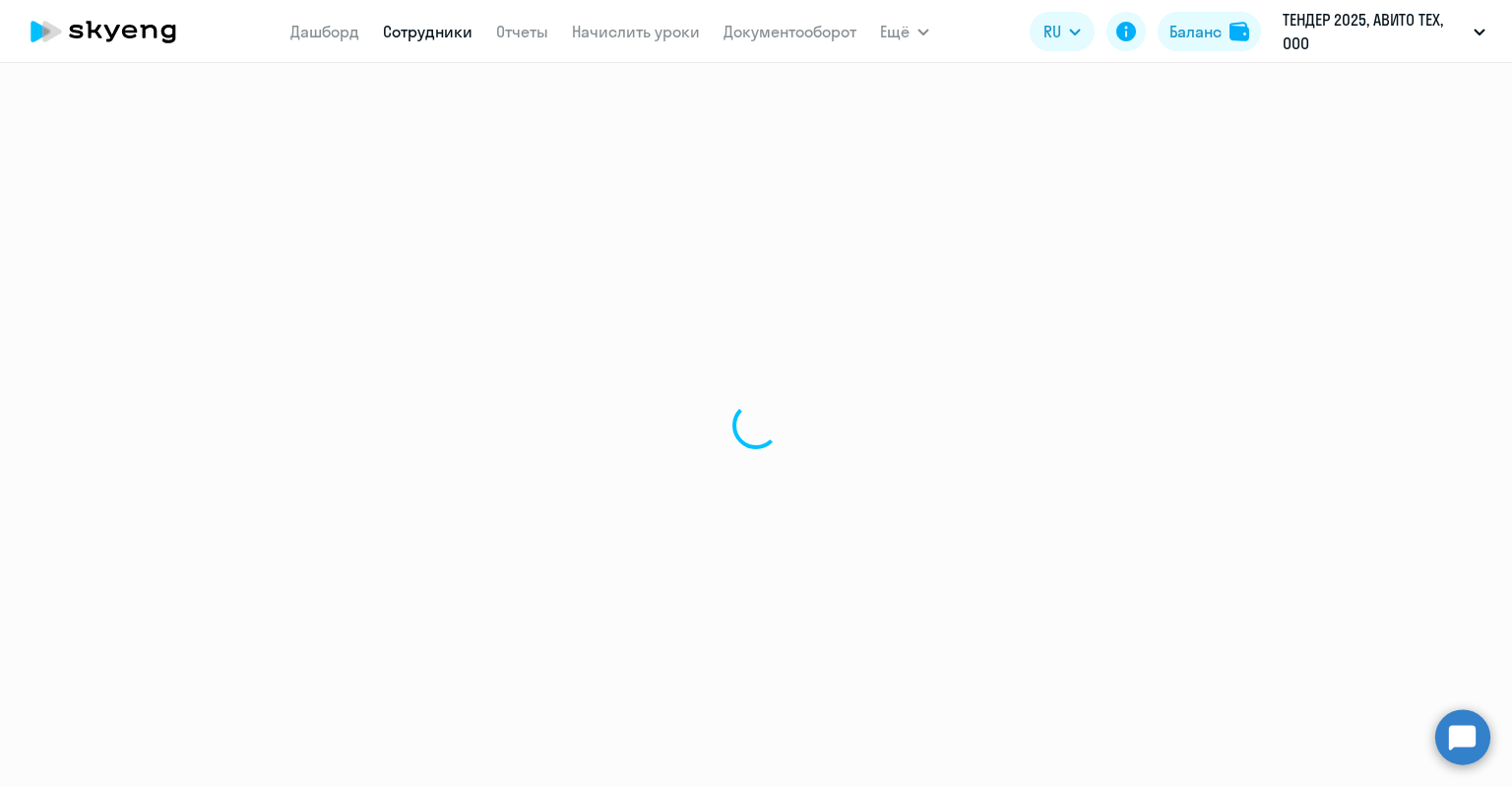 select on "english" 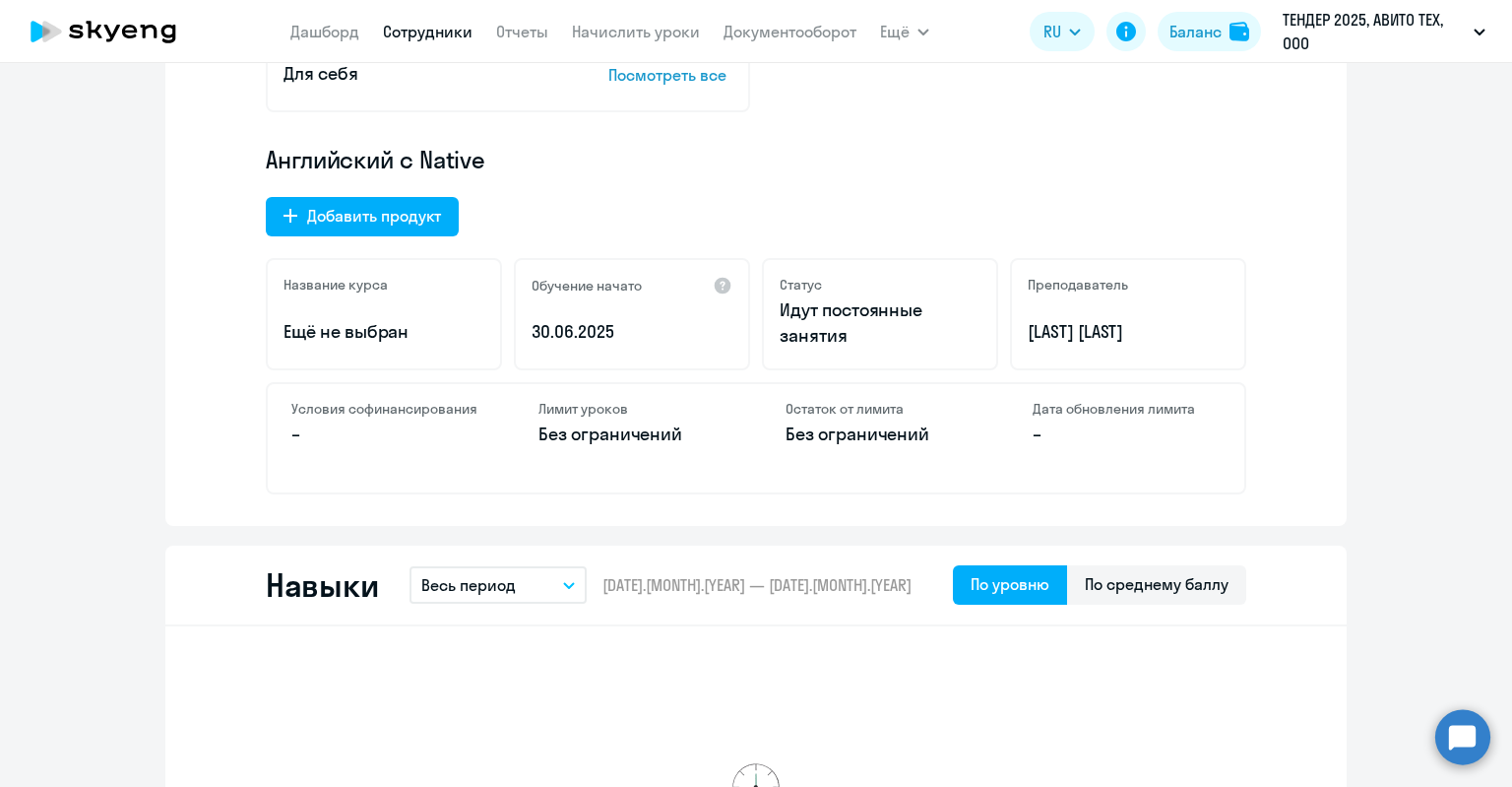 scroll, scrollTop: 591, scrollLeft: 0, axis: vertical 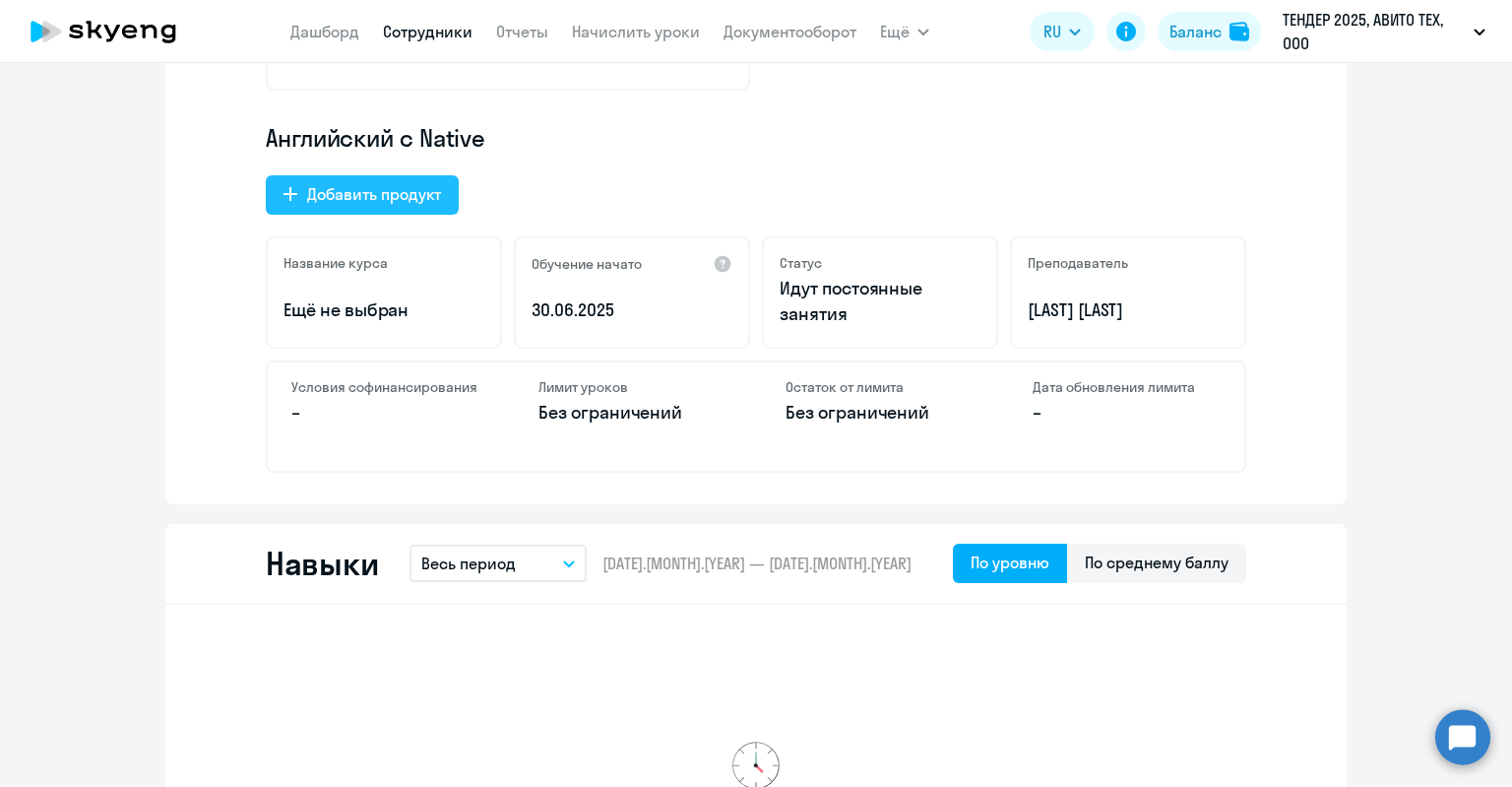 click on "Добавить продукт" 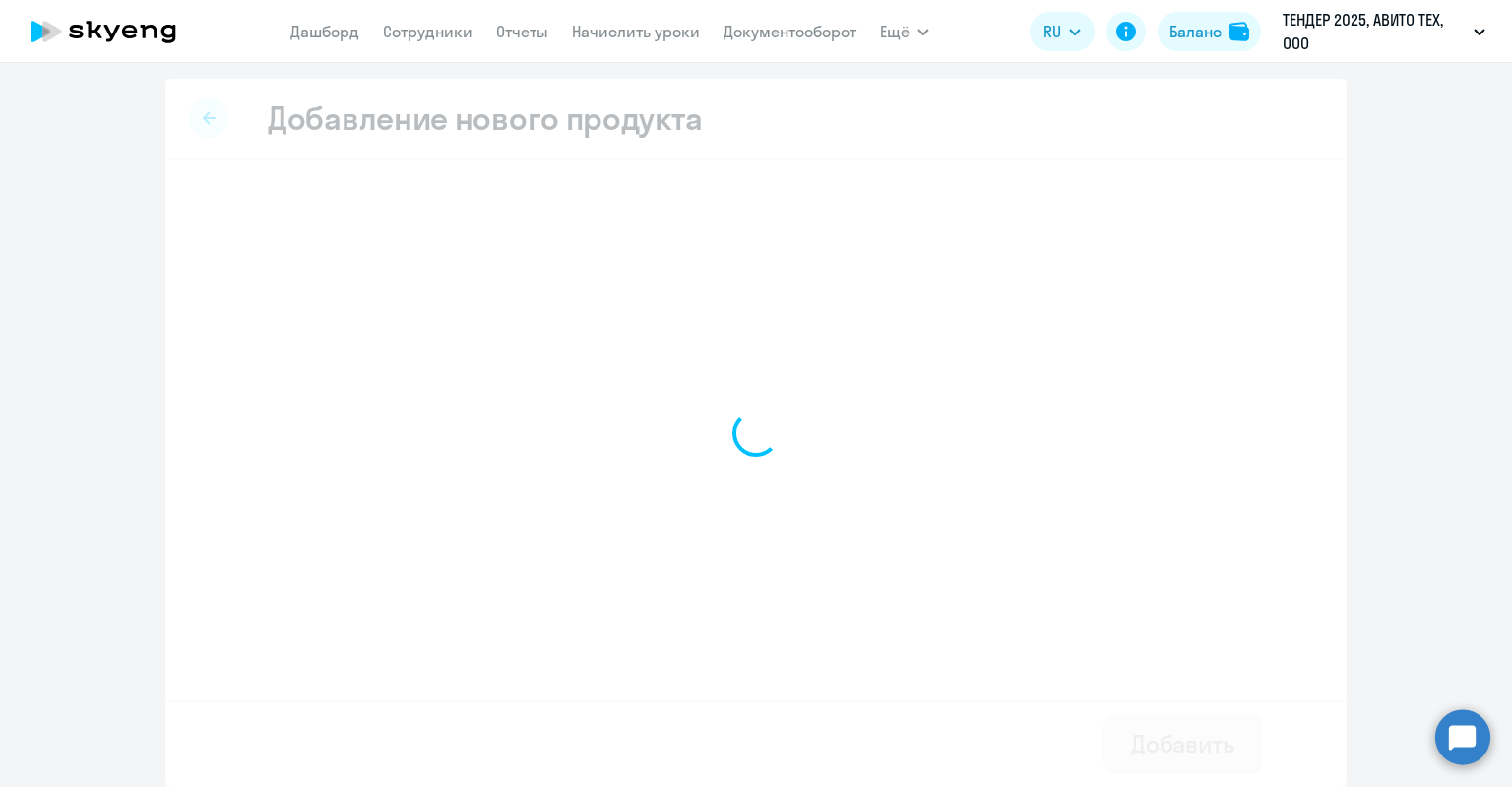 scroll, scrollTop: 0, scrollLeft: 0, axis: both 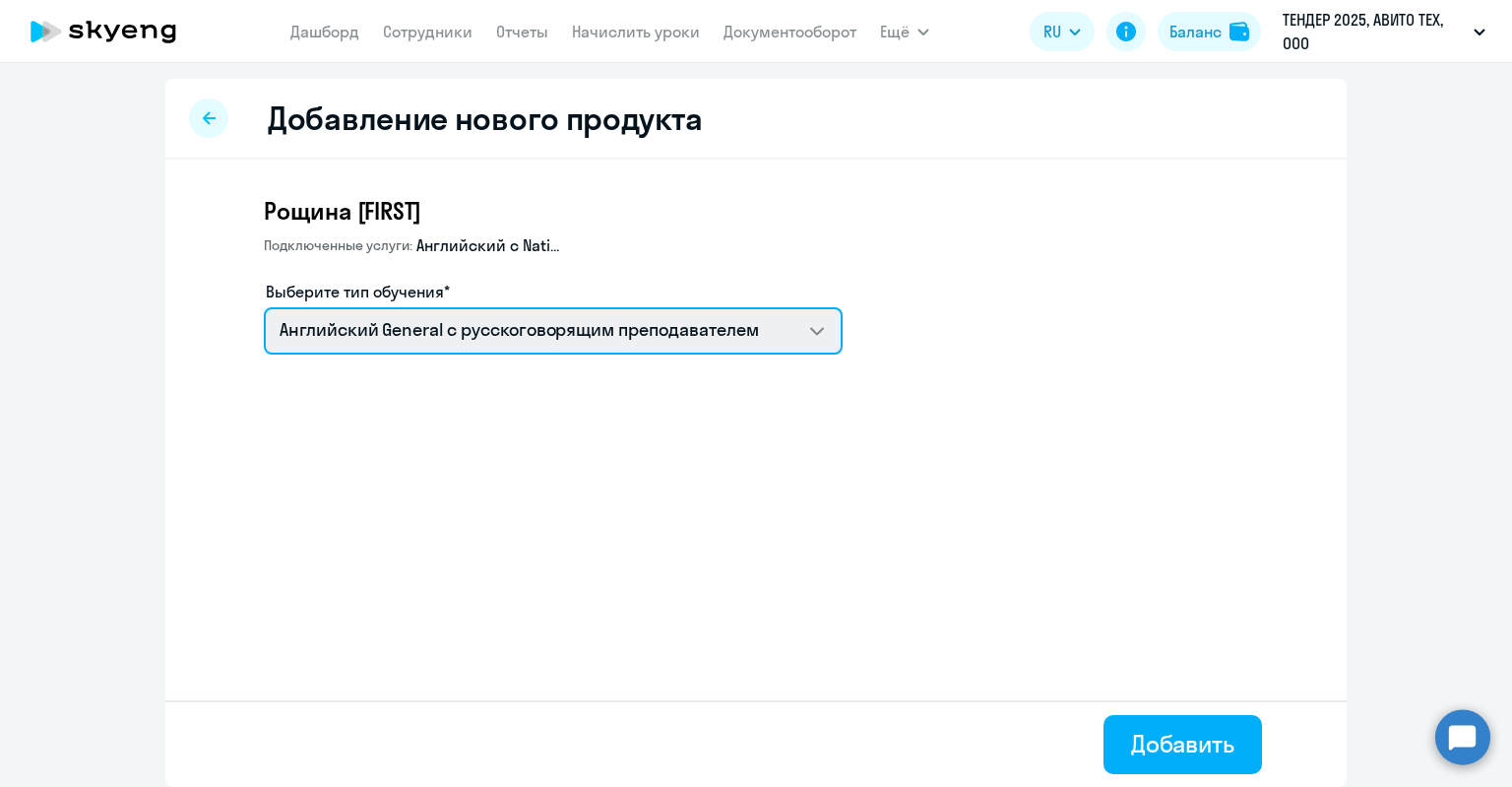 click on "Screening Test   Английский General с русскоговорящим преподавателем" at bounding box center [553, 331] 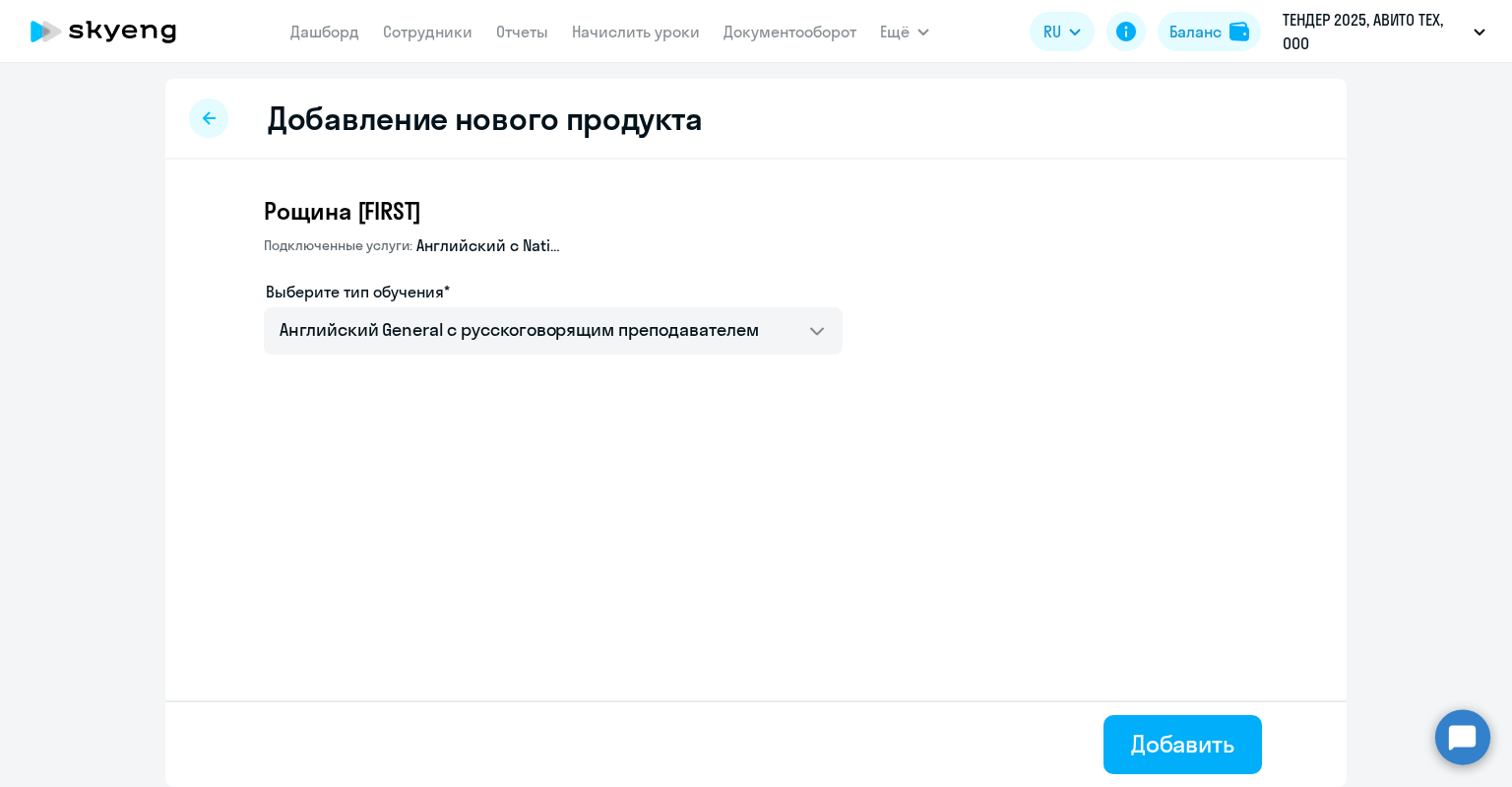 click 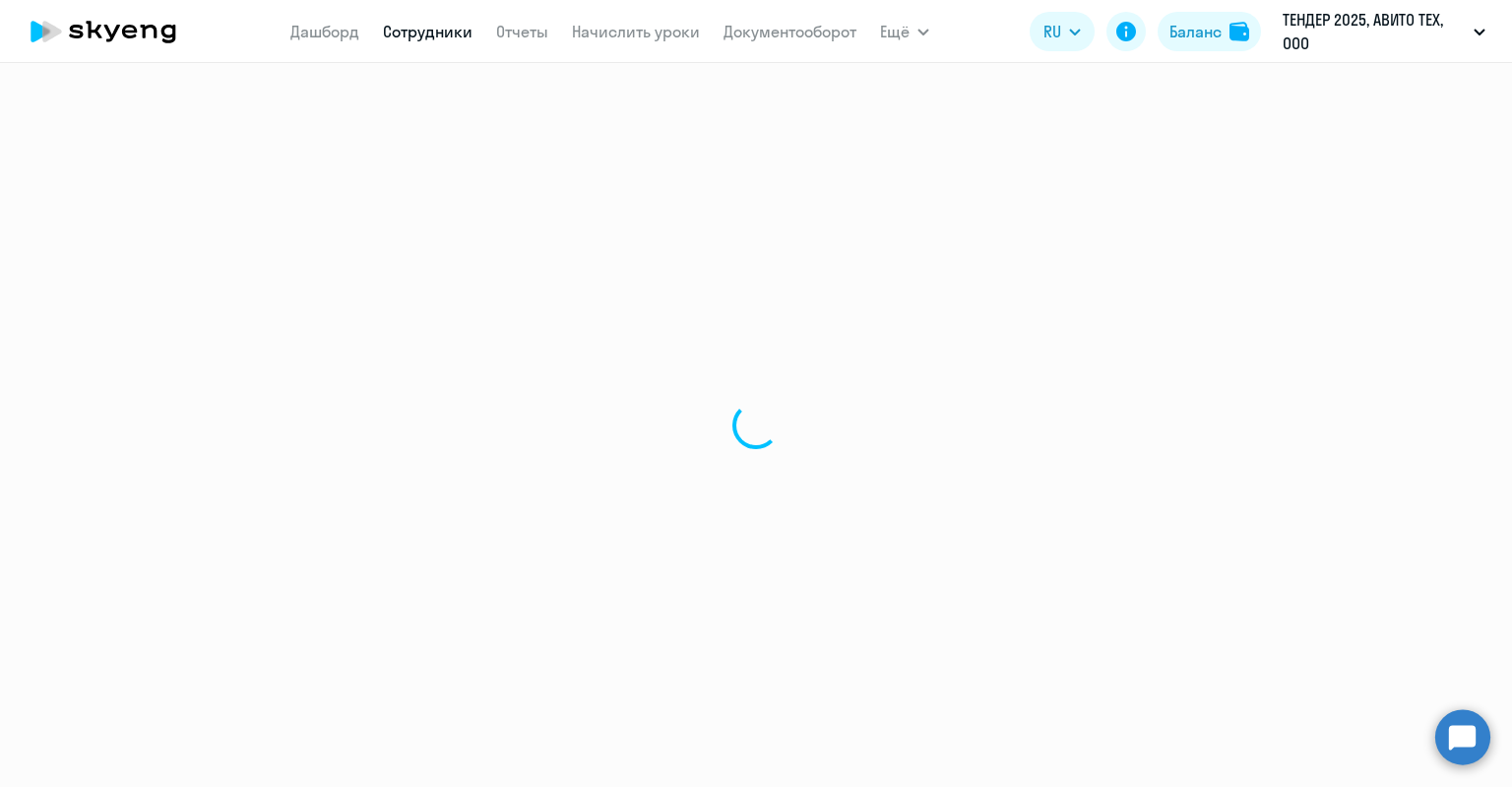 select on "english" 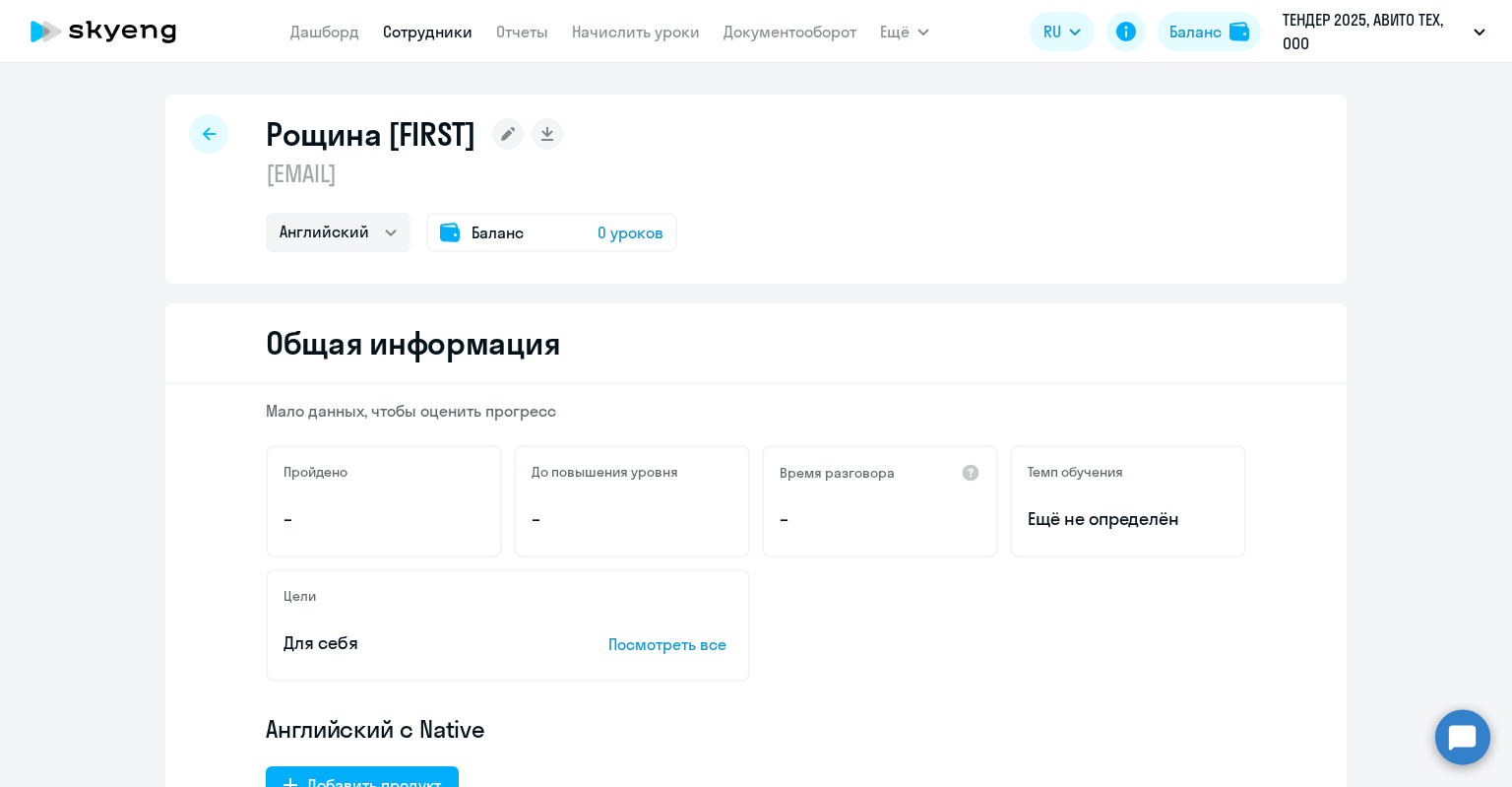 click on "Рощина [FIRST]
p.roshchina@[EXAMPLE.COM]  Английский
Баланс 0 уроков" 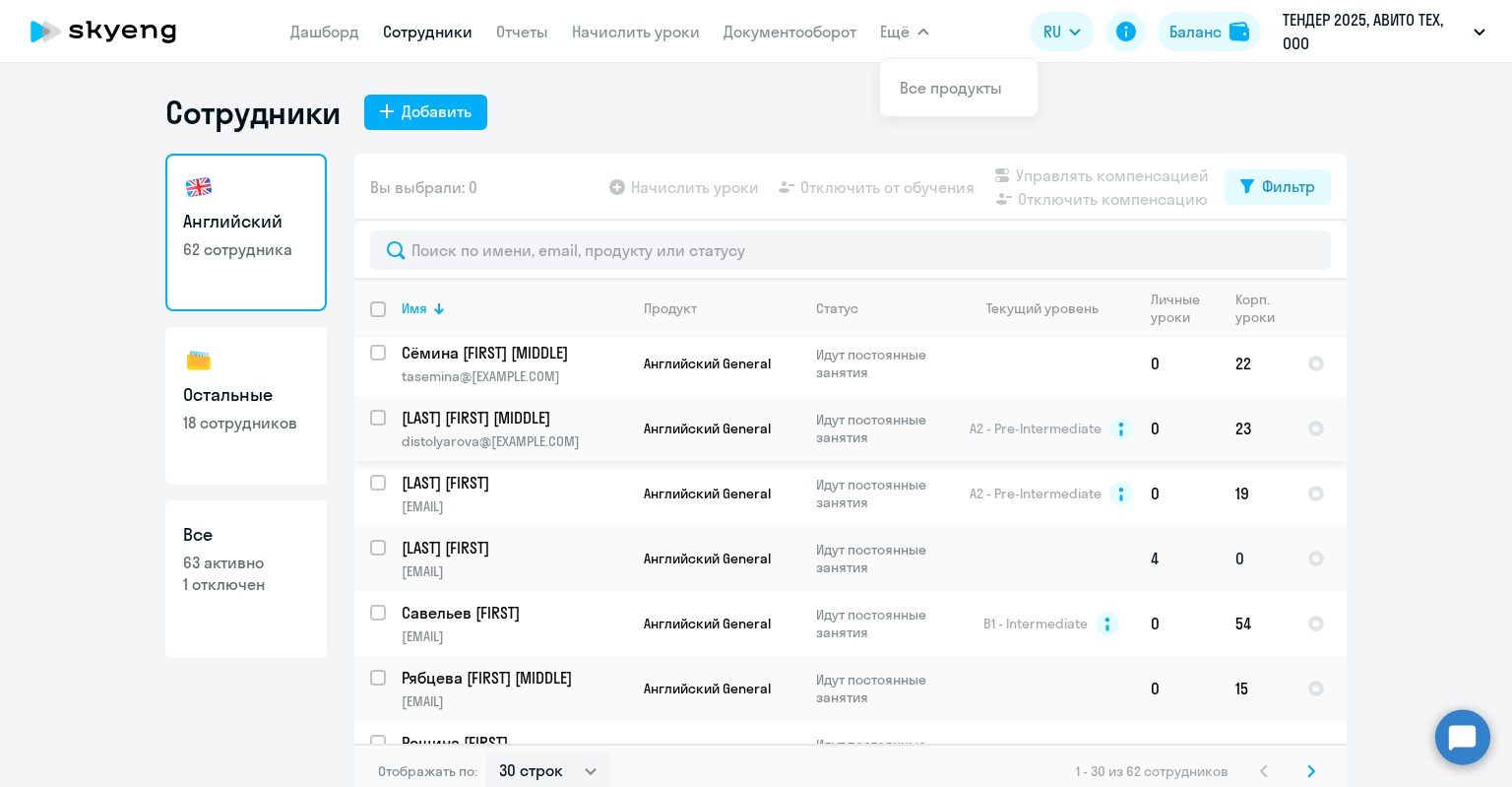 scroll, scrollTop: 985, scrollLeft: 0, axis: vertical 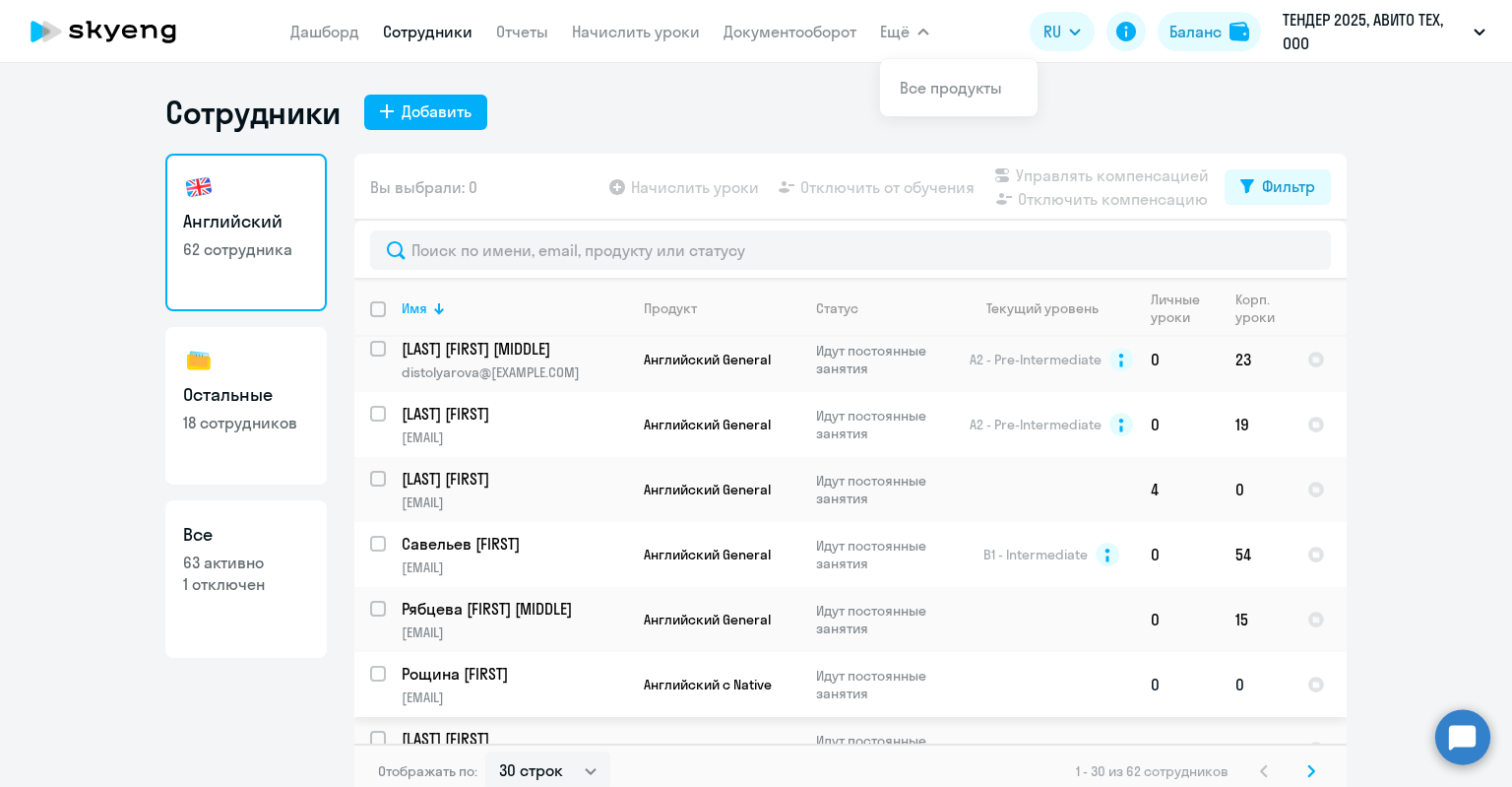 click on "Рощина [FIRST]" 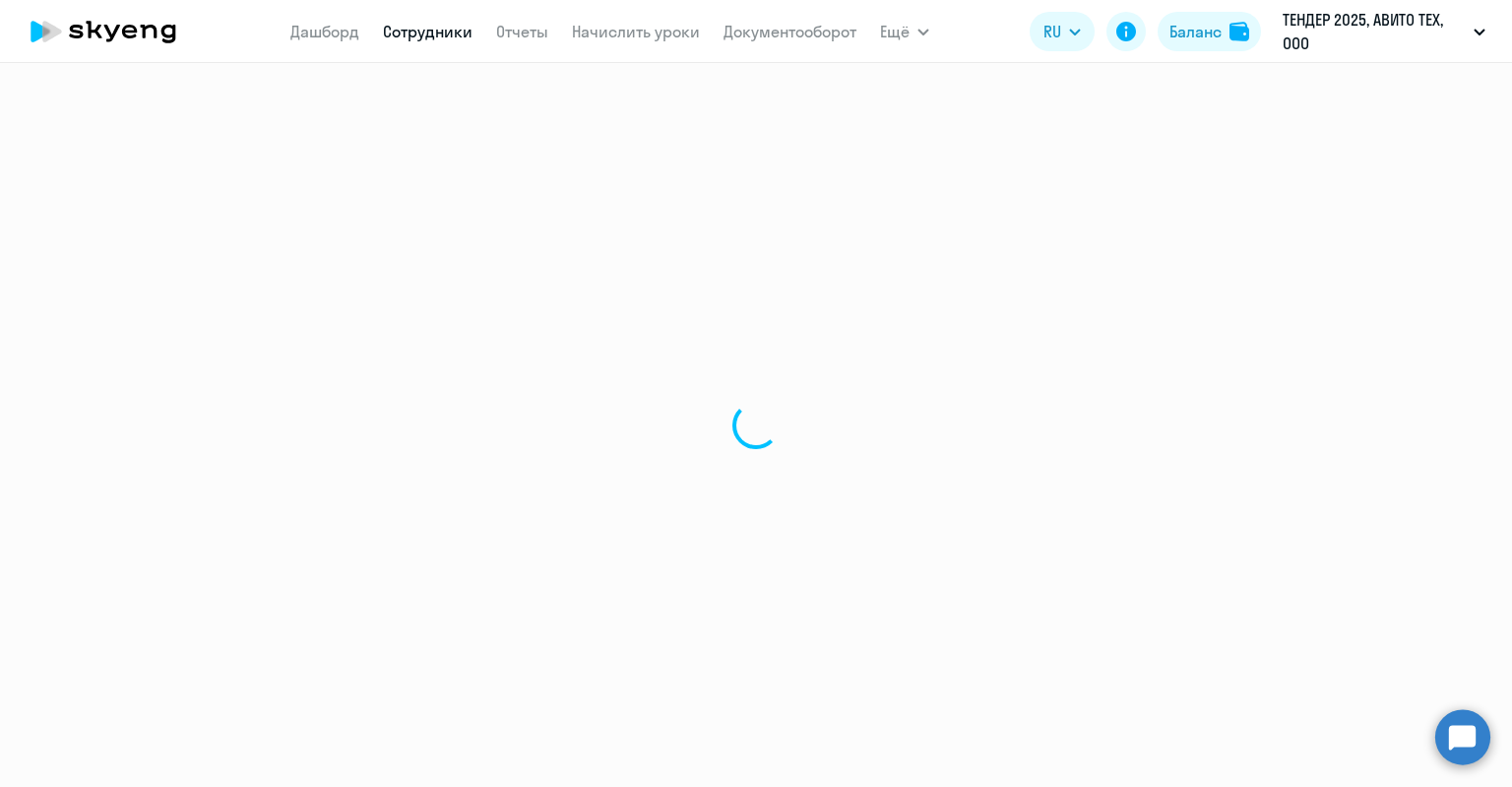 select on "english" 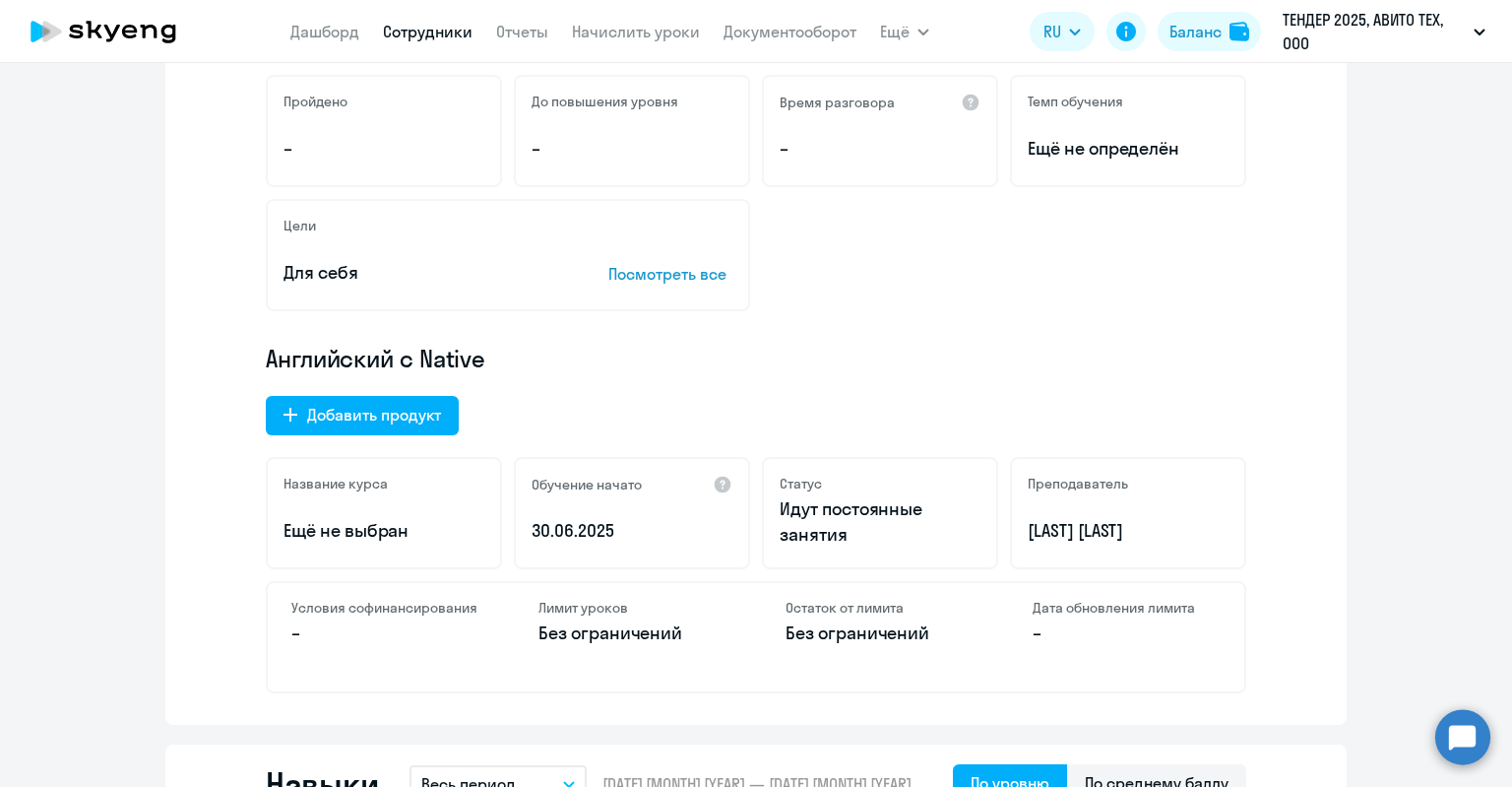 scroll, scrollTop: 98, scrollLeft: 0, axis: vertical 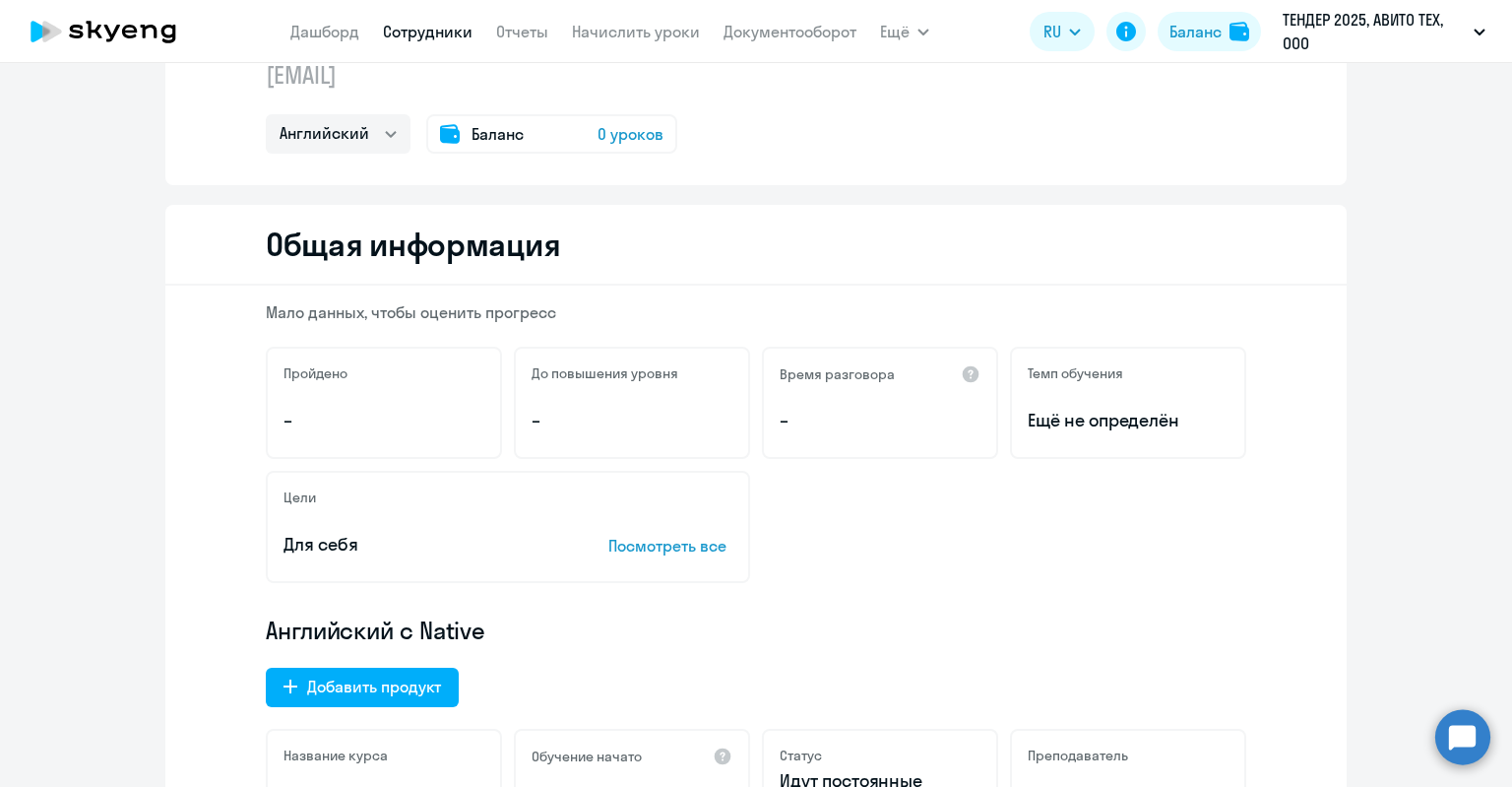 click on "Баланс 0 уроков" 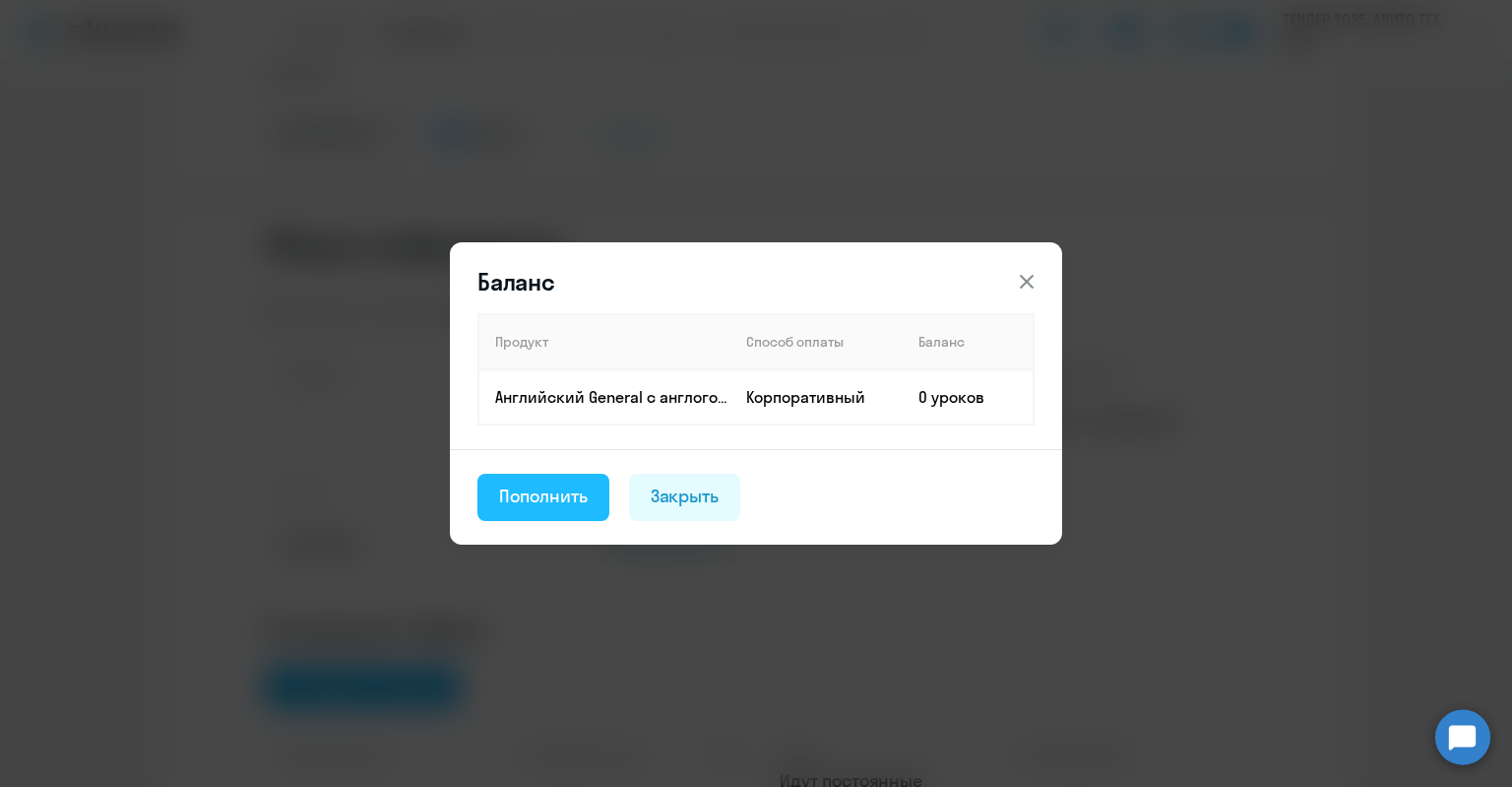 click on "Пополнить" at bounding box center [543, 496] 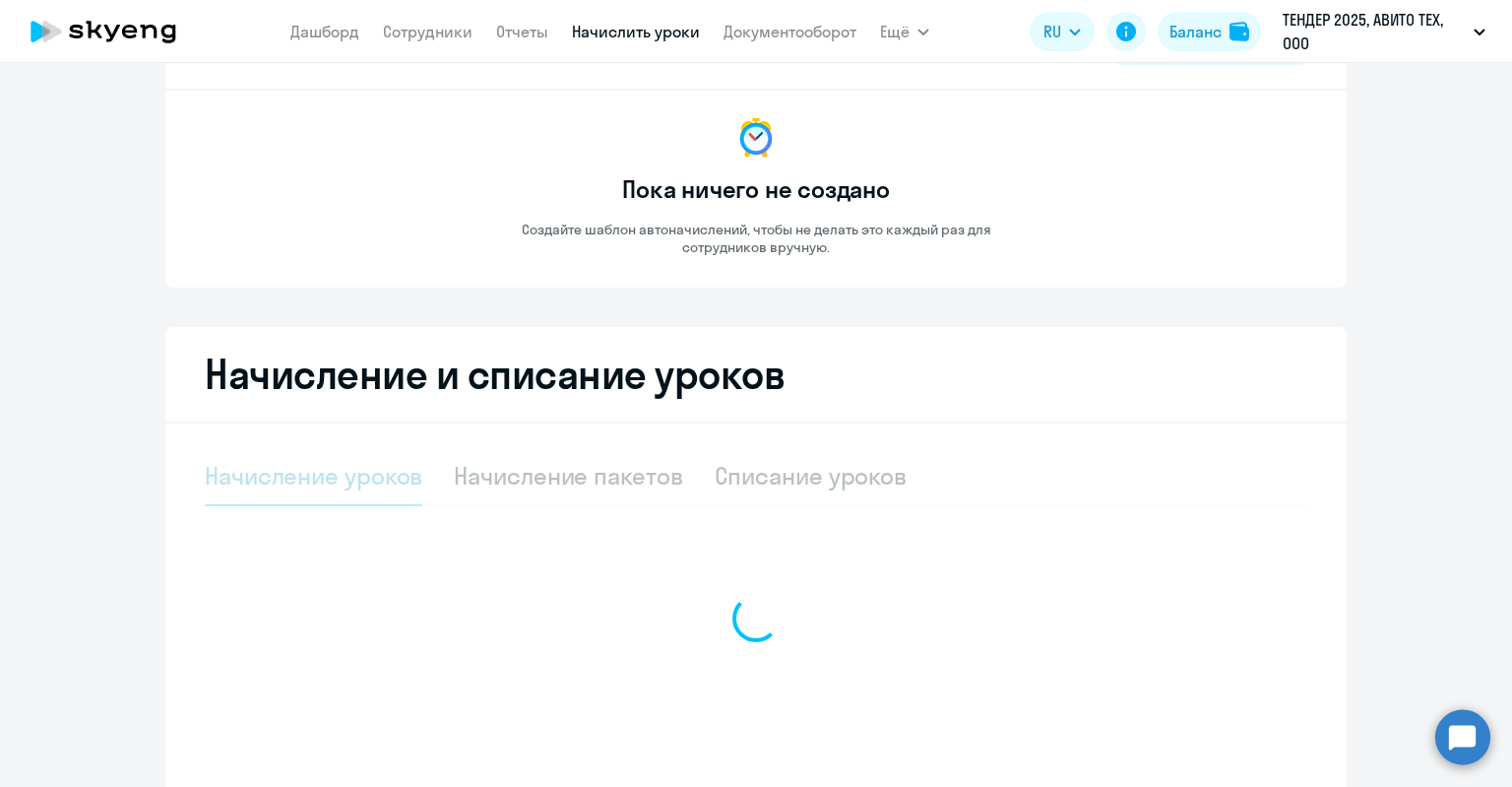 select on "10" 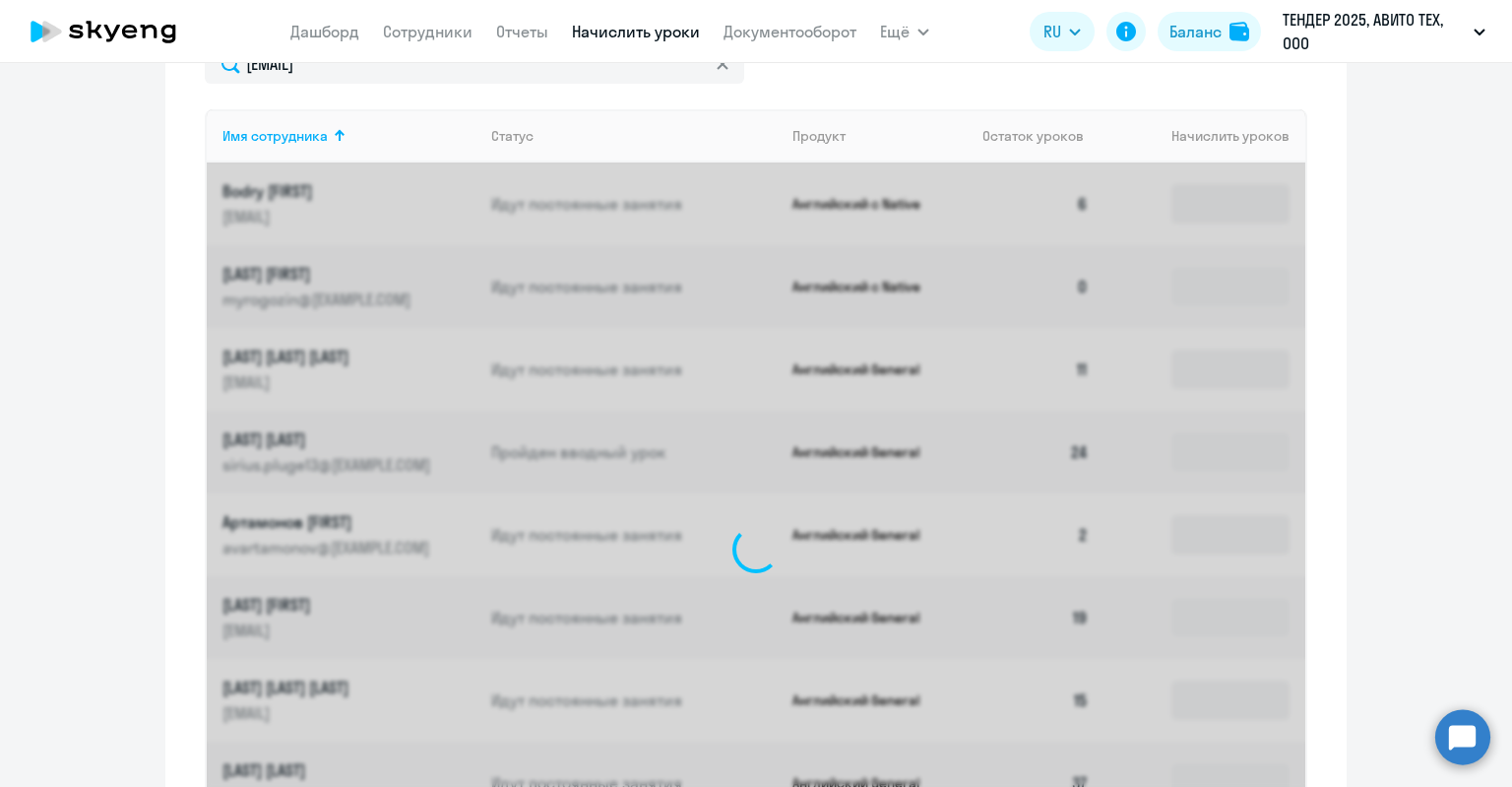 scroll, scrollTop: 494, scrollLeft: 0, axis: vertical 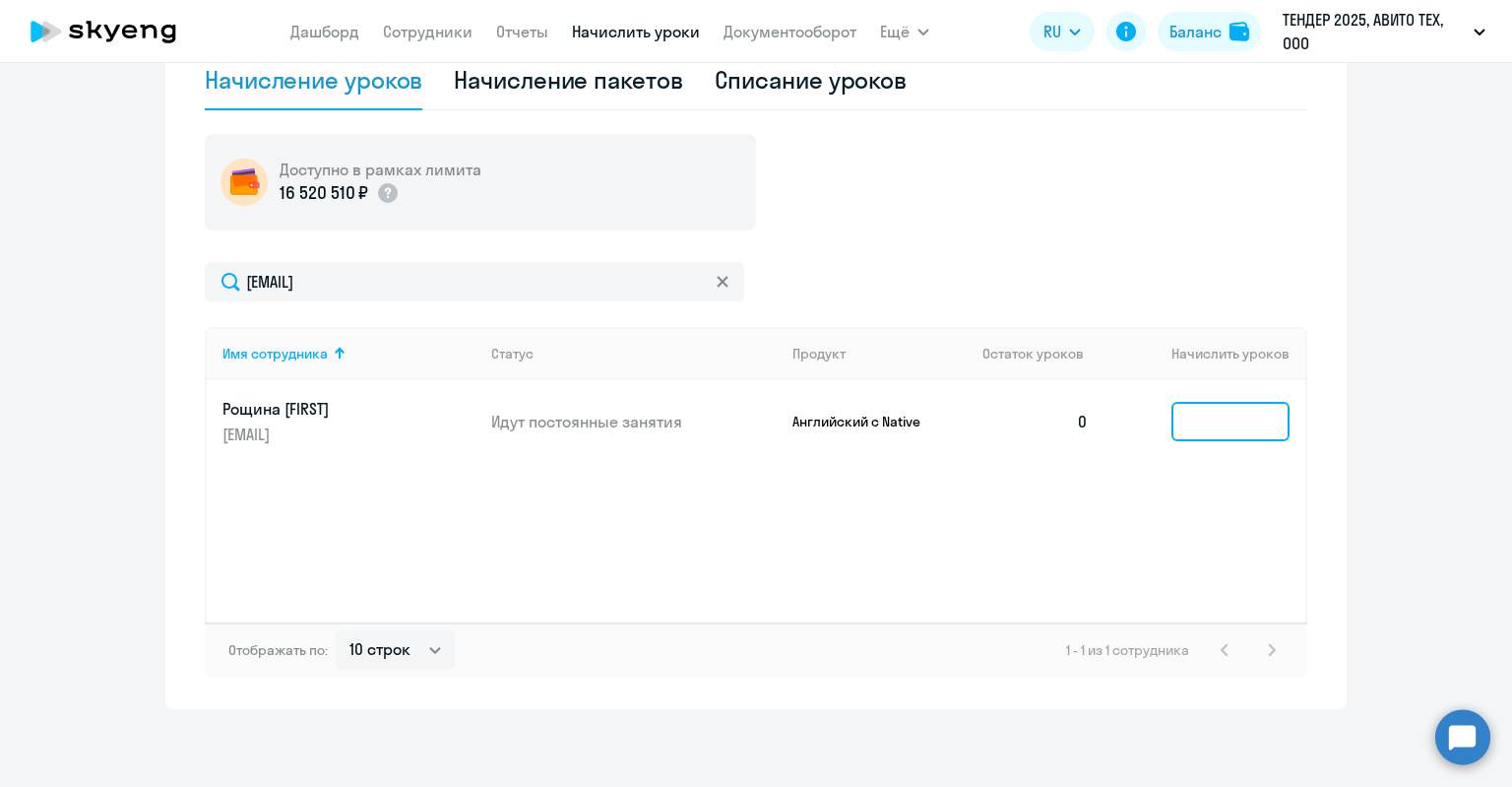 click 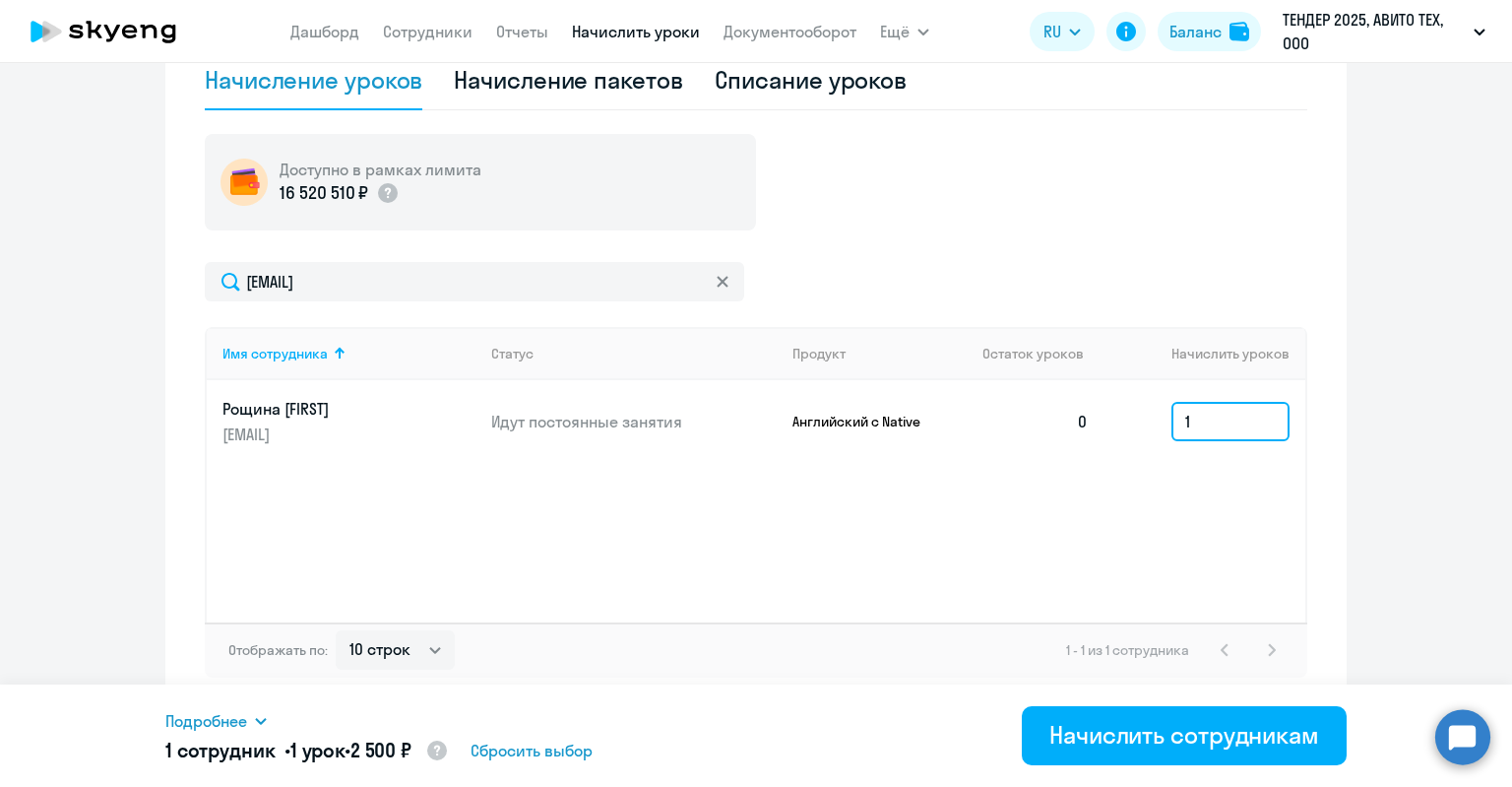 type 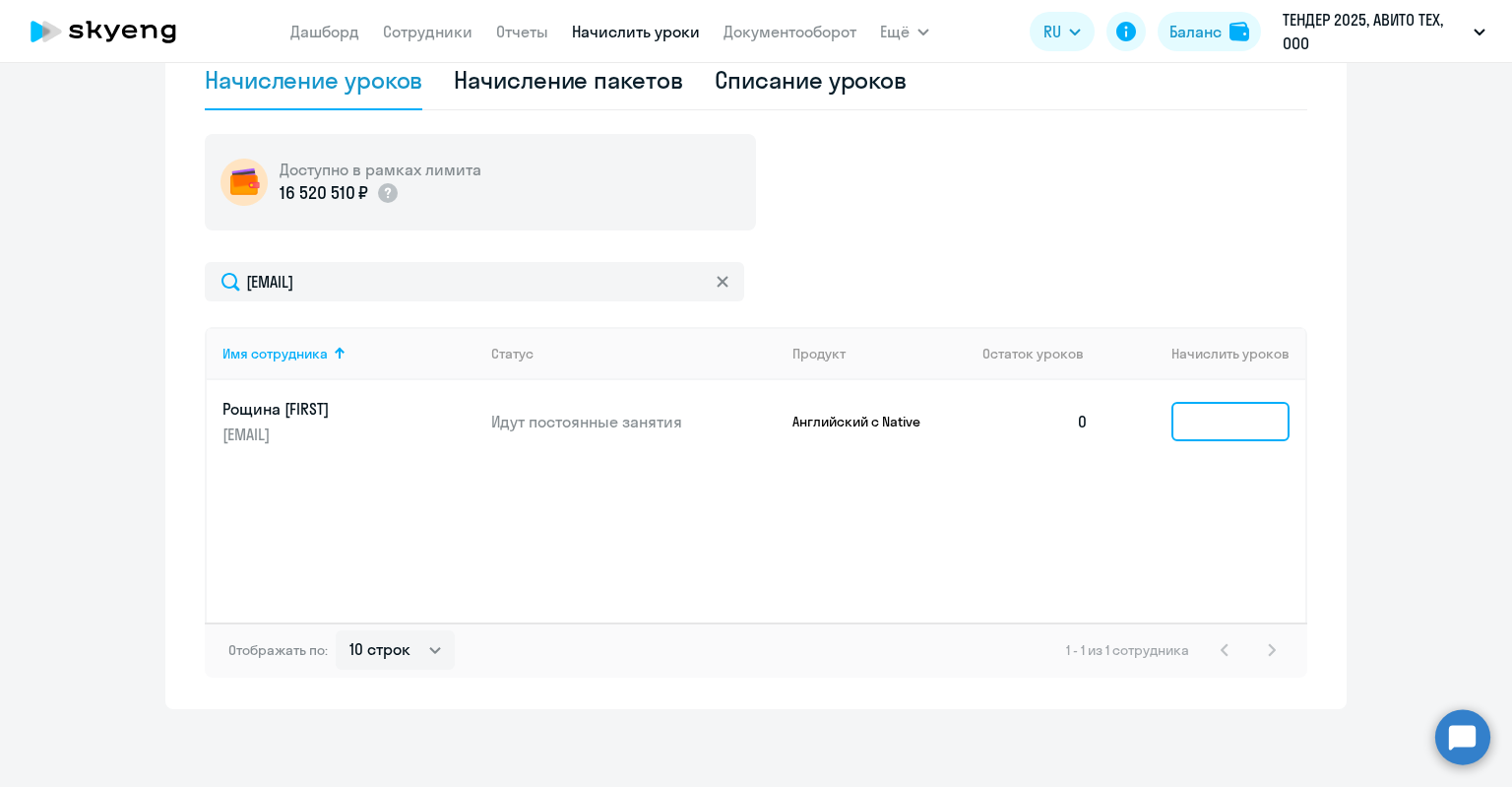 scroll, scrollTop: 0, scrollLeft: 0, axis: both 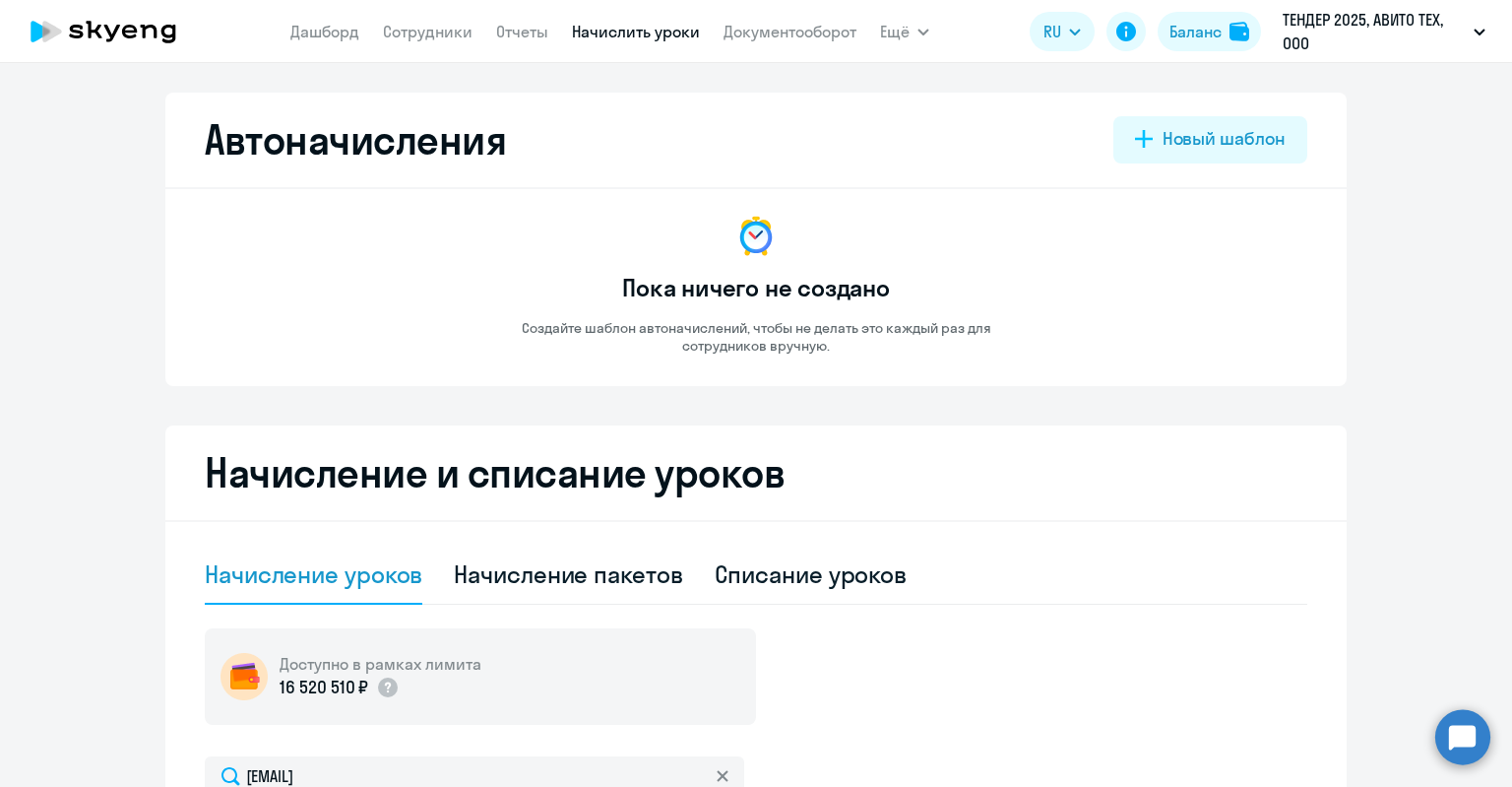 click 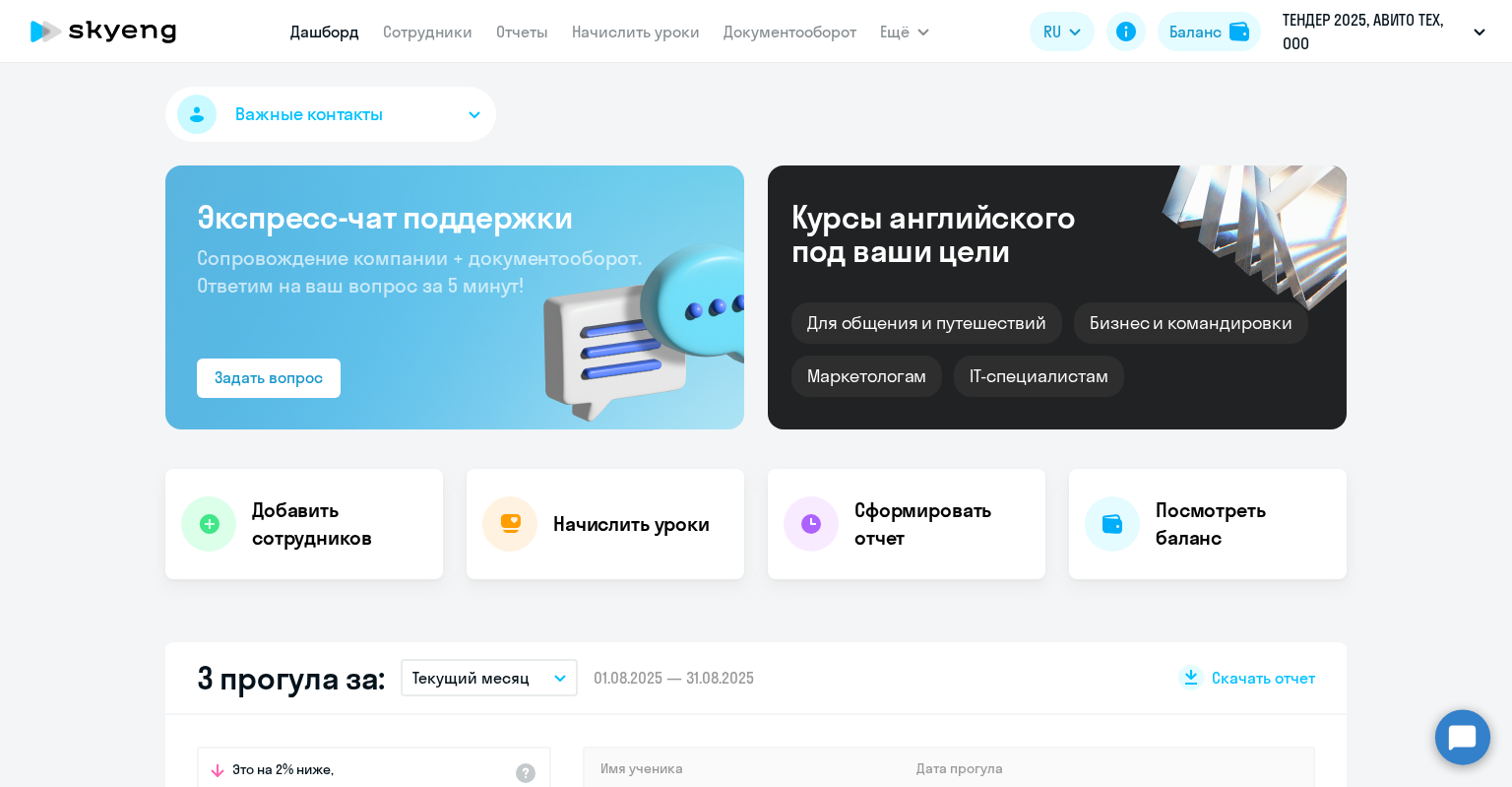 select on "30" 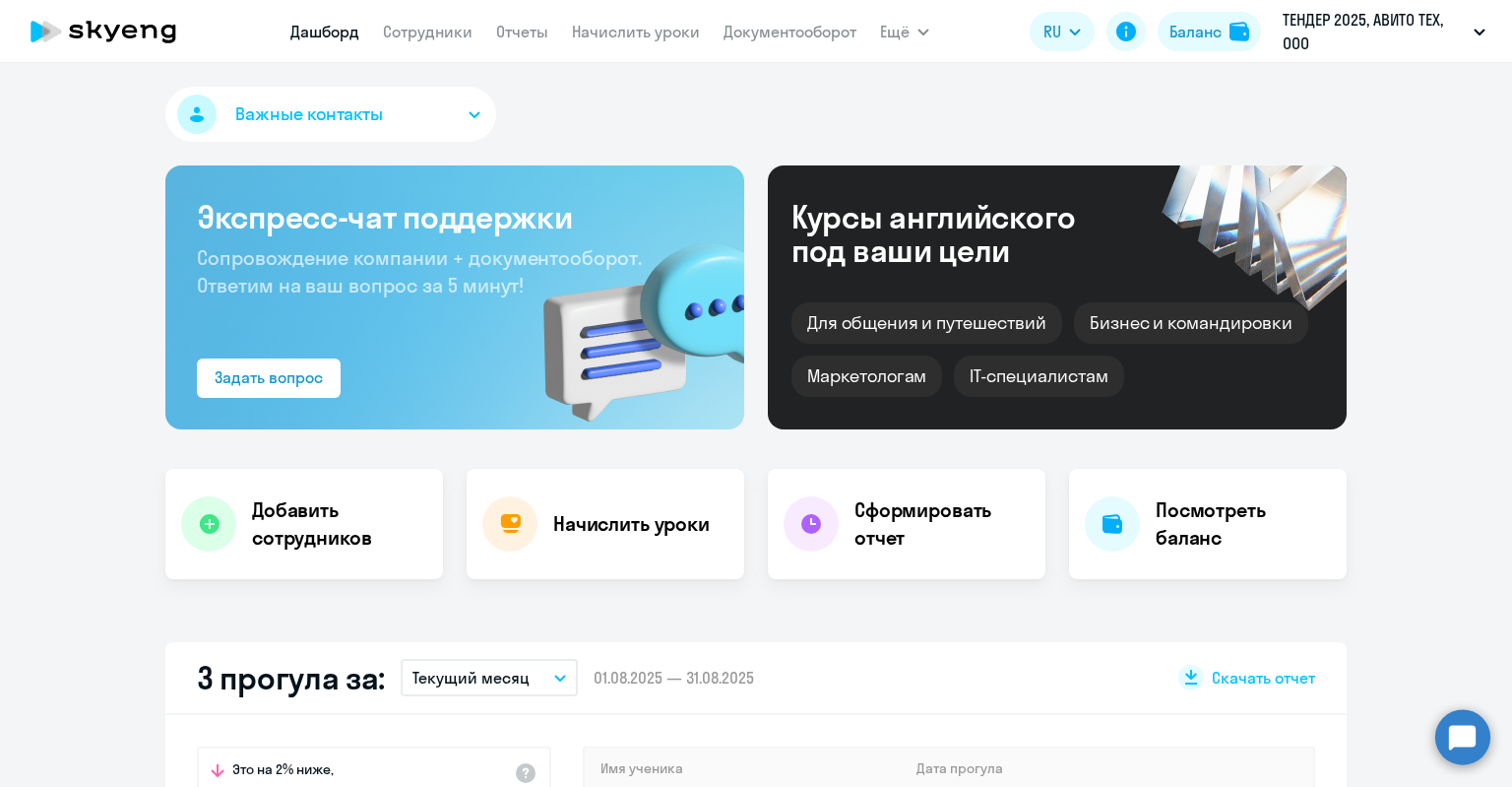 click on "Дашборд
Сотрудники
Отчеты
Начислить уроки
Документооборот
Ещё
Все продукты
Дашборд Сотрудники Отчеты Начислить уроки Документооборот Все продукты  RU
English Русский
Баланс   ТЕНДЕР 2025, АВИТО ТЕХ, ООО
ТЕНДЕР 2025, БАЕР МАКСПОСТЕР, ООО   ТЕНДЕР 2025, ООО "АБД"   ТЕНДЕР 2025, ООО «КЕХ Армения»   ТЕНДЕР 2025, АВИТО ТЕХ, ООО   ТЕНДЕР 2025, КЕХ ЕКОММЕРЦ, ООО
Важные контакты
Экспресс-чат поддержки Сопровождение компании + документооборот. Ответим на ваш вопрос за 5 минут!  Задать вопрос  Курсы английского под ваши цели" at bounding box center [756, 393] 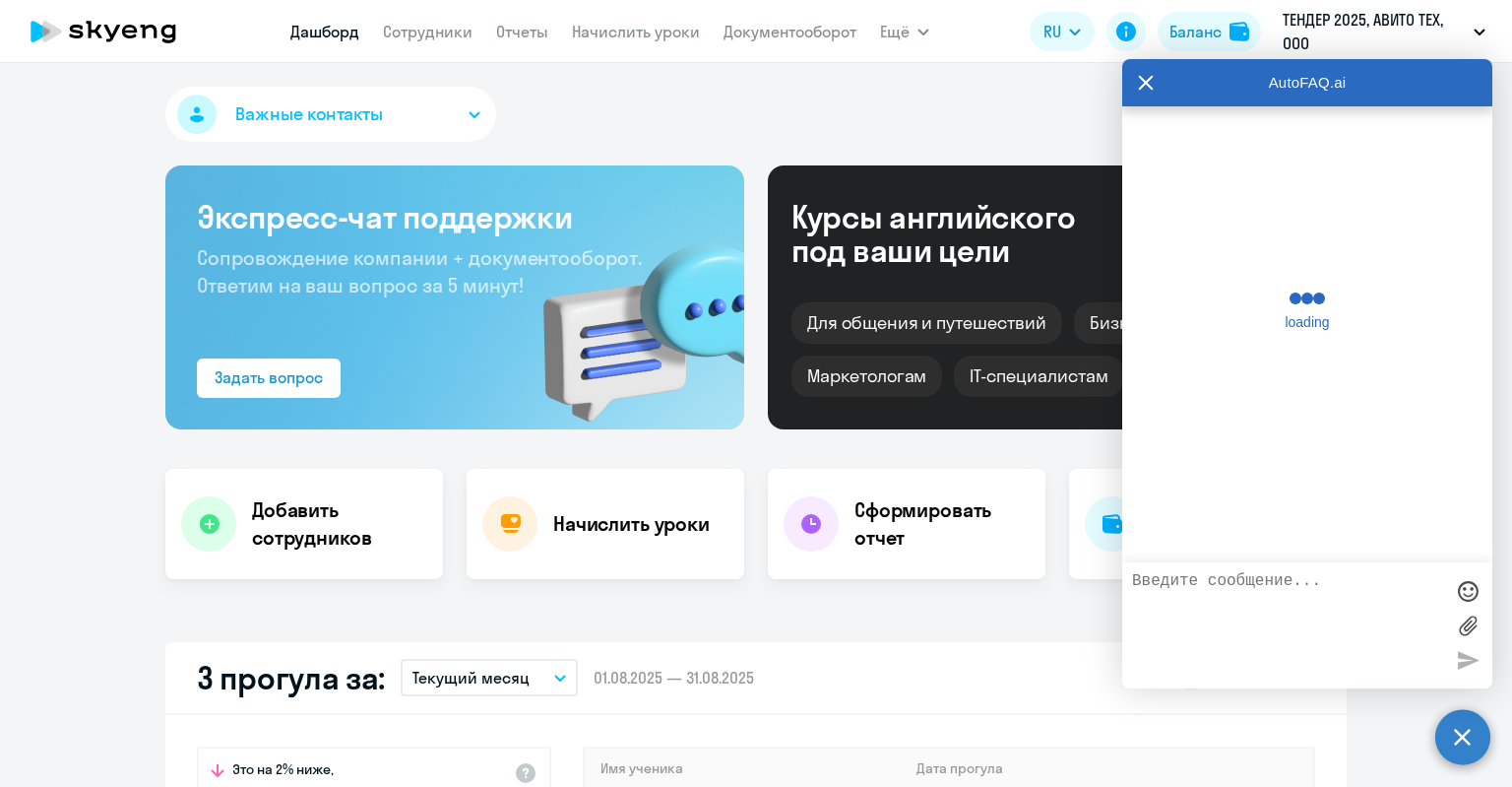 scroll, scrollTop: 0, scrollLeft: 0, axis: both 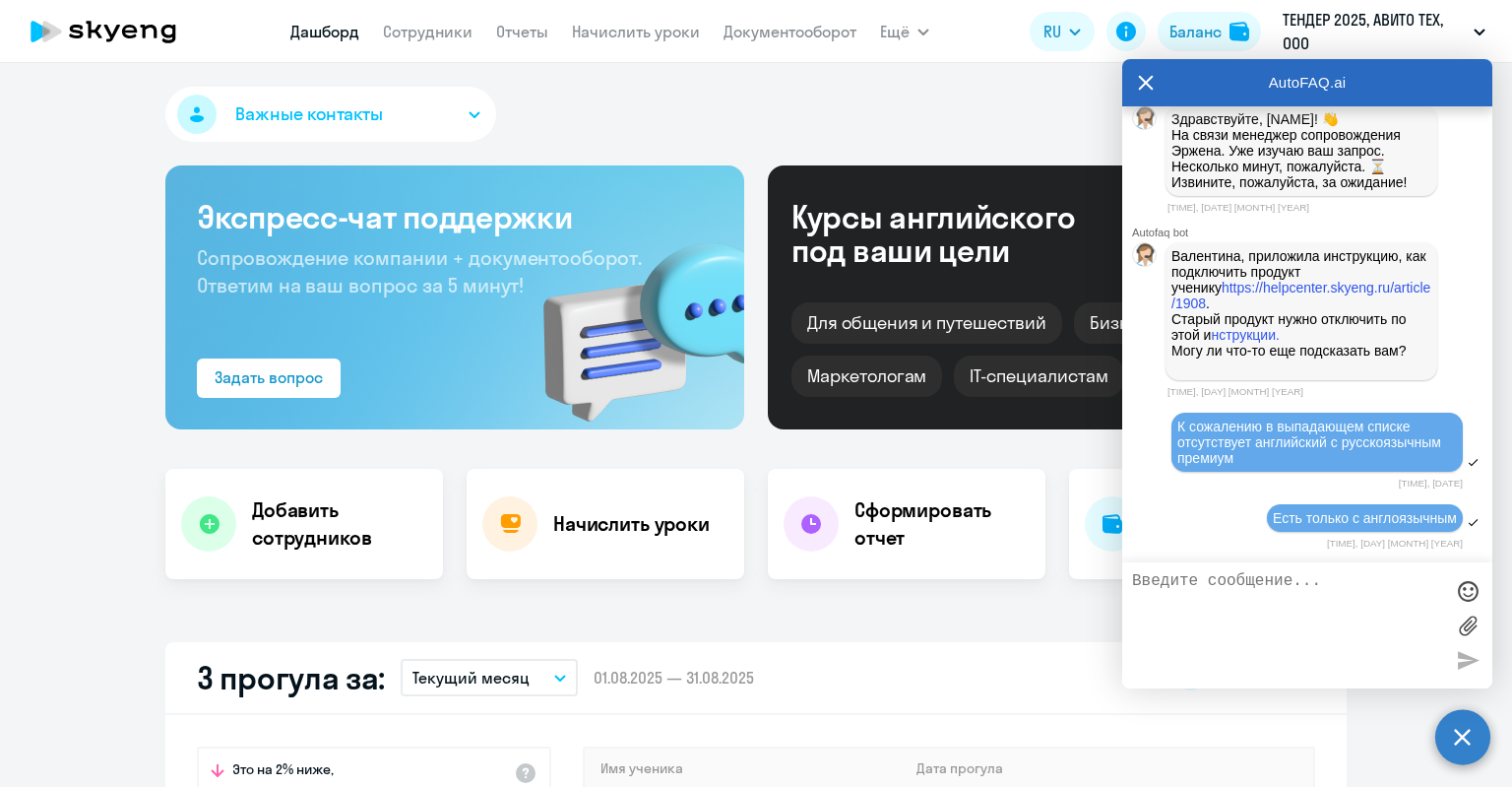 click on "[NUMBER] прогула за:   Текущий месяц
–  [DATE] — [DATE]
Скачать отчет
Это на 2% ниже,
94  %  Уровень посещаемости по всем ученикам  Имя ученика Дата прогула  [FIRST] [LAST]  2
[DATE]   [DATE]   [FIRST] [LAST]   [DATE]  За этот период прогулов больше нет" 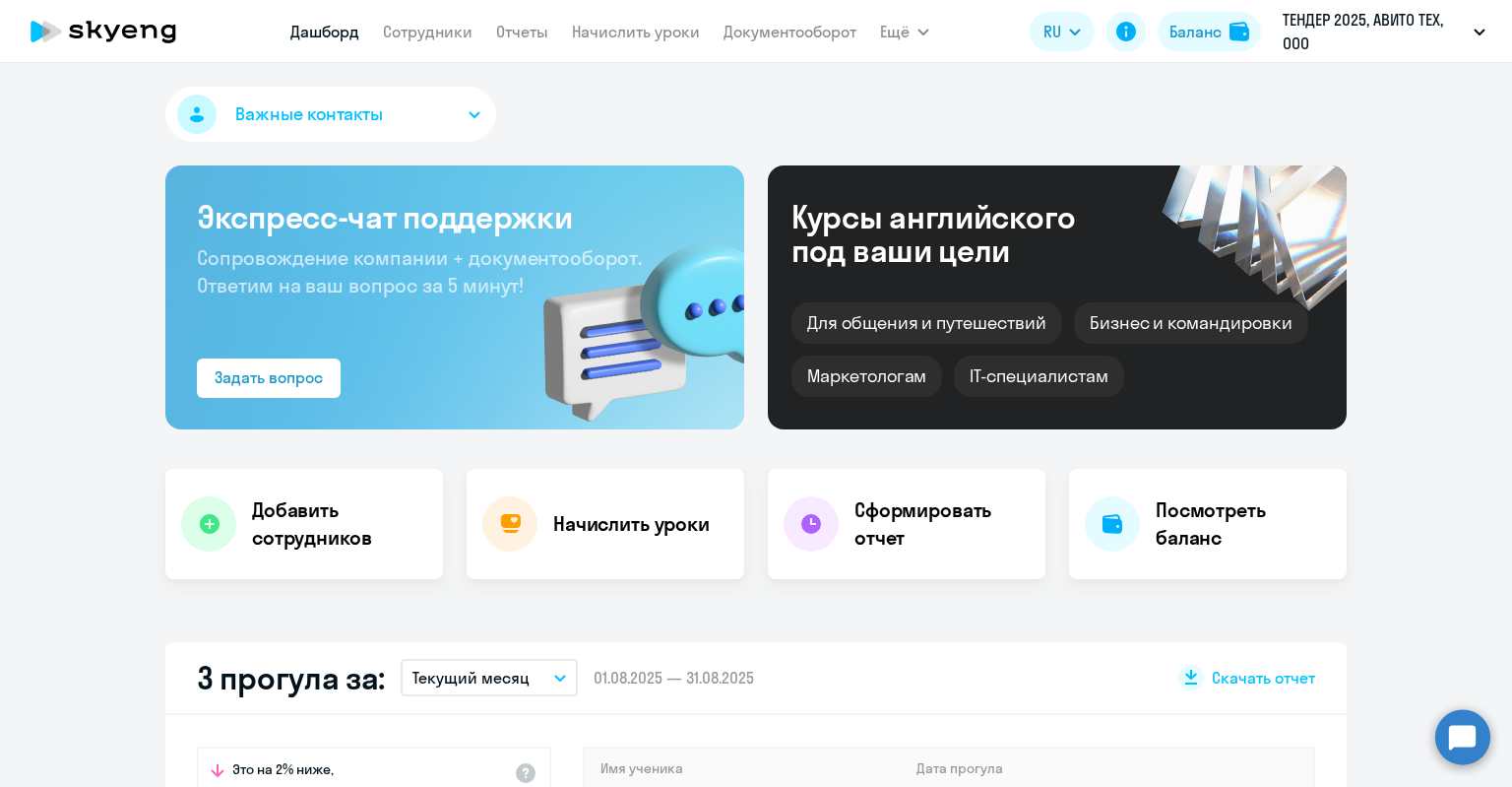 click 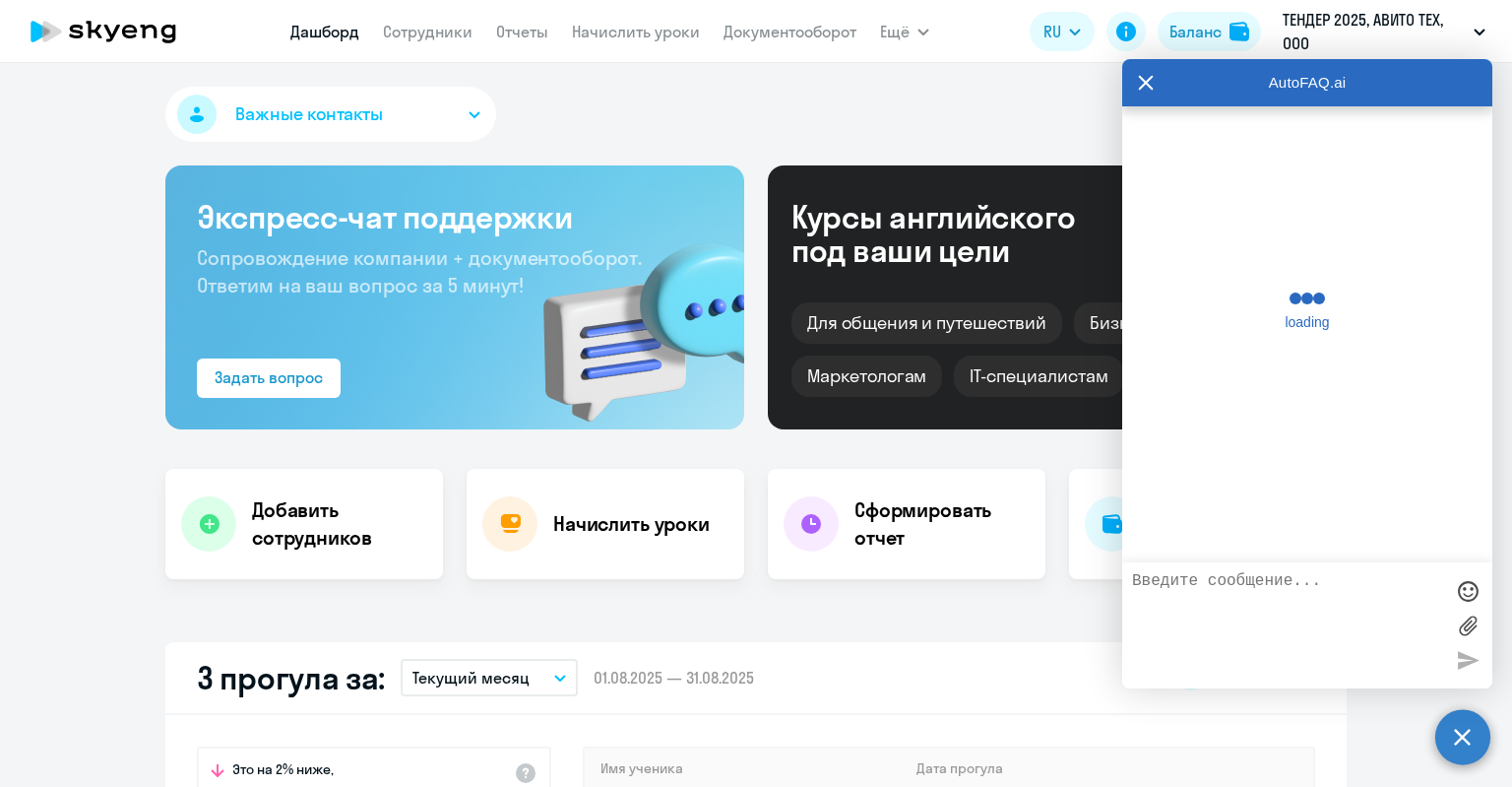 scroll, scrollTop: 0, scrollLeft: 0, axis: both 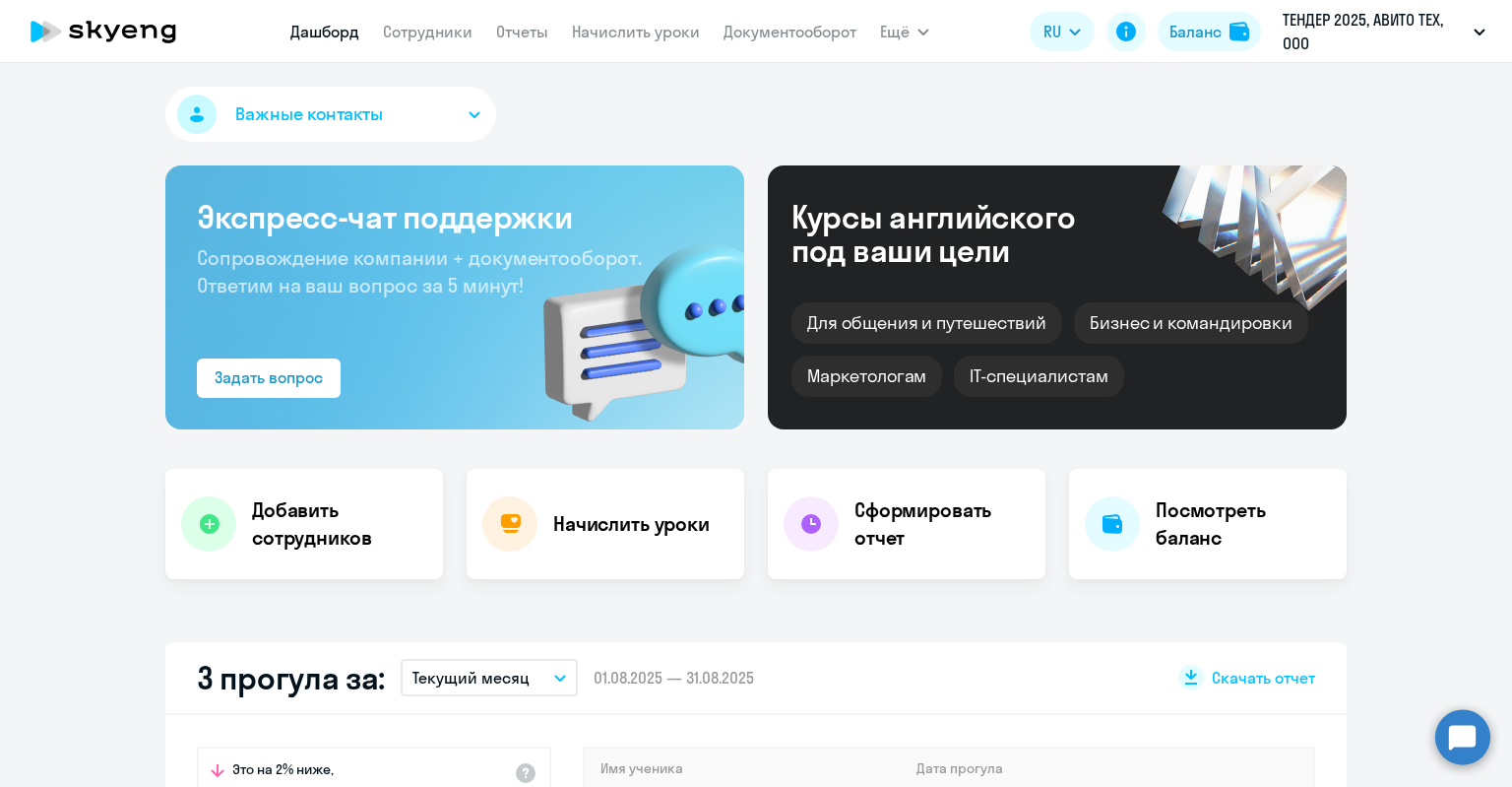 click 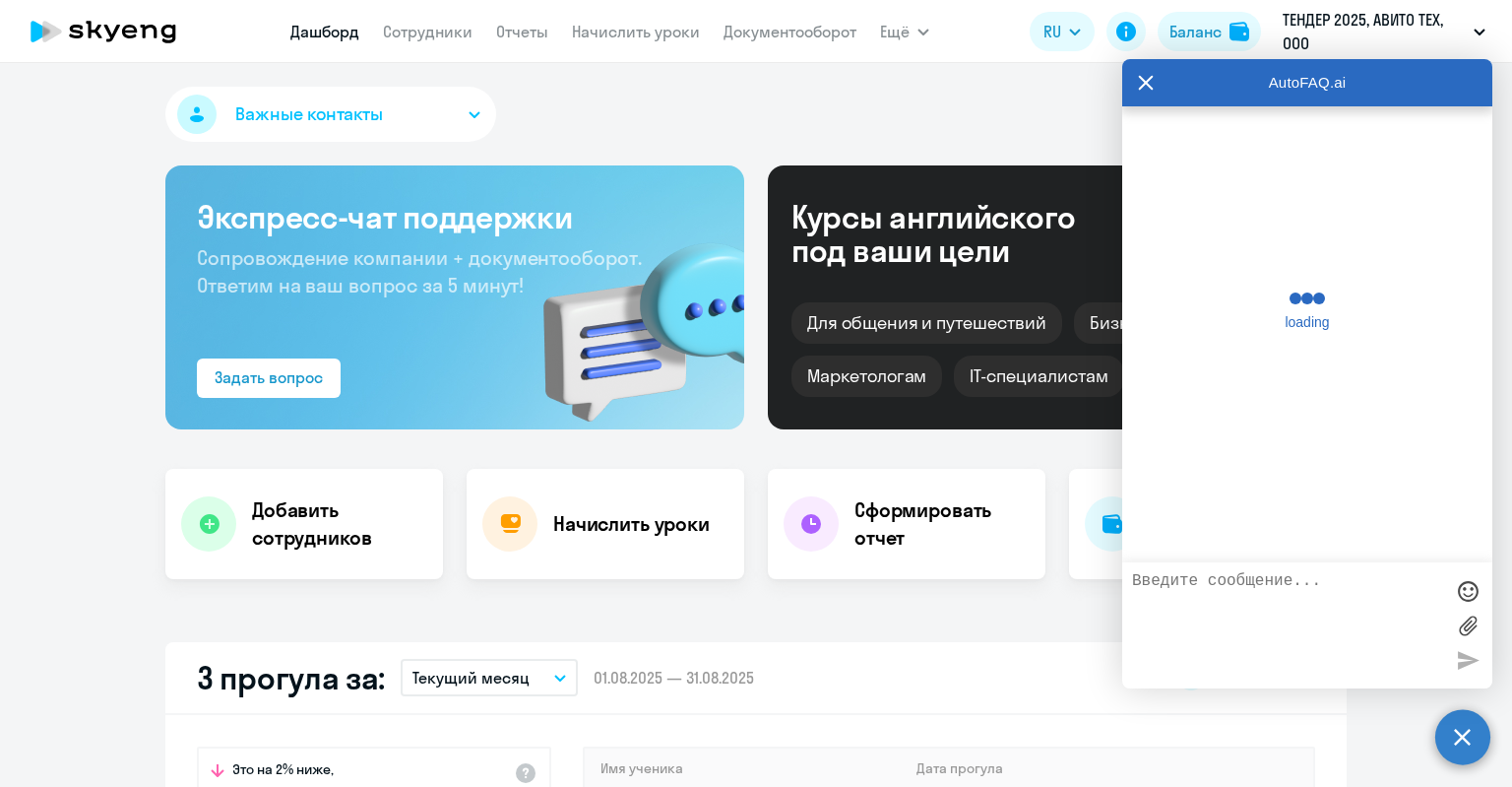 scroll, scrollTop: 0, scrollLeft: 0, axis: both 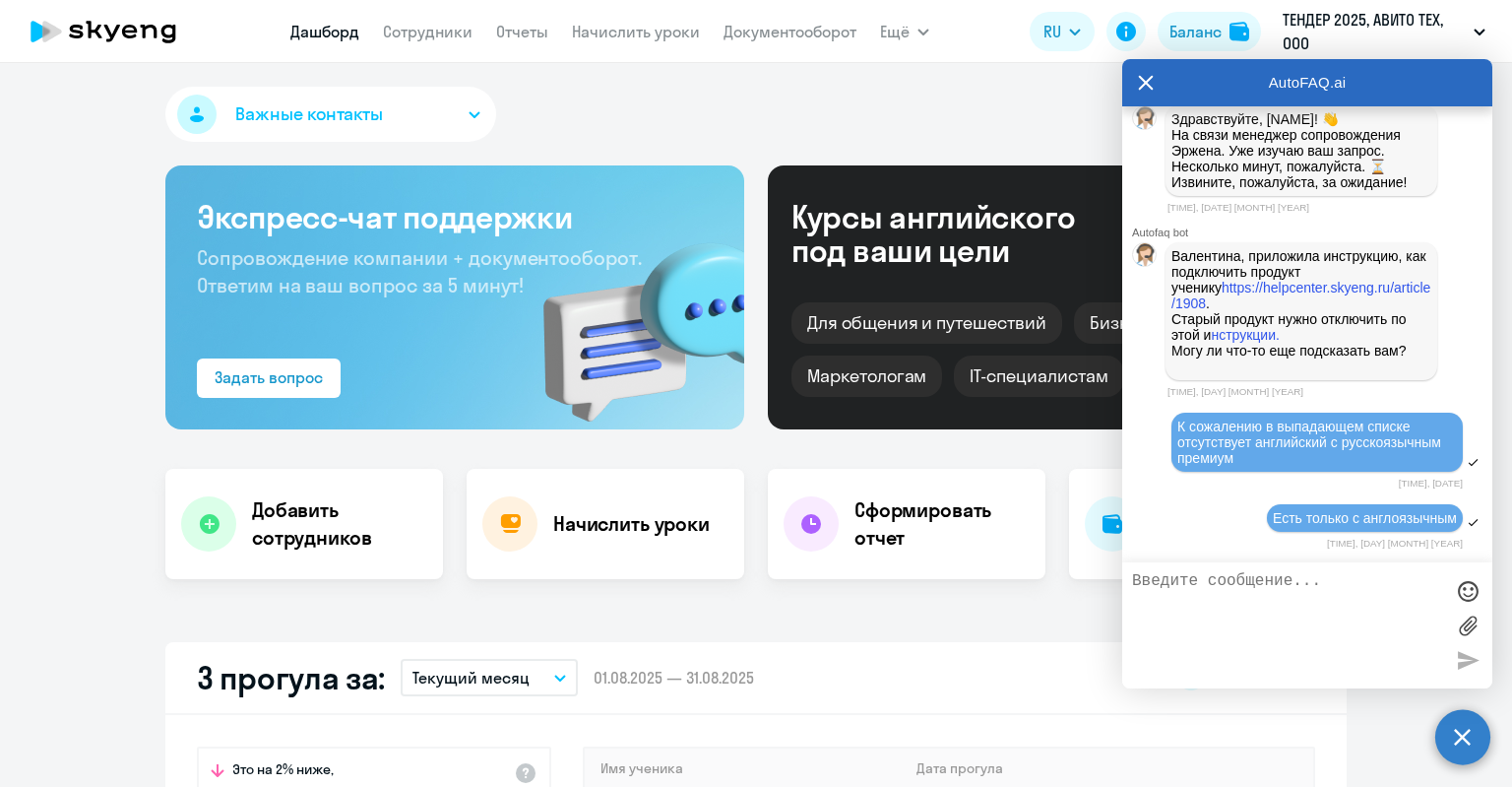 click on "К сожалению в выпадающем списке отсутствует английский с русскоязычным премиум" at bounding box center (1317, 442) 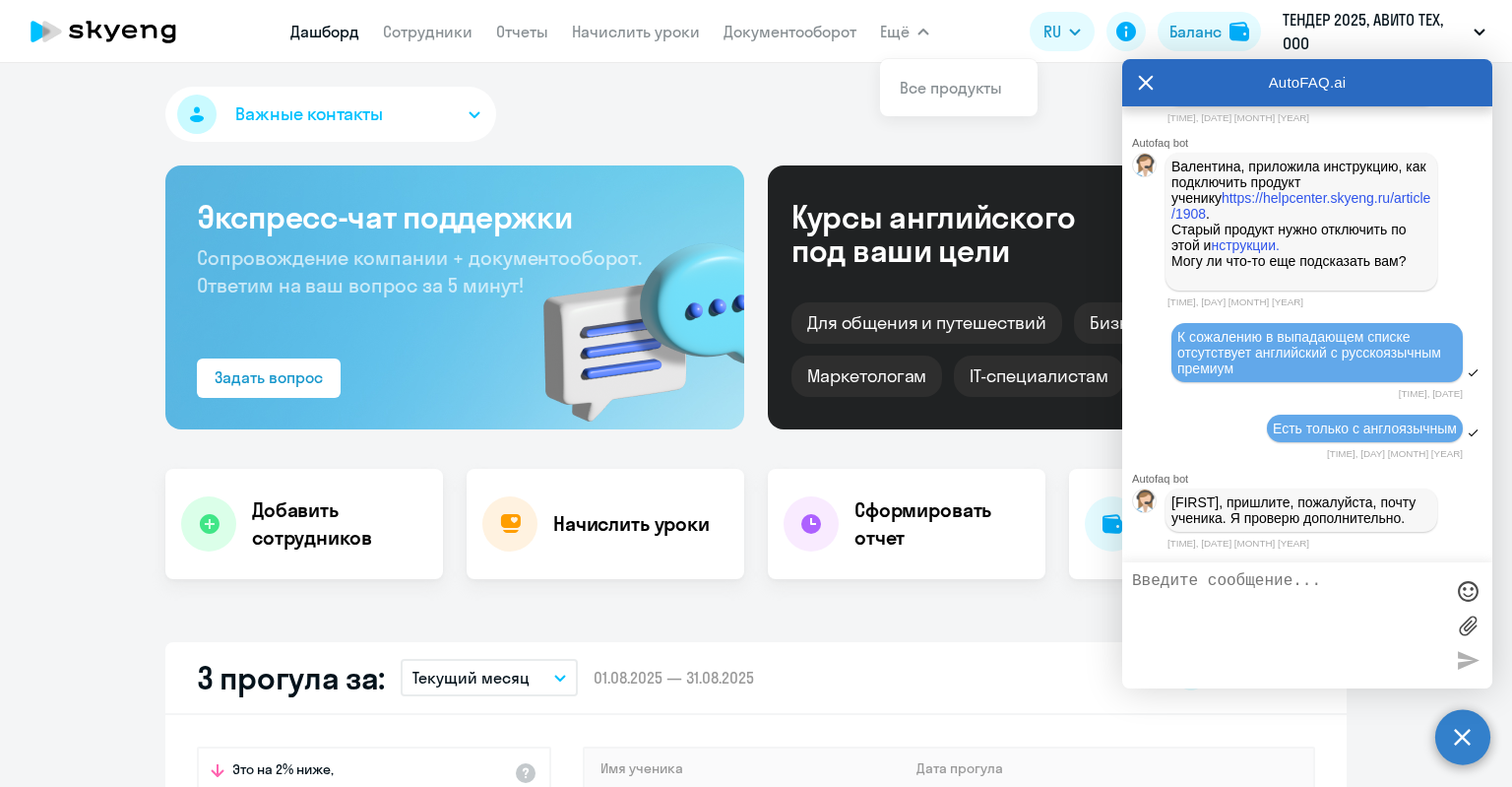 scroll, scrollTop: 27719, scrollLeft: 0, axis: vertical 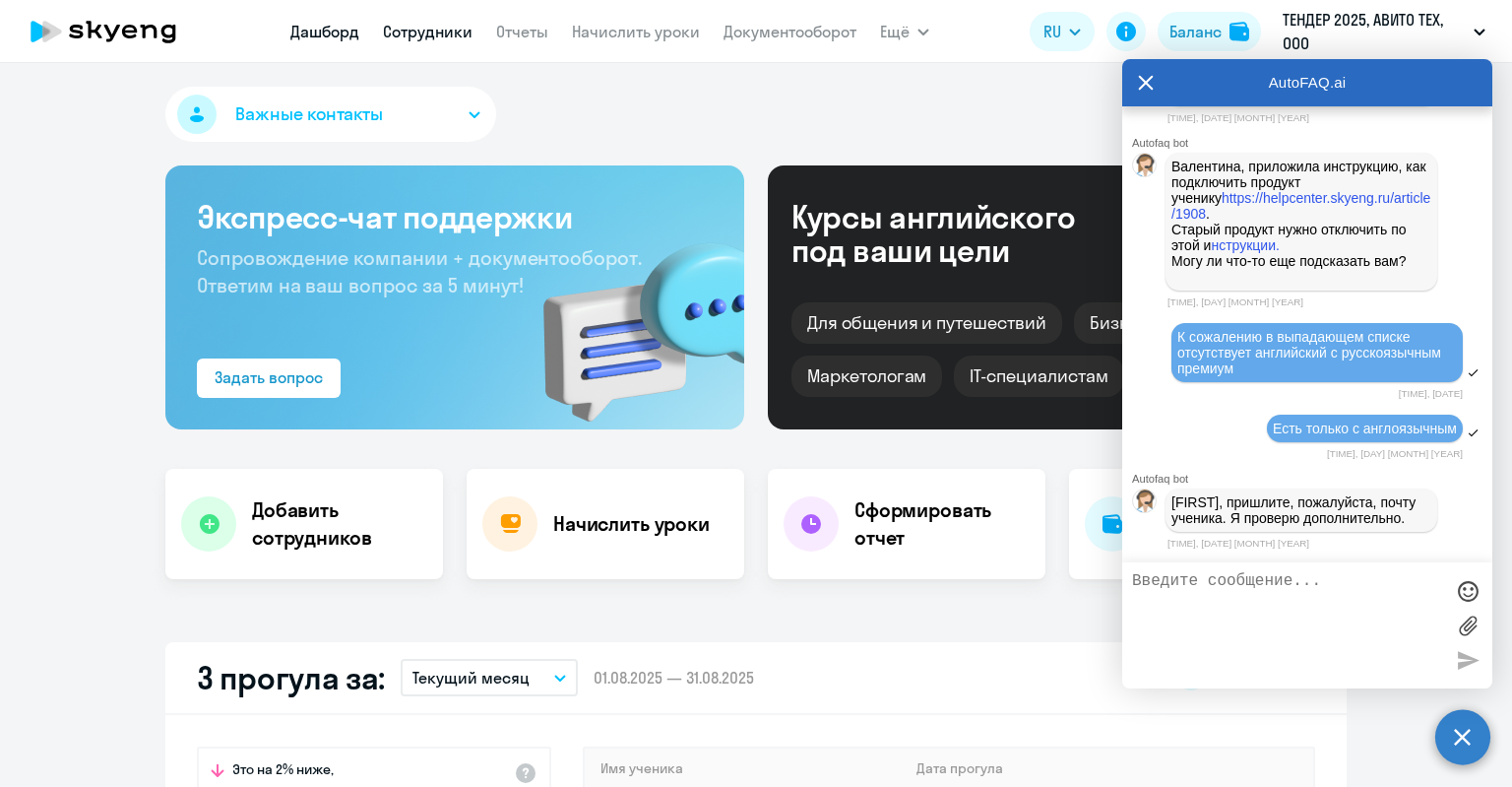click on "Сотрудники" at bounding box center (427, 32) 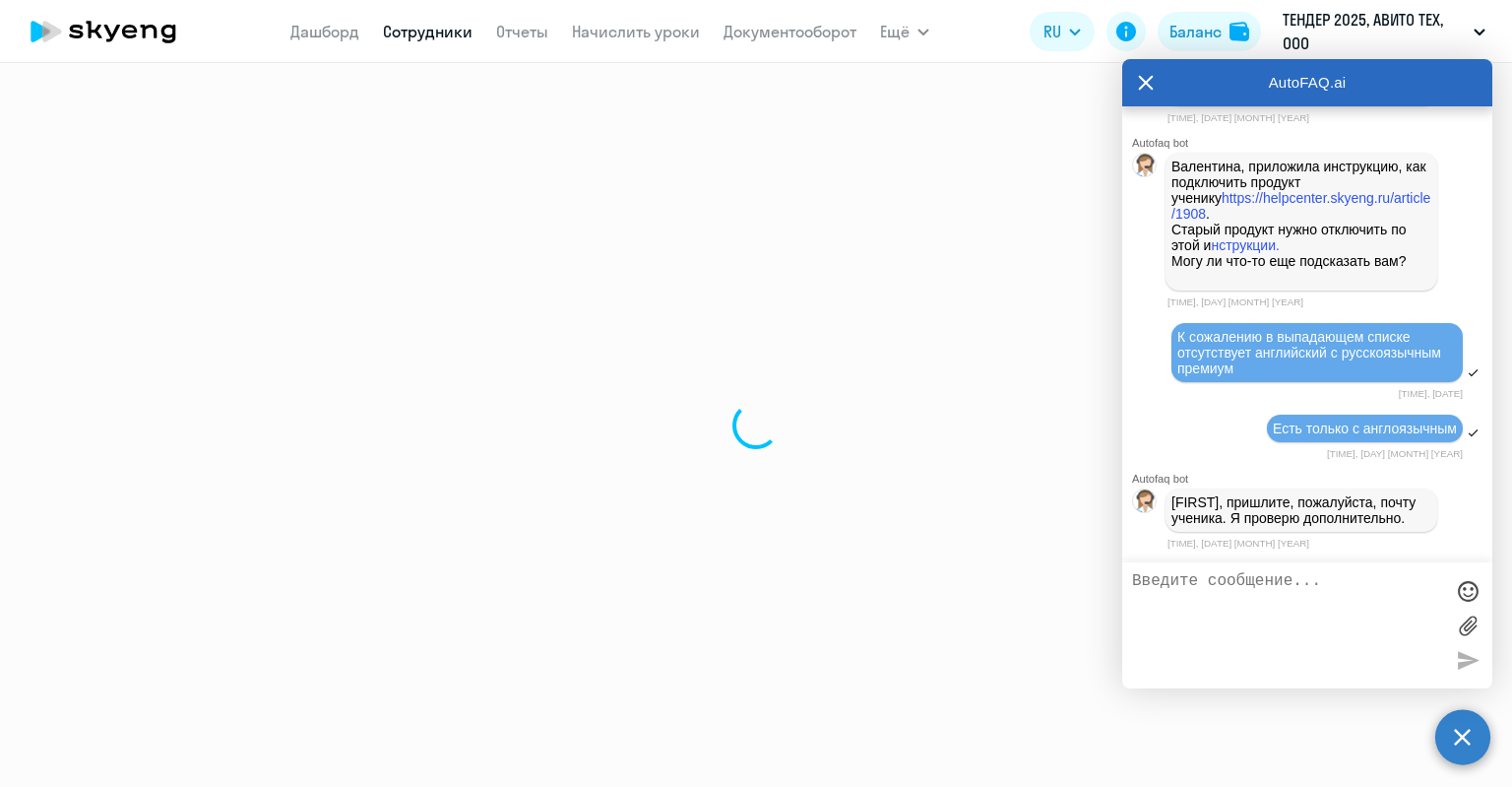 select on "30" 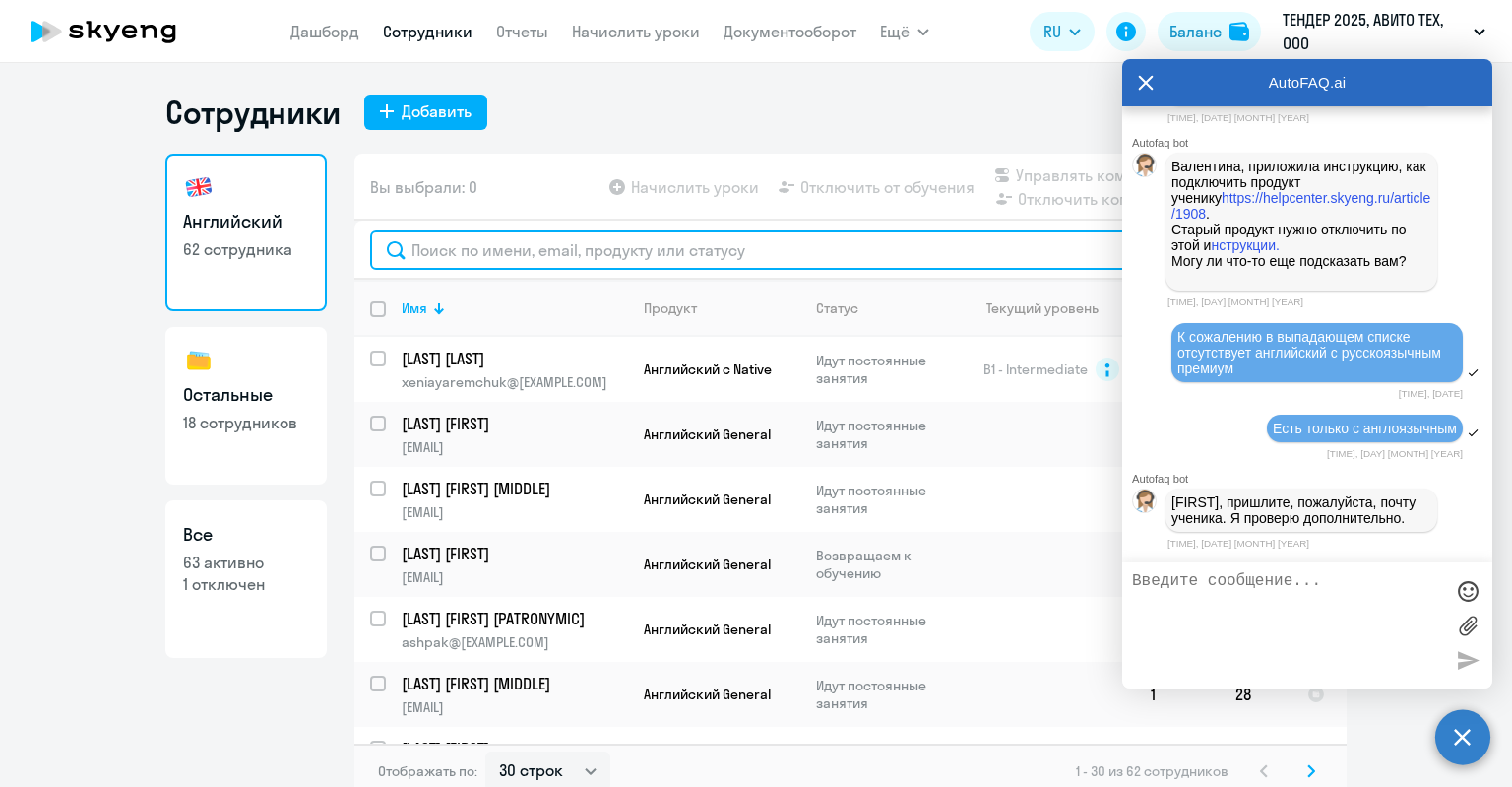 click 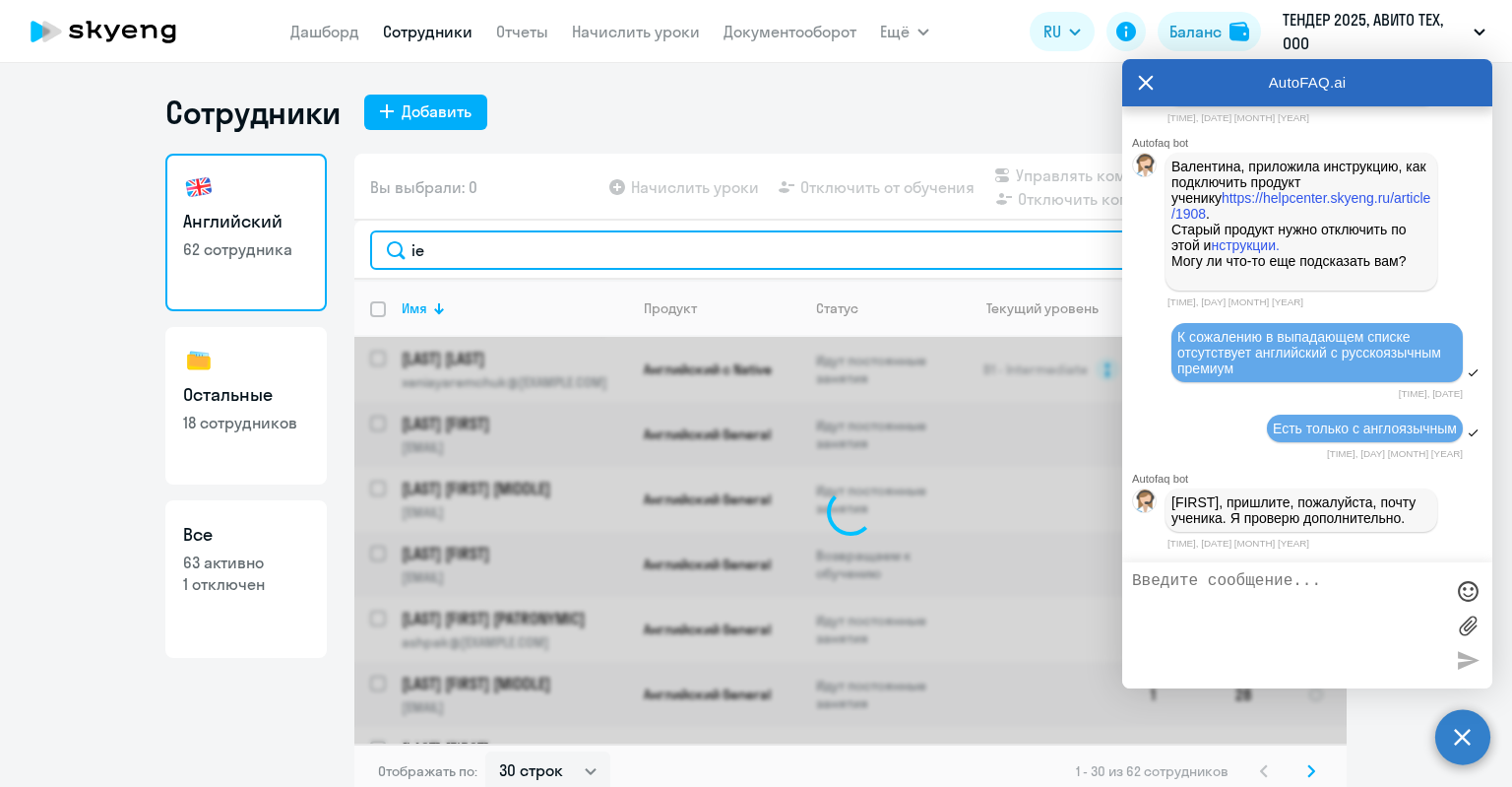 type on "i" 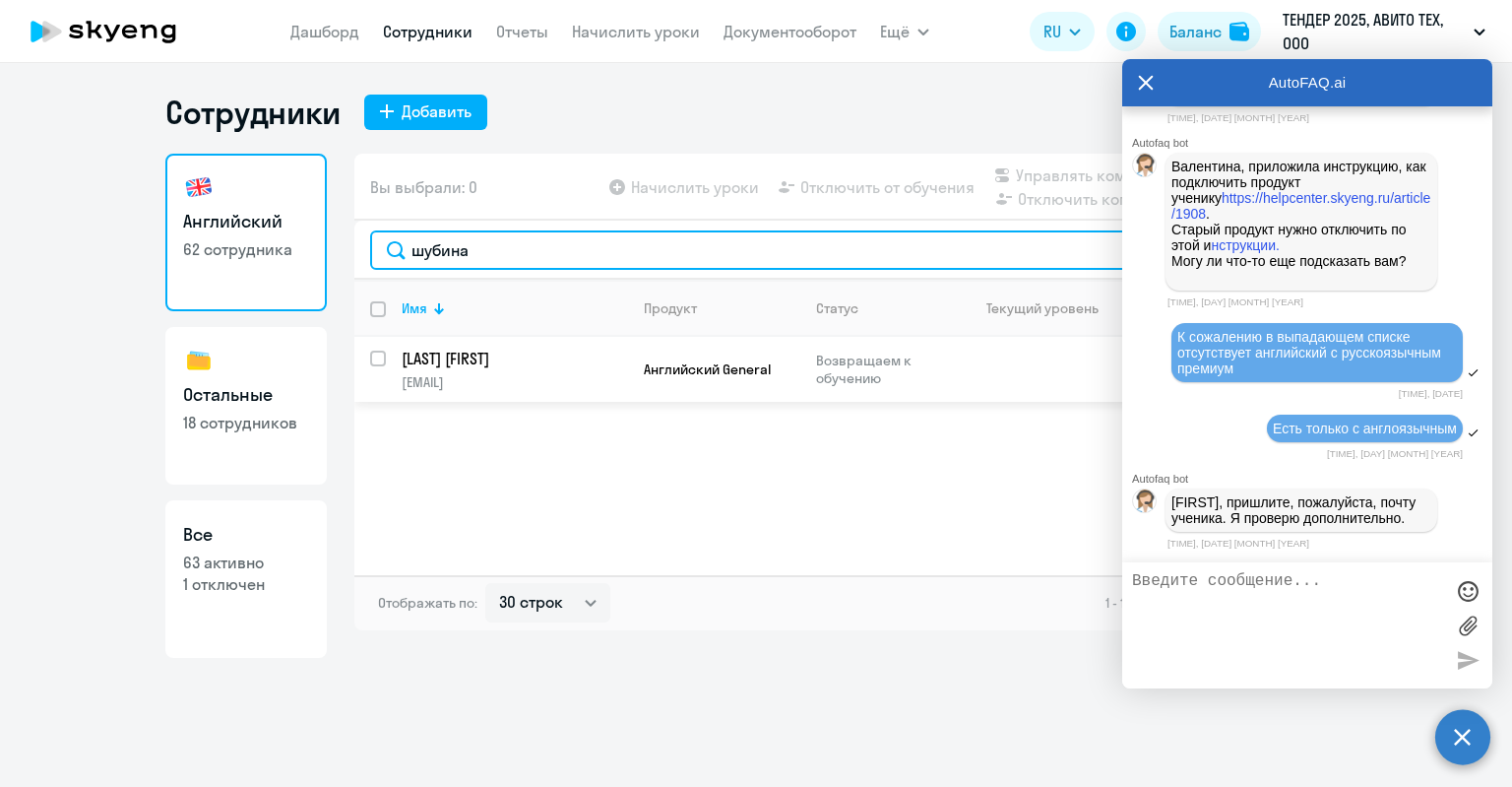 type on "шубина" 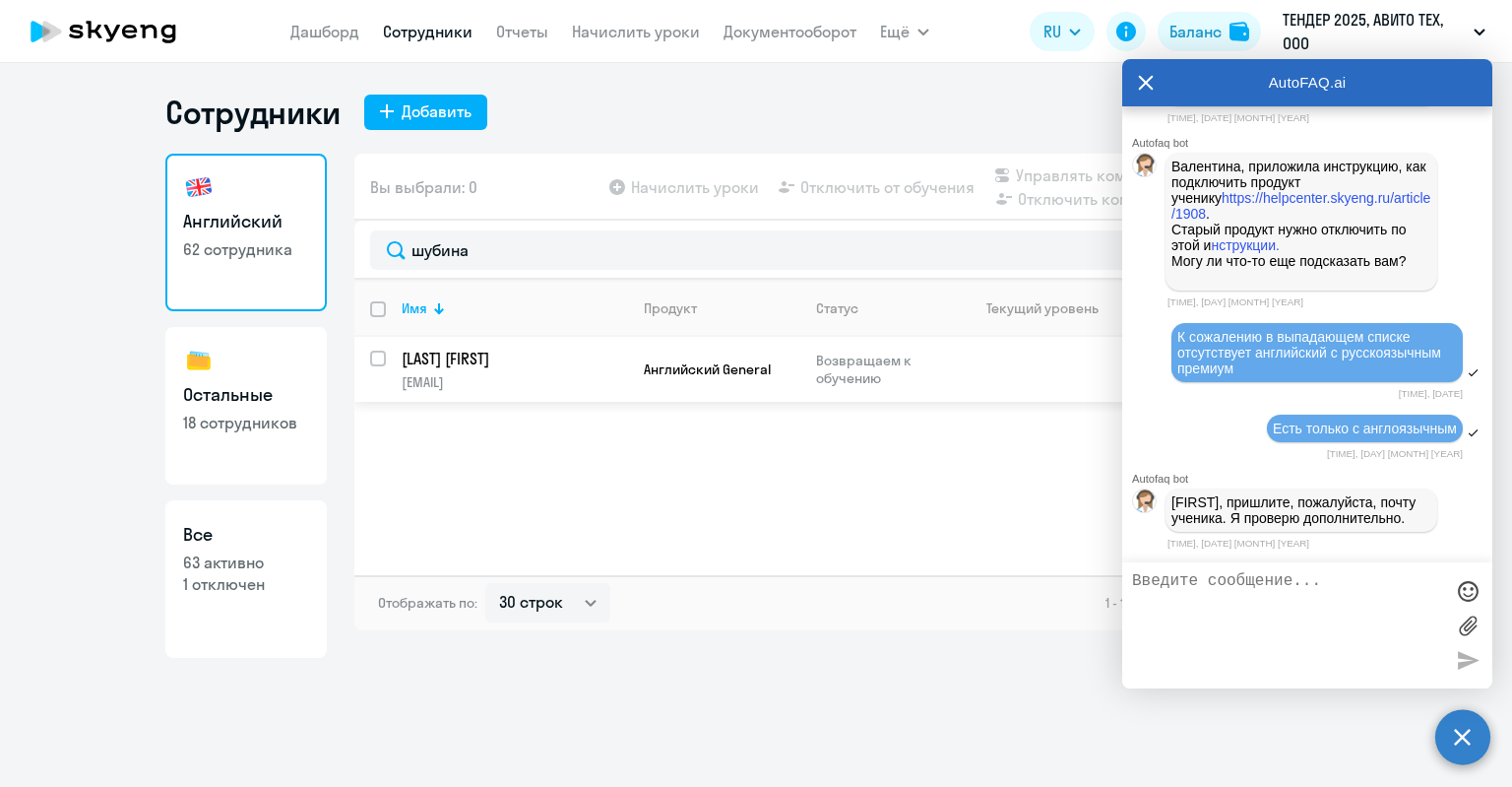 click on "[EMAIL]" 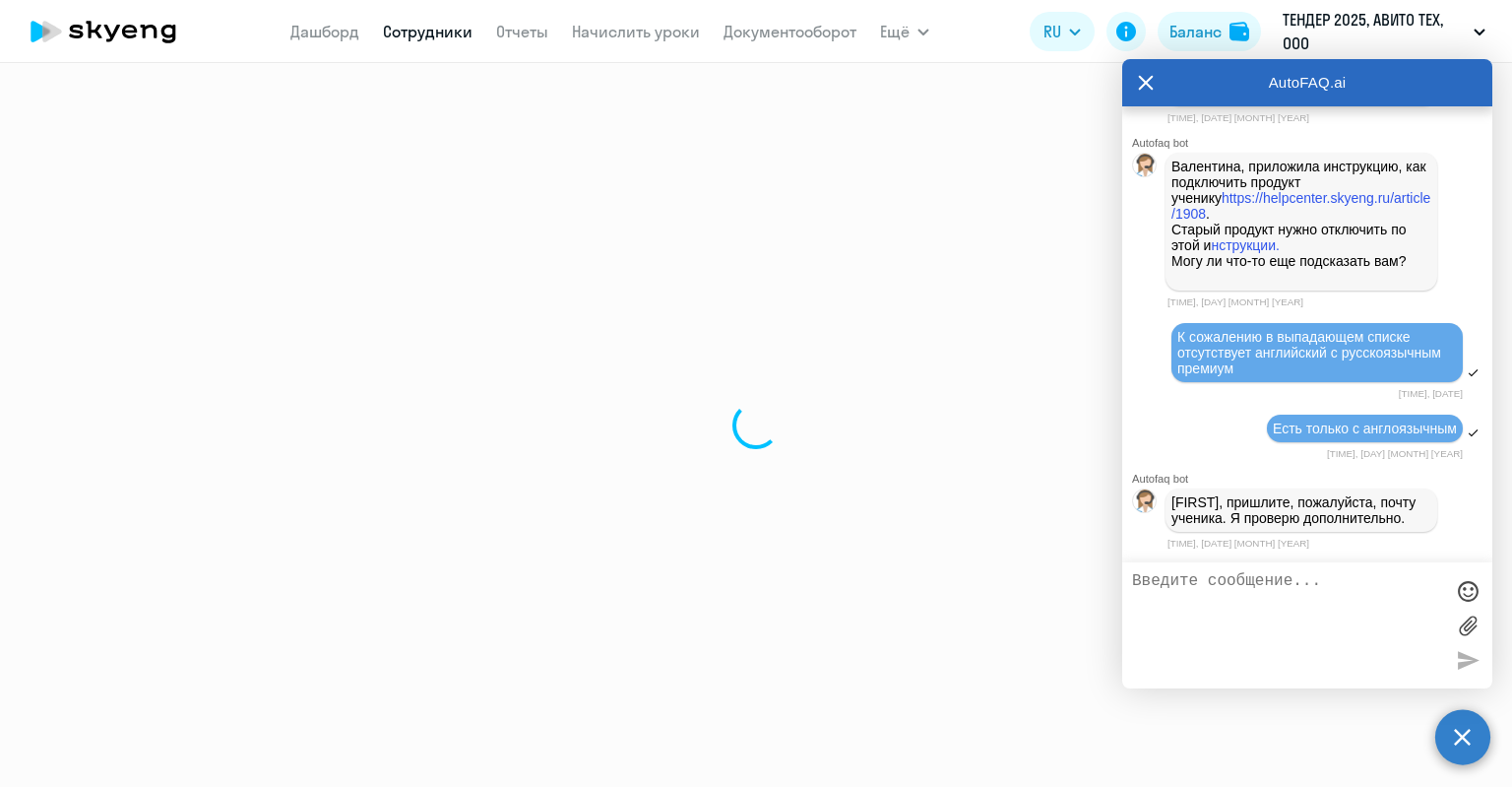 select on "english" 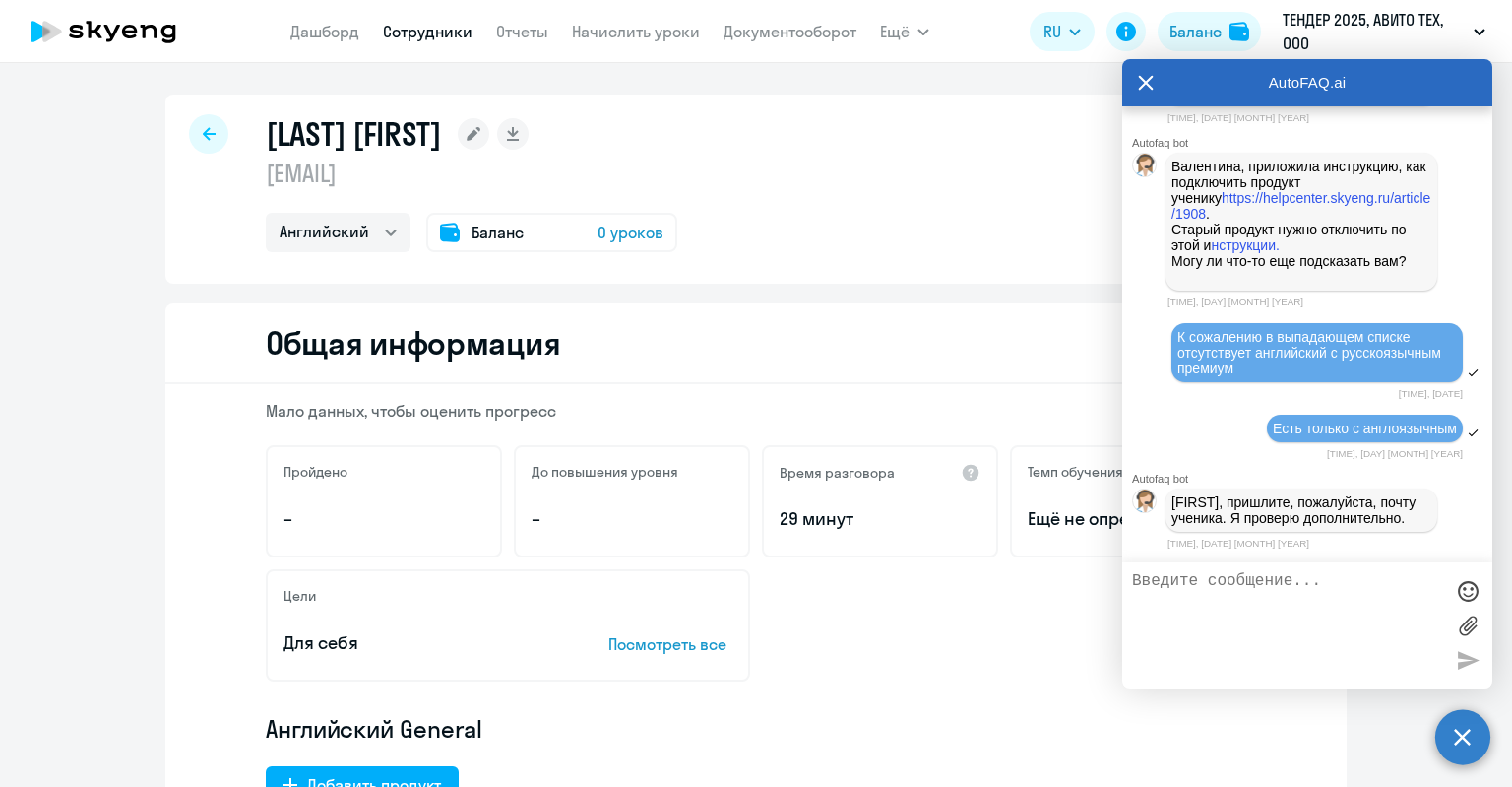 click on "[EMAIL]" 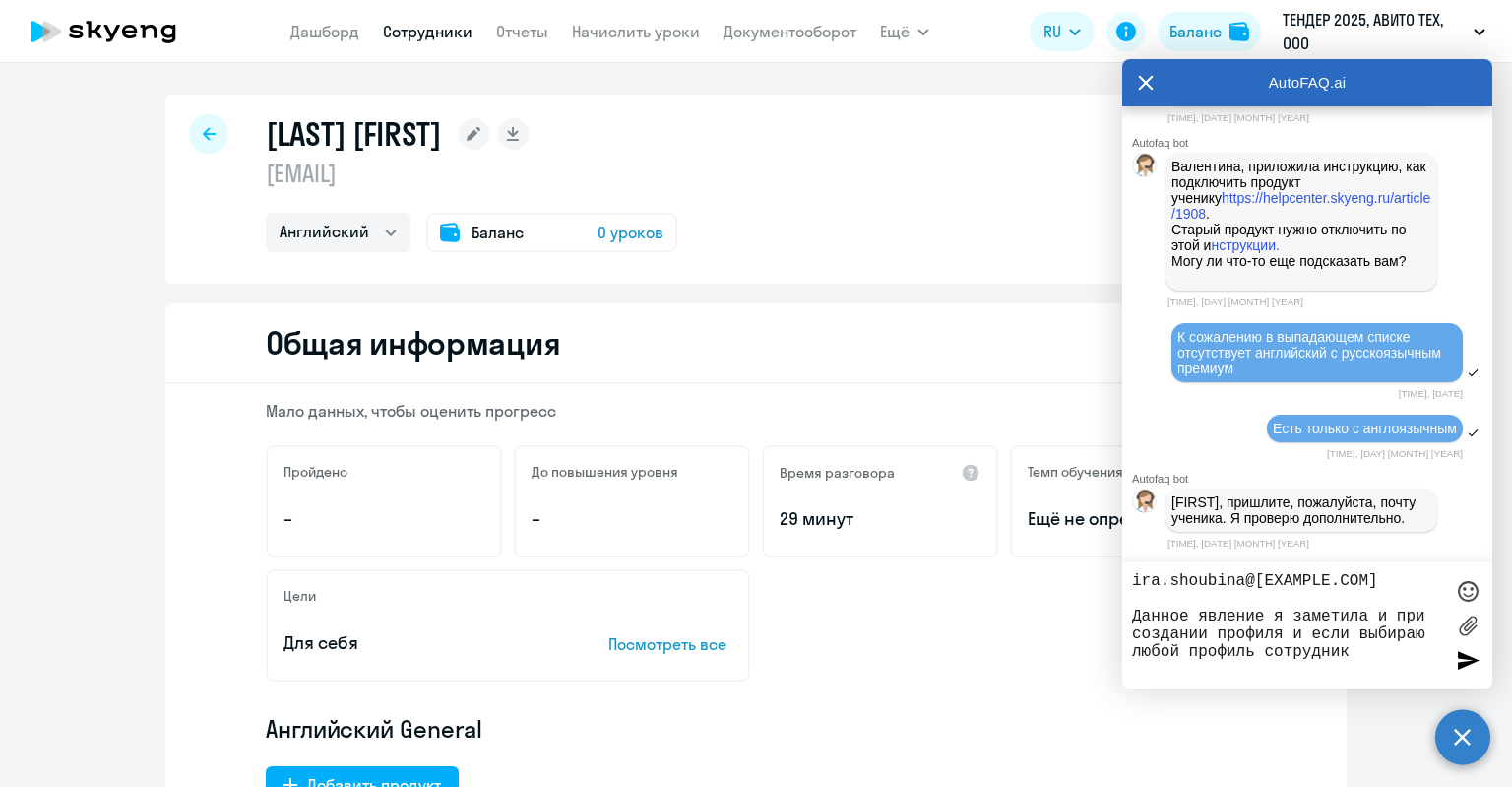 type on "[EMAIL]
Данное явление я заметила и при создании профиля и если выбираю любой профиль сотрудника" 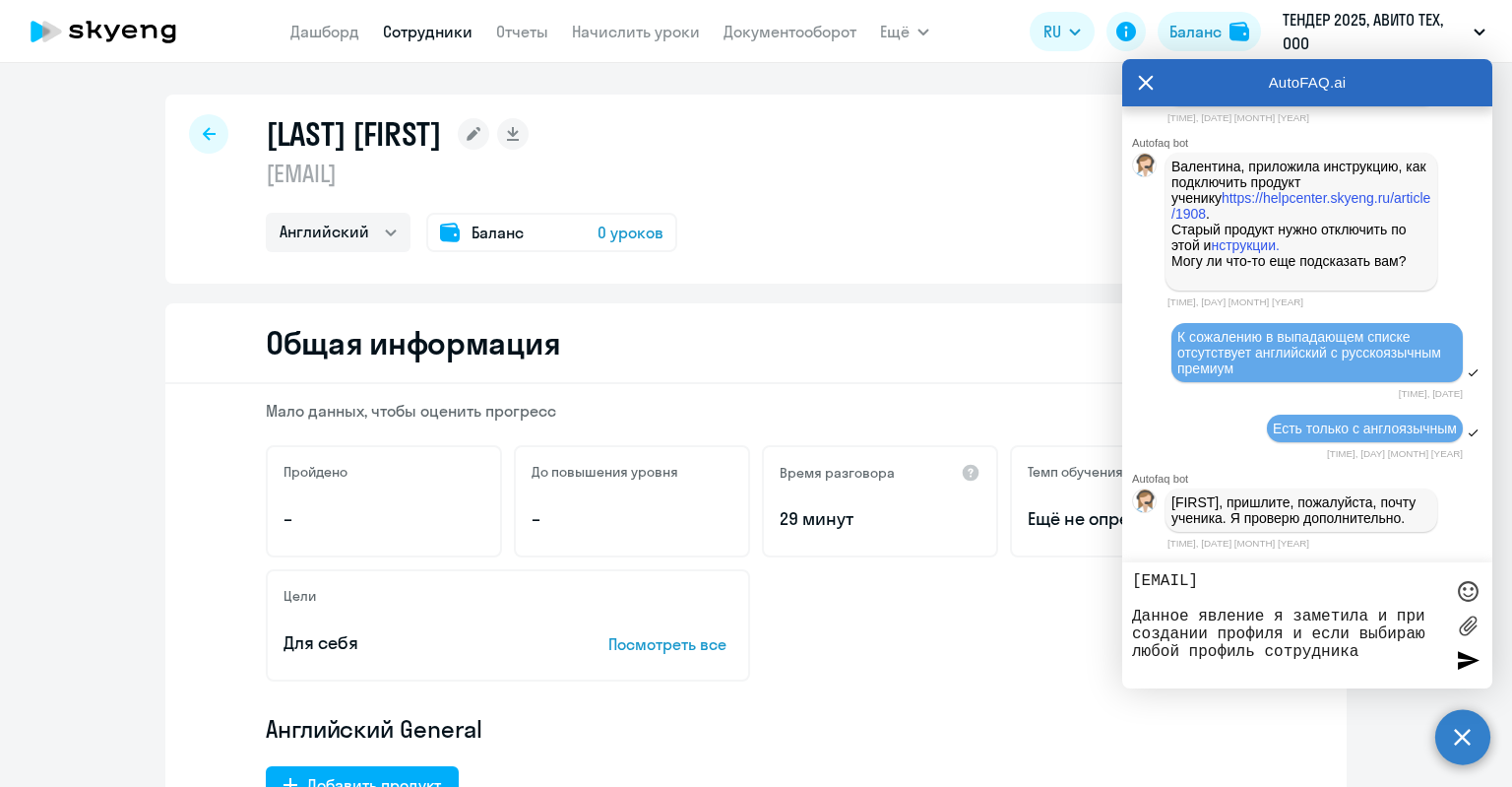 type 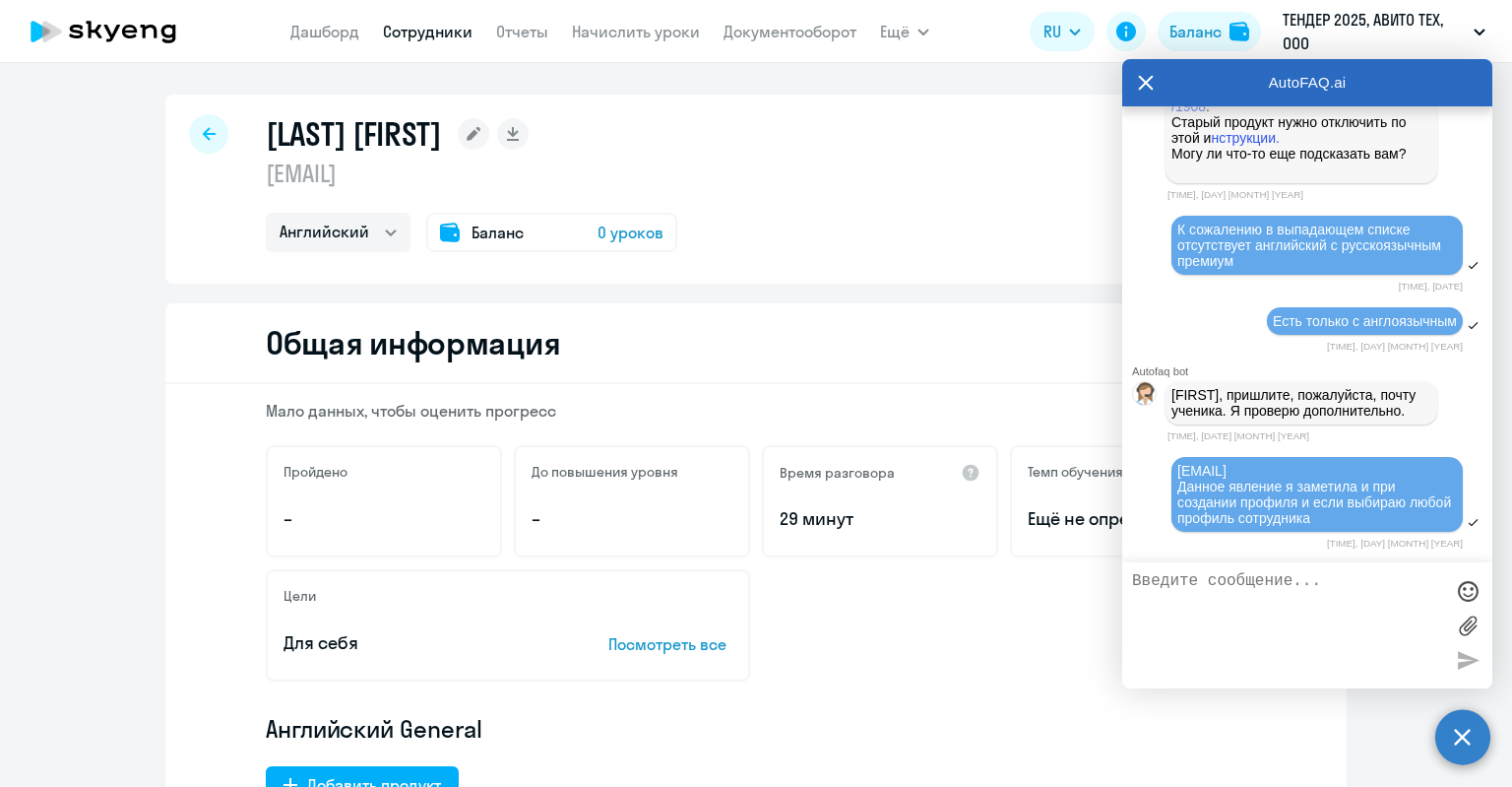 scroll, scrollTop: 27842, scrollLeft: 0, axis: vertical 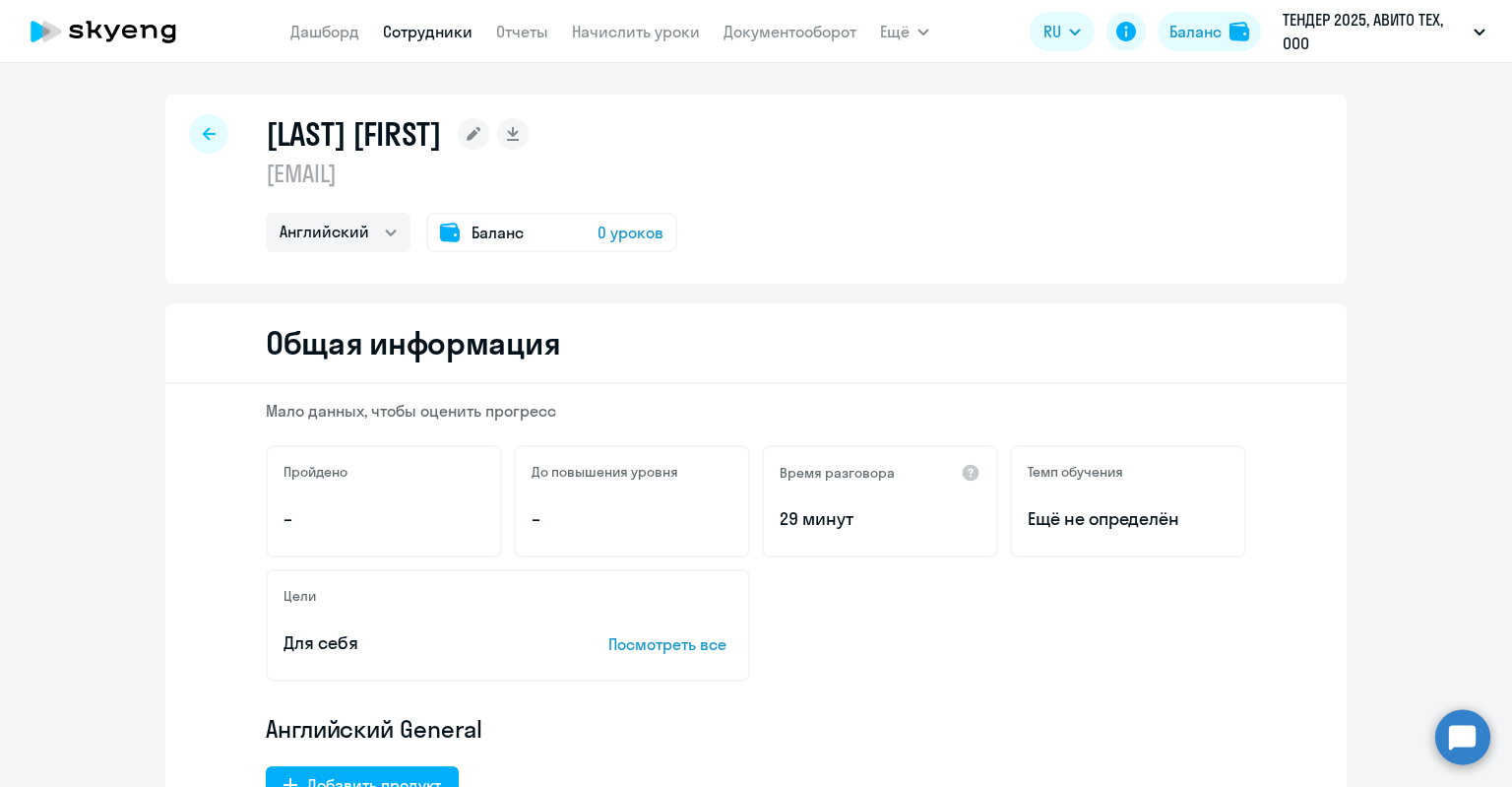 click 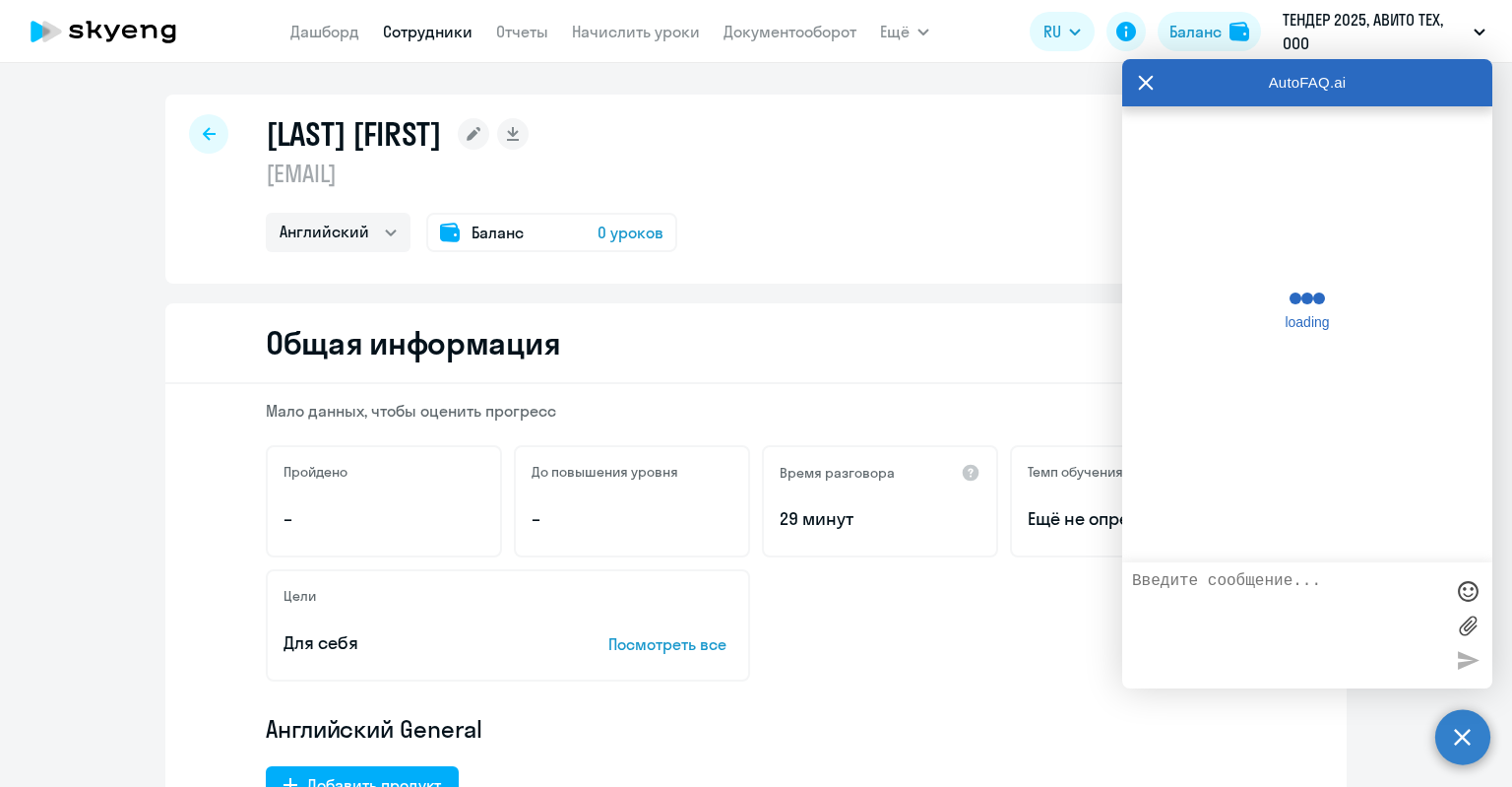 scroll, scrollTop: 0, scrollLeft: 0, axis: both 